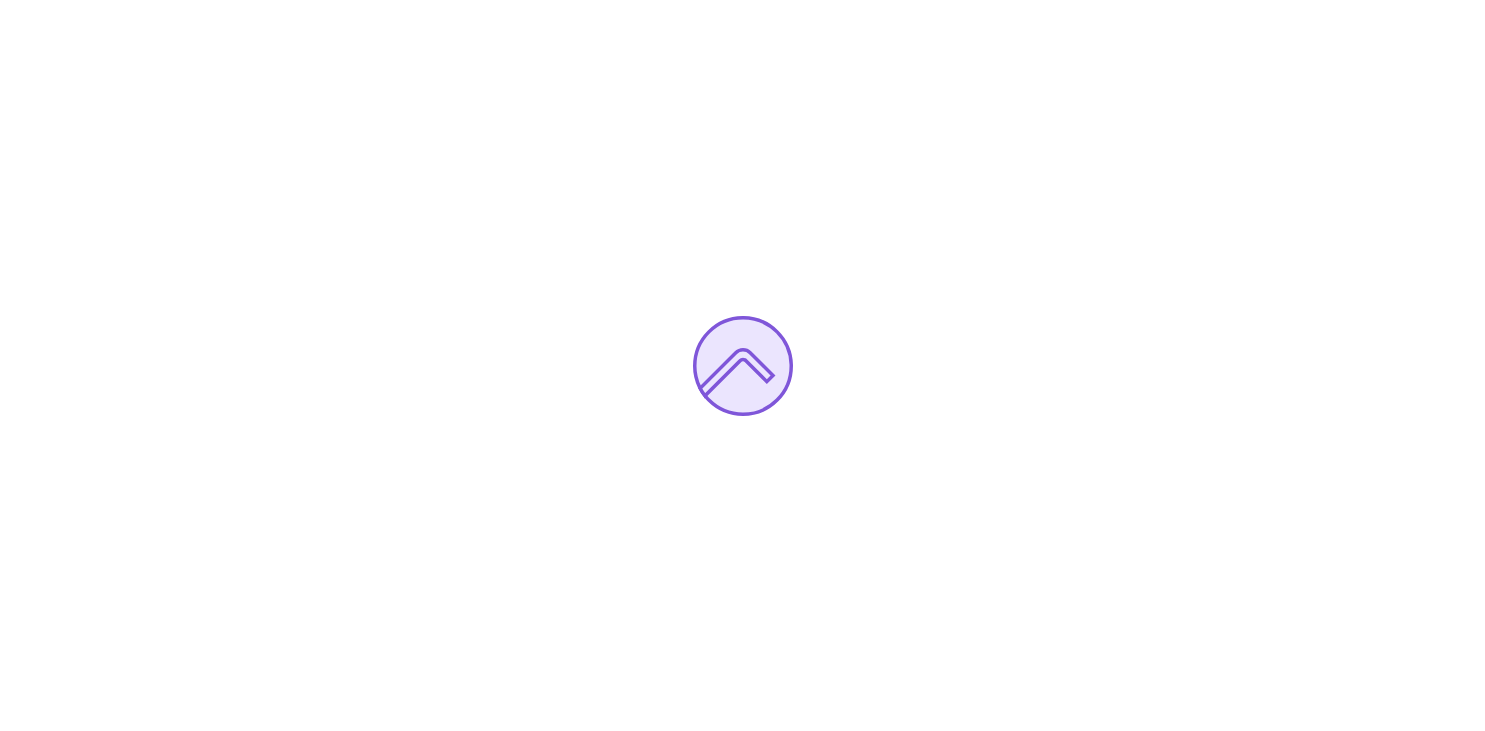 scroll, scrollTop: 0, scrollLeft: 0, axis: both 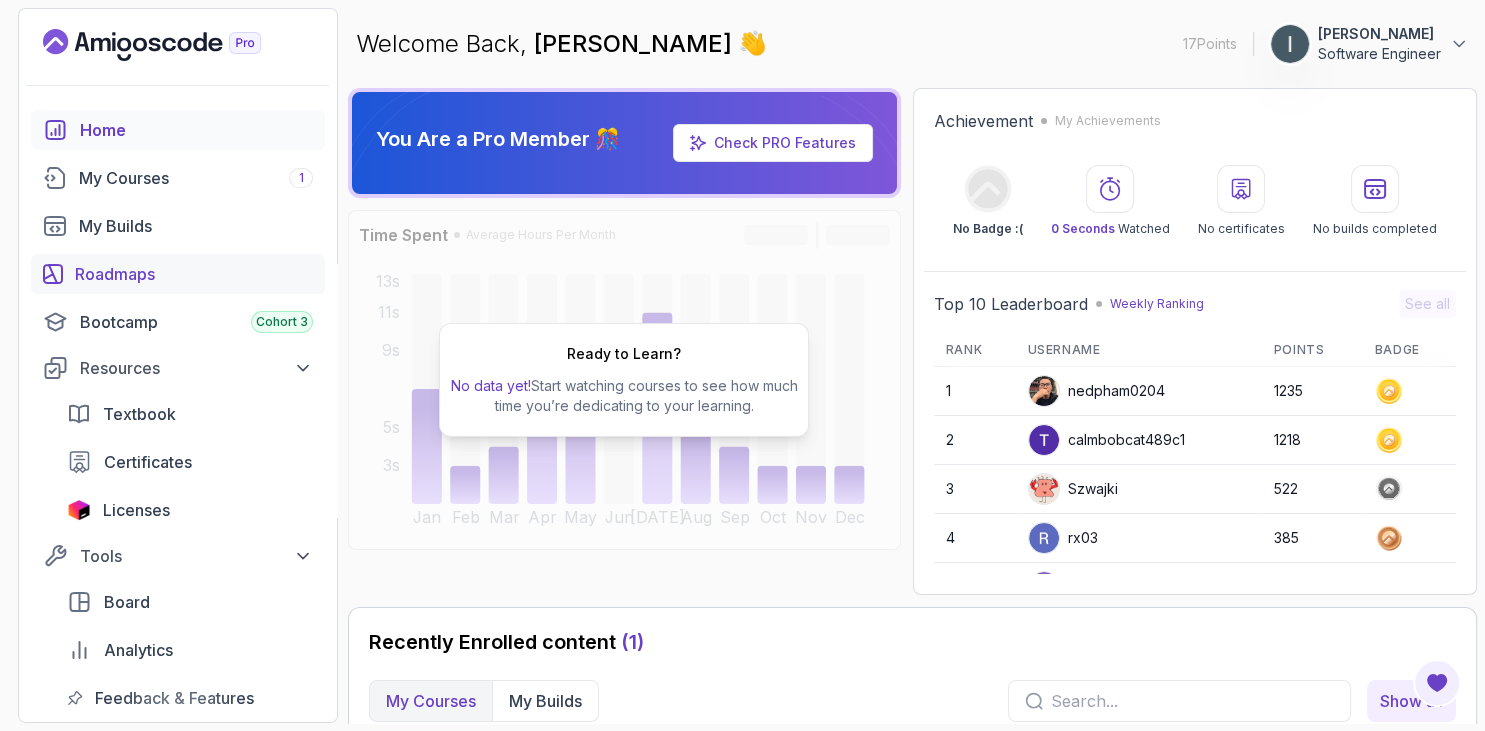 click on "Roadmaps" at bounding box center [194, 274] 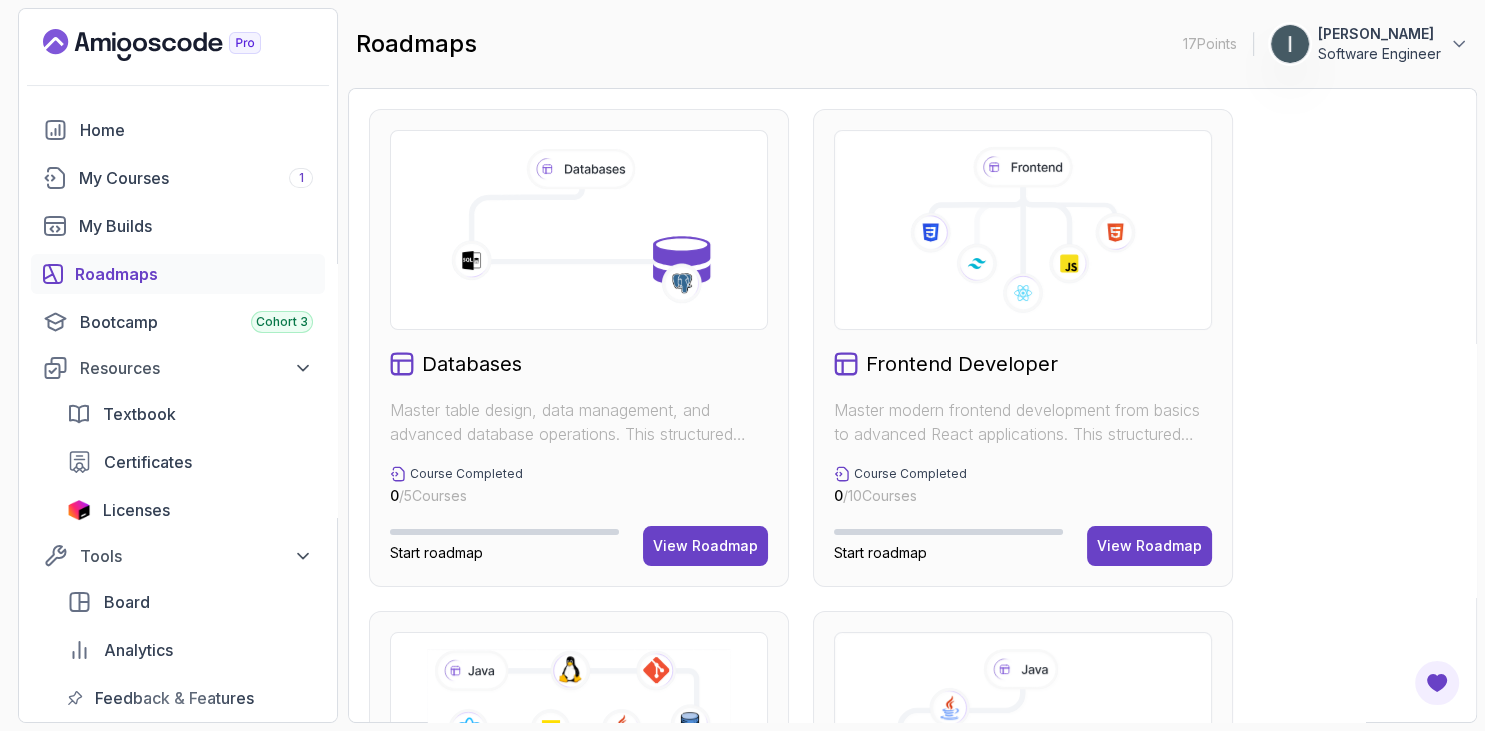 scroll, scrollTop: 461, scrollLeft: 0, axis: vertical 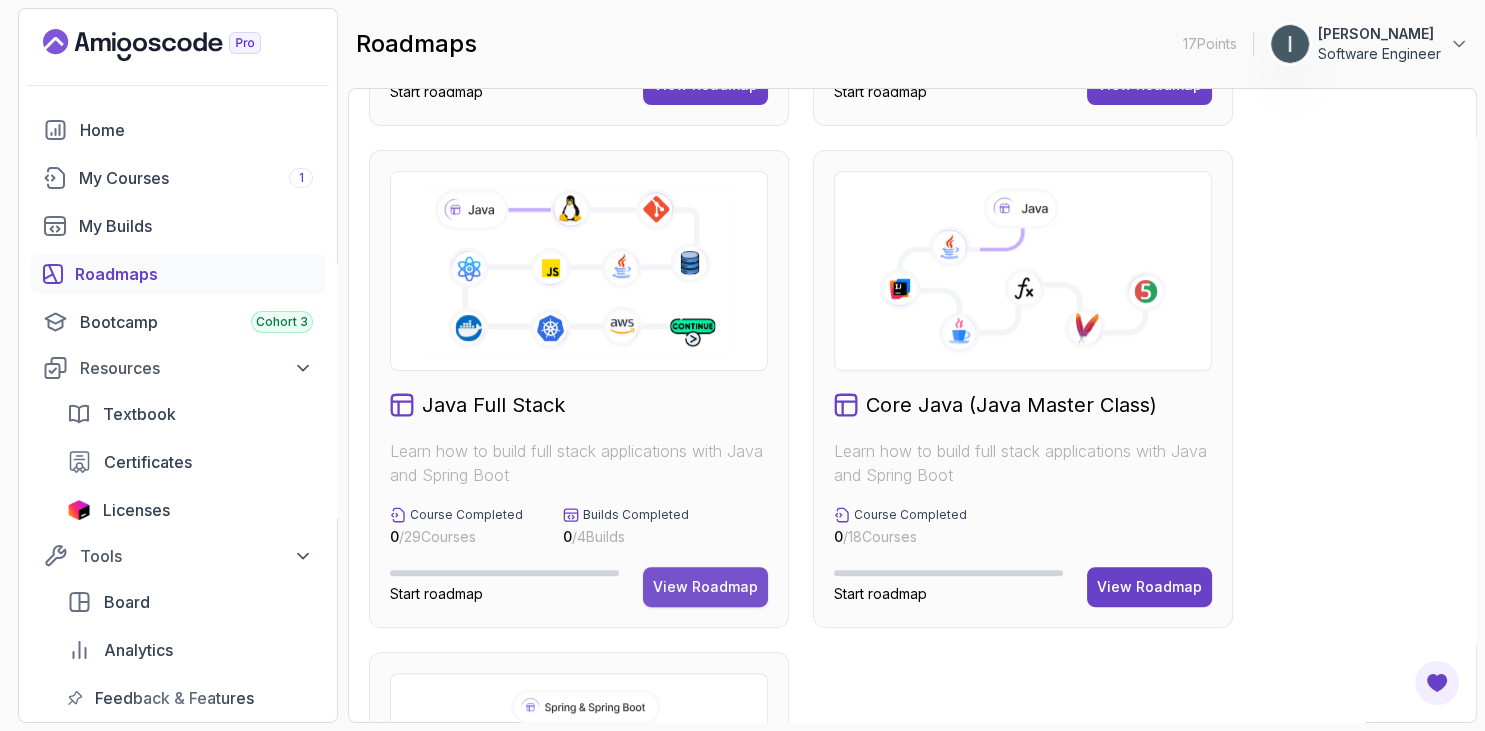click on "View Roadmap" at bounding box center [705, 587] 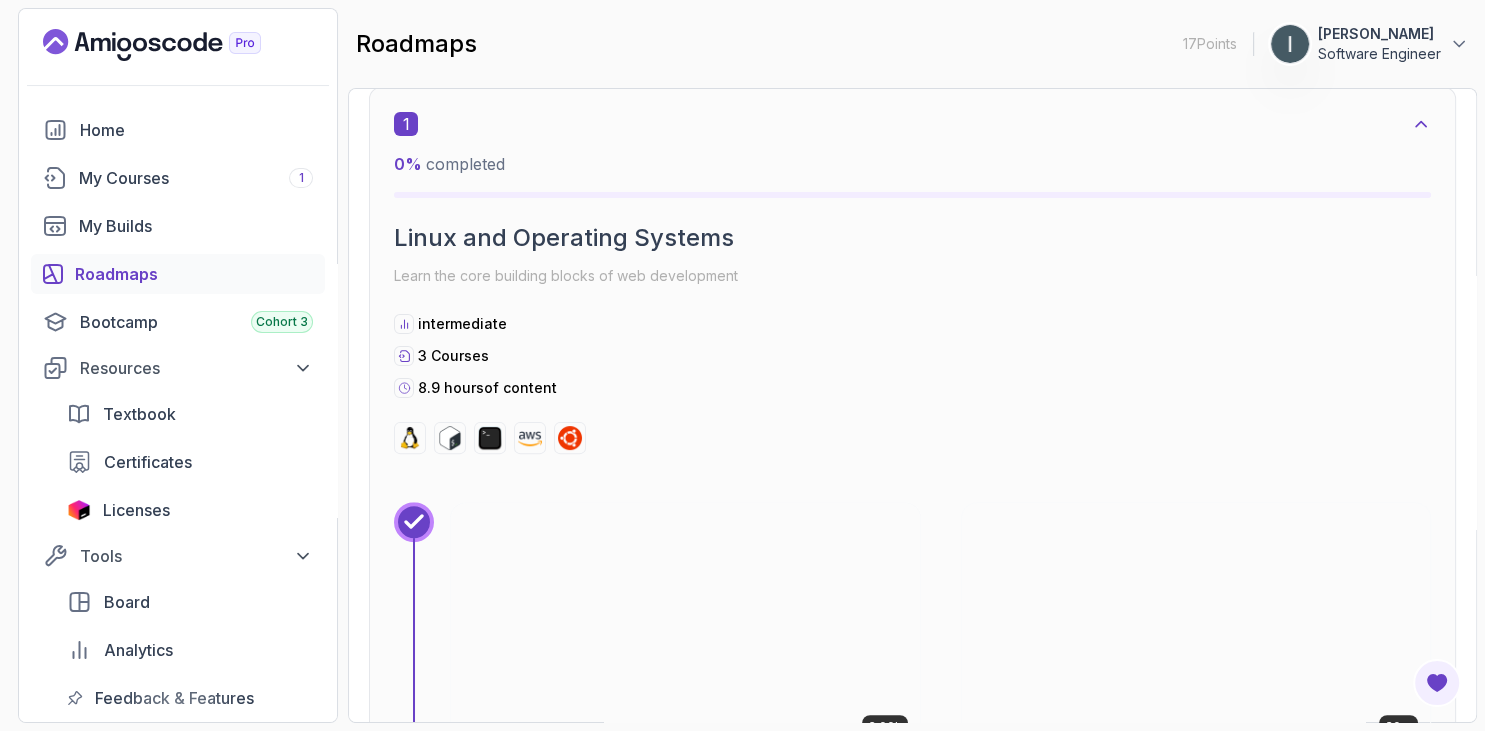 scroll, scrollTop: 1037, scrollLeft: 0, axis: vertical 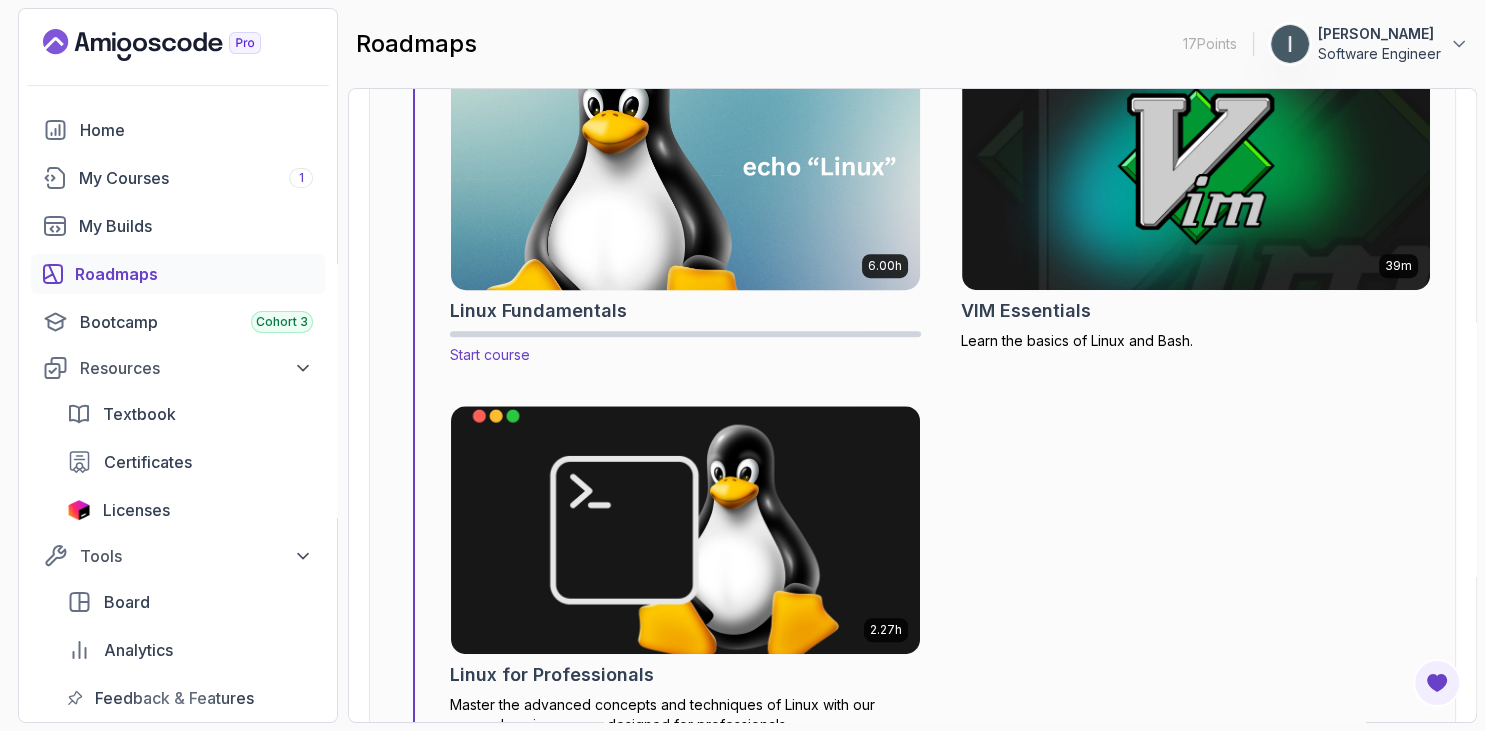 click at bounding box center [685, 166] 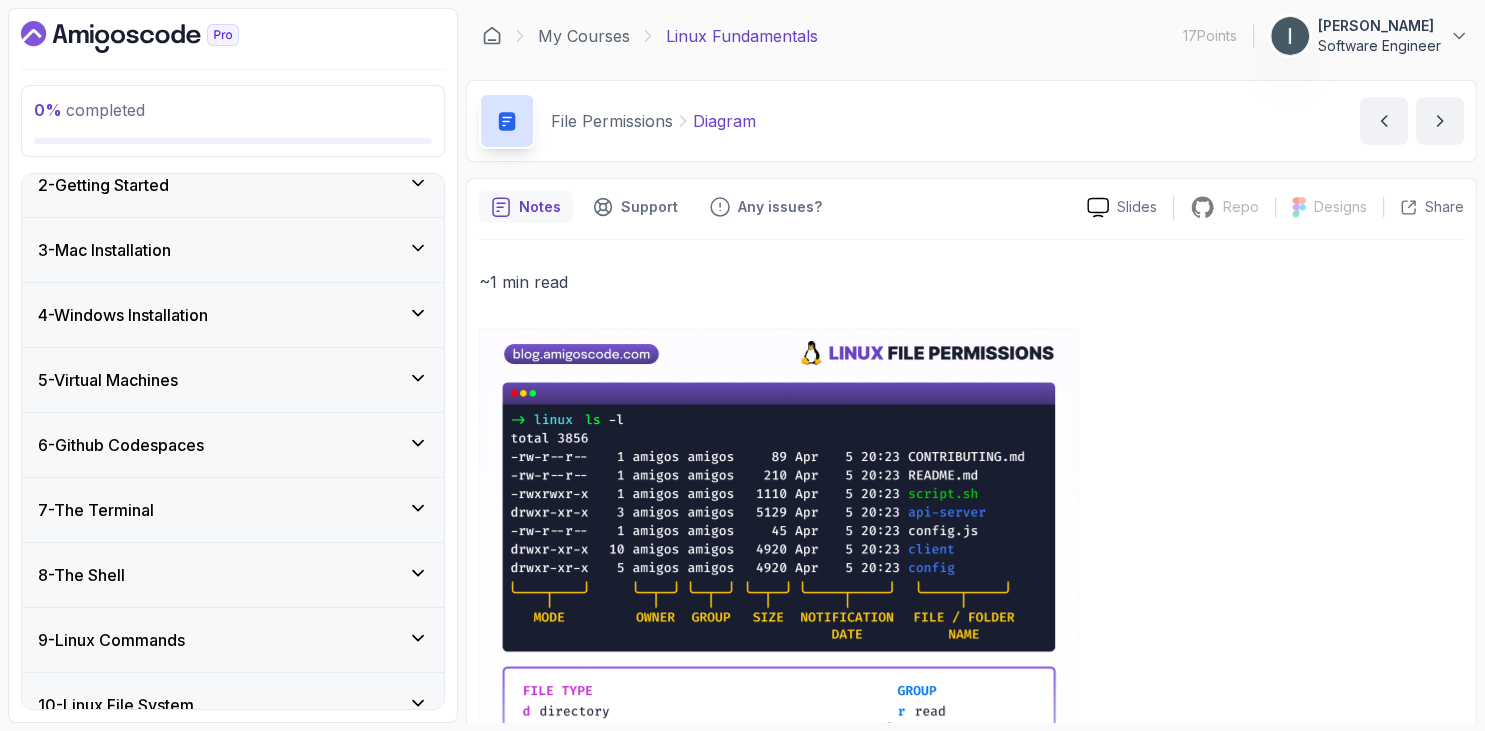 scroll, scrollTop: 0, scrollLeft: 0, axis: both 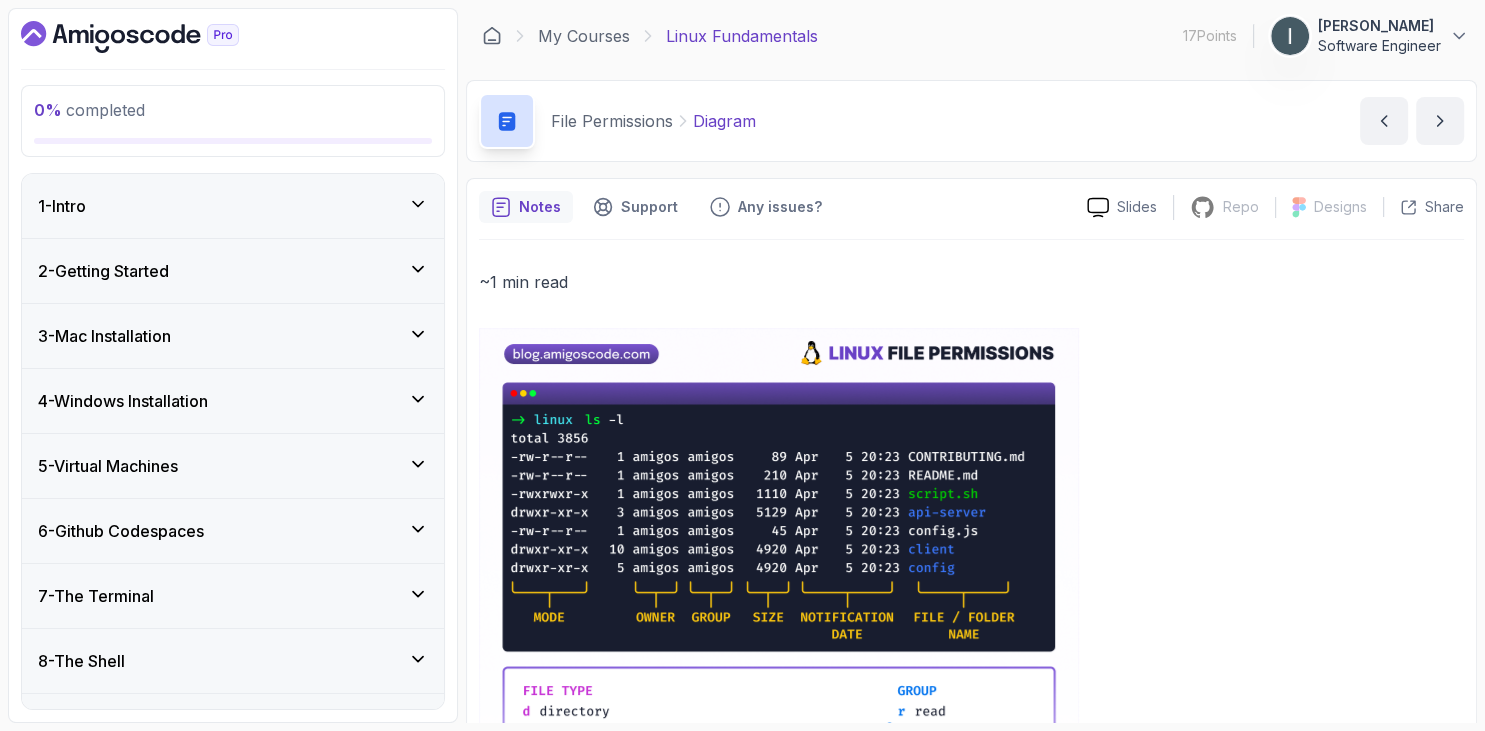 click on "1  -  Intro" at bounding box center (233, 206) 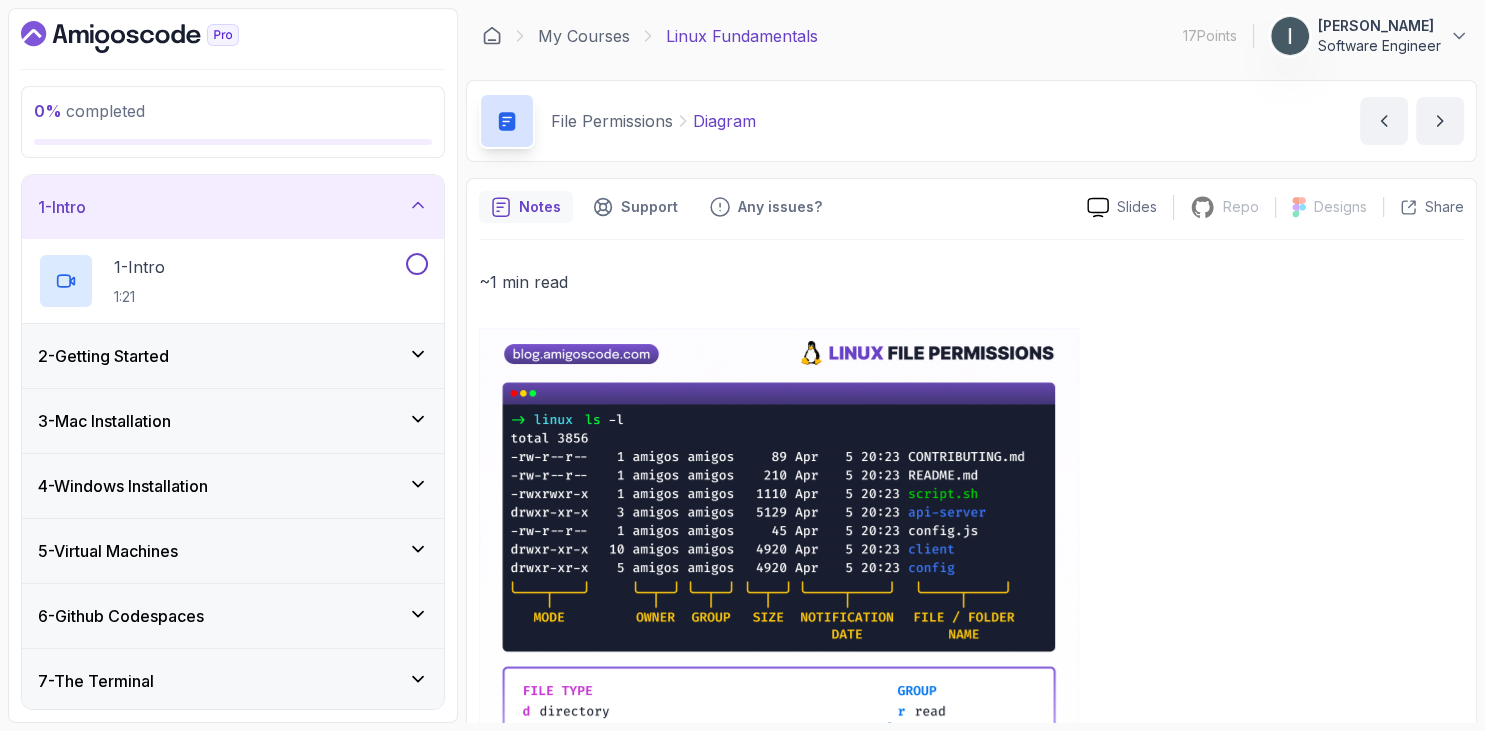 click on "2  -  Getting Started" at bounding box center (233, 356) 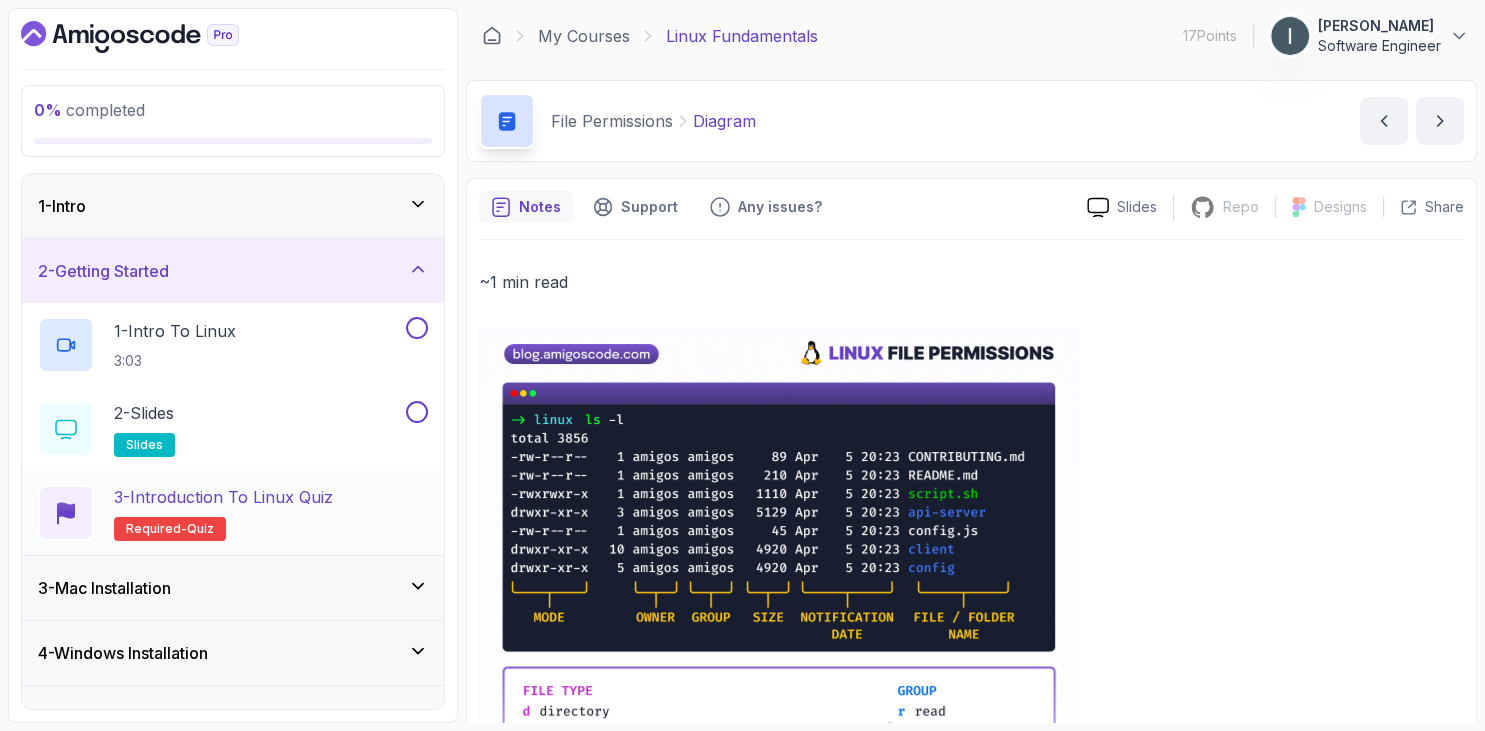 click on "3  -  Introduction to Linux Quiz Required- quiz" at bounding box center [223, 513] 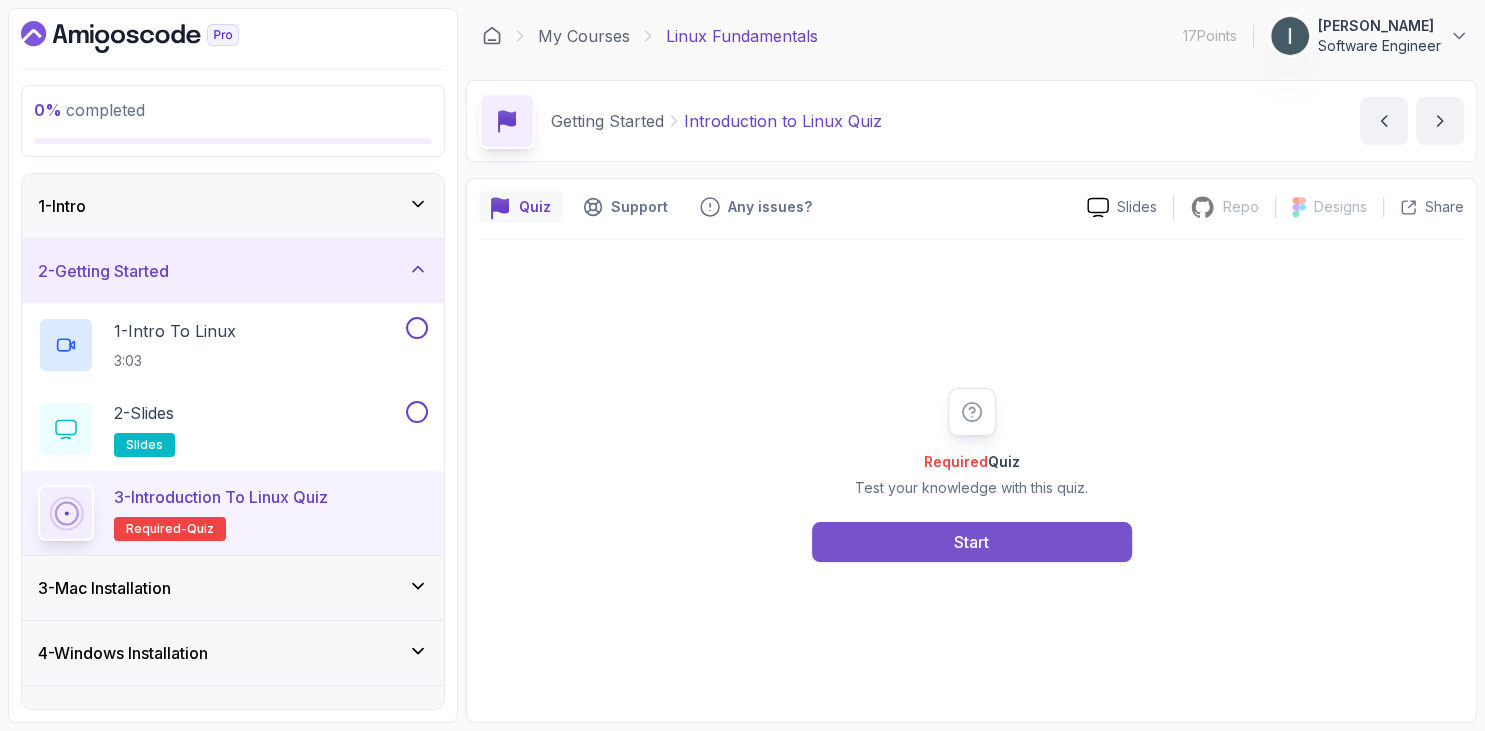 click on "Start" at bounding box center [972, 542] 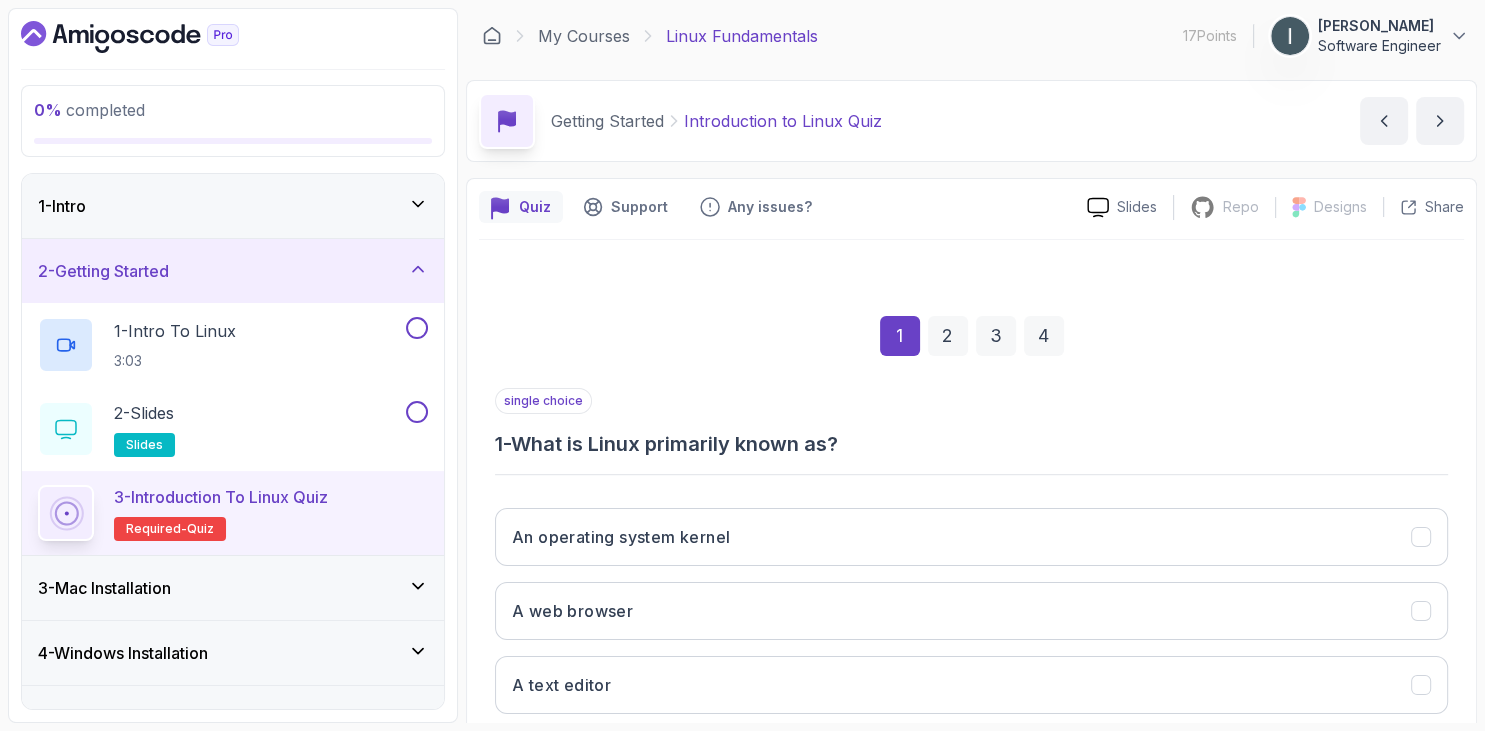 scroll, scrollTop: 115, scrollLeft: 0, axis: vertical 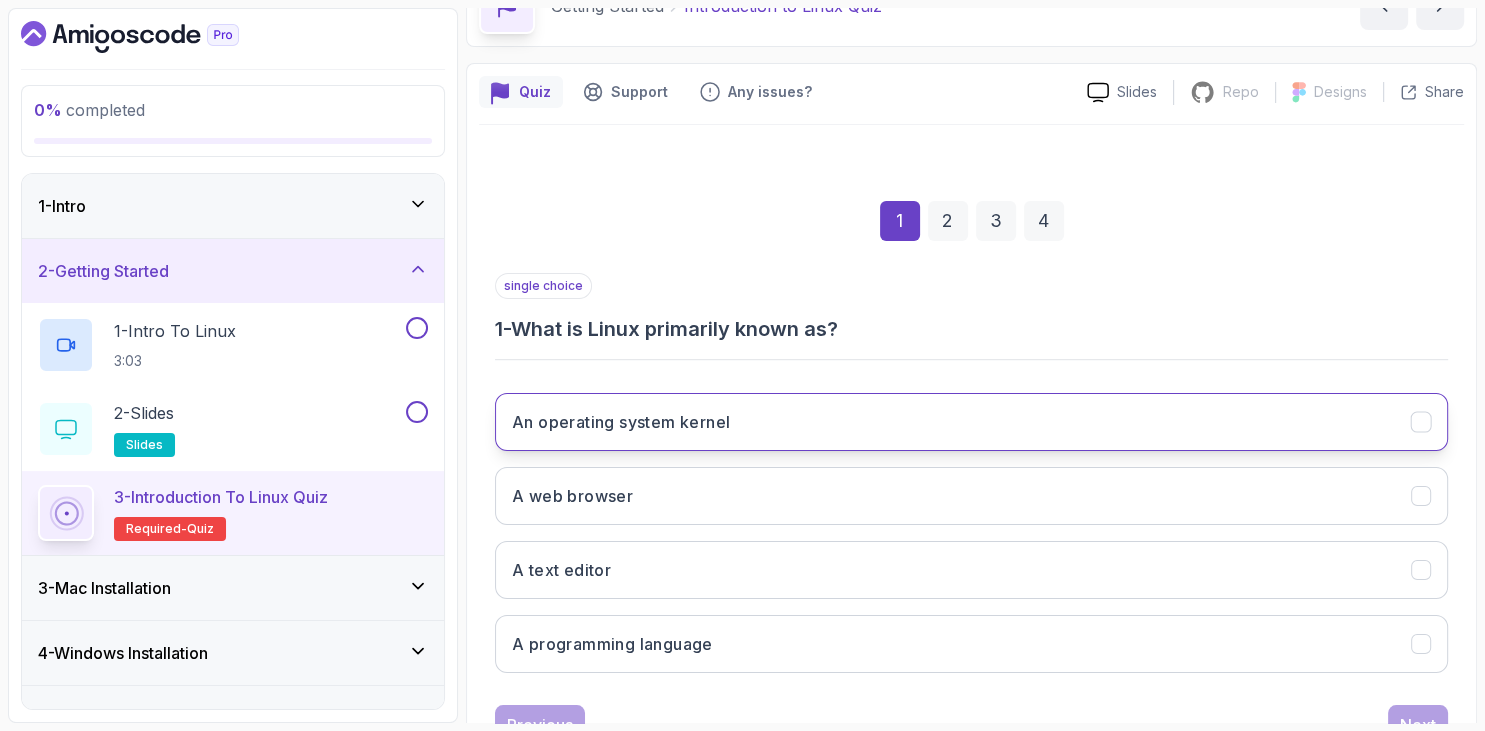 click on "An operating system kernel" at bounding box center (971, 422) 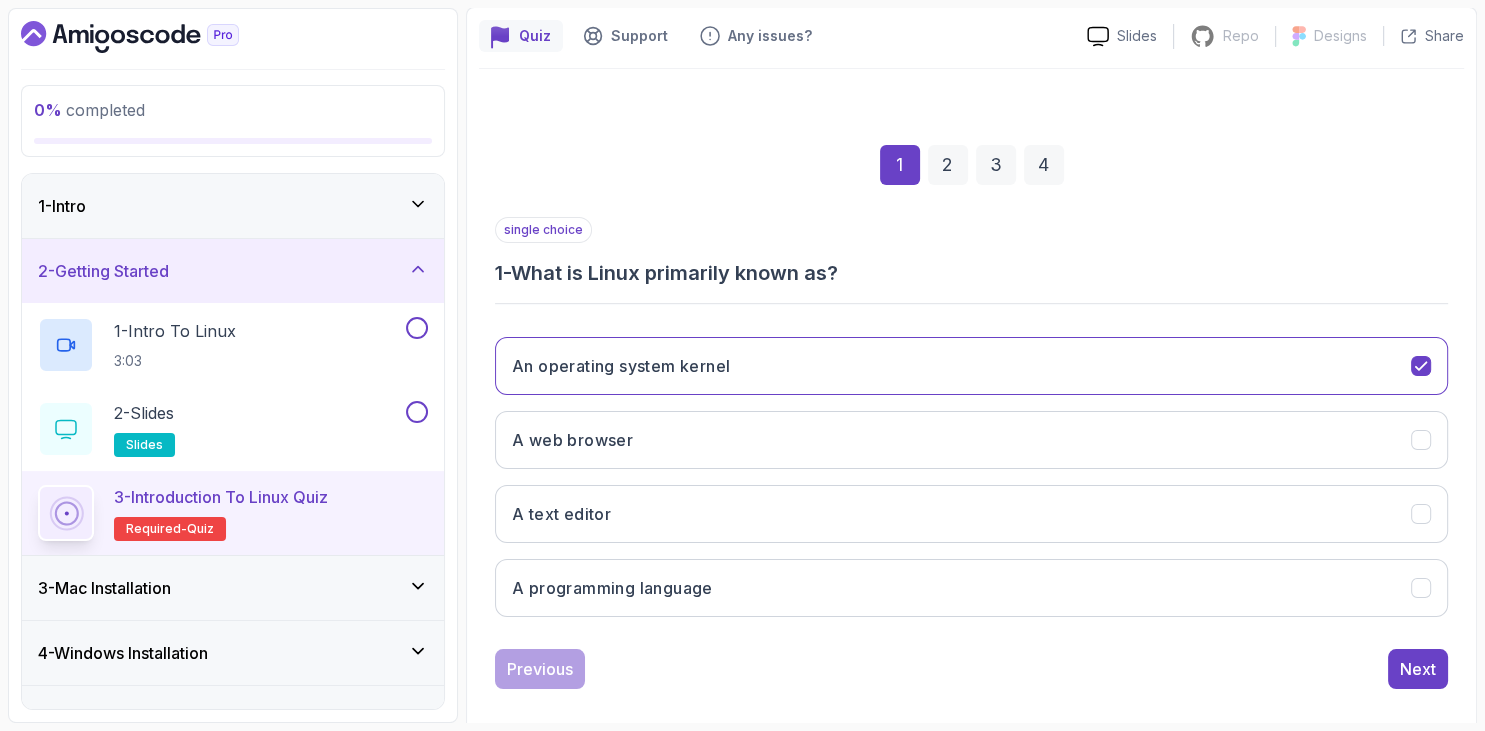 scroll, scrollTop: 191, scrollLeft: 0, axis: vertical 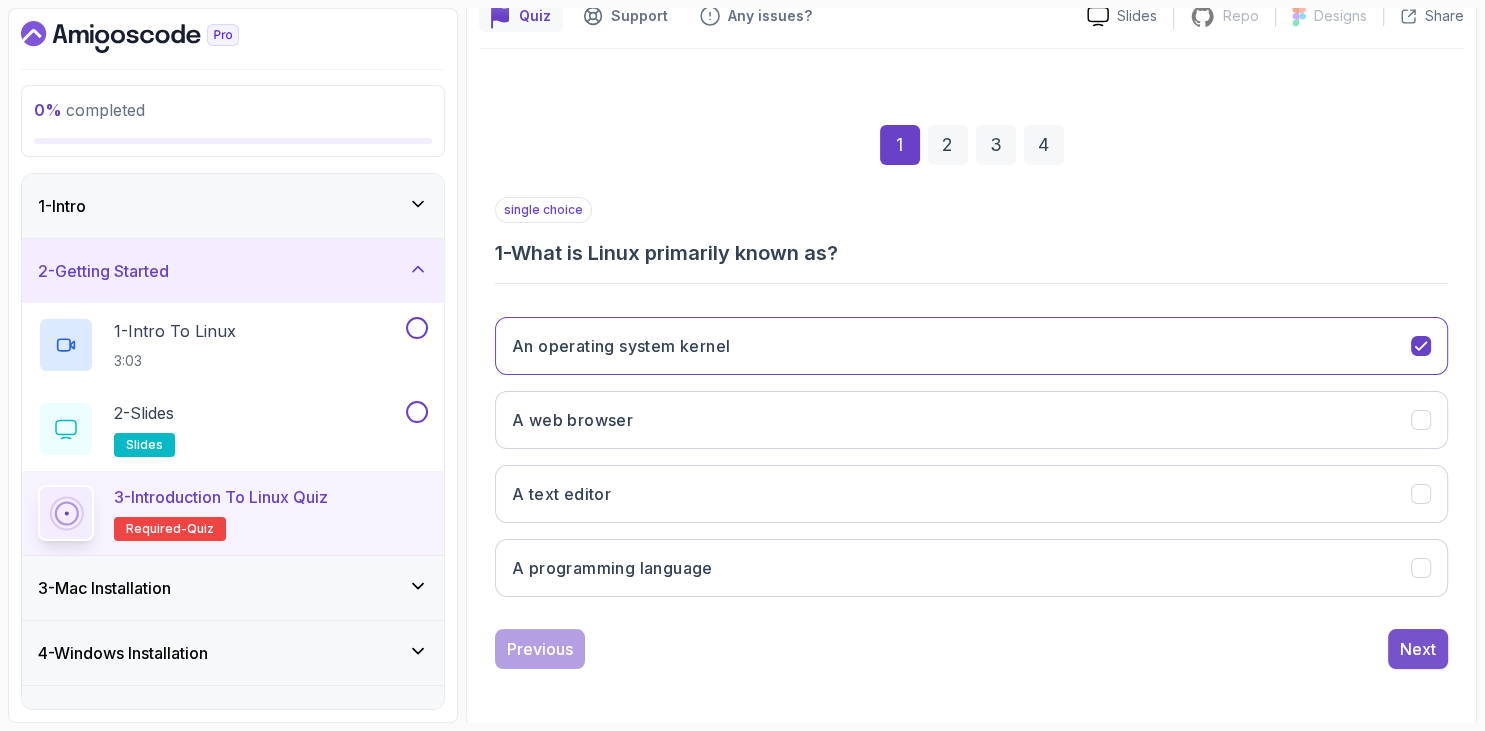 click on "Next" at bounding box center [1418, 649] 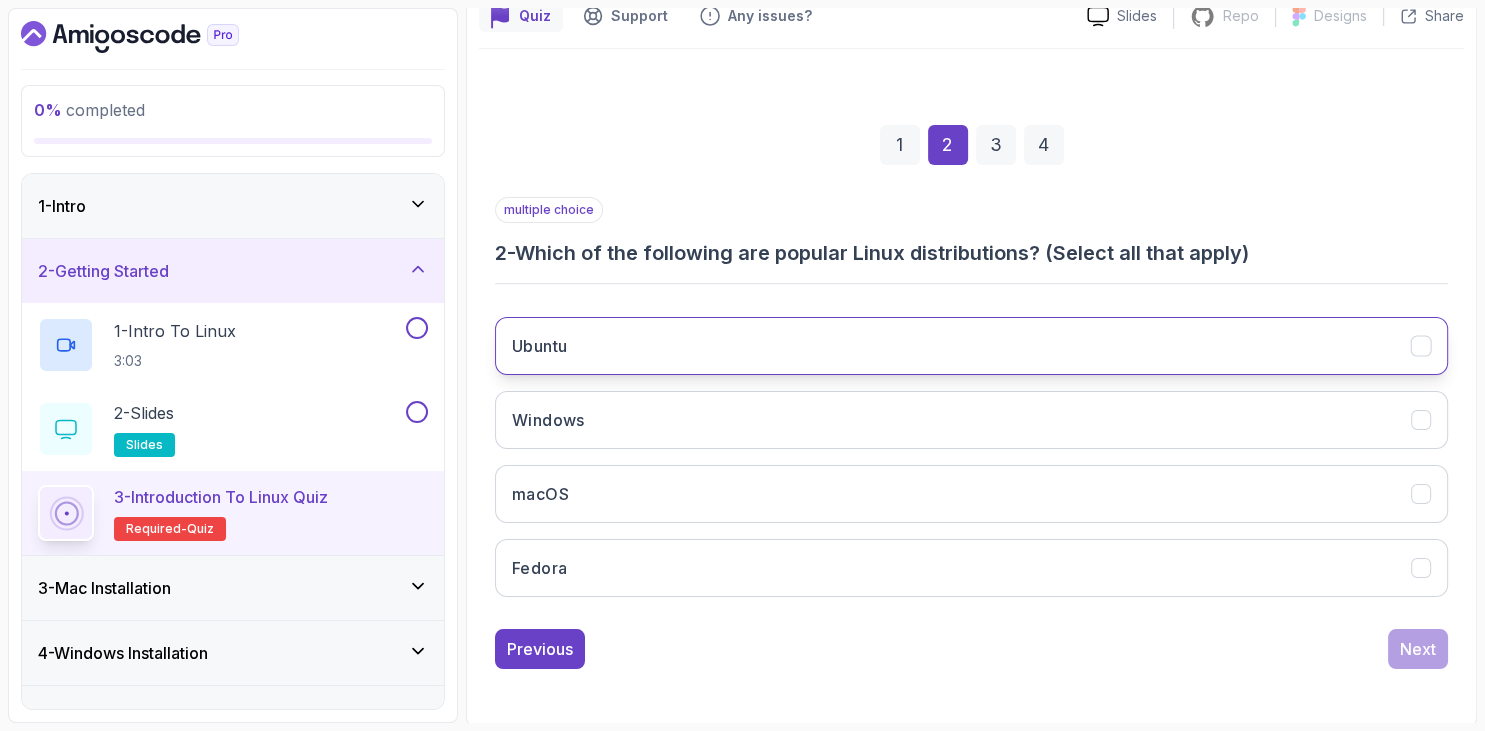 click on "Ubuntu" at bounding box center (971, 346) 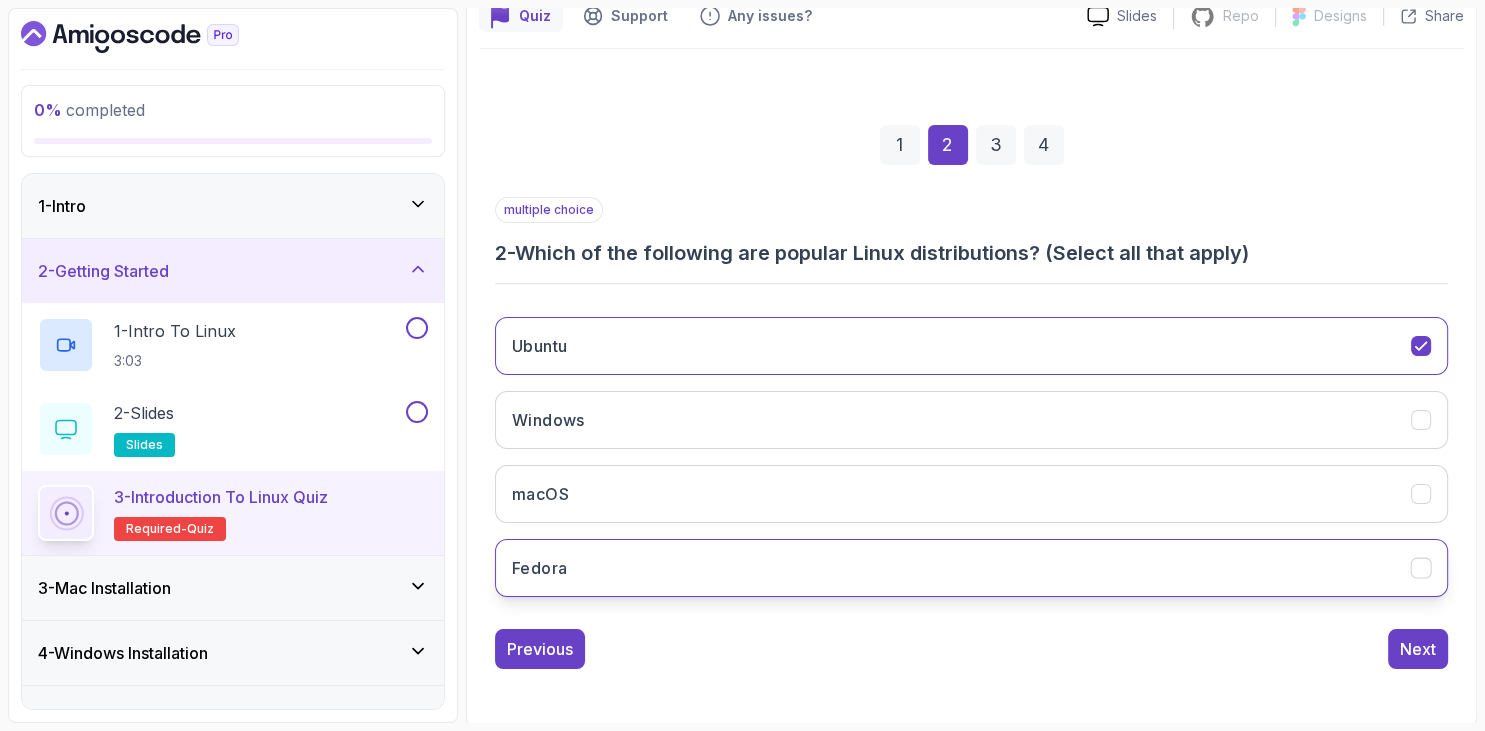 click on "Fedora" at bounding box center [971, 568] 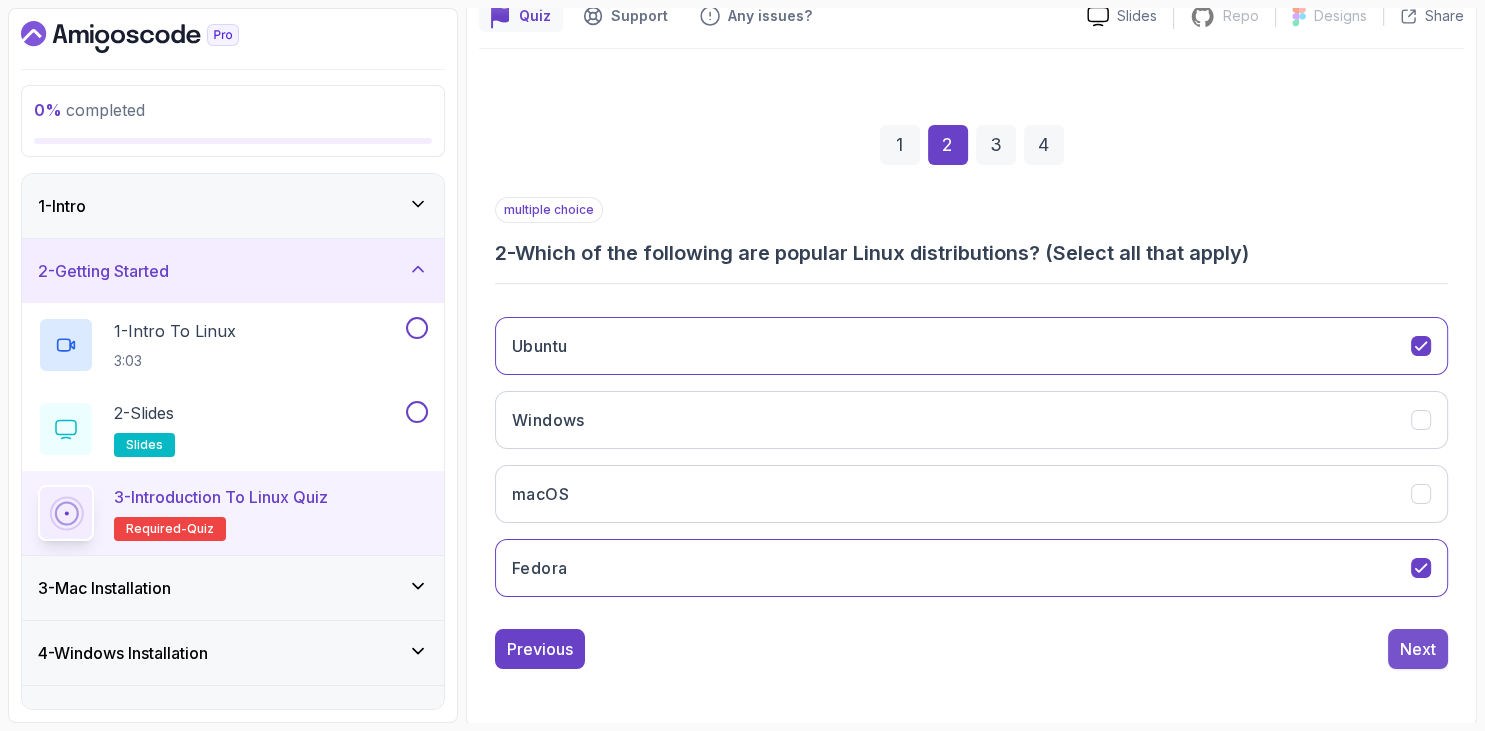 click on "Next" at bounding box center [1418, 649] 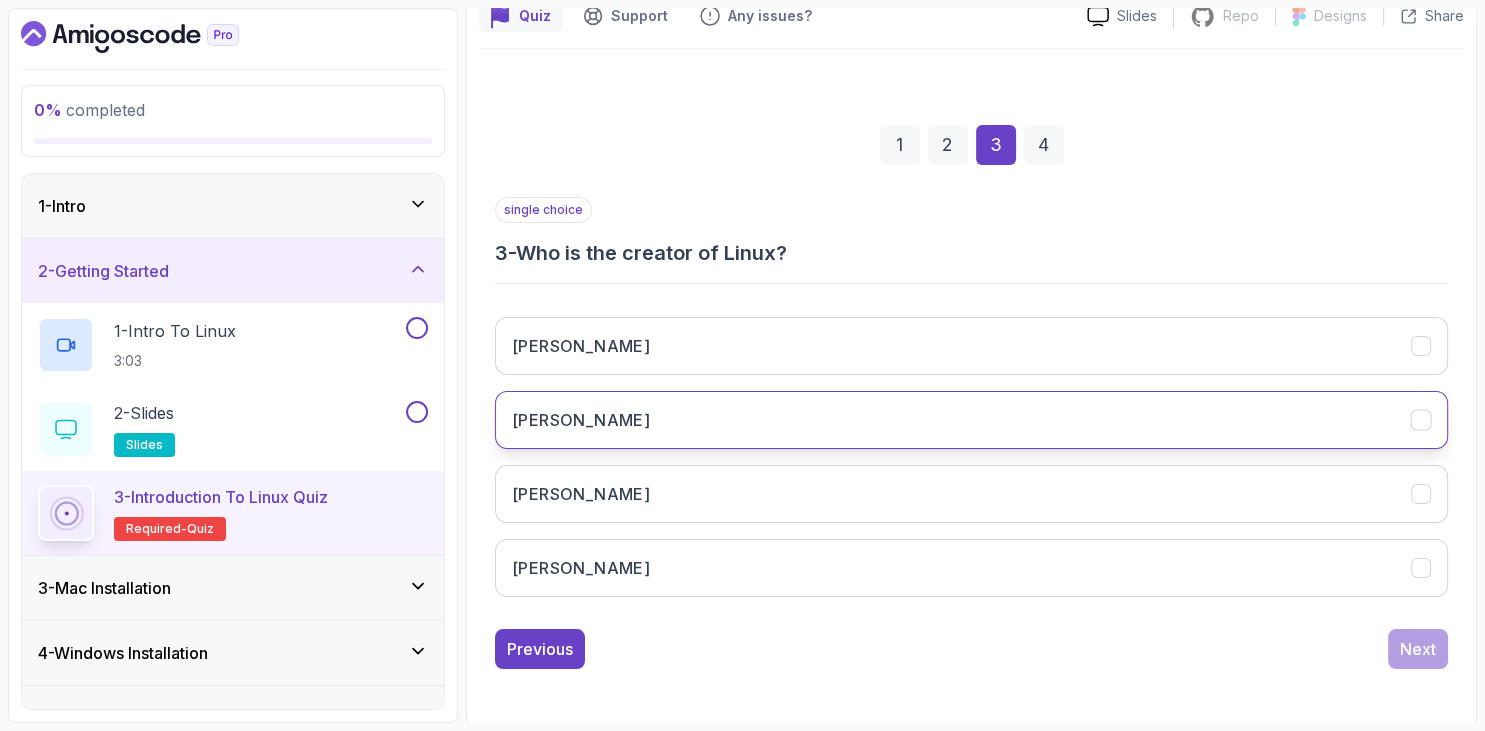 click on "[PERSON_NAME]" at bounding box center [971, 420] 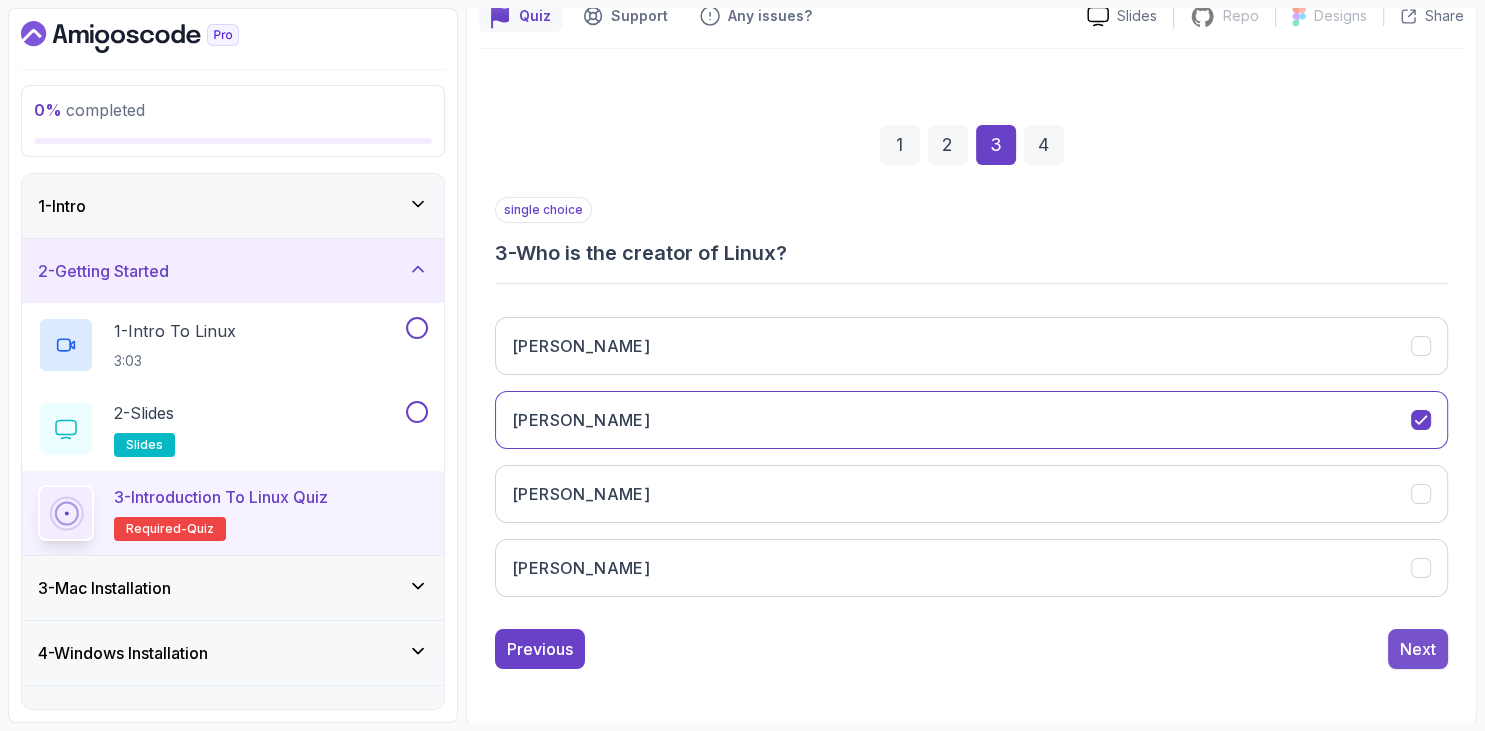 click on "Next" at bounding box center [1418, 649] 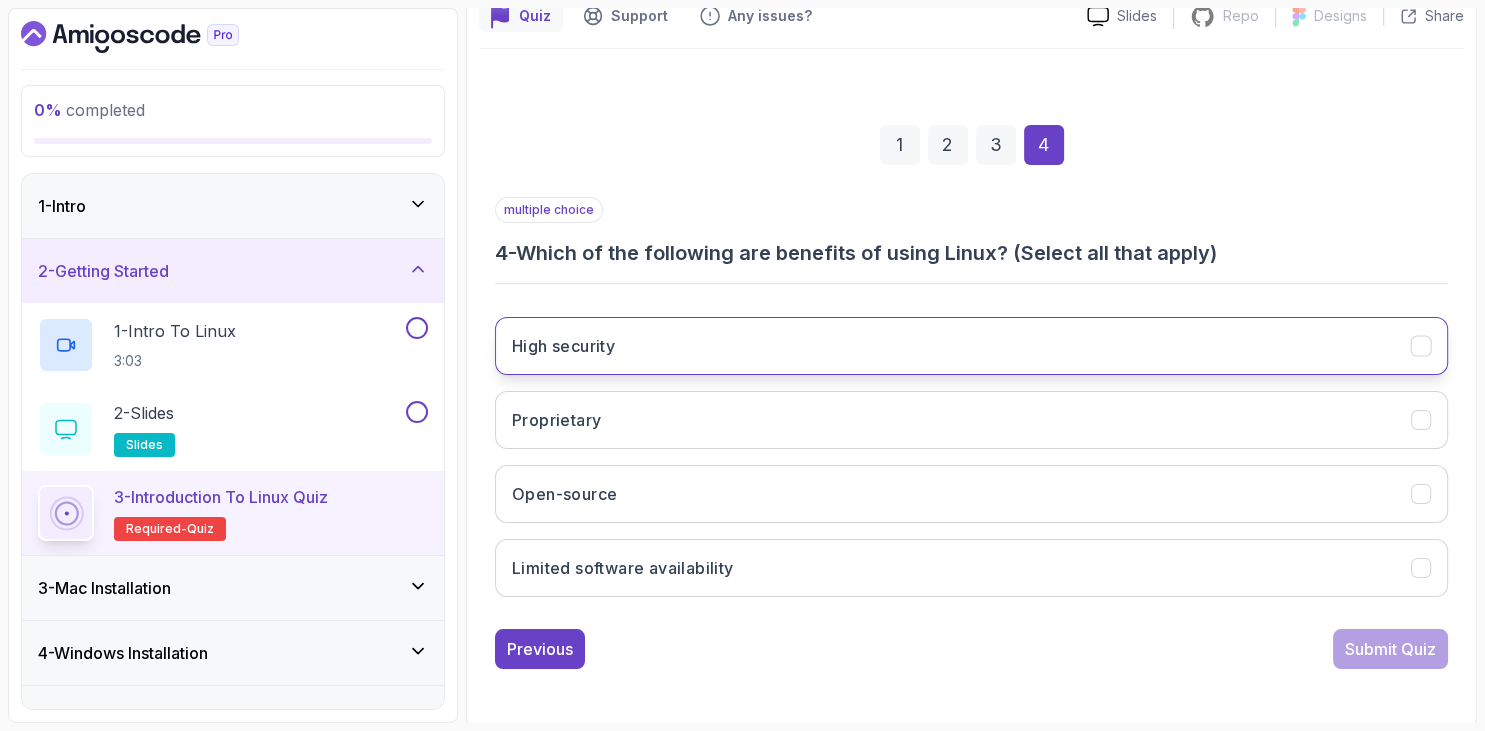 click on "High security" at bounding box center [971, 346] 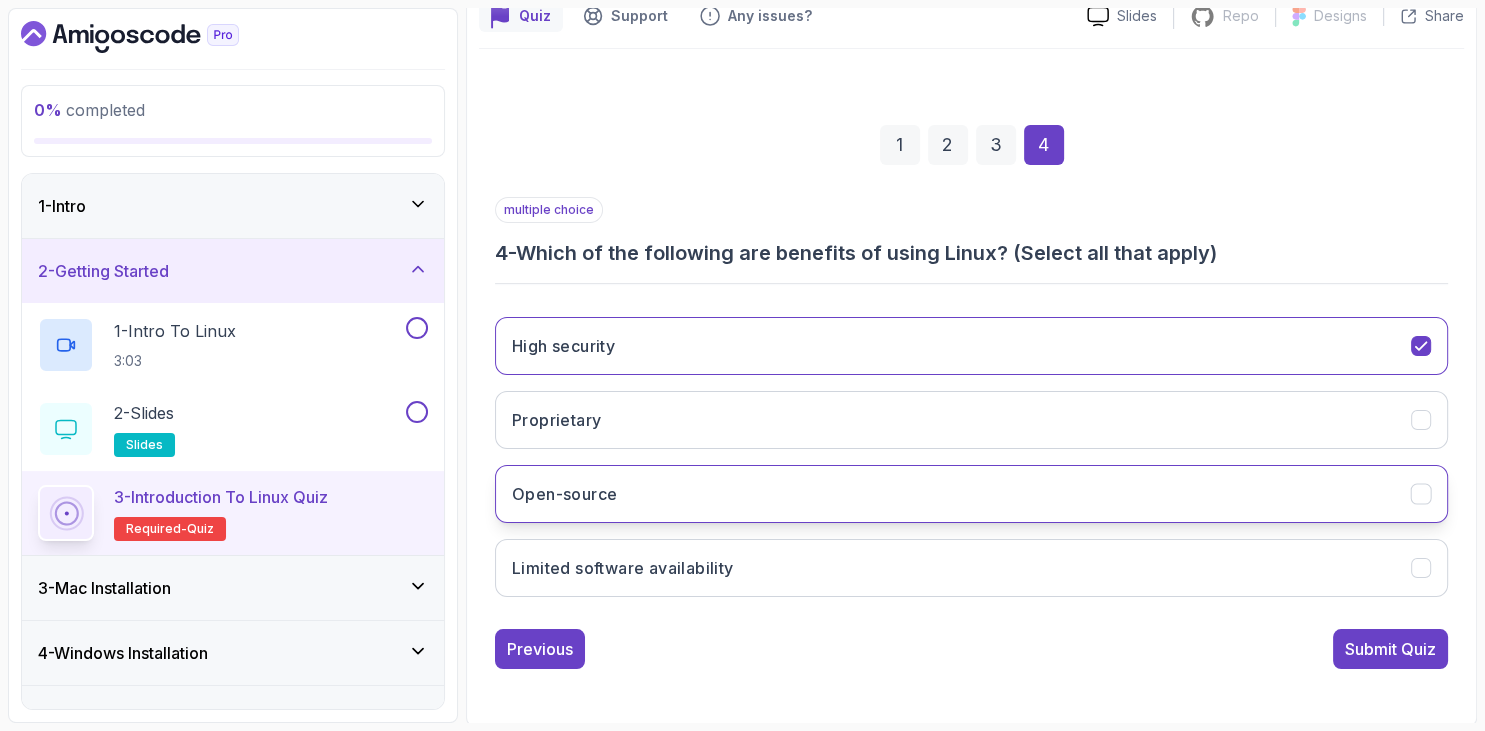 click on "Open-source" at bounding box center [971, 494] 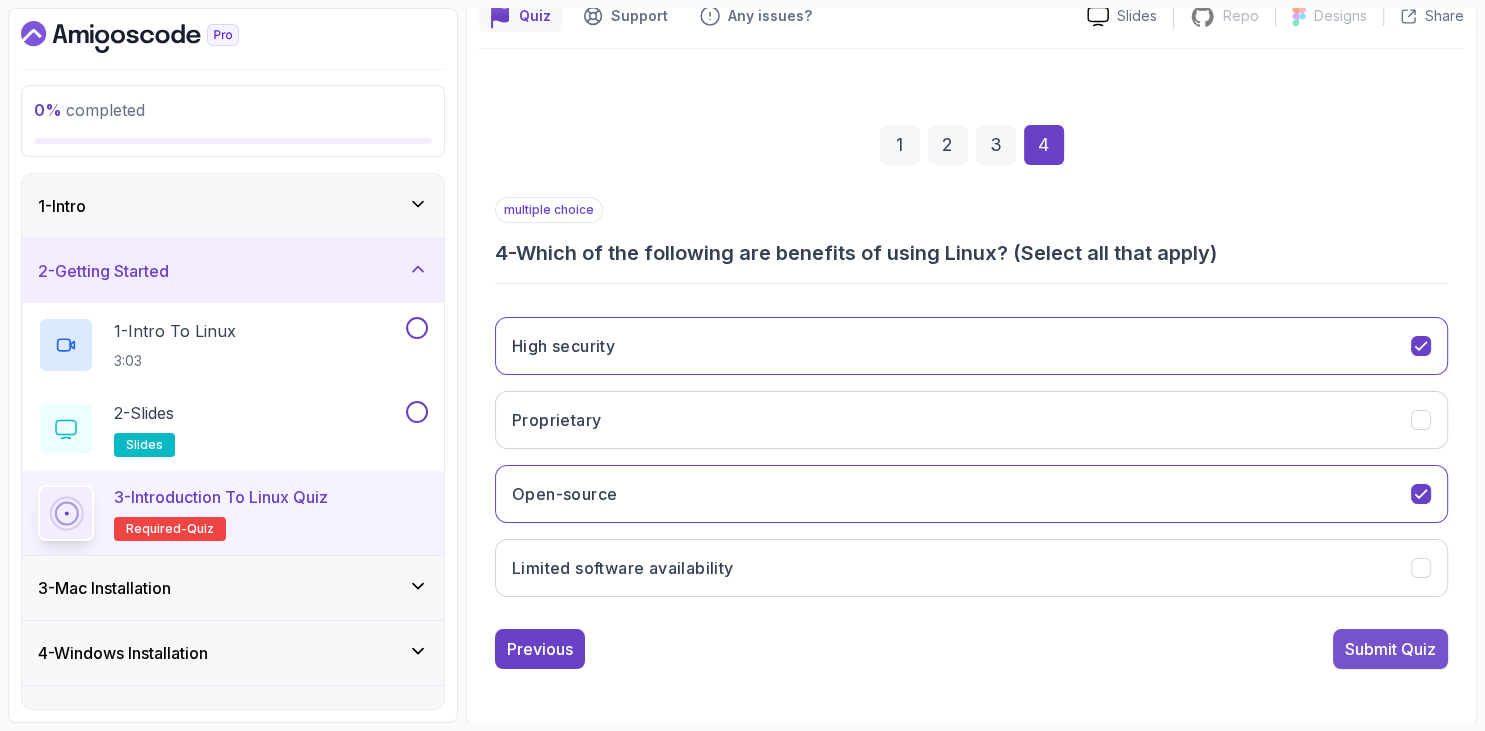 click on "Submit Quiz" at bounding box center [1390, 649] 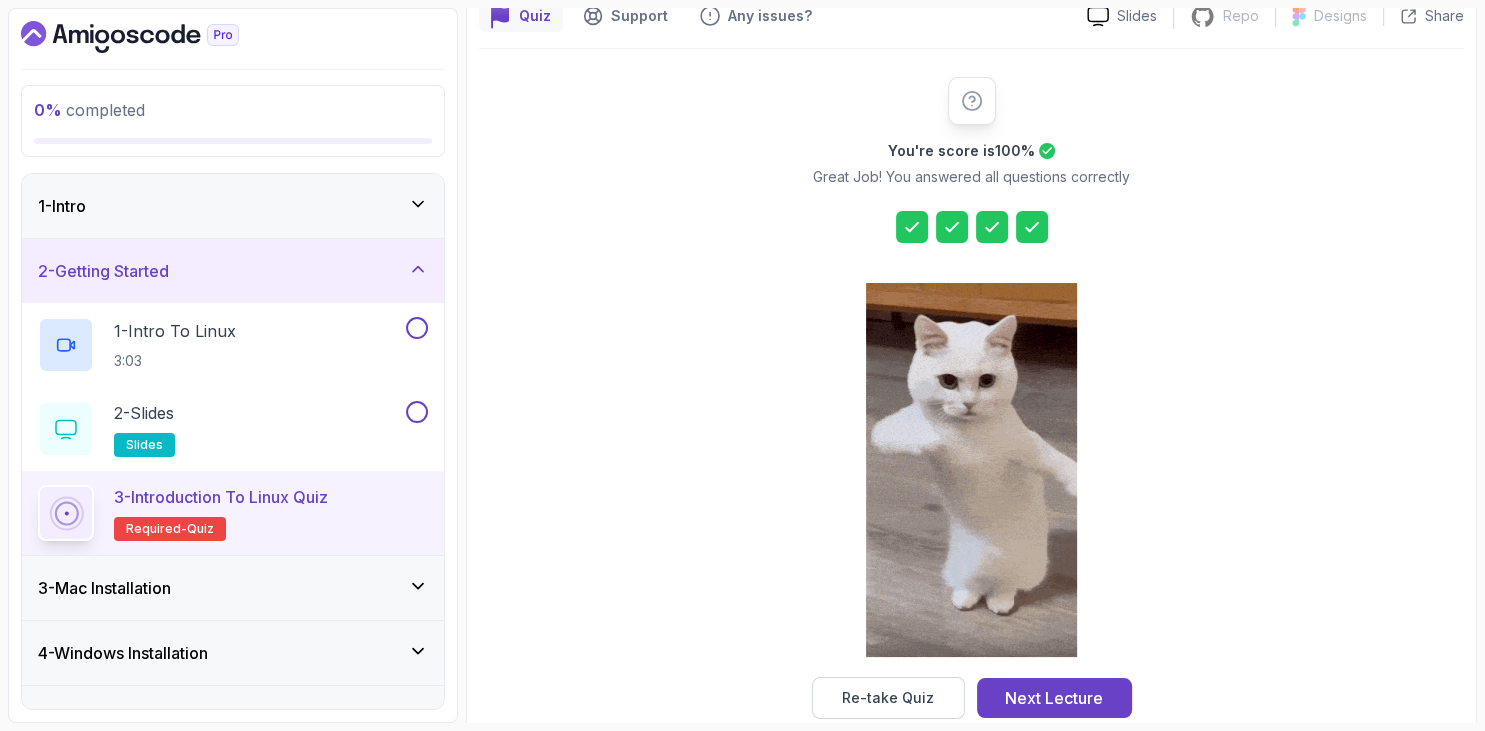scroll, scrollTop: 226, scrollLeft: 0, axis: vertical 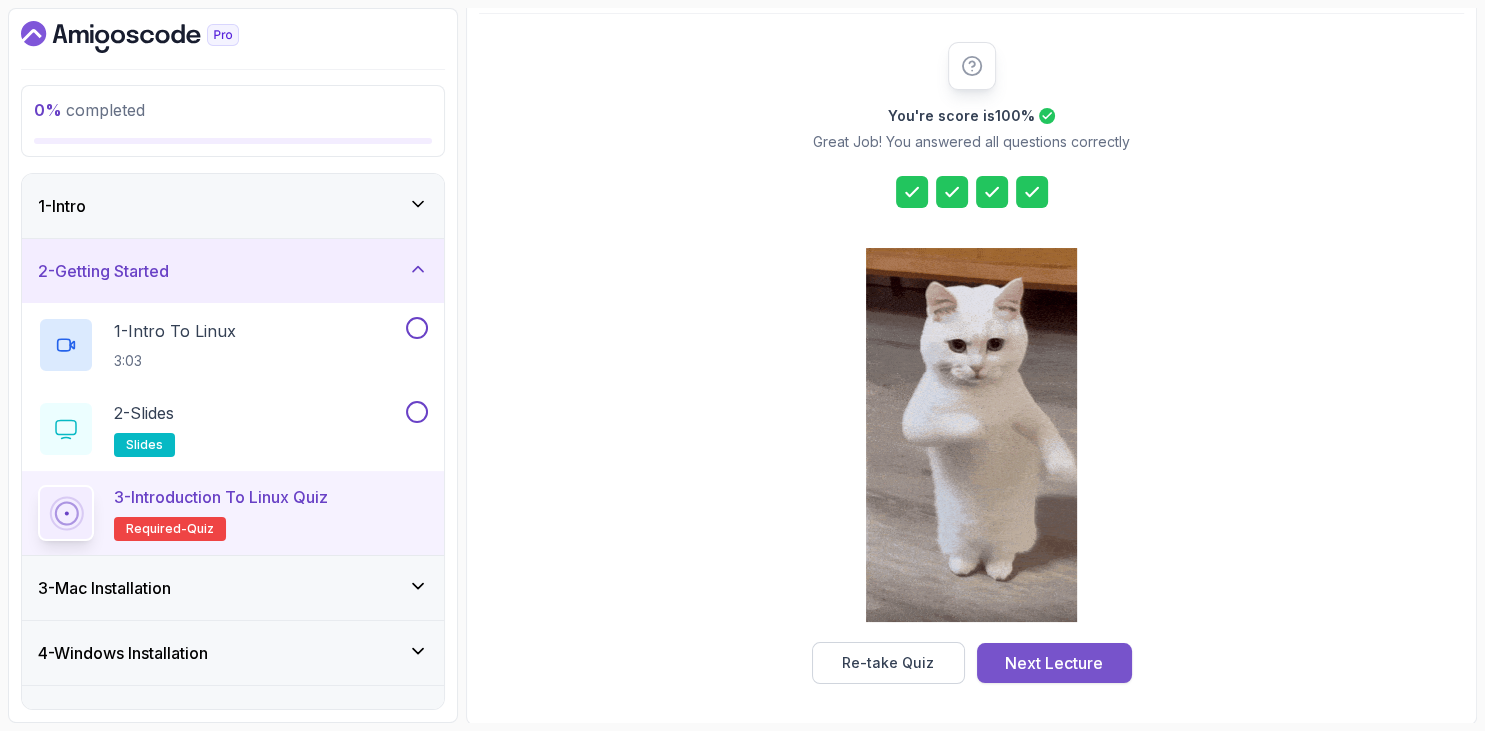click on "Next Lecture" at bounding box center (1054, 663) 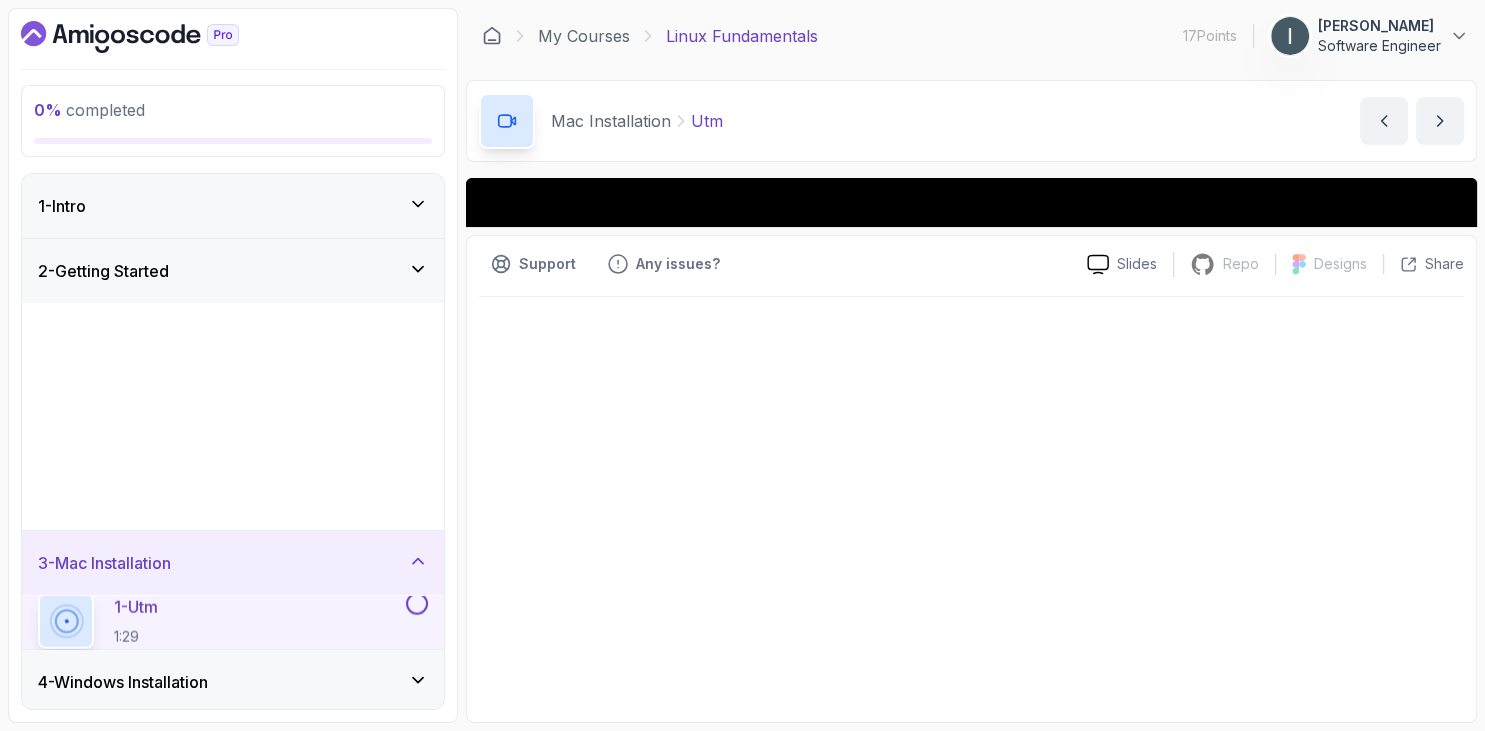 scroll, scrollTop: 0, scrollLeft: 0, axis: both 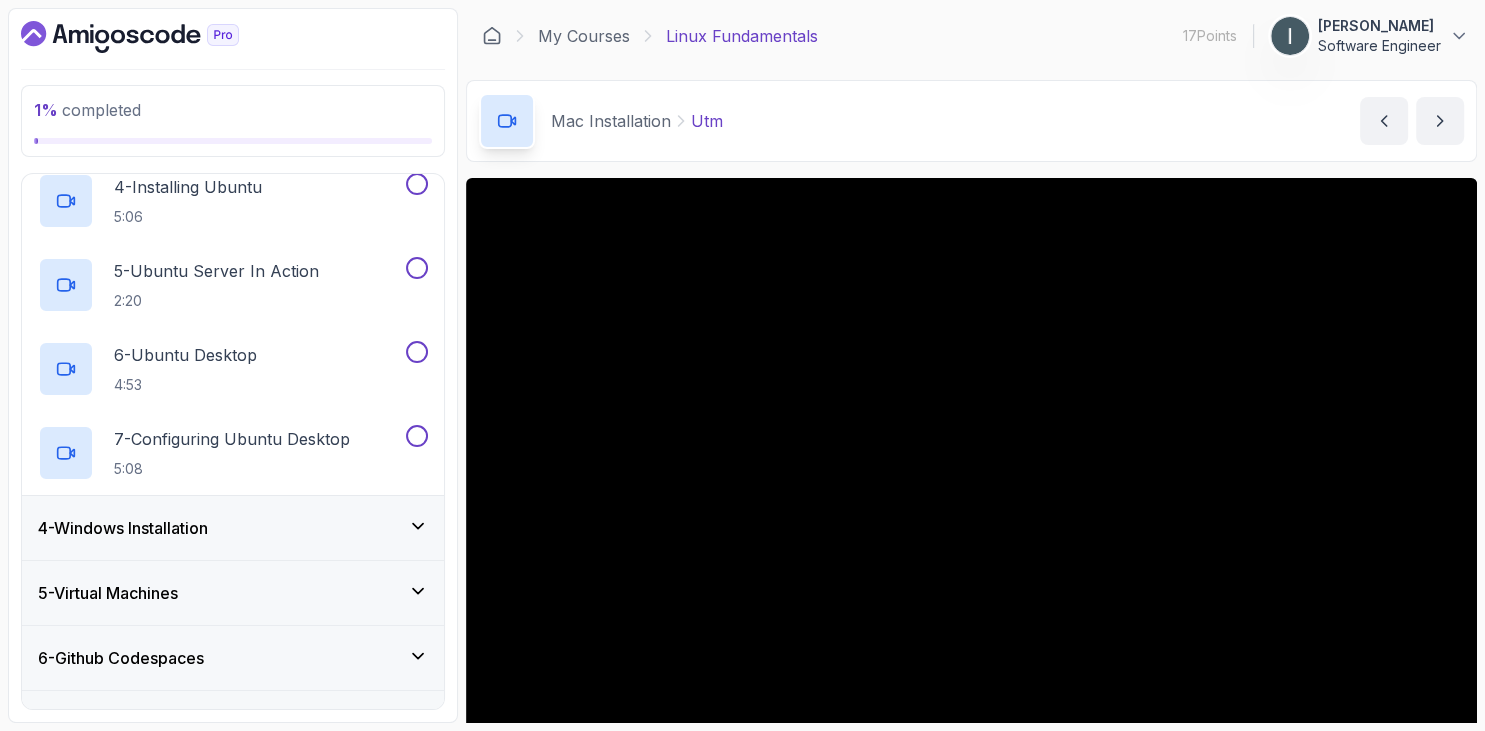 click on "4  -  Windows Installation" at bounding box center (233, 528) 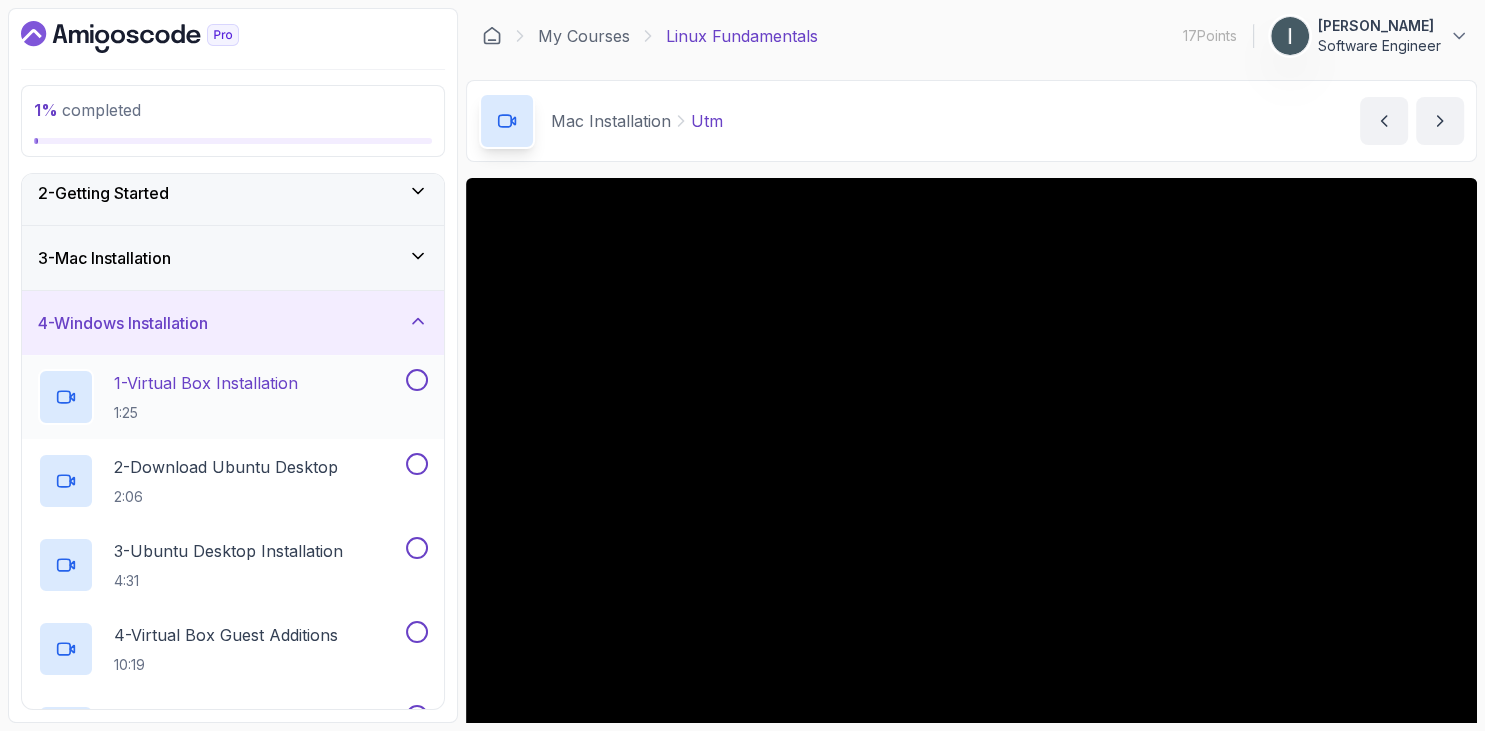 scroll, scrollTop: 0, scrollLeft: 0, axis: both 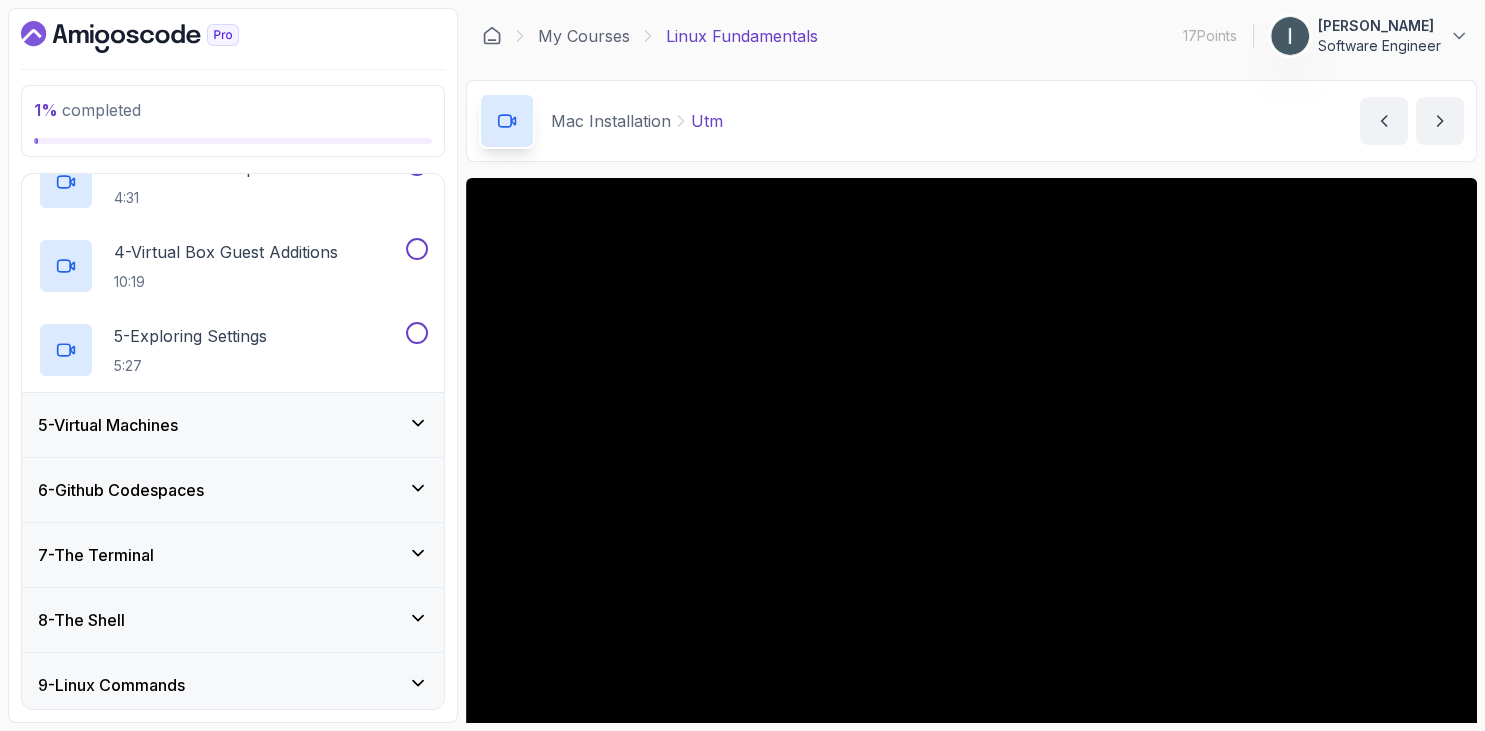 click on "5  -  Virtual Machines" at bounding box center [233, 425] 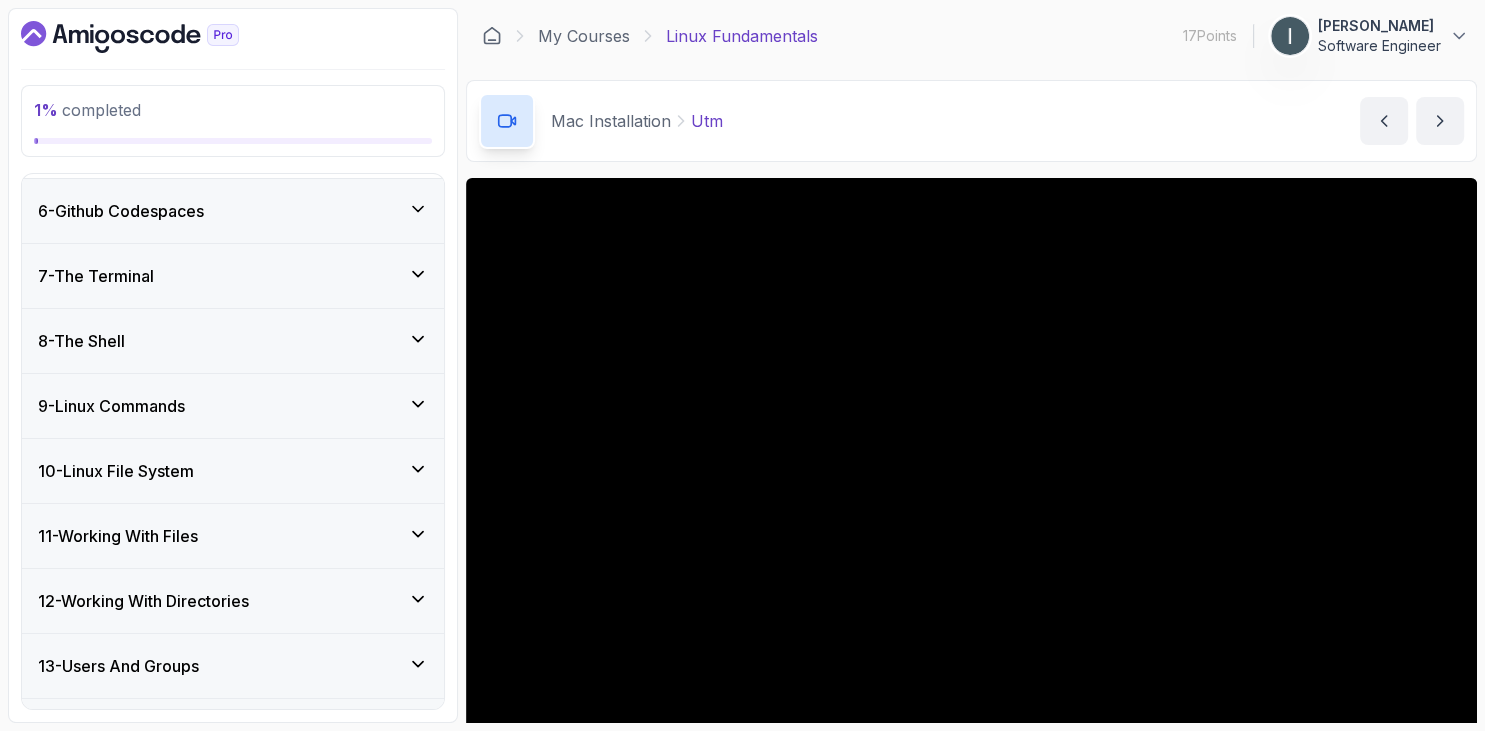 scroll, scrollTop: 510, scrollLeft: 0, axis: vertical 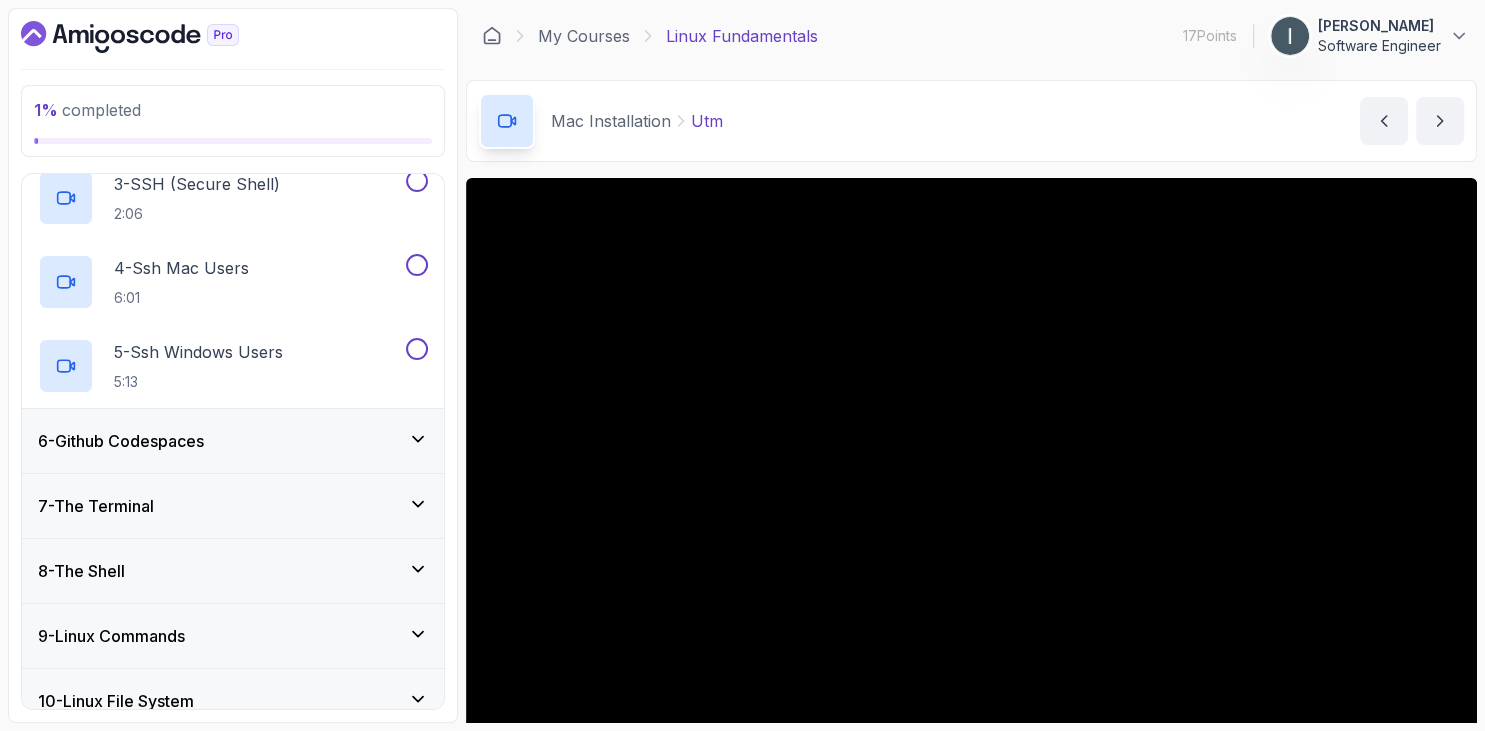click 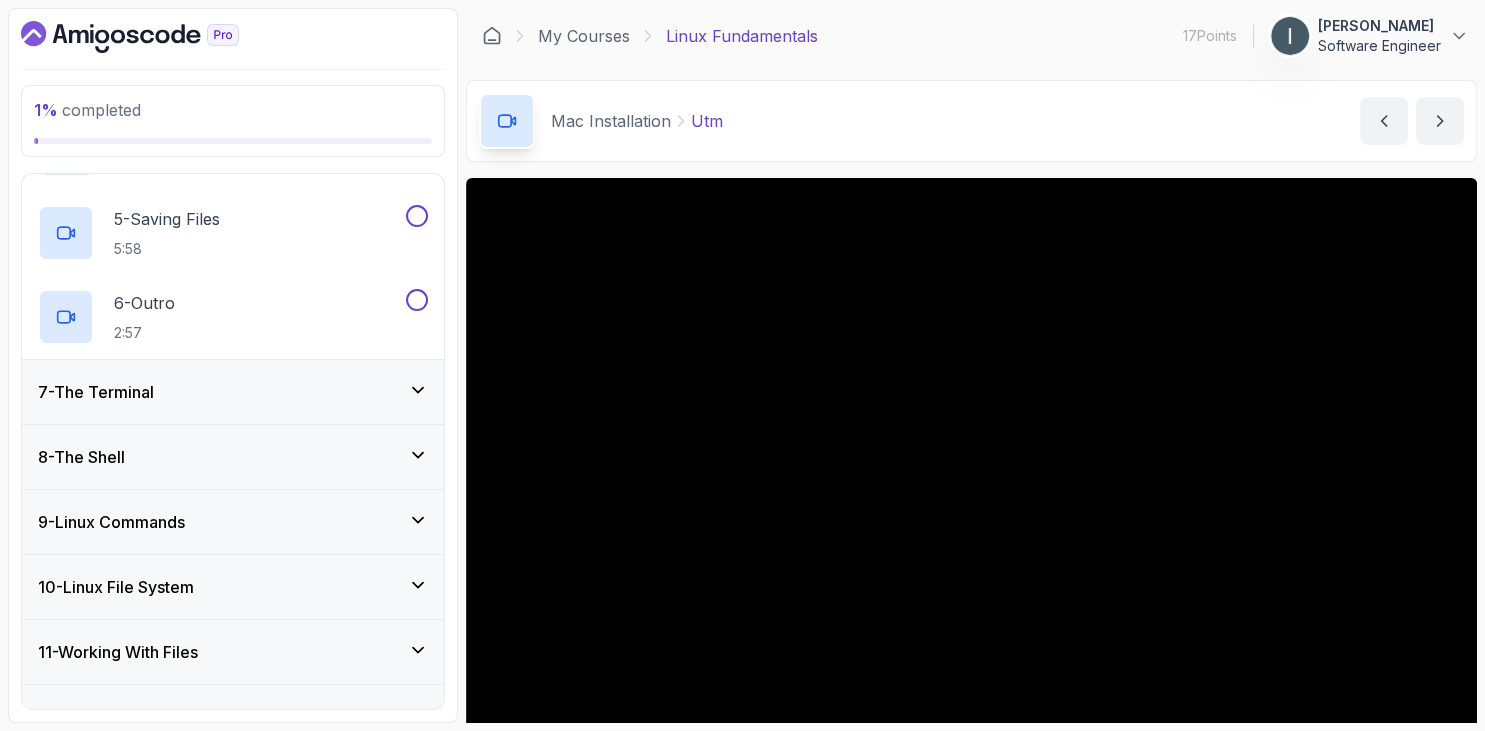 click on "7  -  The Terminal" at bounding box center [233, 392] 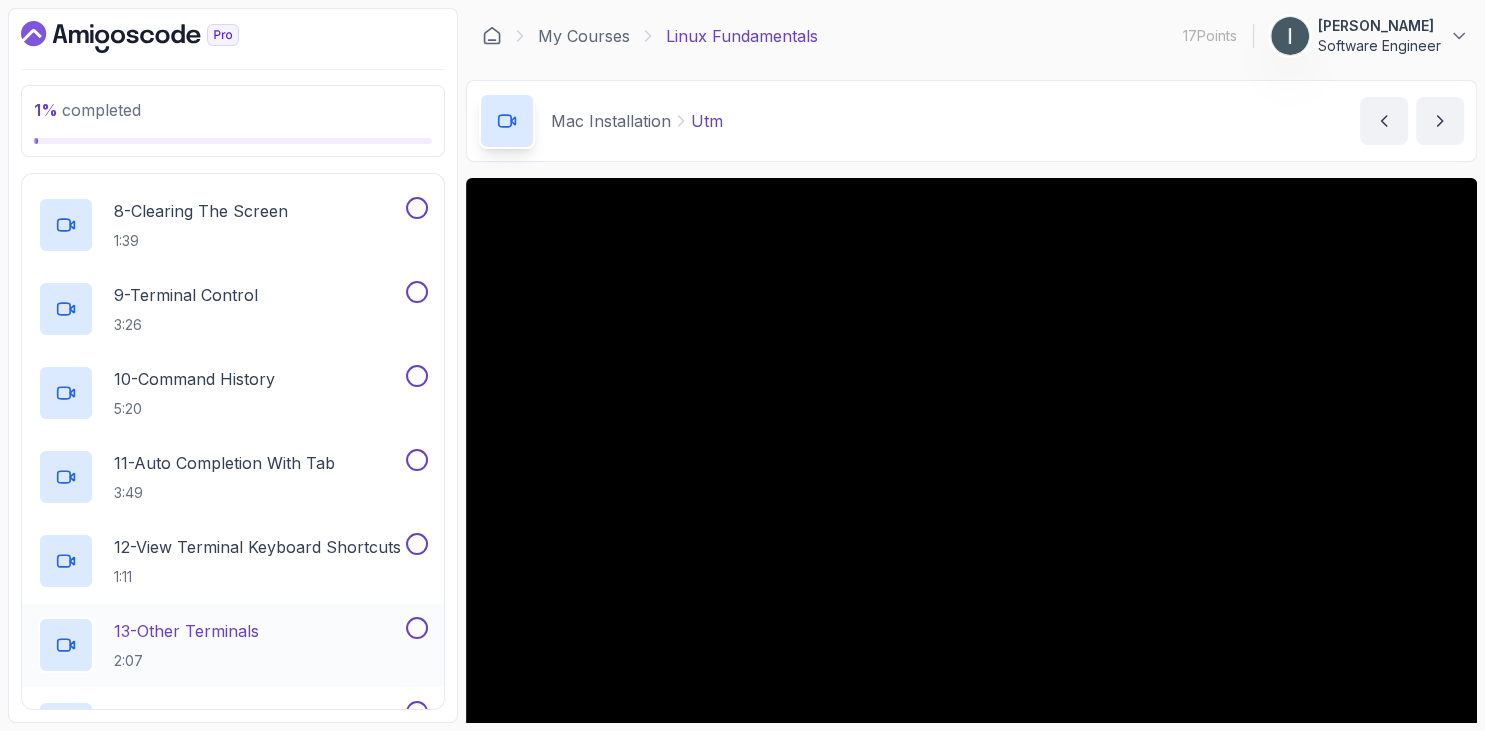 scroll, scrollTop: 1494, scrollLeft: 0, axis: vertical 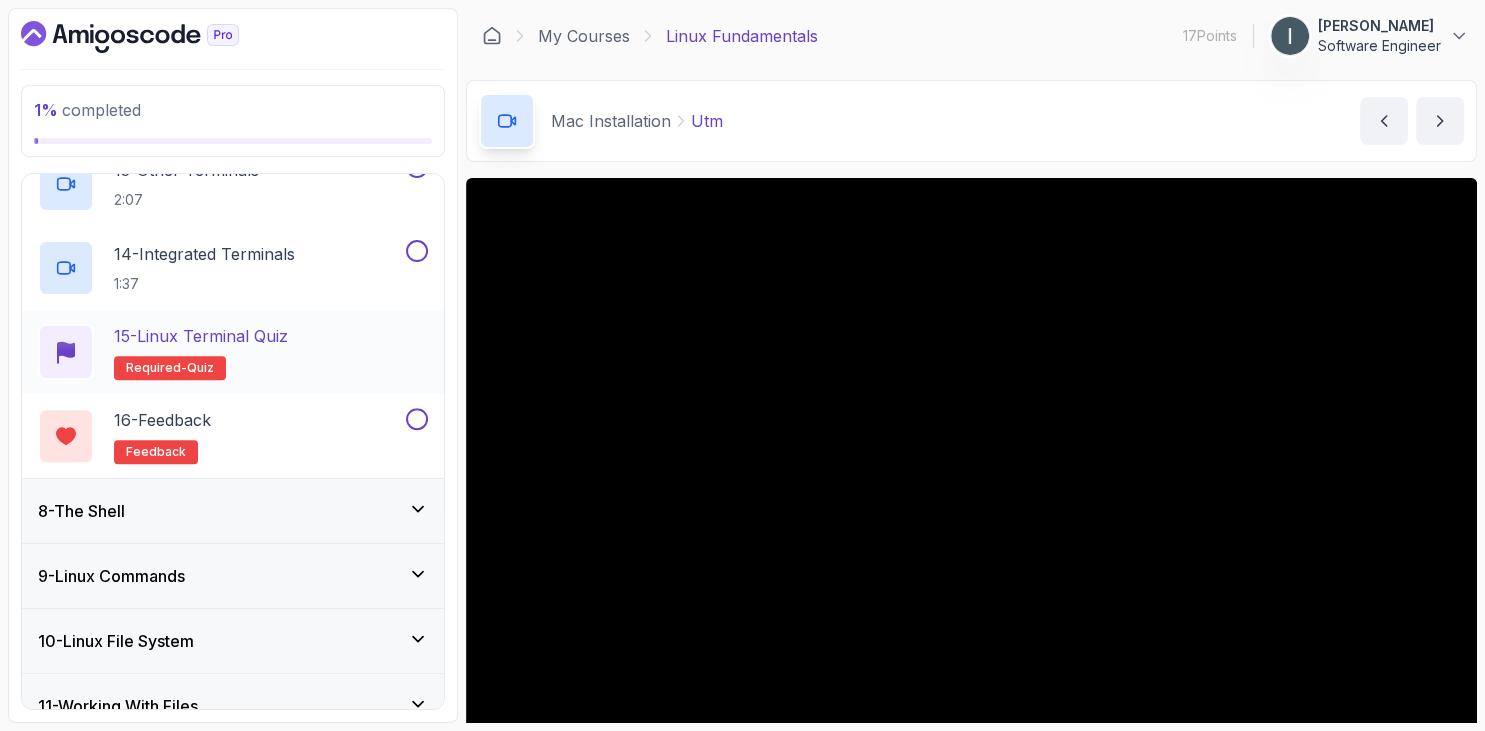 click on "15  -  Linux Terminal Quiz Required- quiz" at bounding box center [201, 352] 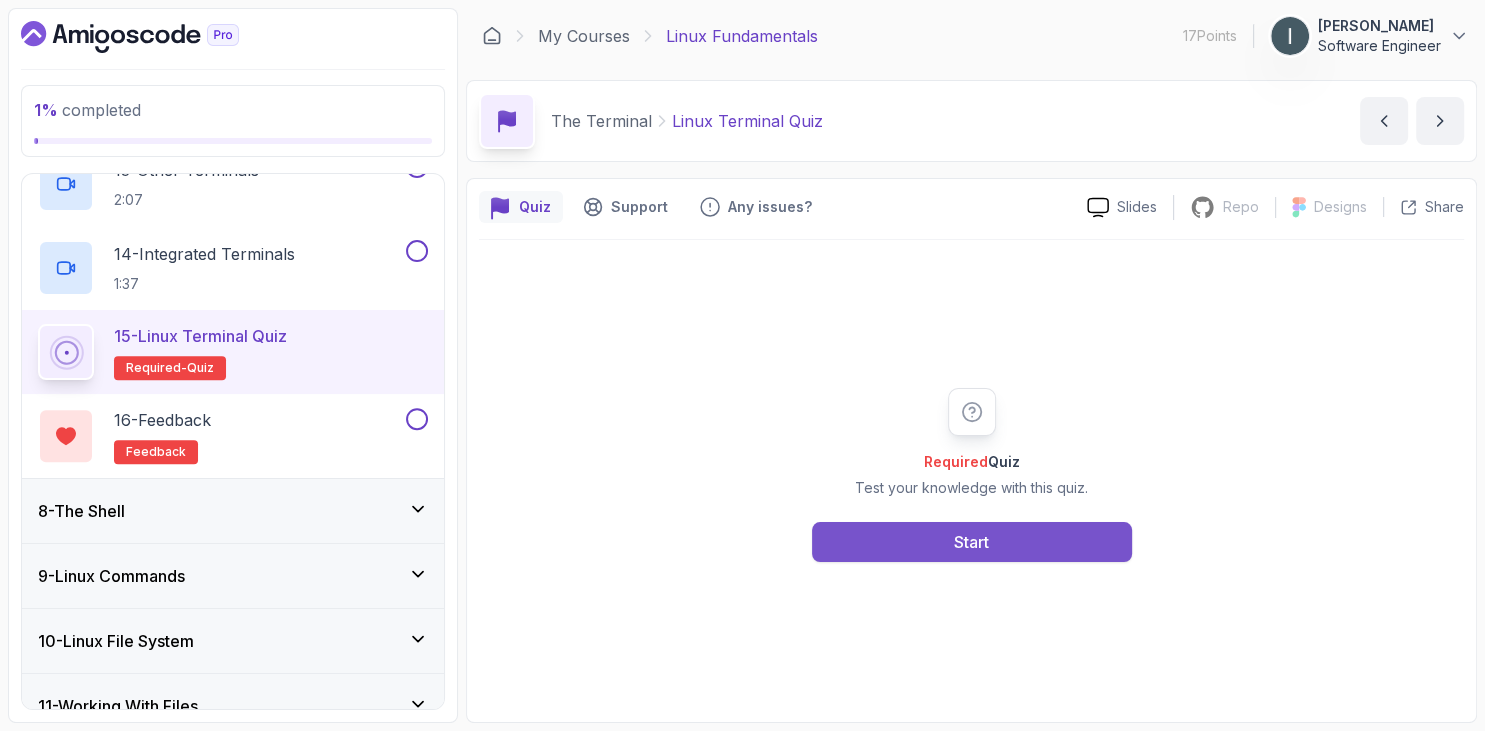 click on "Start" at bounding box center (972, 542) 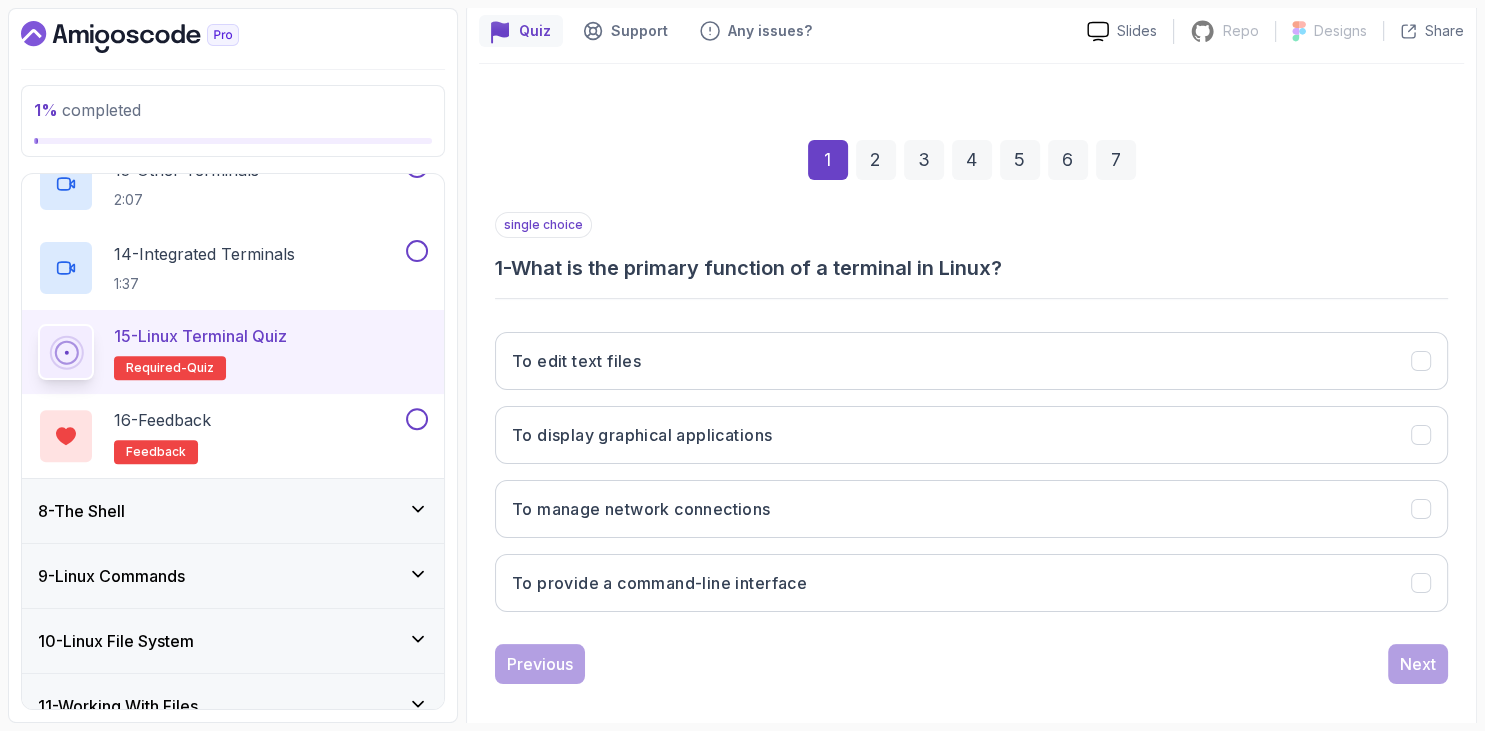 scroll, scrollTop: 191, scrollLeft: 0, axis: vertical 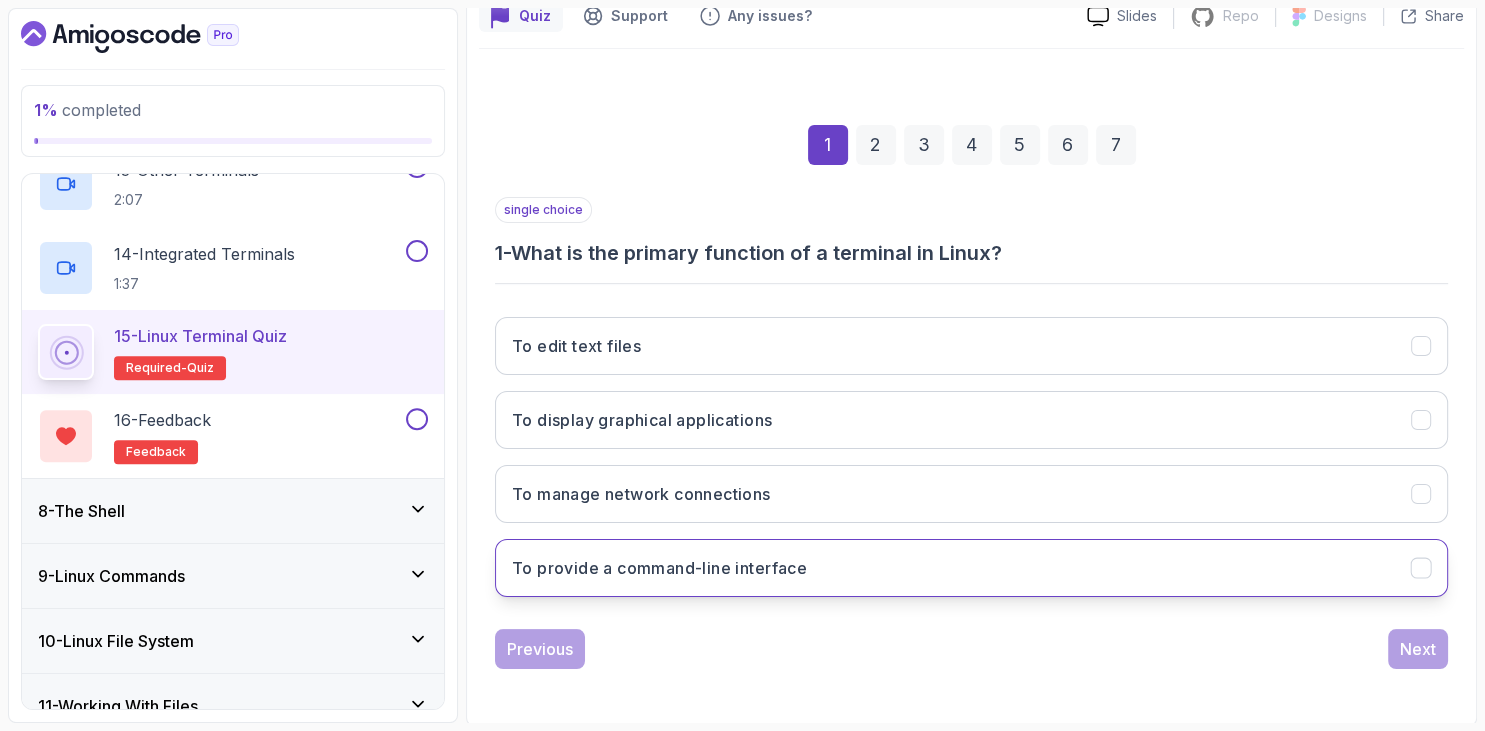click on "To provide a command-line interface" at bounding box center (971, 568) 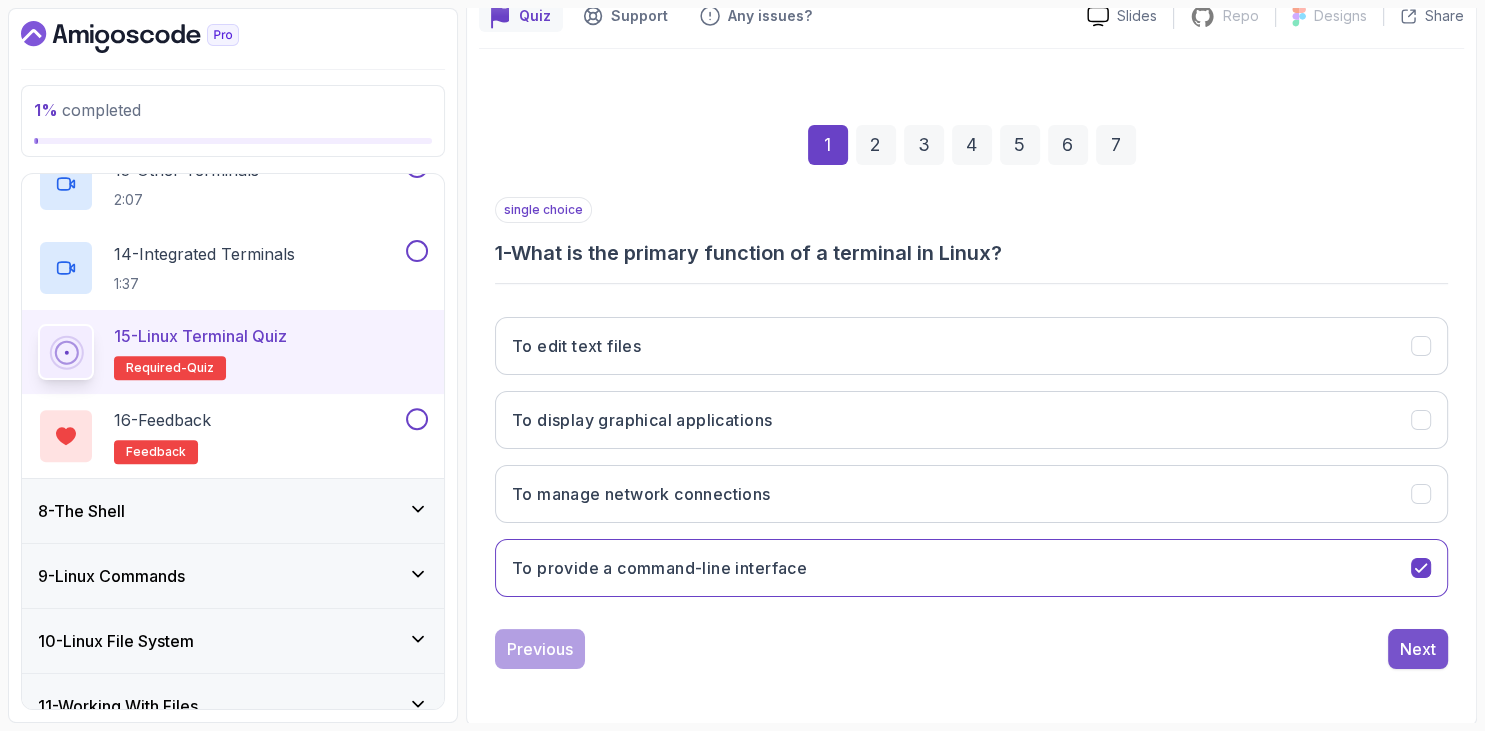 click on "Next" at bounding box center (1418, 649) 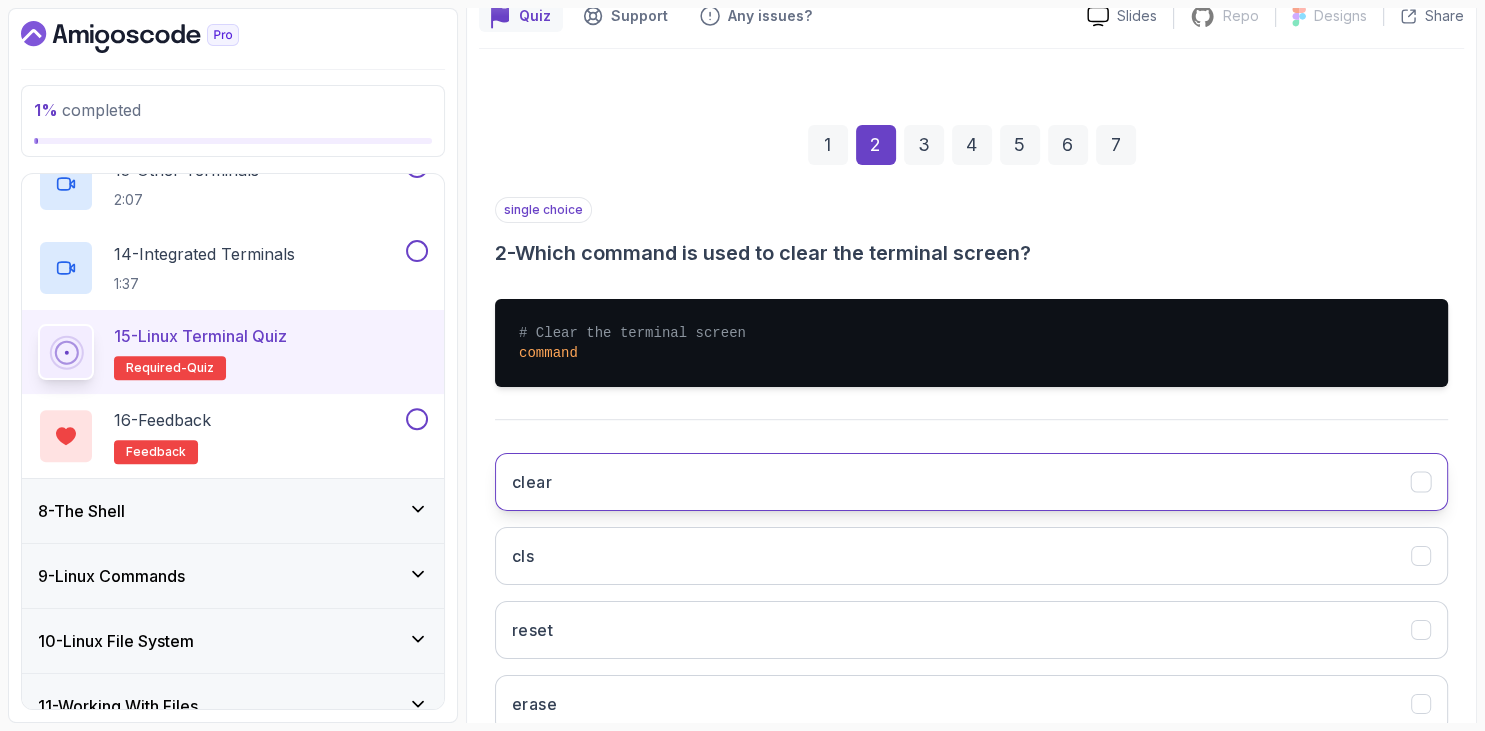 scroll, scrollTop: 327, scrollLeft: 0, axis: vertical 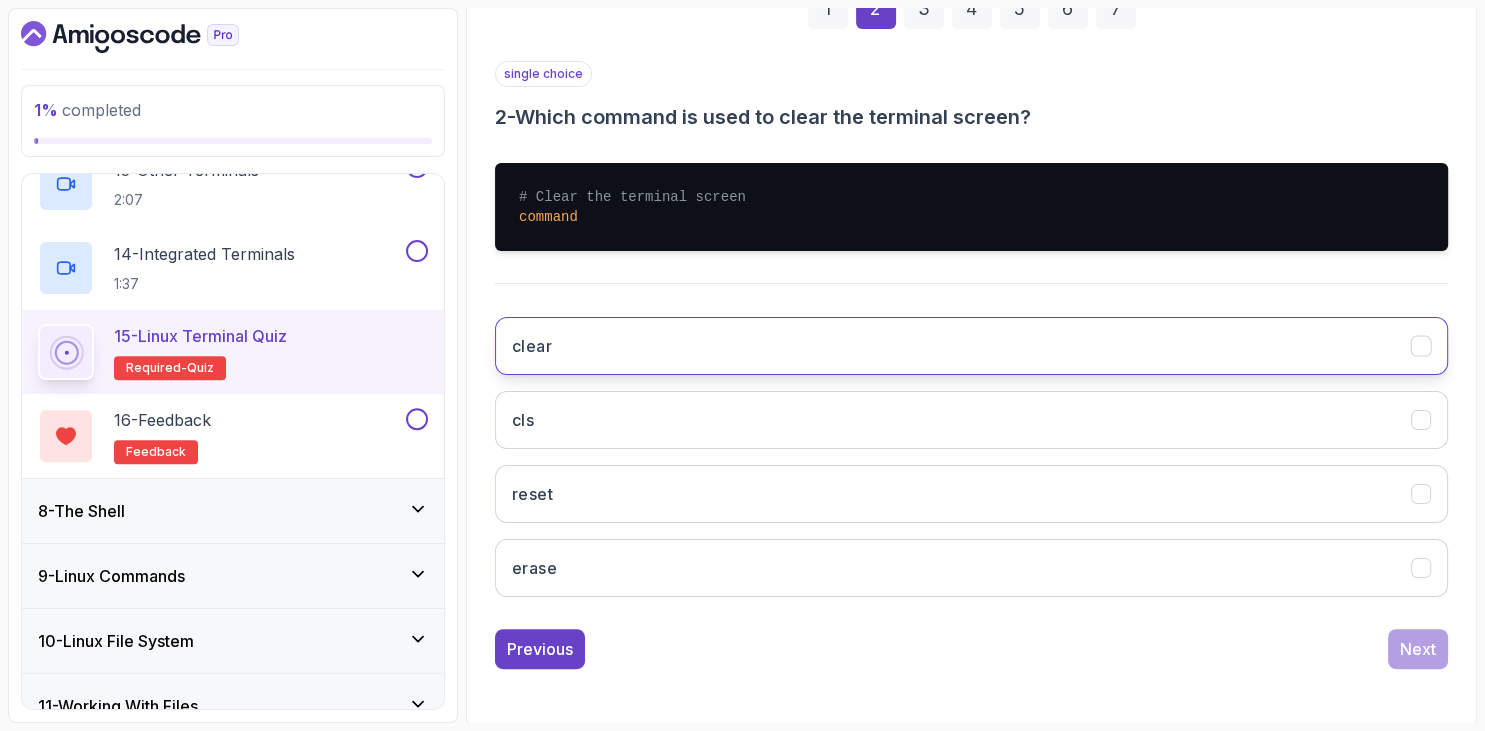 click on "clear" at bounding box center (971, 346) 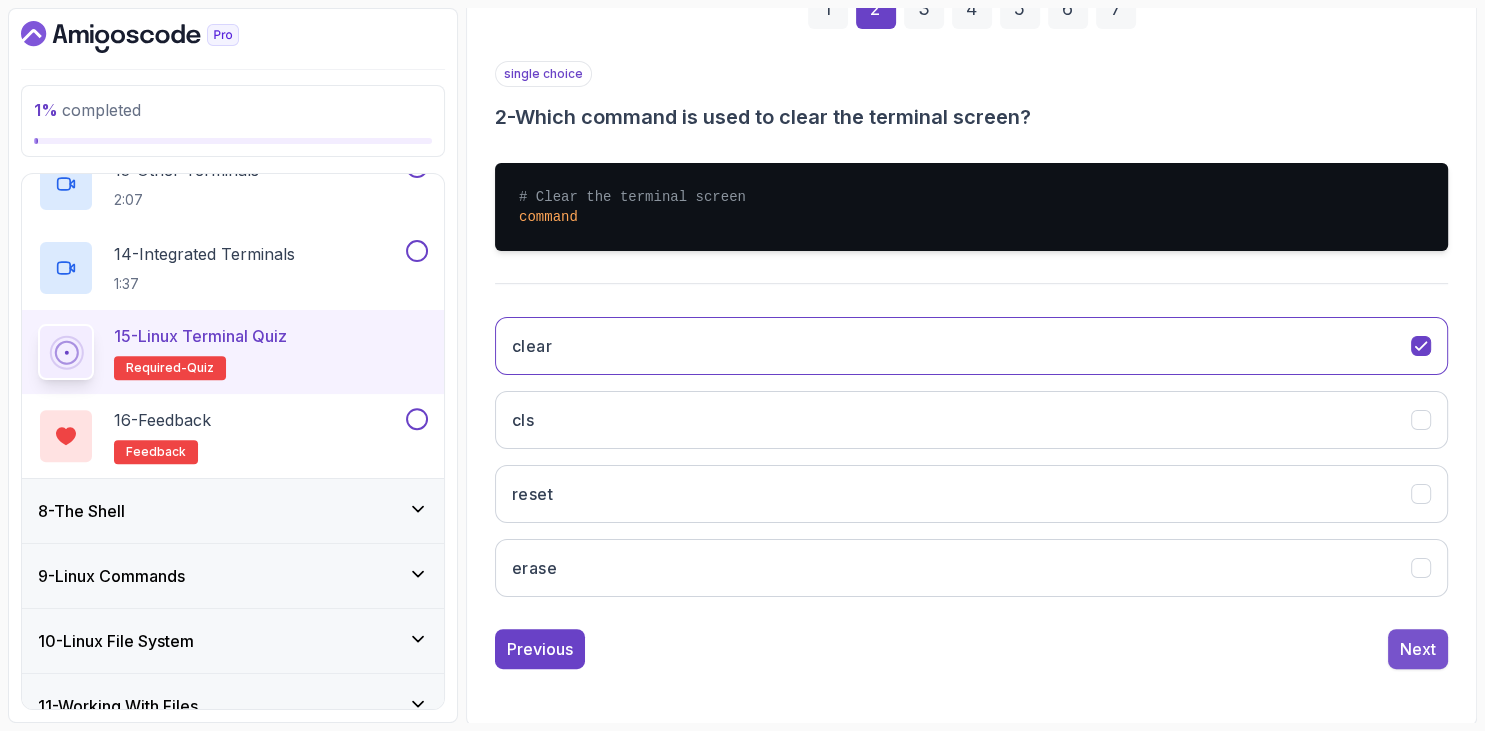 click on "Next" at bounding box center (1418, 649) 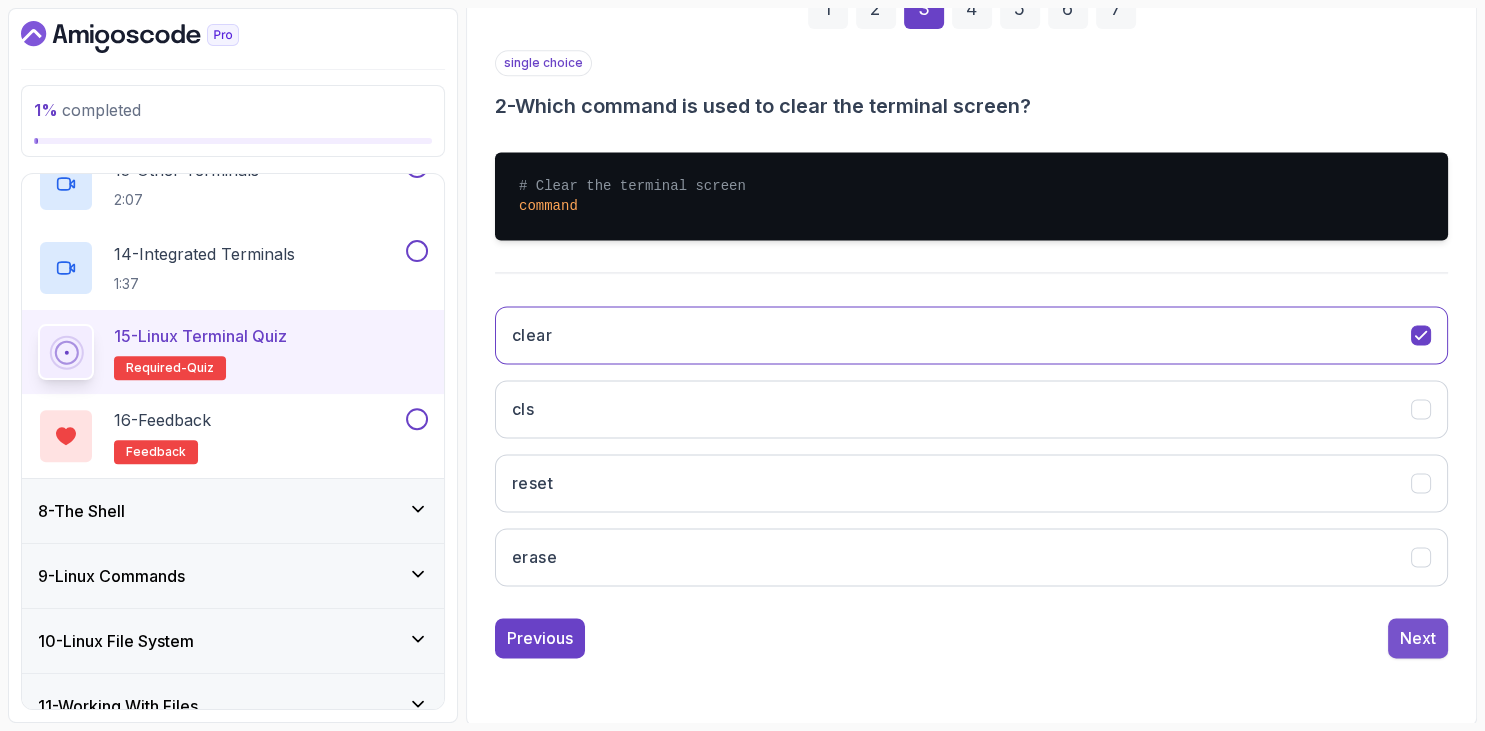 scroll, scrollTop: 191, scrollLeft: 0, axis: vertical 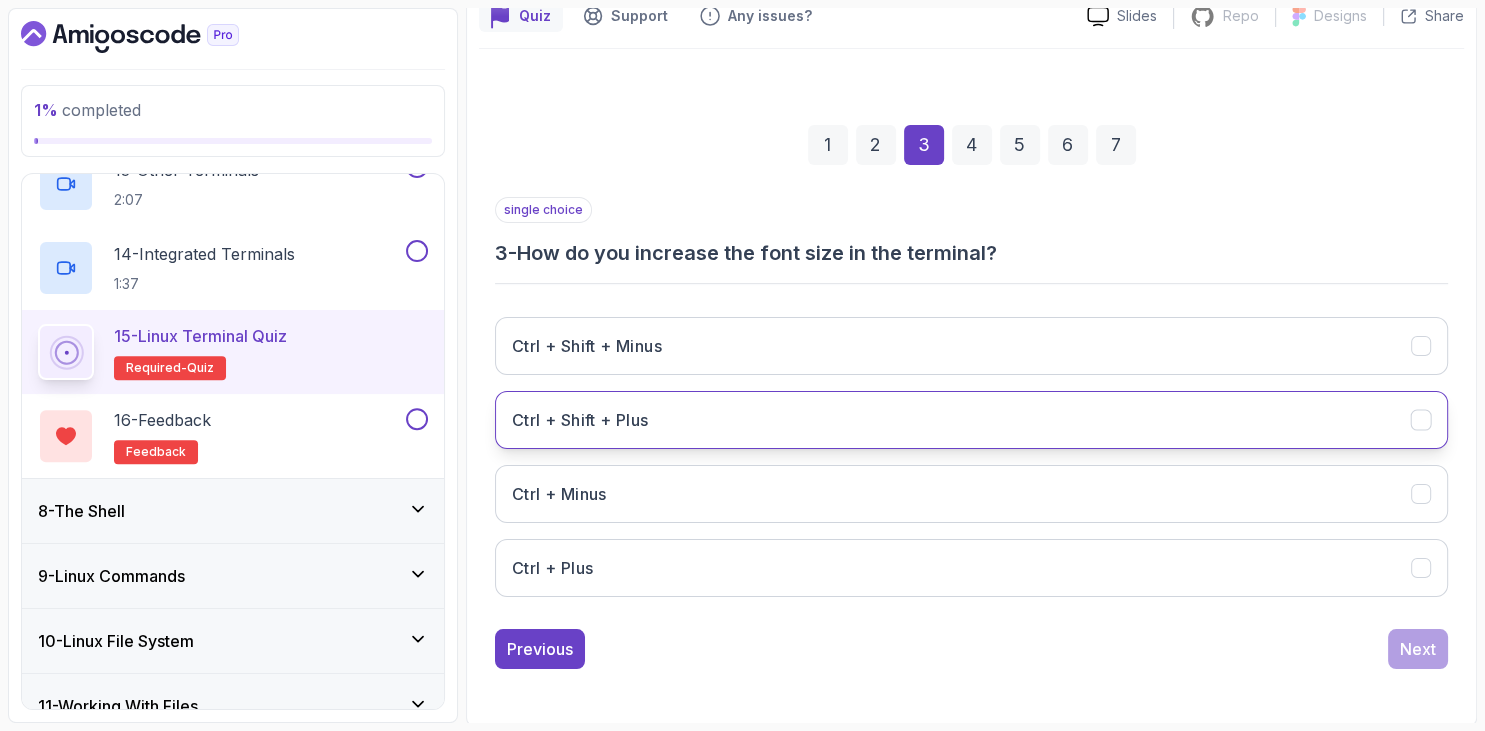 click on "Ctrl + Shift + Plus" at bounding box center (971, 420) 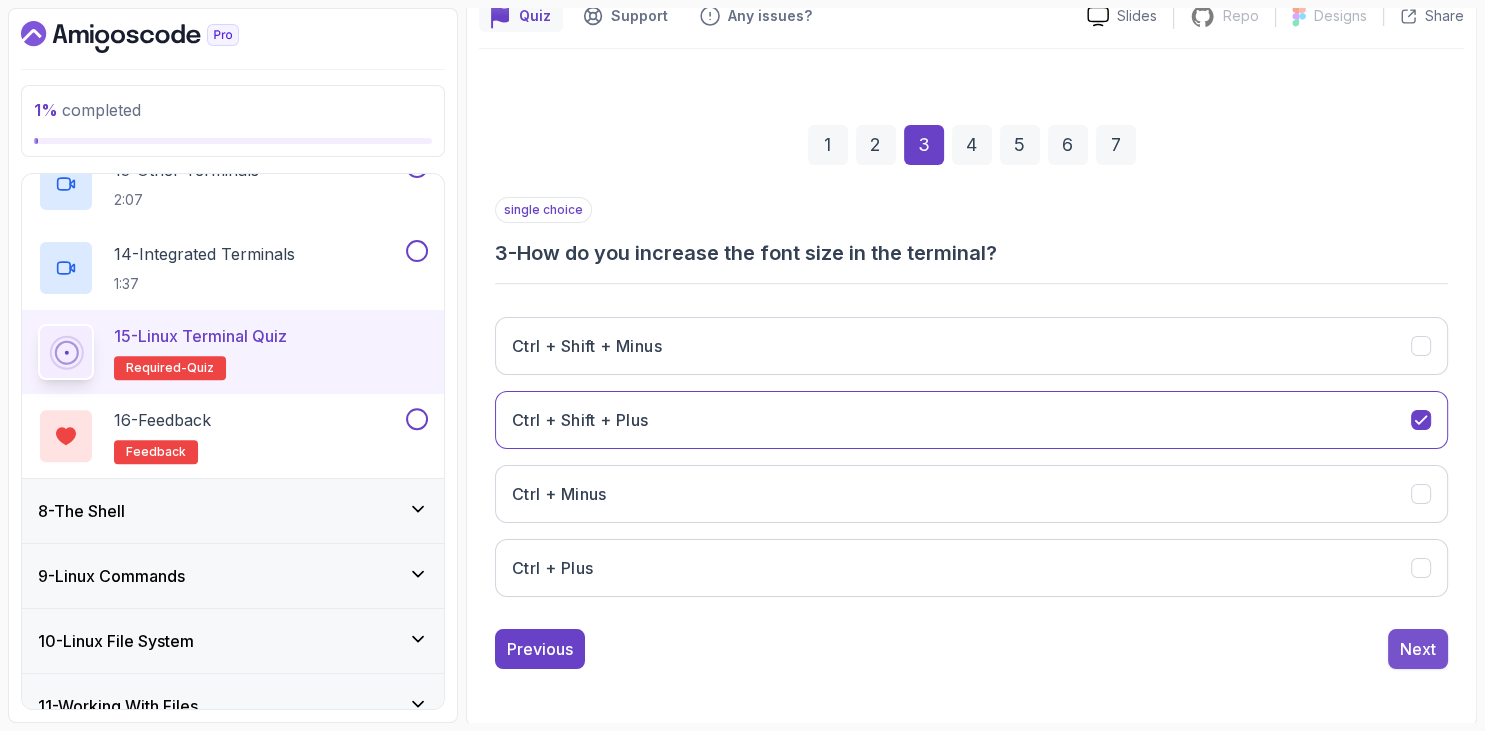 click on "Next" at bounding box center (1418, 649) 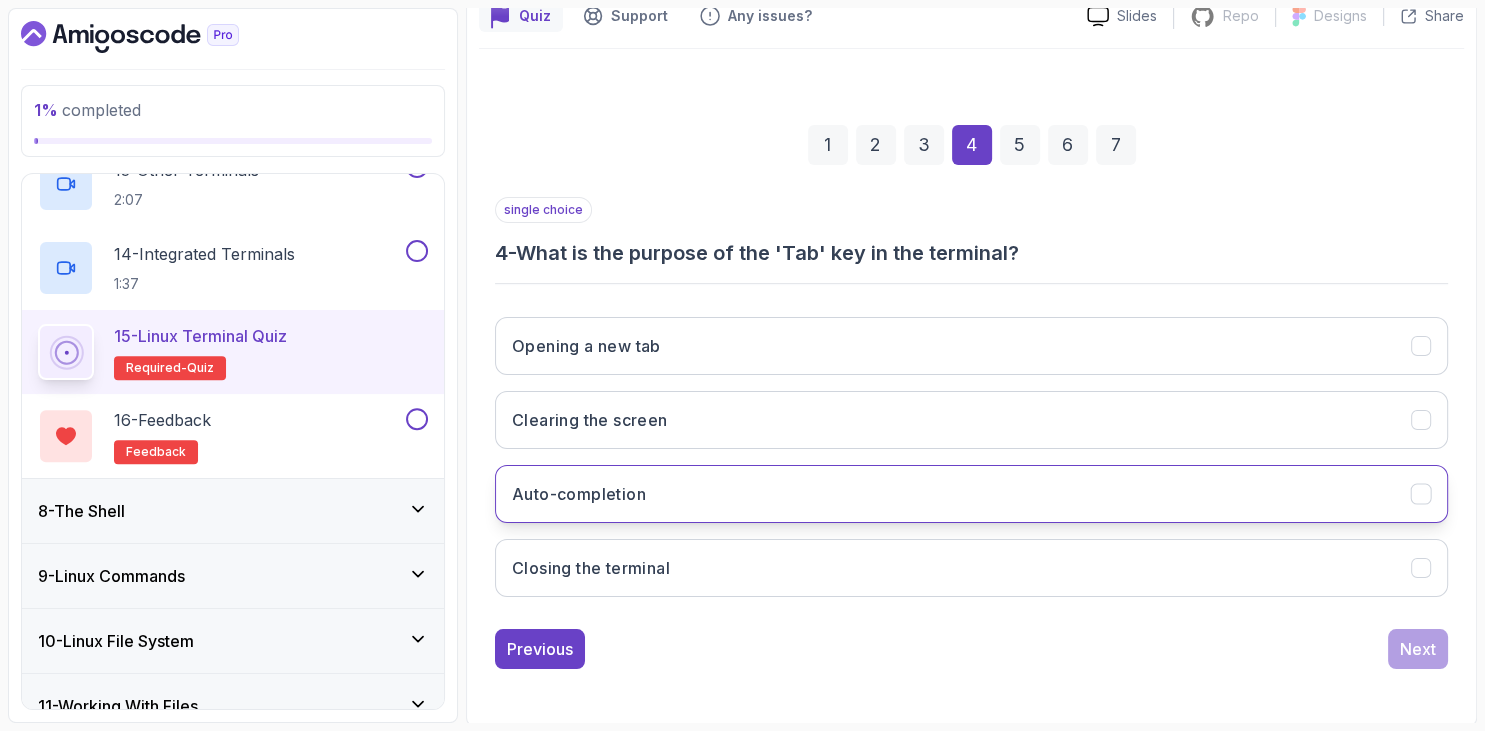 click on "Auto-completion" at bounding box center (971, 494) 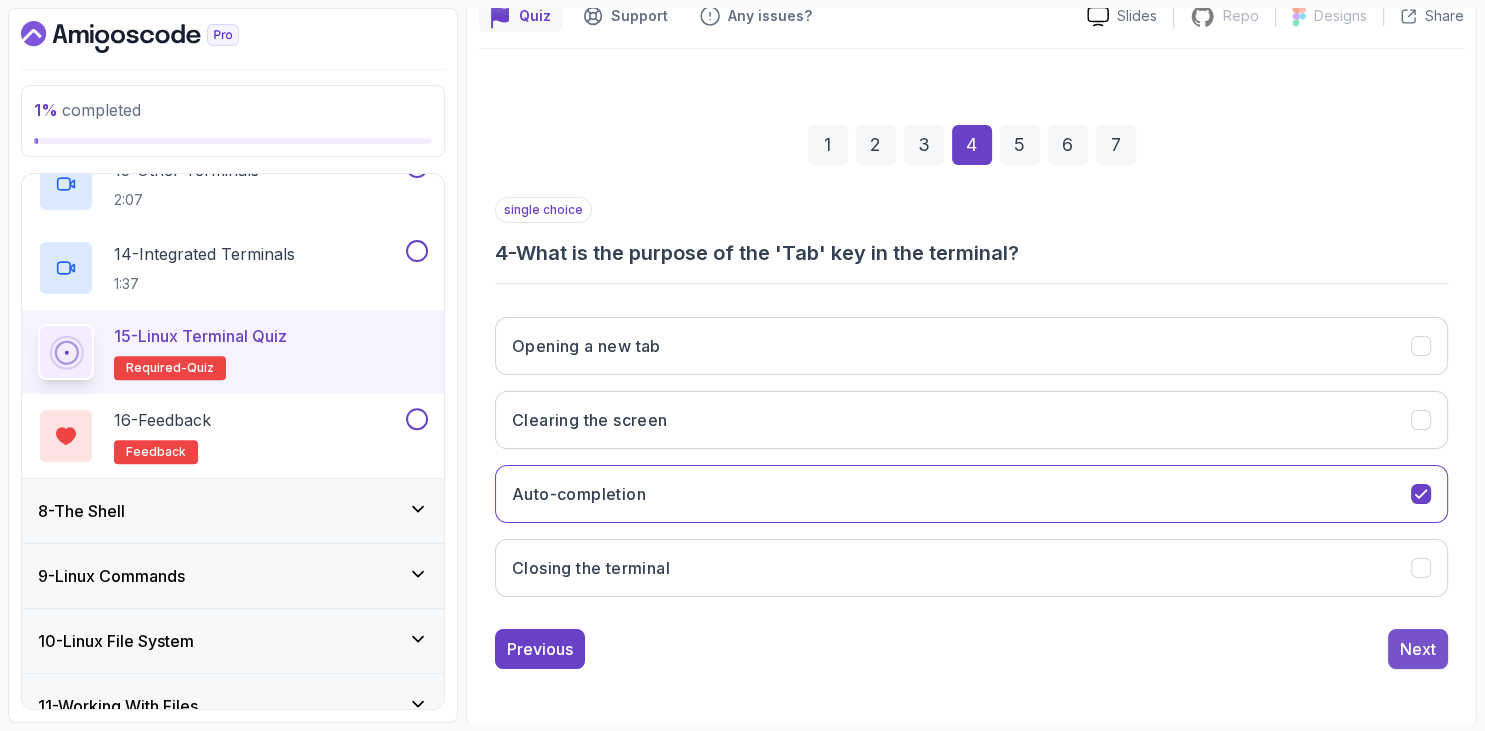 click on "Next" at bounding box center (1418, 649) 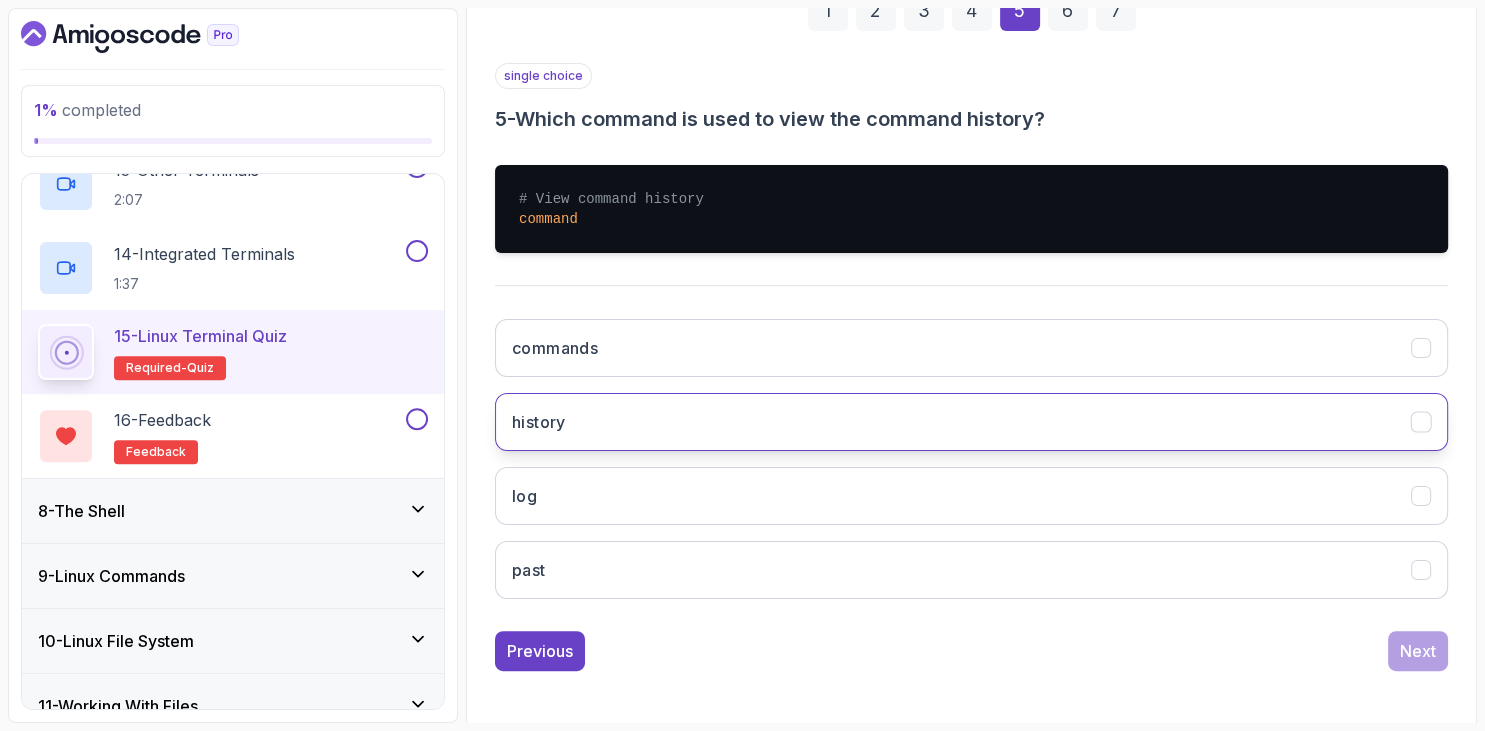 scroll, scrollTop: 327, scrollLeft: 0, axis: vertical 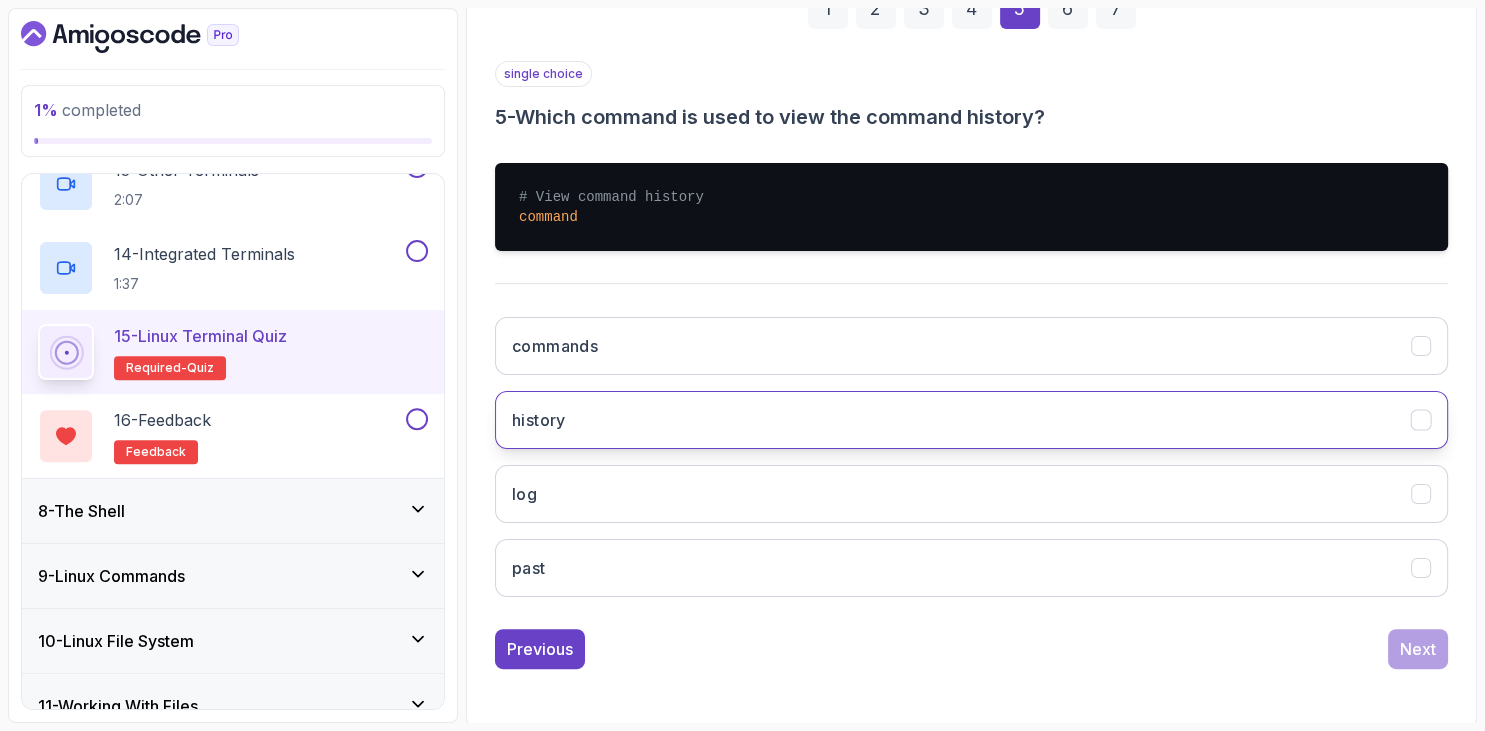 click on "history" at bounding box center [539, 420] 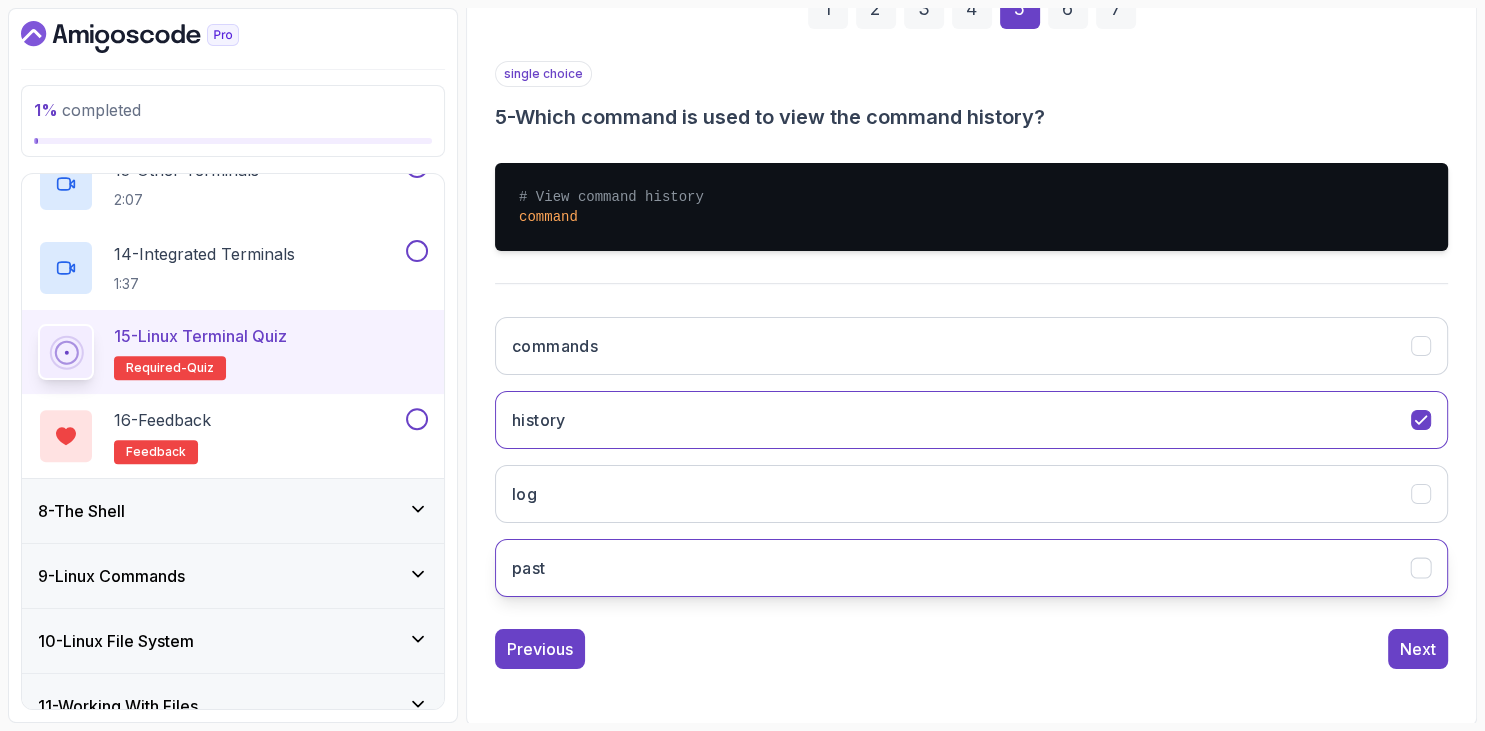 click on "past" at bounding box center [971, 568] 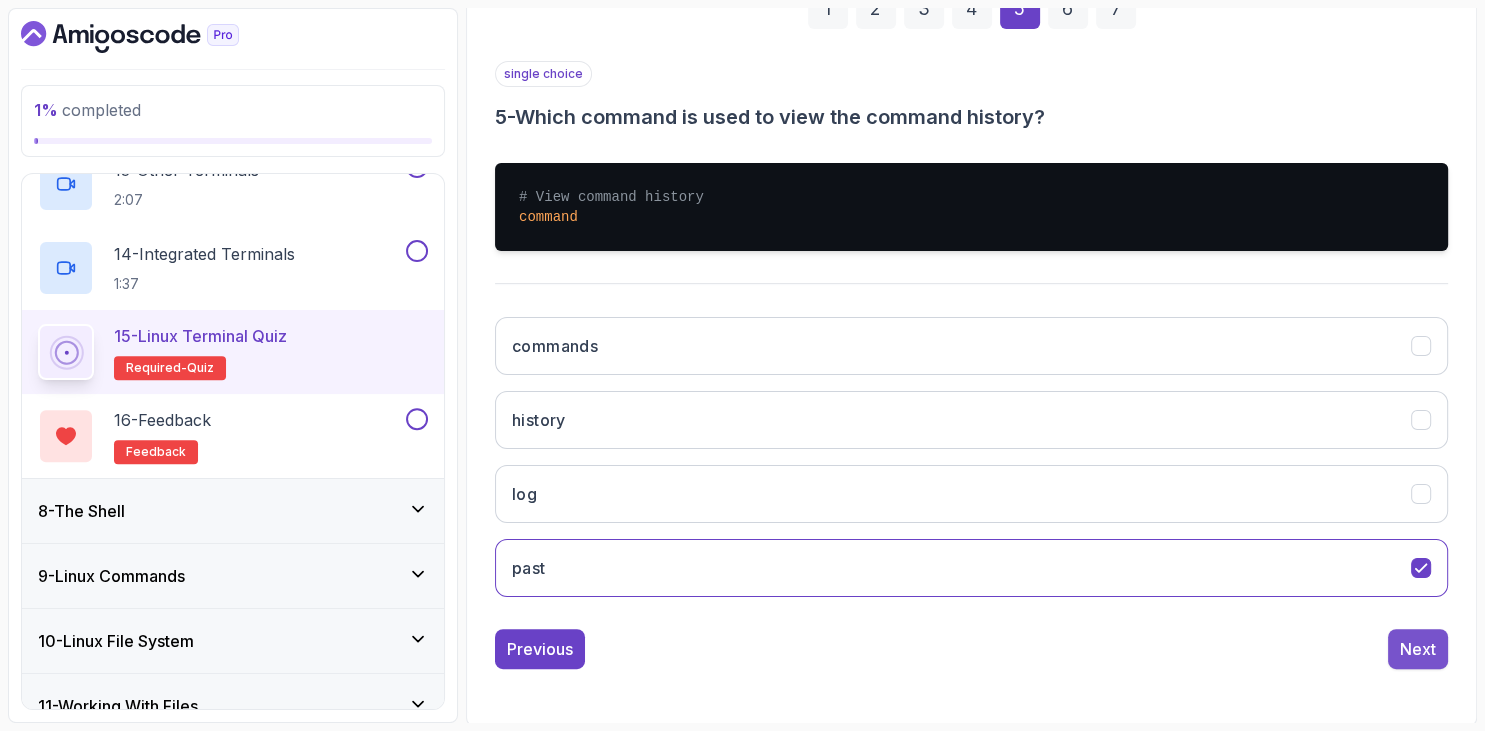 click on "Next" at bounding box center (1418, 649) 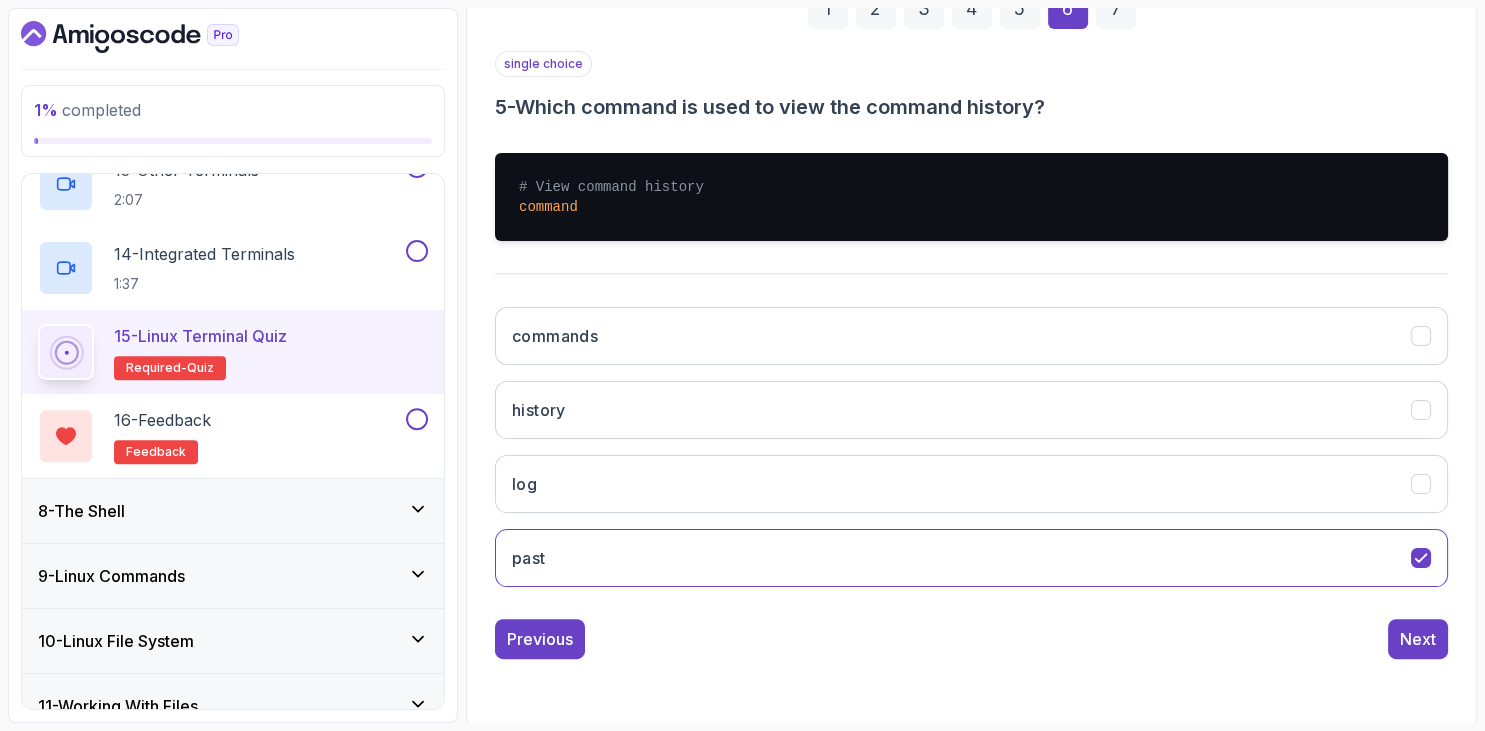 scroll, scrollTop: 191, scrollLeft: 0, axis: vertical 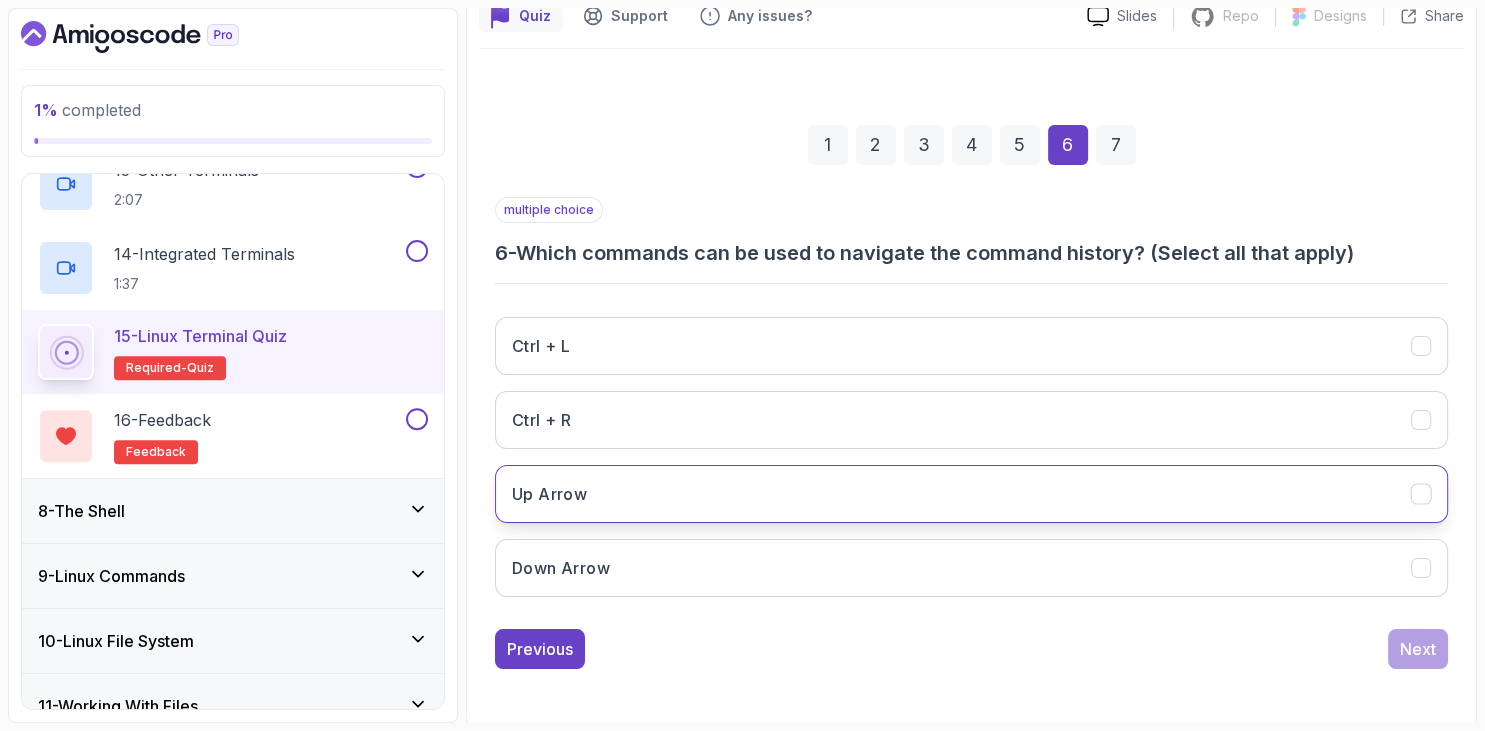 click on "Up Arrow" at bounding box center (971, 494) 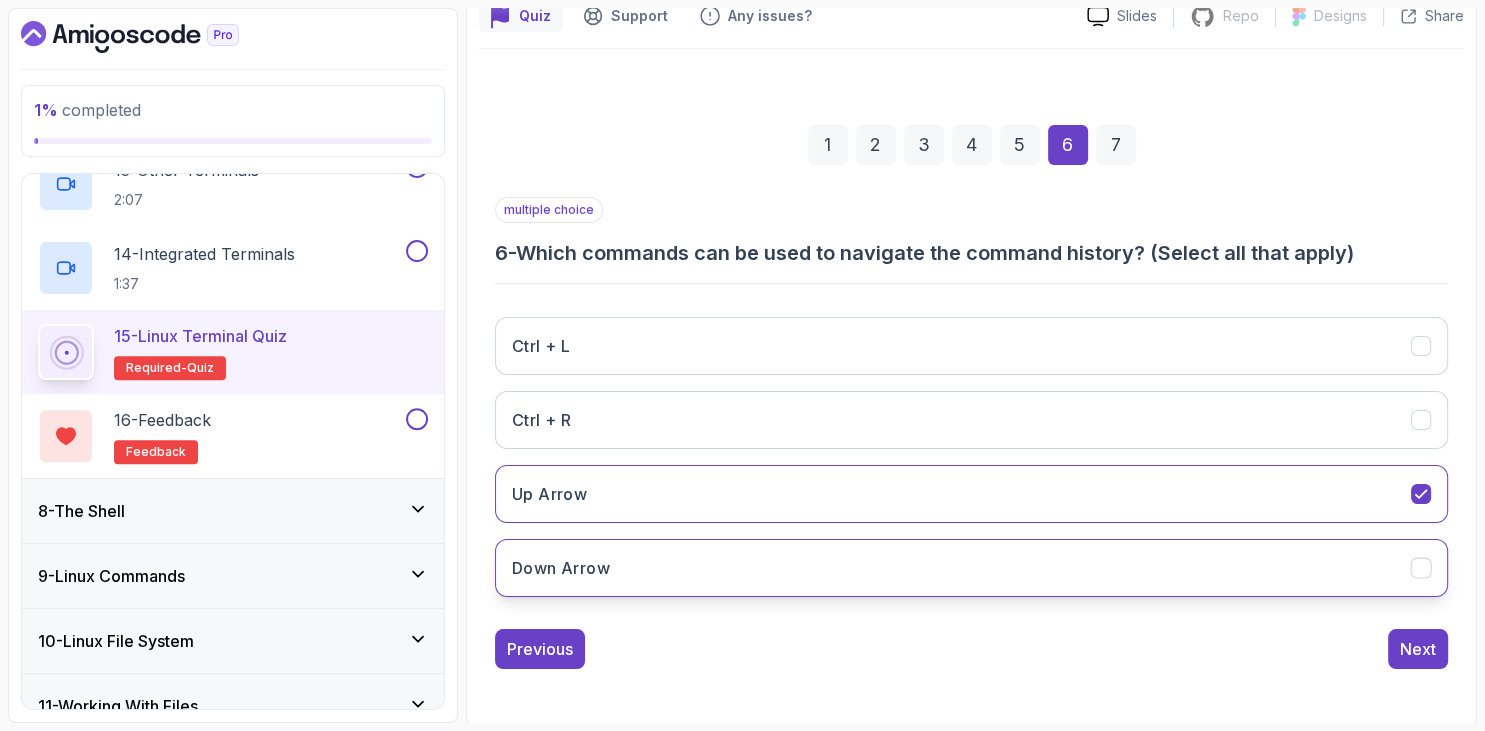 click on "Down Arrow" at bounding box center [971, 568] 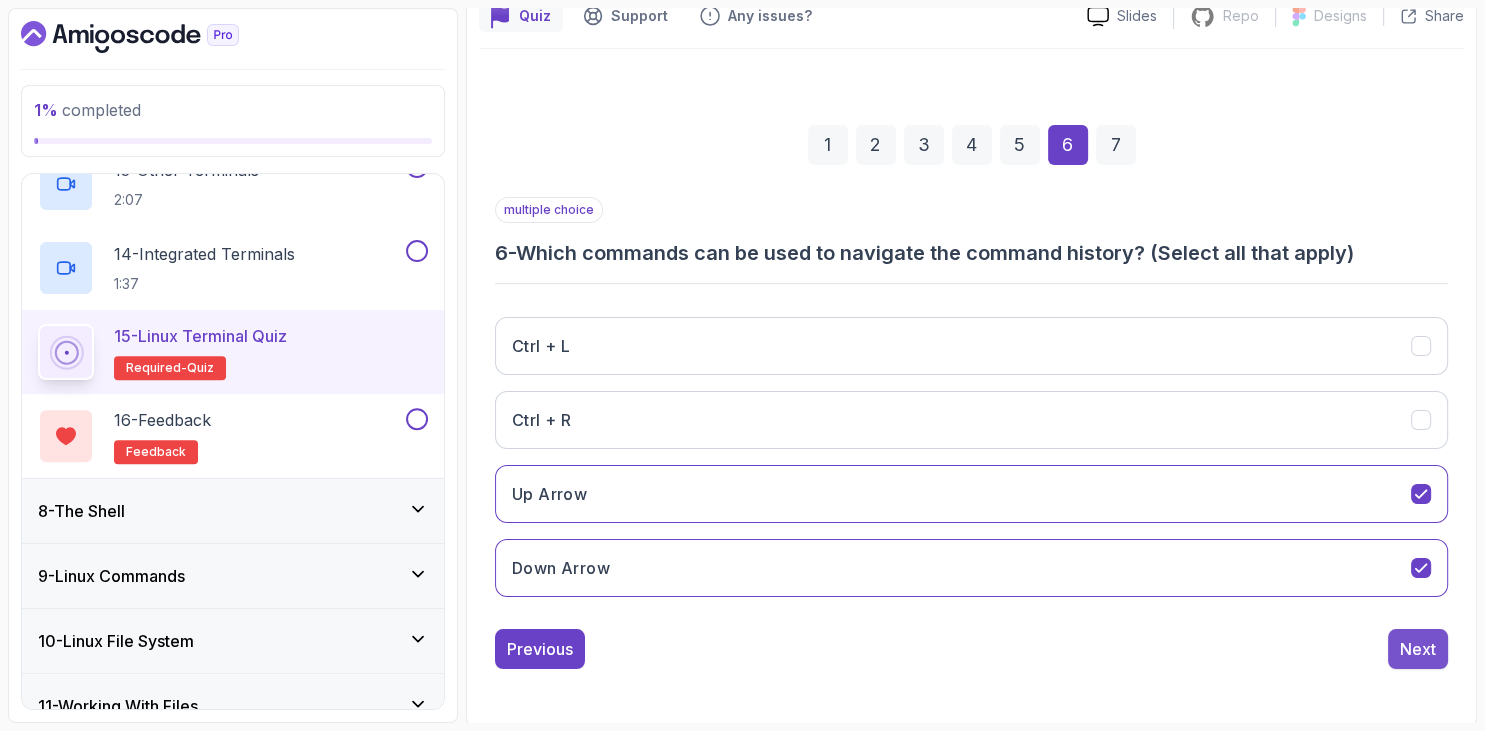 click on "Next" at bounding box center [1418, 649] 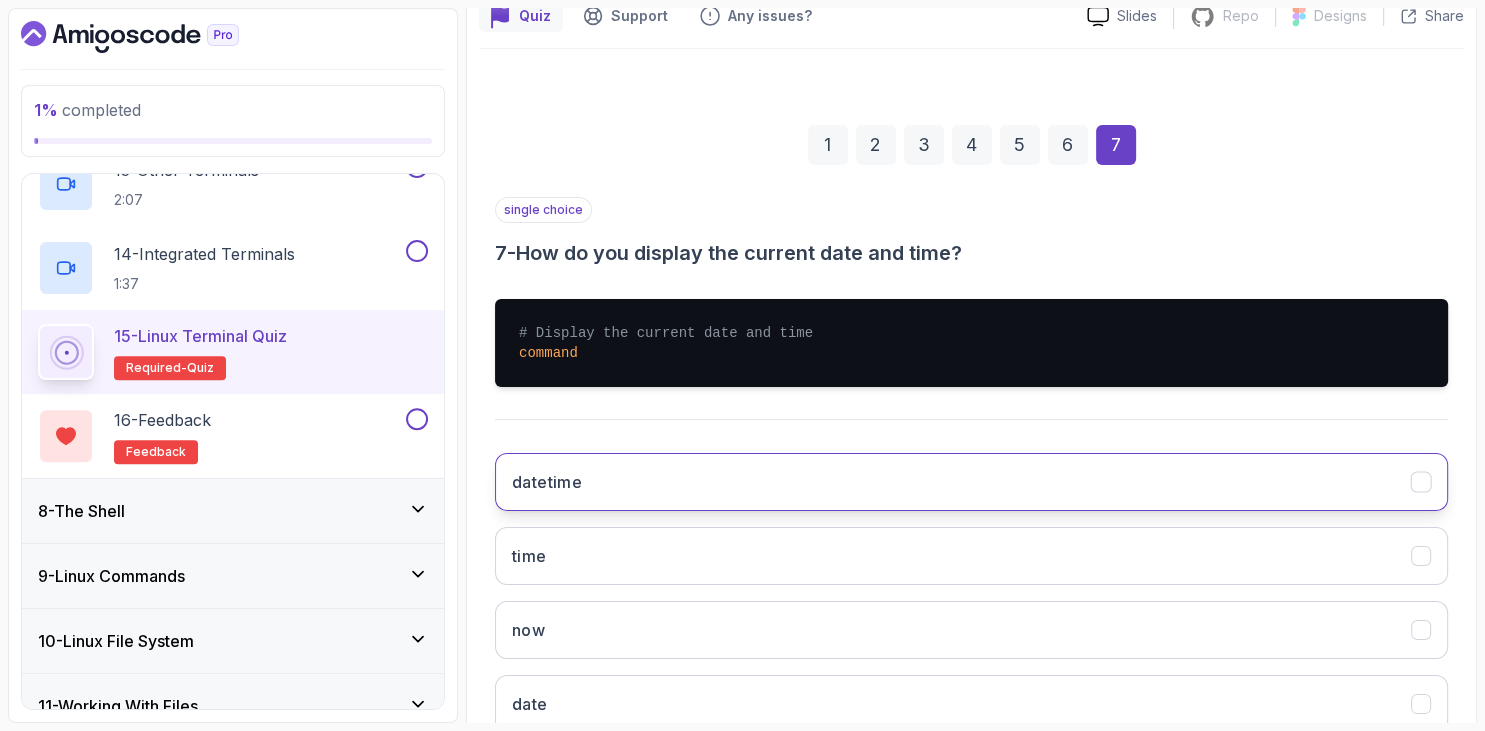 click on "datetime" at bounding box center [971, 482] 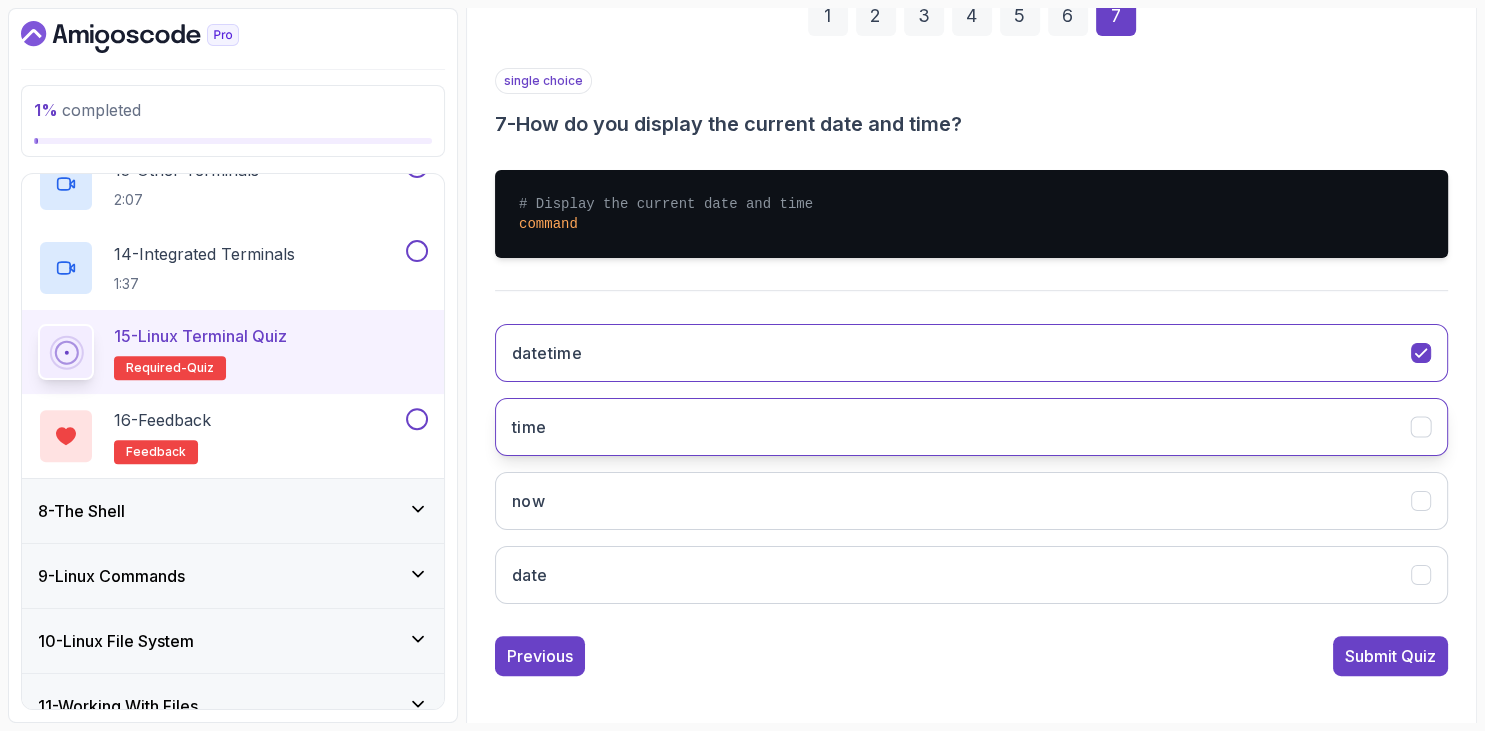 scroll, scrollTop: 327, scrollLeft: 0, axis: vertical 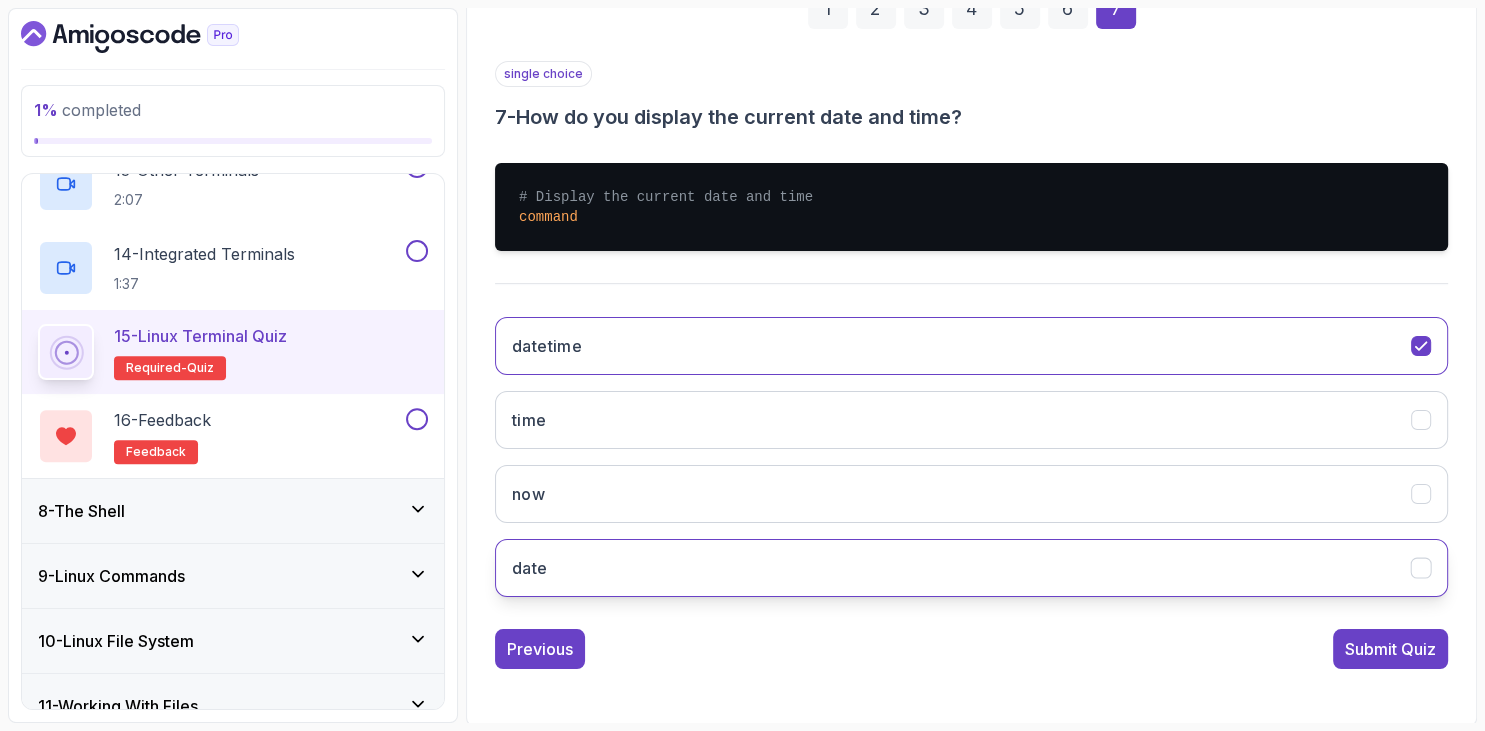 click on "date" at bounding box center [971, 568] 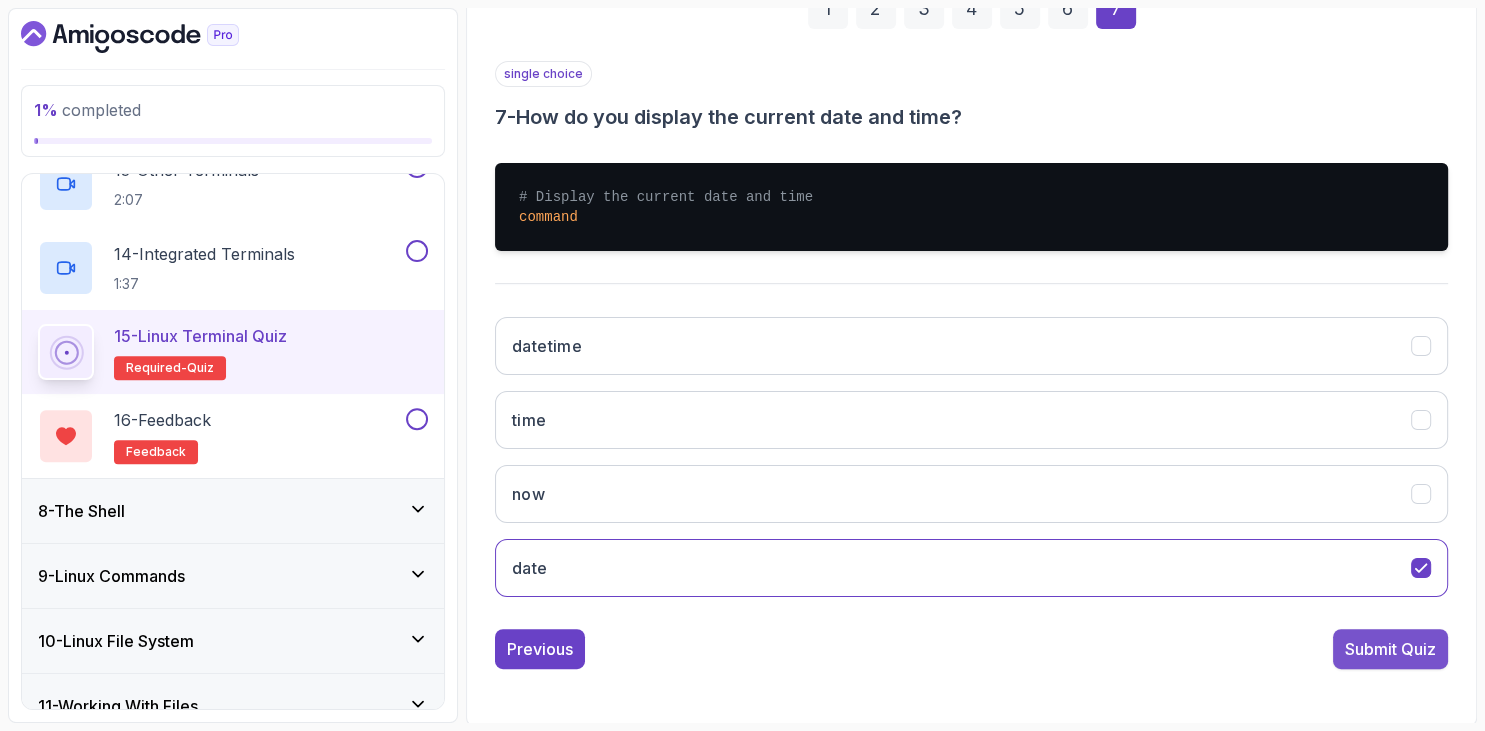 click on "Submit Quiz" at bounding box center (1390, 649) 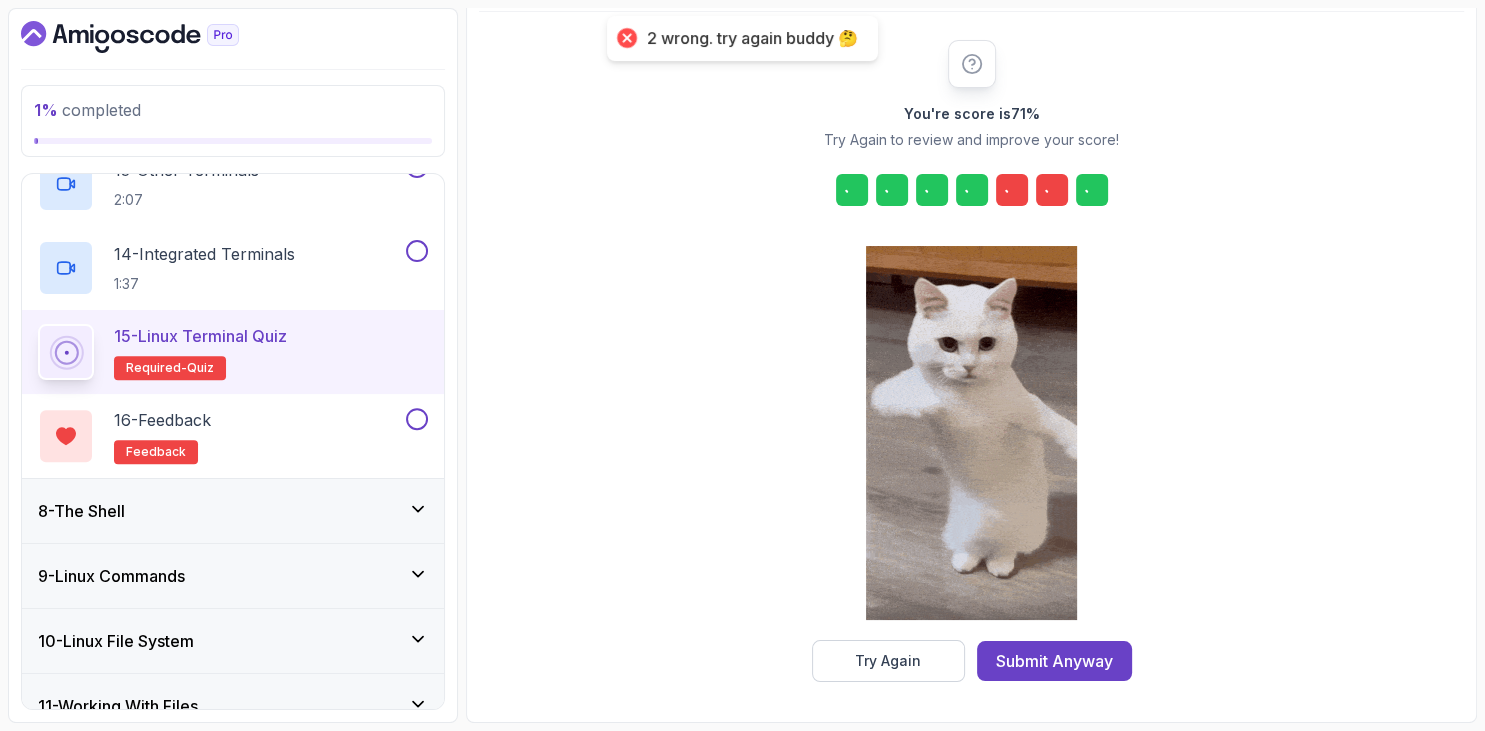scroll, scrollTop: 226, scrollLeft: 0, axis: vertical 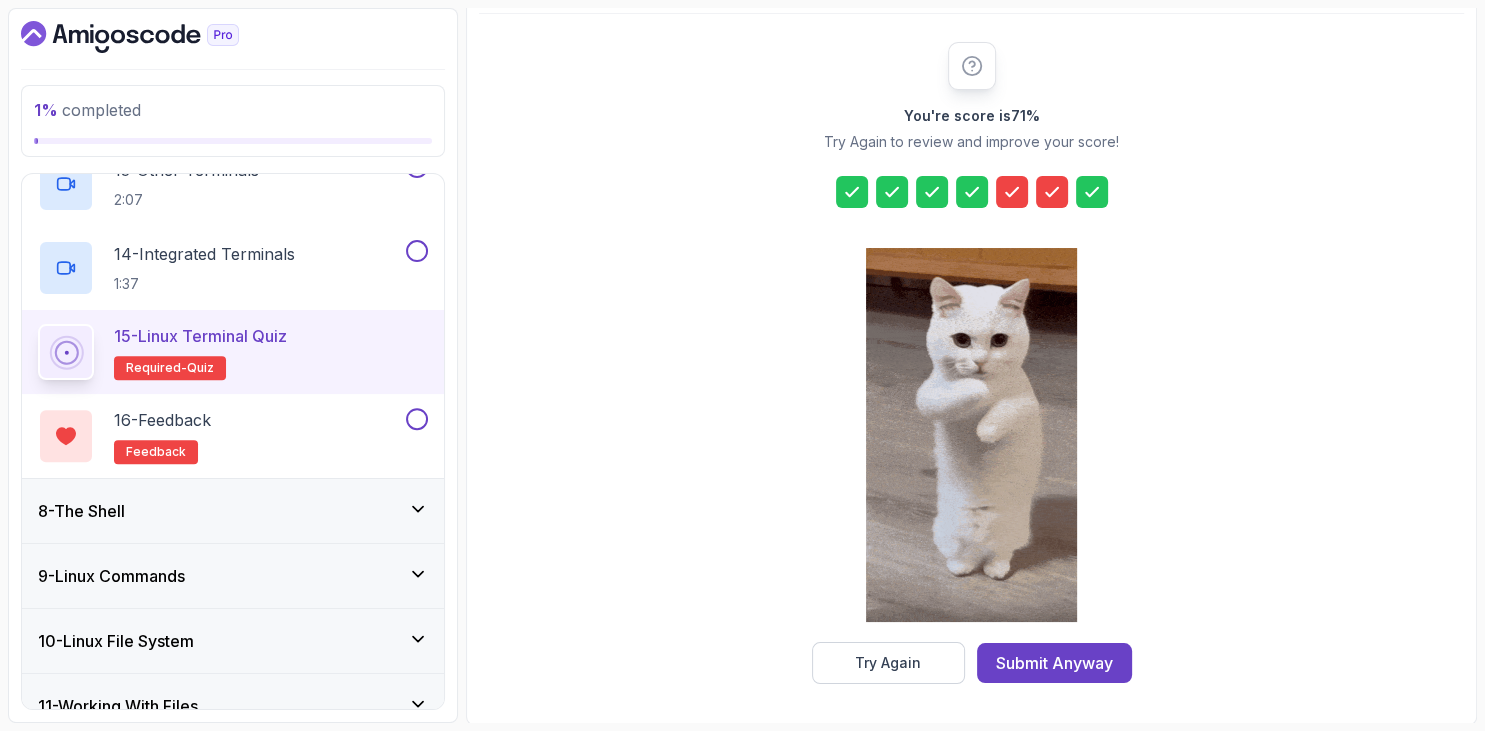 click 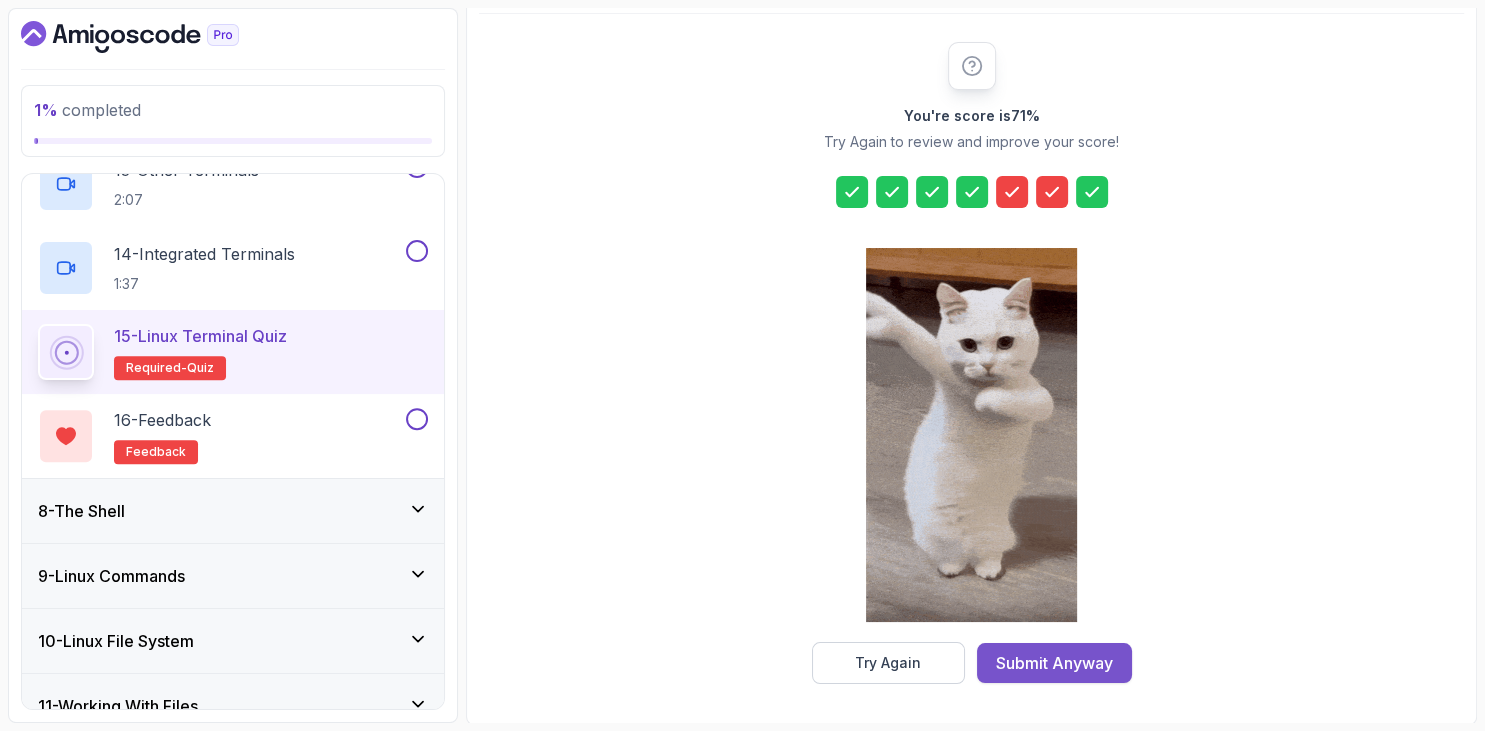 click on "Submit Anyway" at bounding box center (1054, 663) 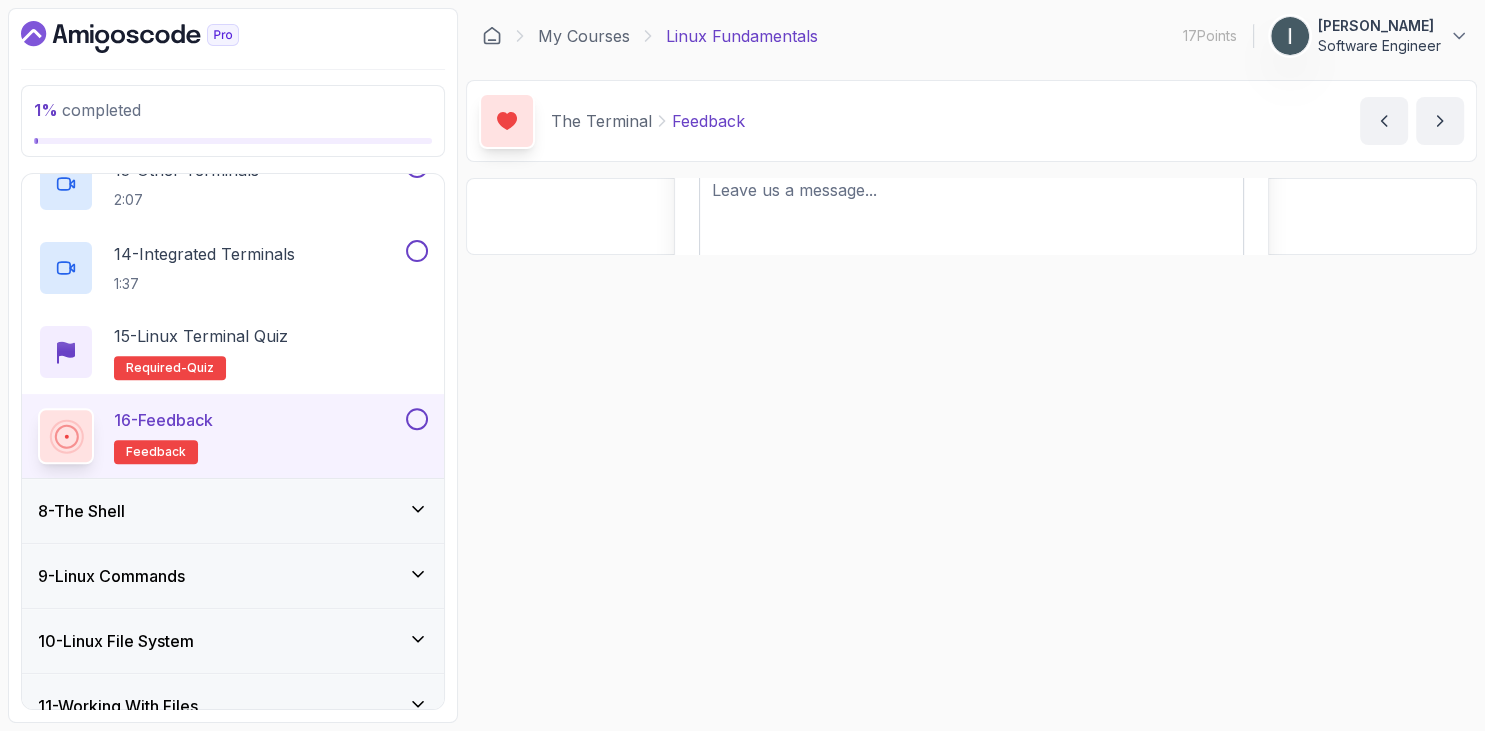 scroll, scrollTop: 0, scrollLeft: 0, axis: both 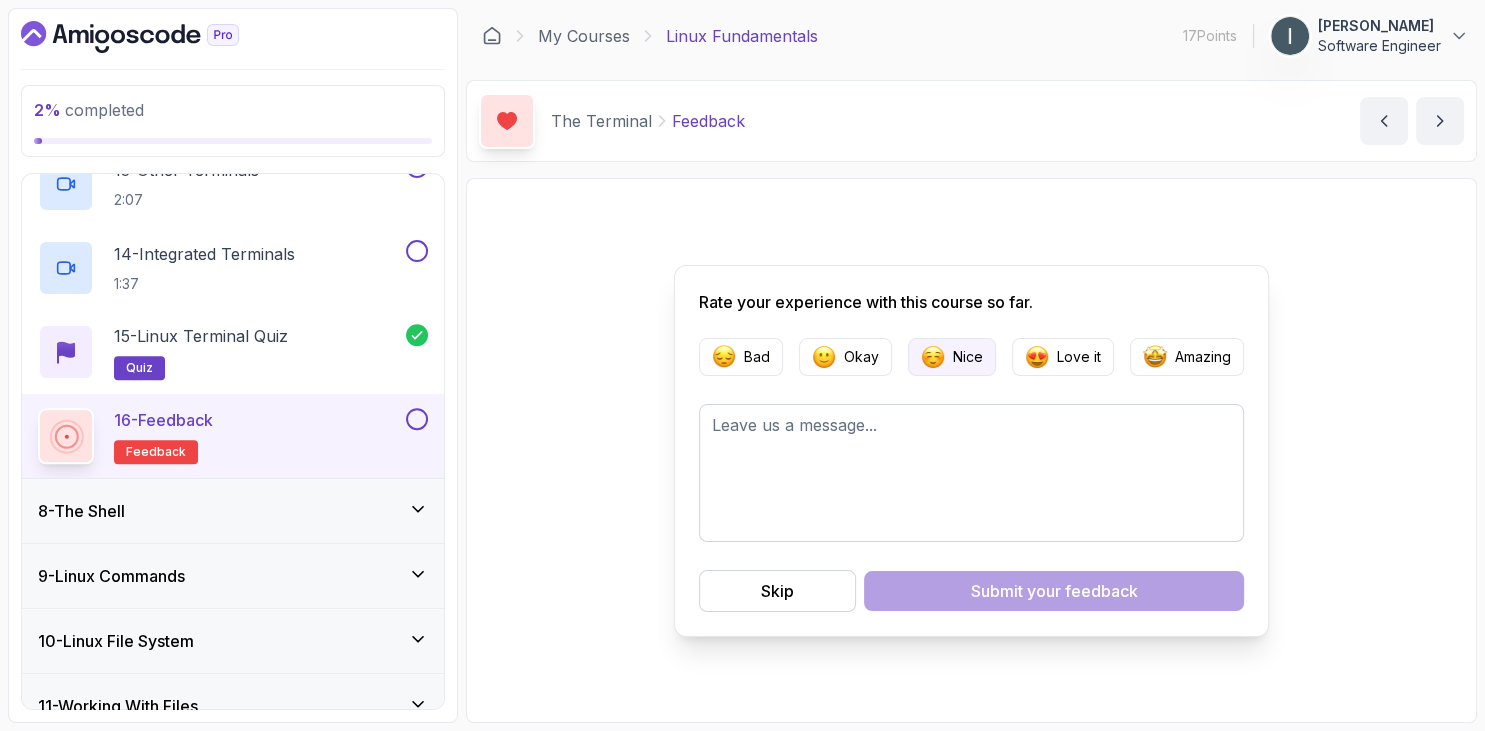 click on "Nice" at bounding box center (968, 357) 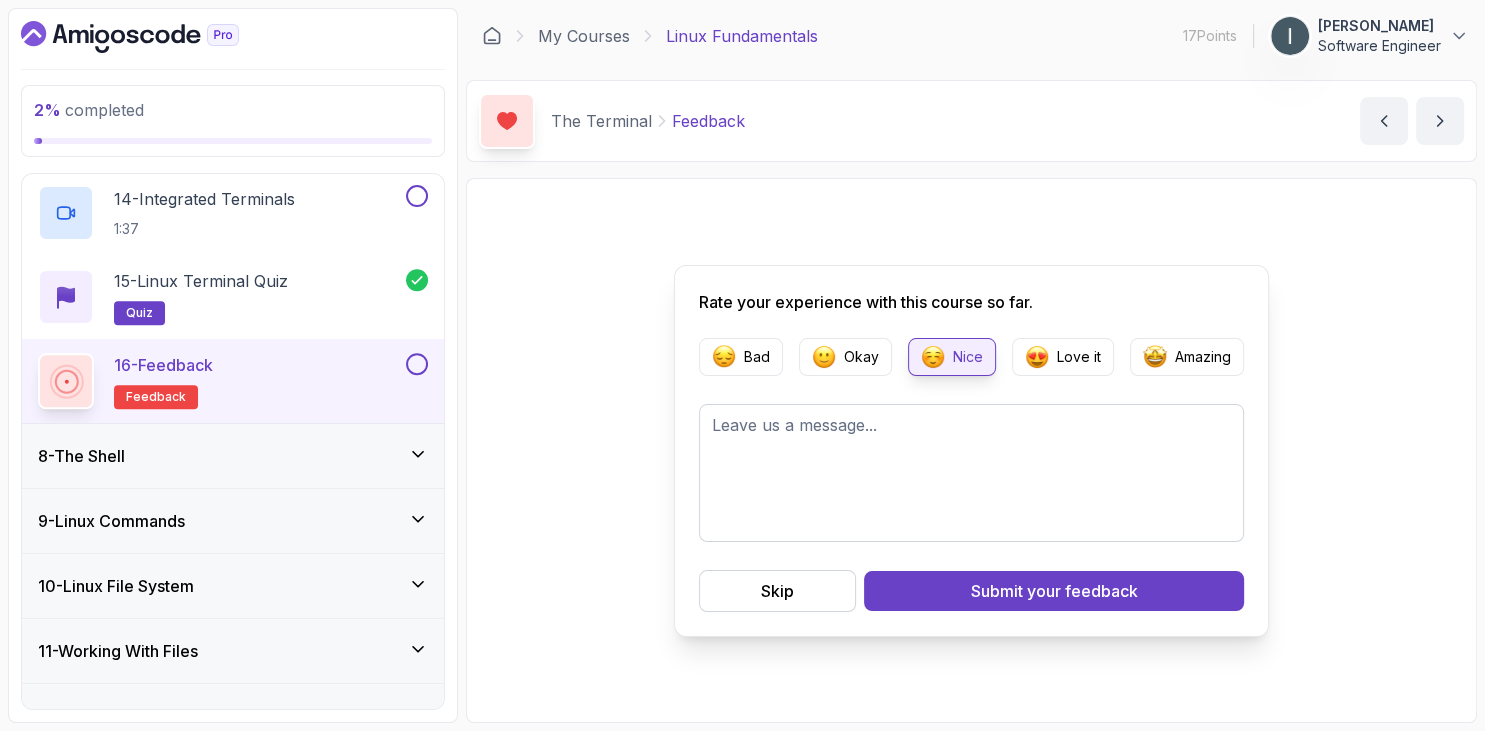 click on "8  -  The Shell" at bounding box center [233, 456] 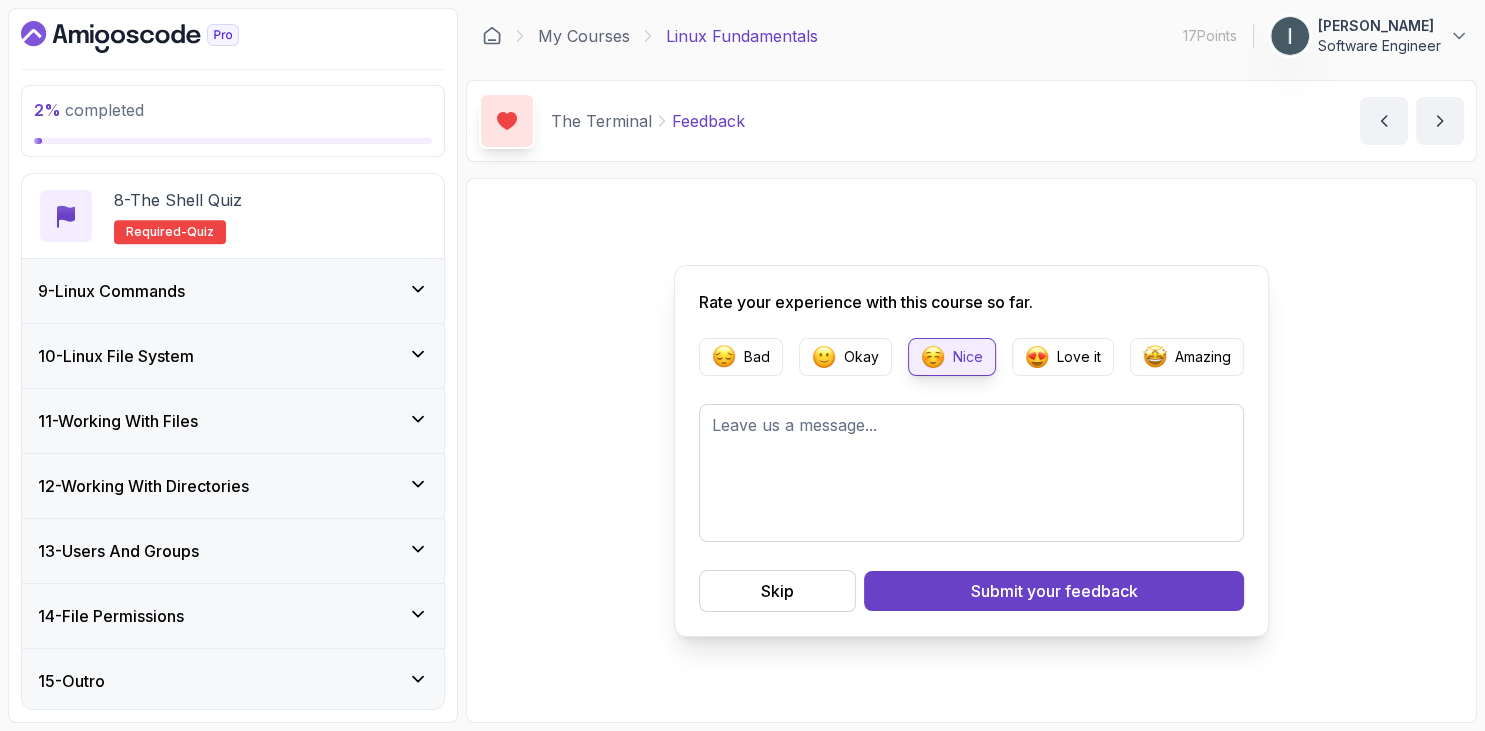 scroll, scrollTop: 877, scrollLeft: 0, axis: vertical 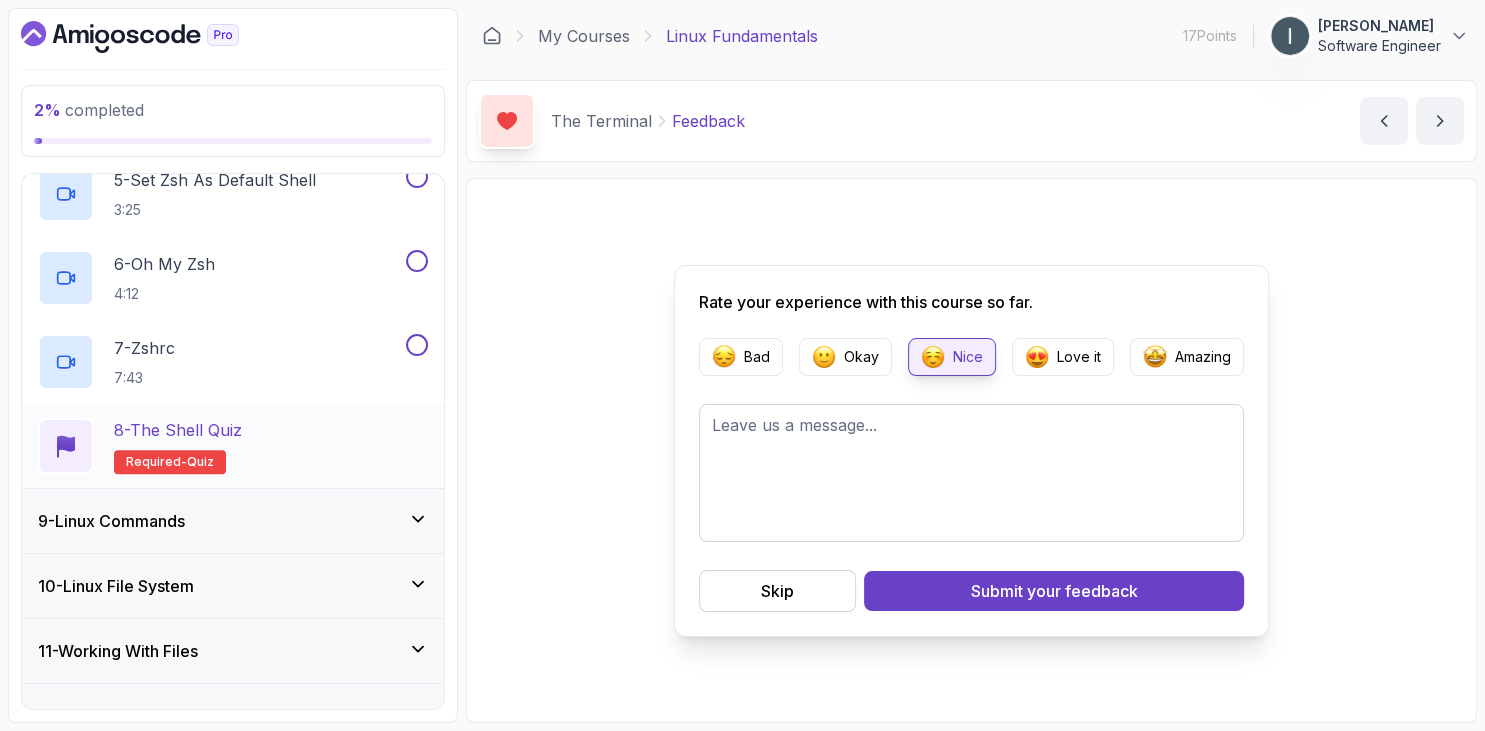 click on "8  -  The Shell Quiz Required- quiz" at bounding box center (233, 446) 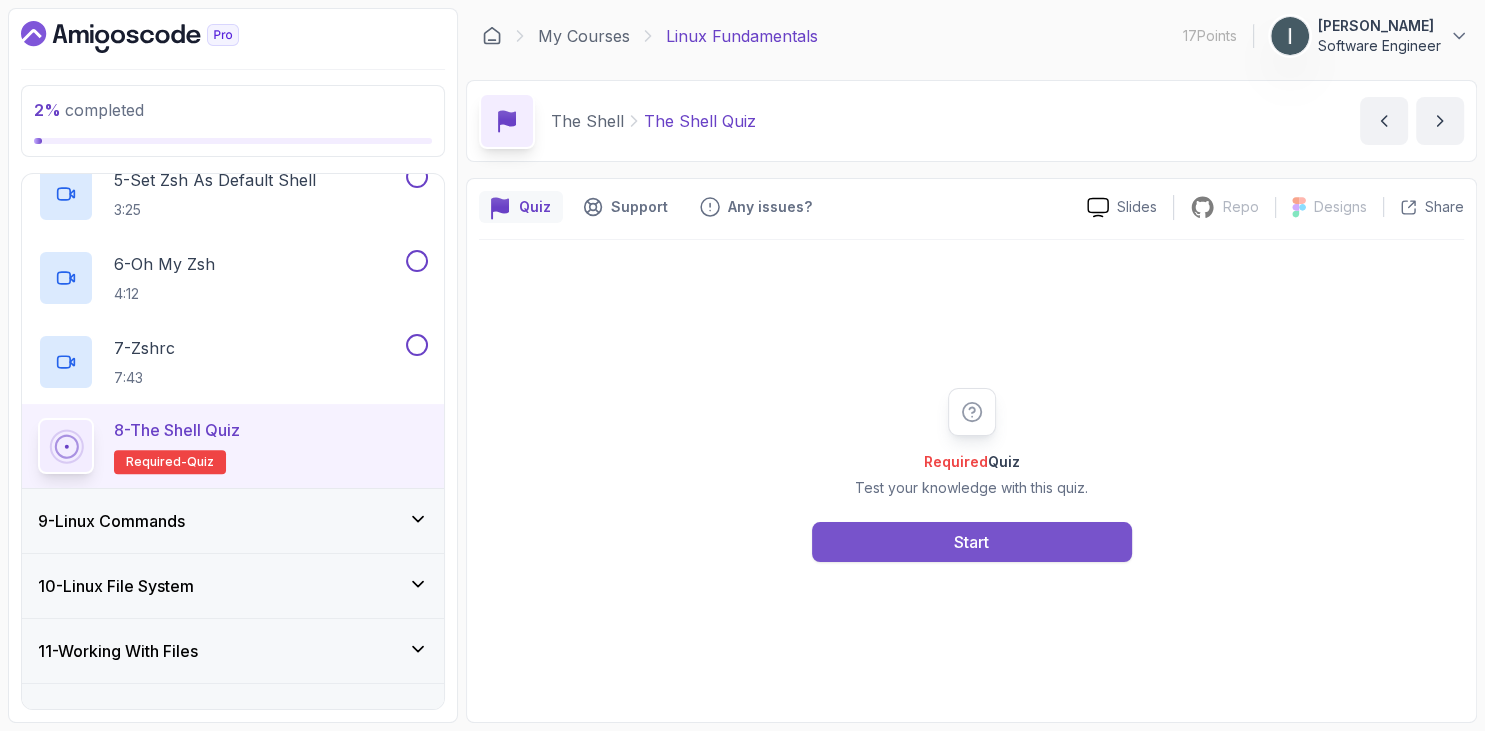 click on "Start" at bounding box center [971, 542] 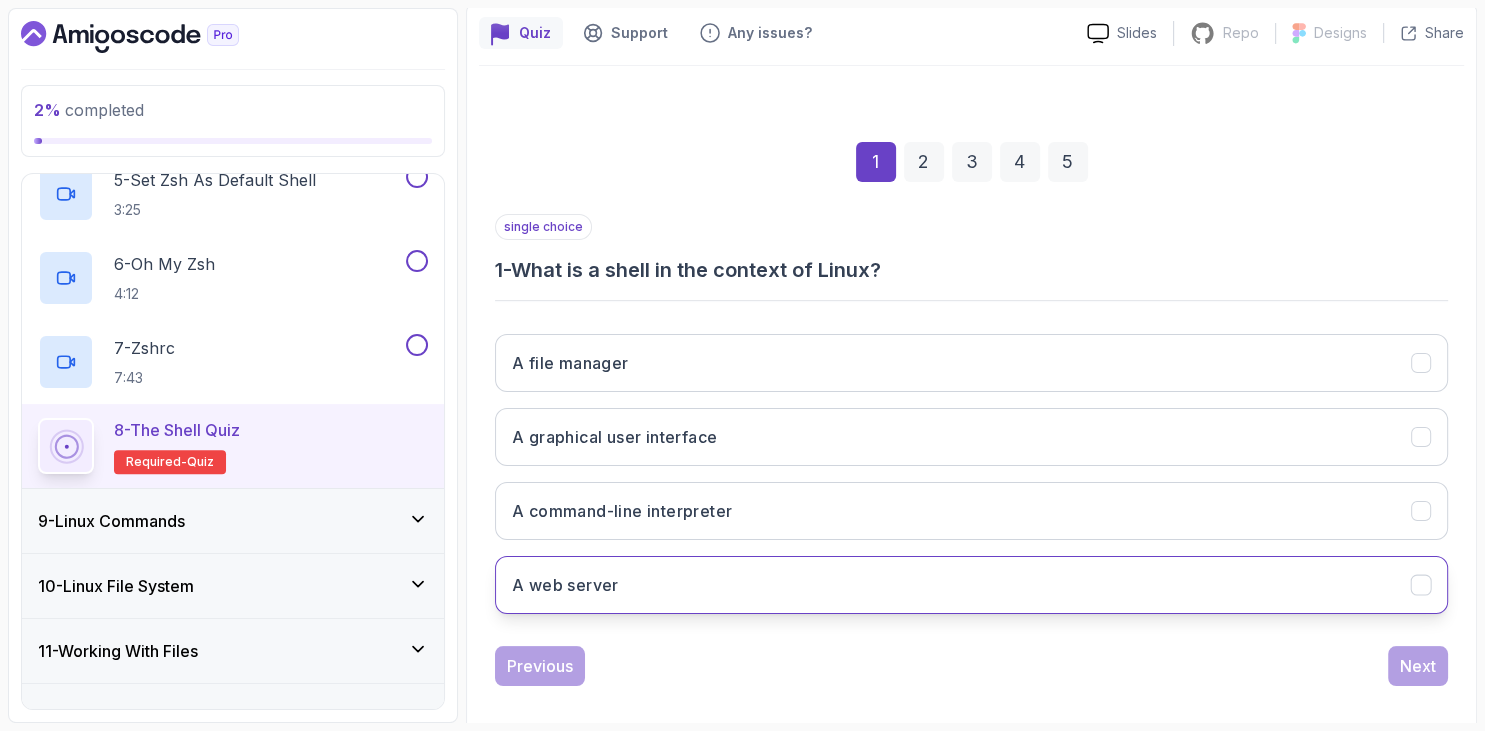 scroll, scrollTop: 191, scrollLeft: 0, axis: vertical 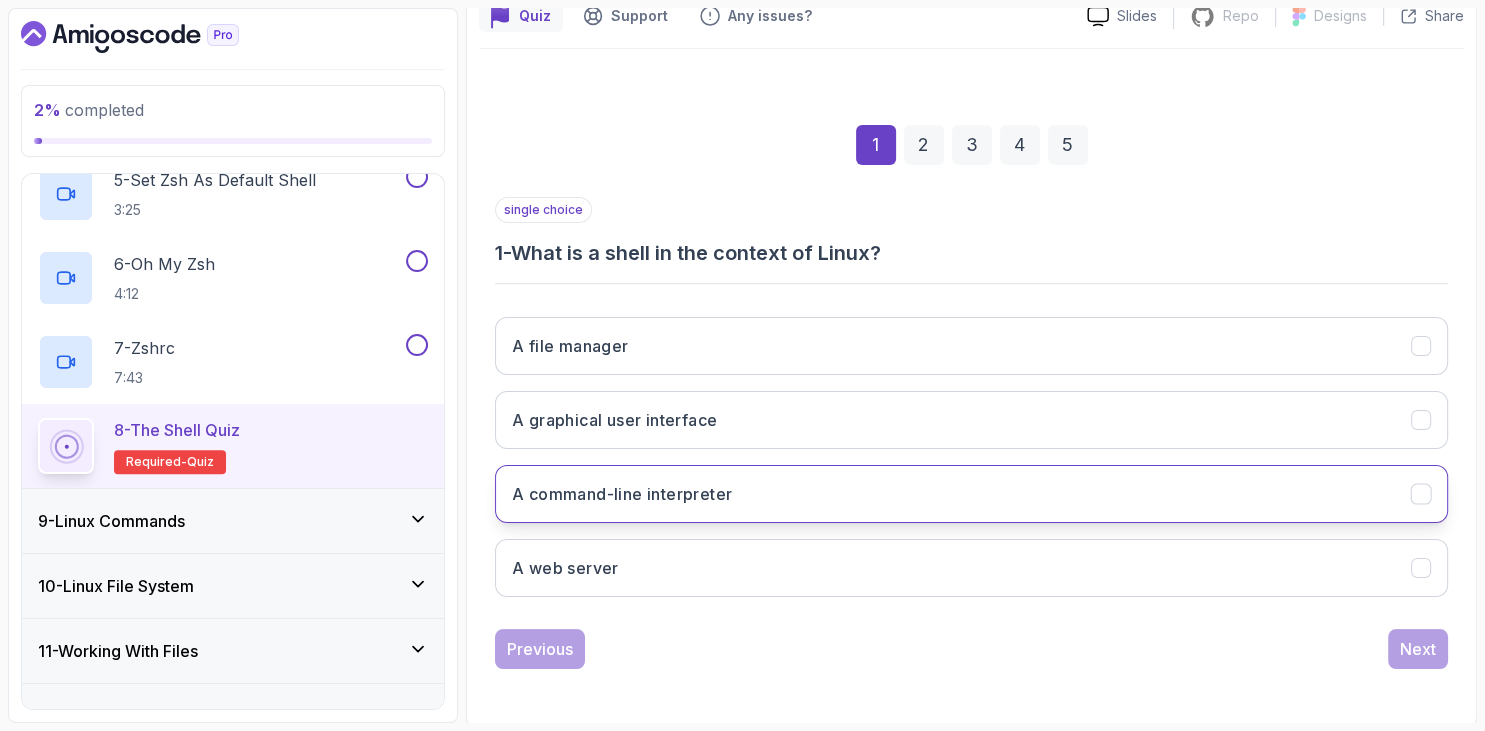 click on "A command-line interpreter" at bounding box center (971, 494) 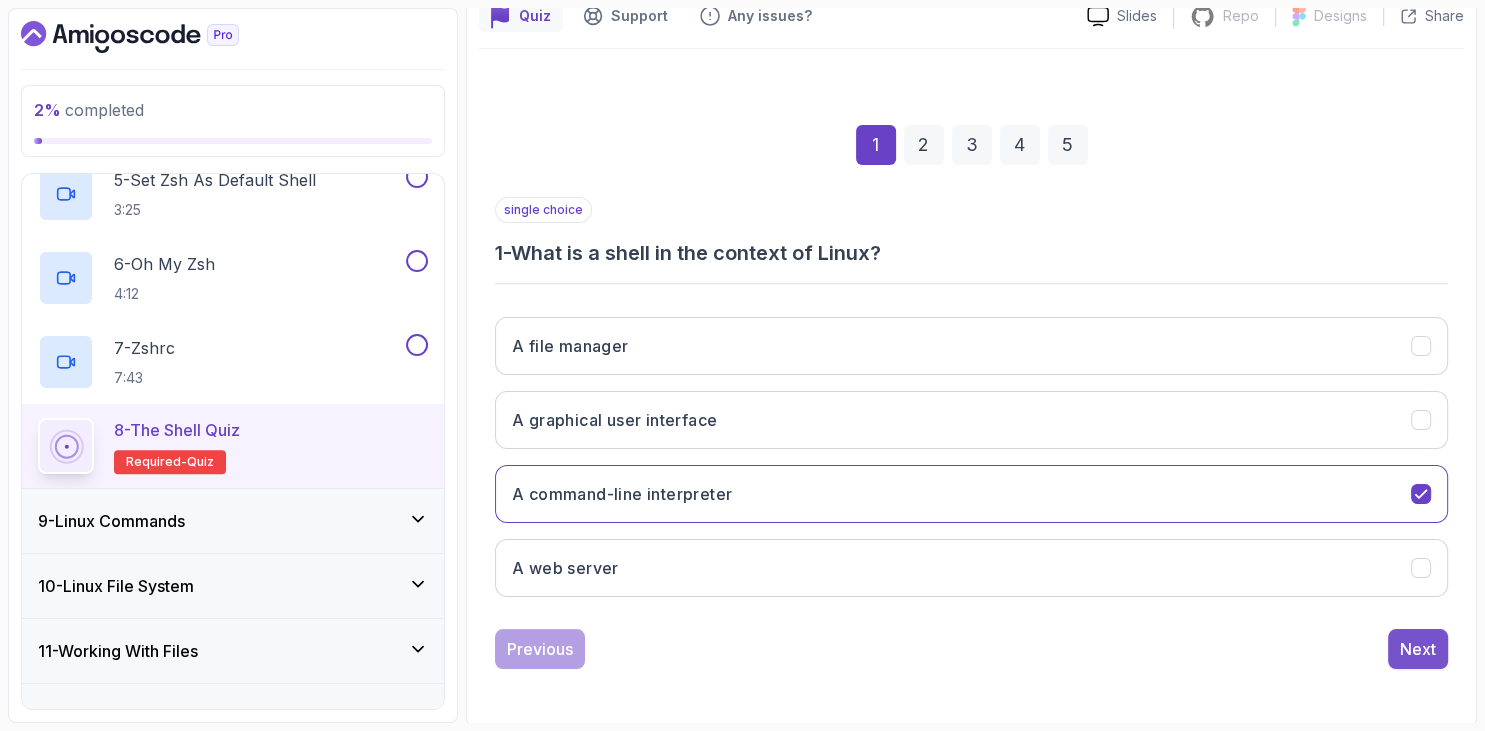 click on "Next" at bounding box center (1418, 649) 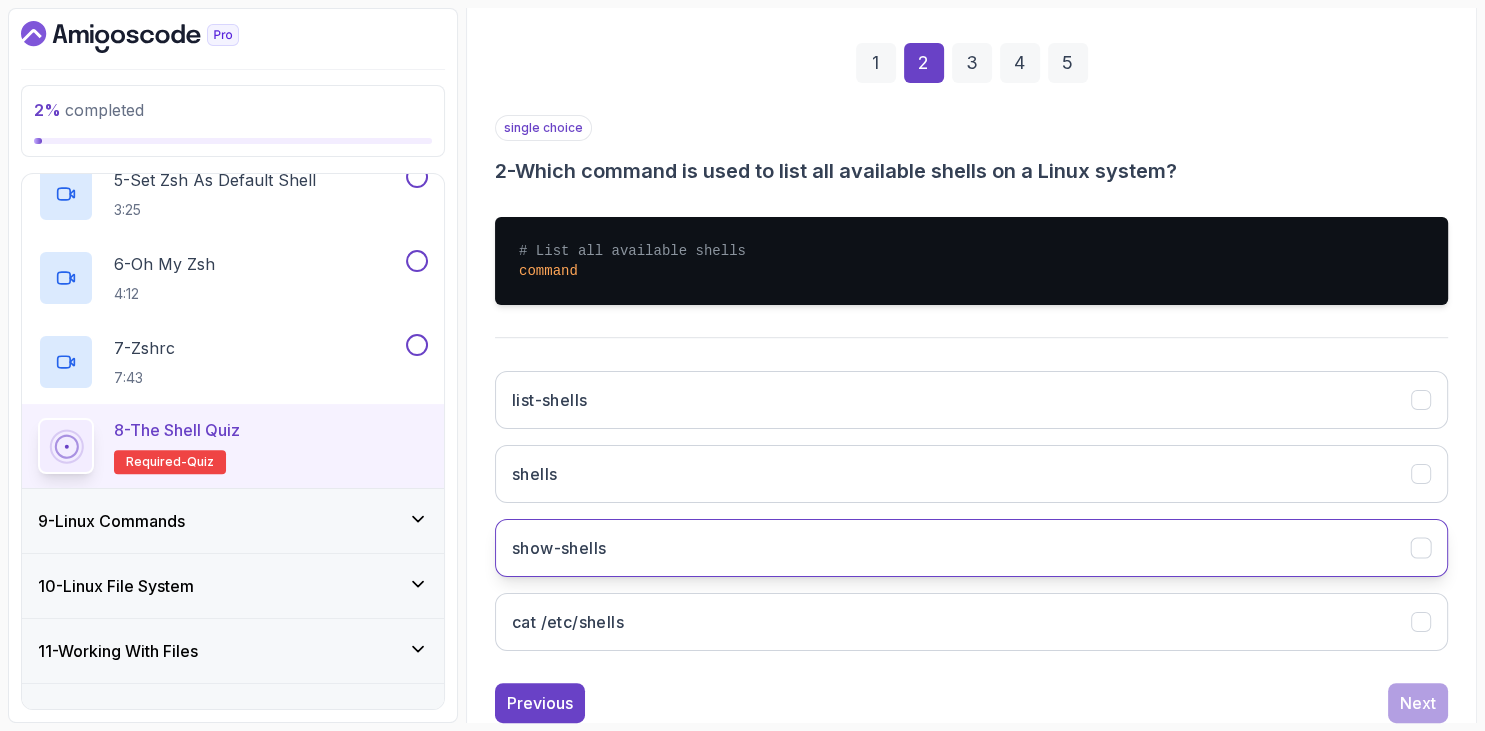 scroll, scrollTop: 306, scrollLeft: 0, axis: vertical 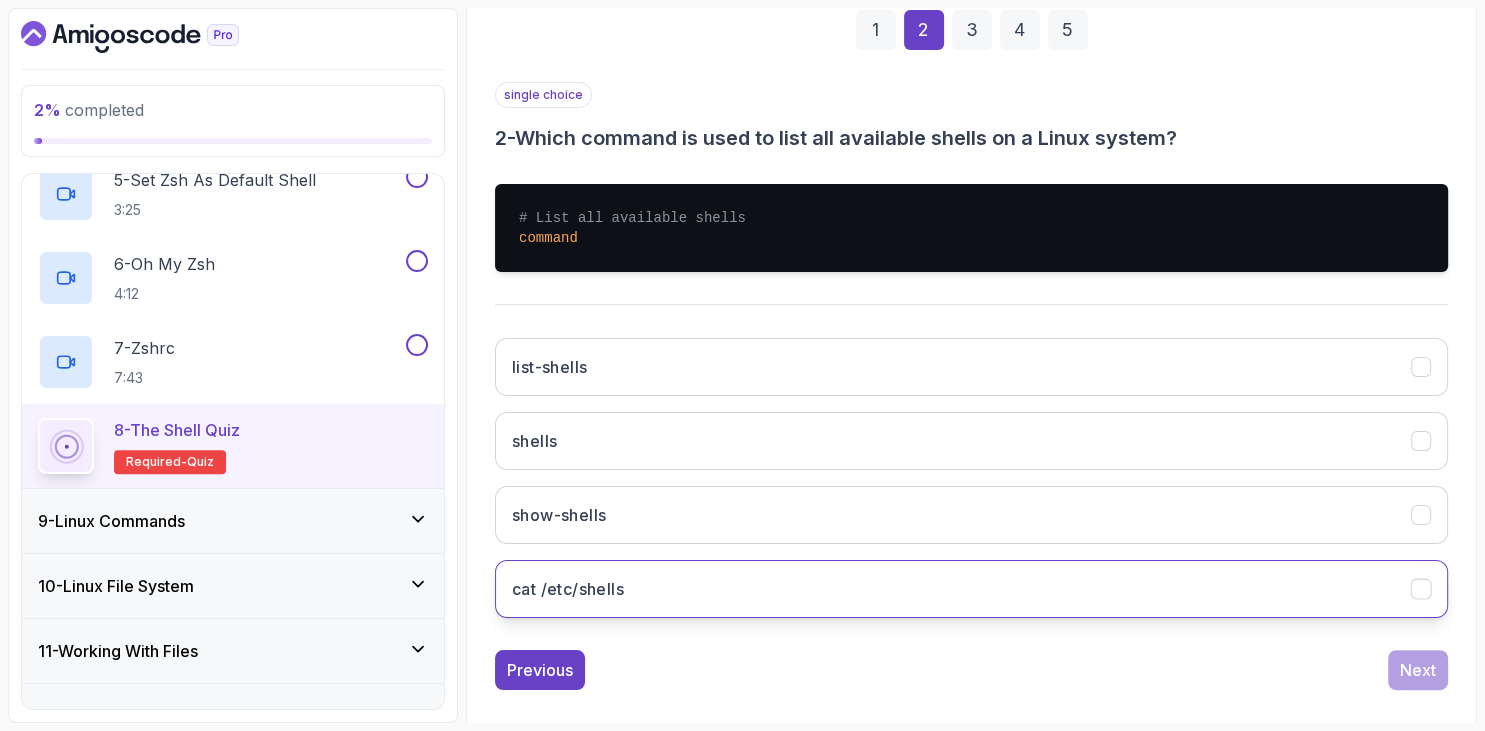 click on "cat /etc/shells" at bounding box center (971, 589) 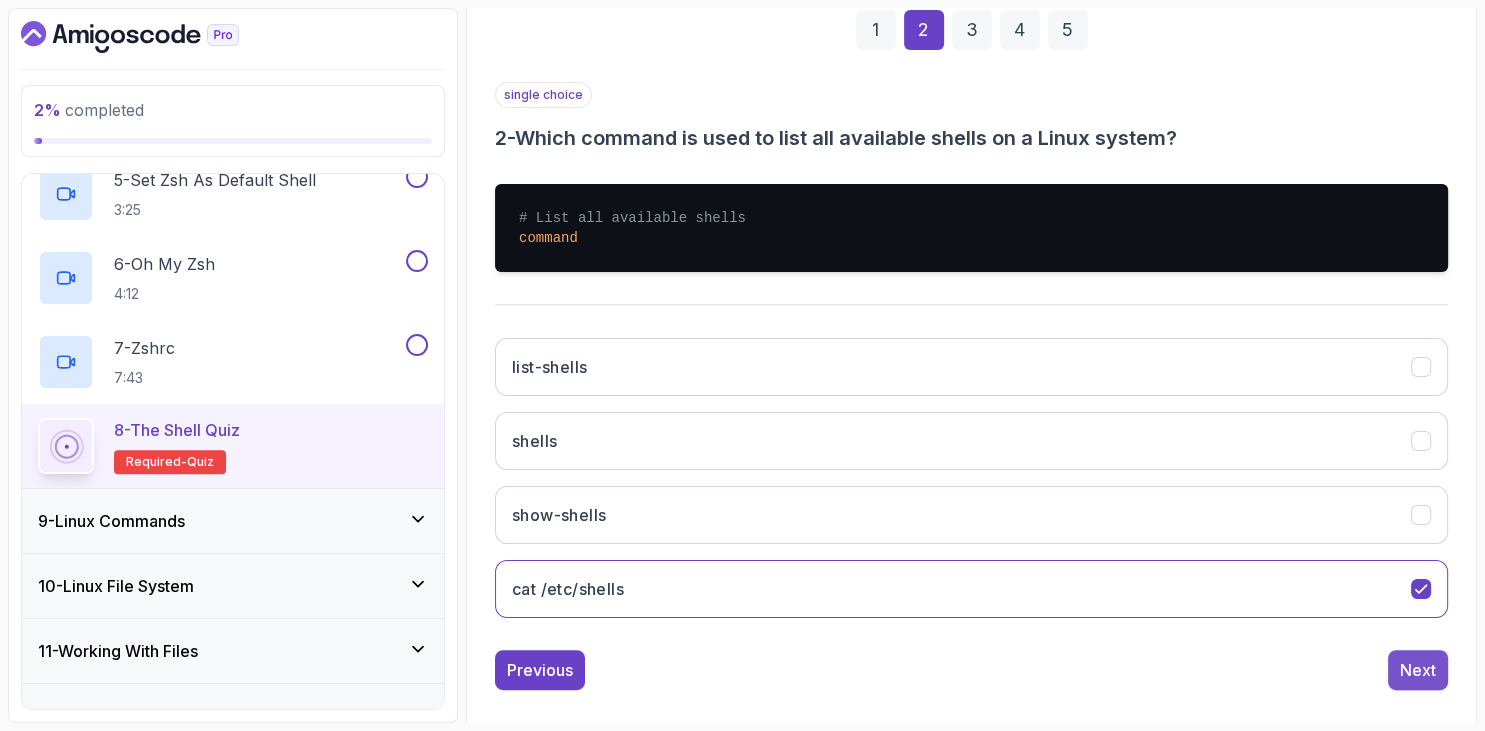 click on "Next" at bounding box center [1418, 670] 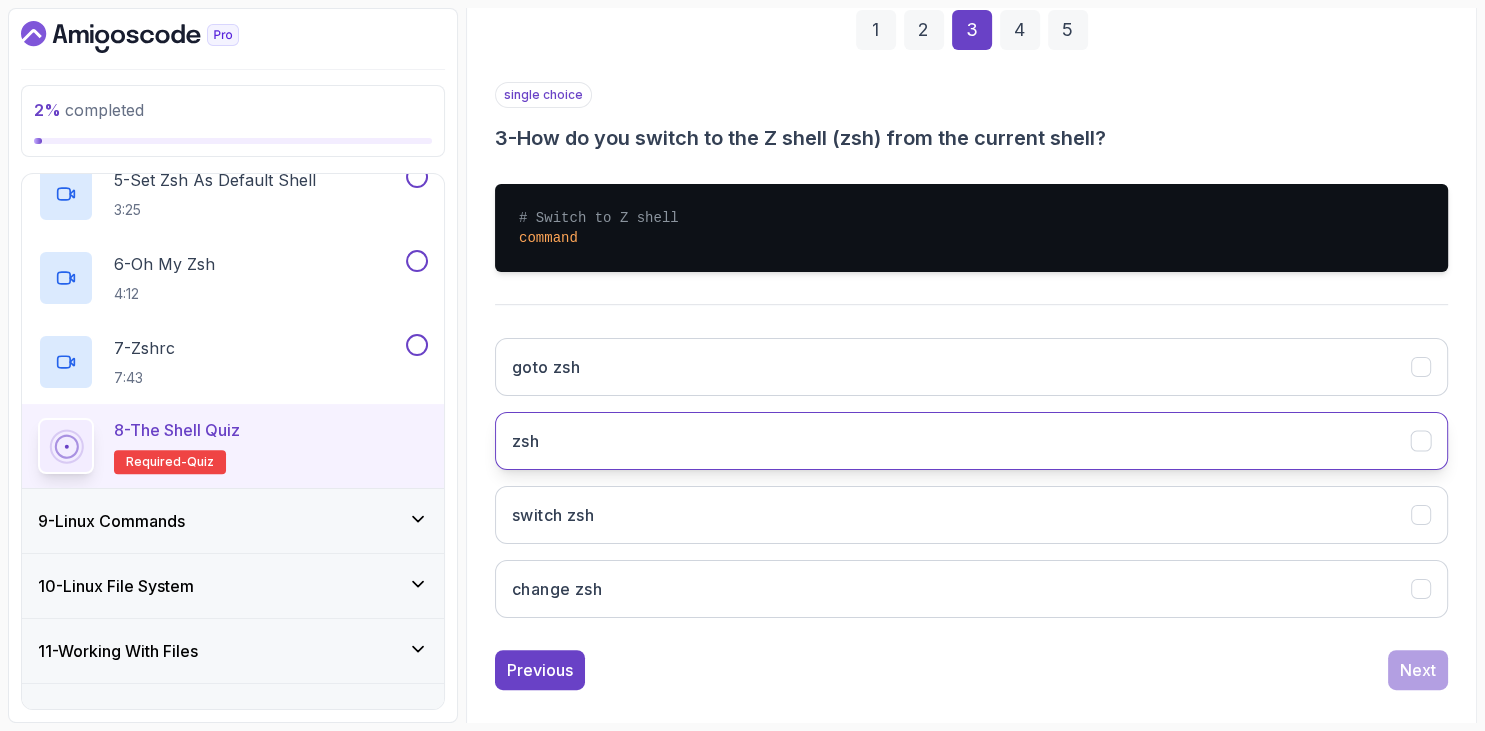 click on "zsh" at bounding box center (971, 441) 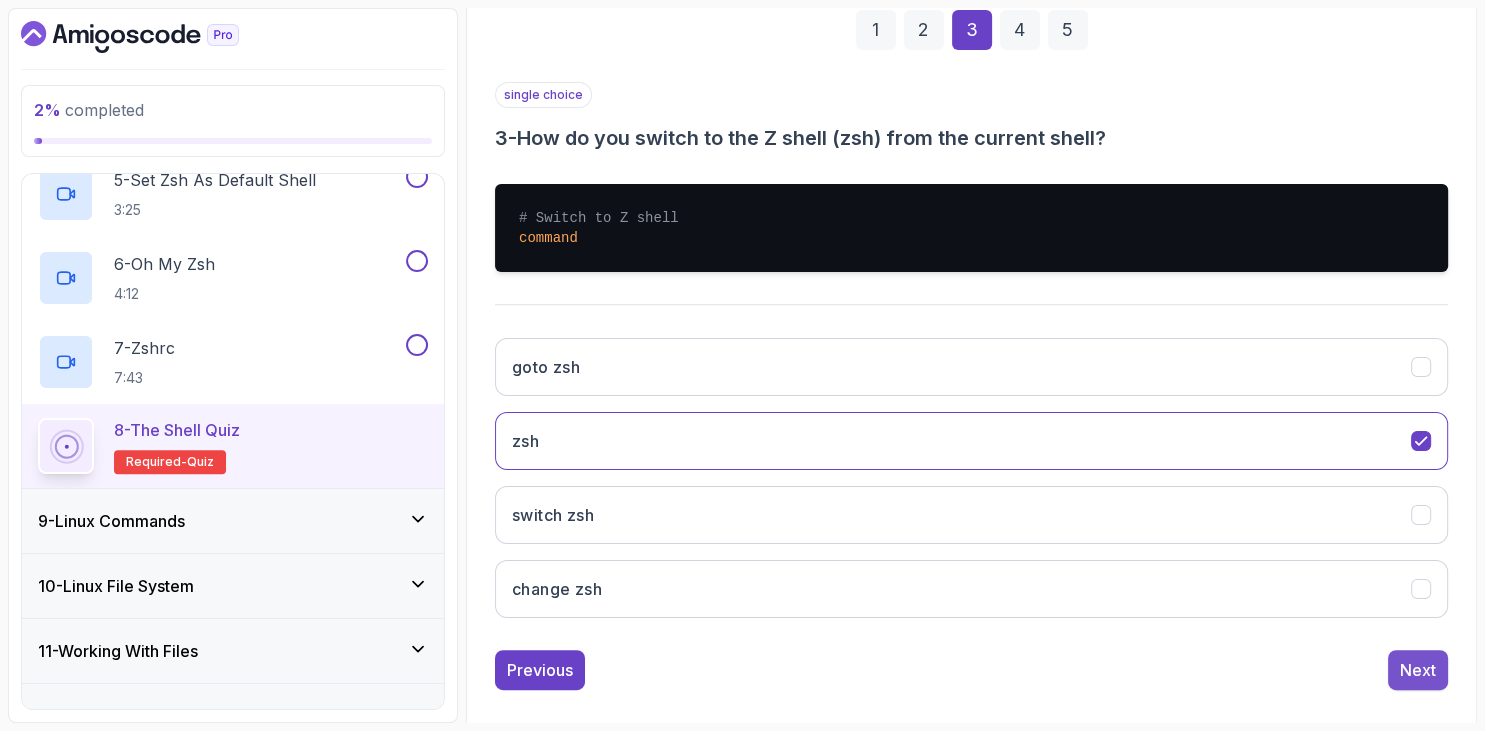 click on "Next" at bounding box center (1418, 670) 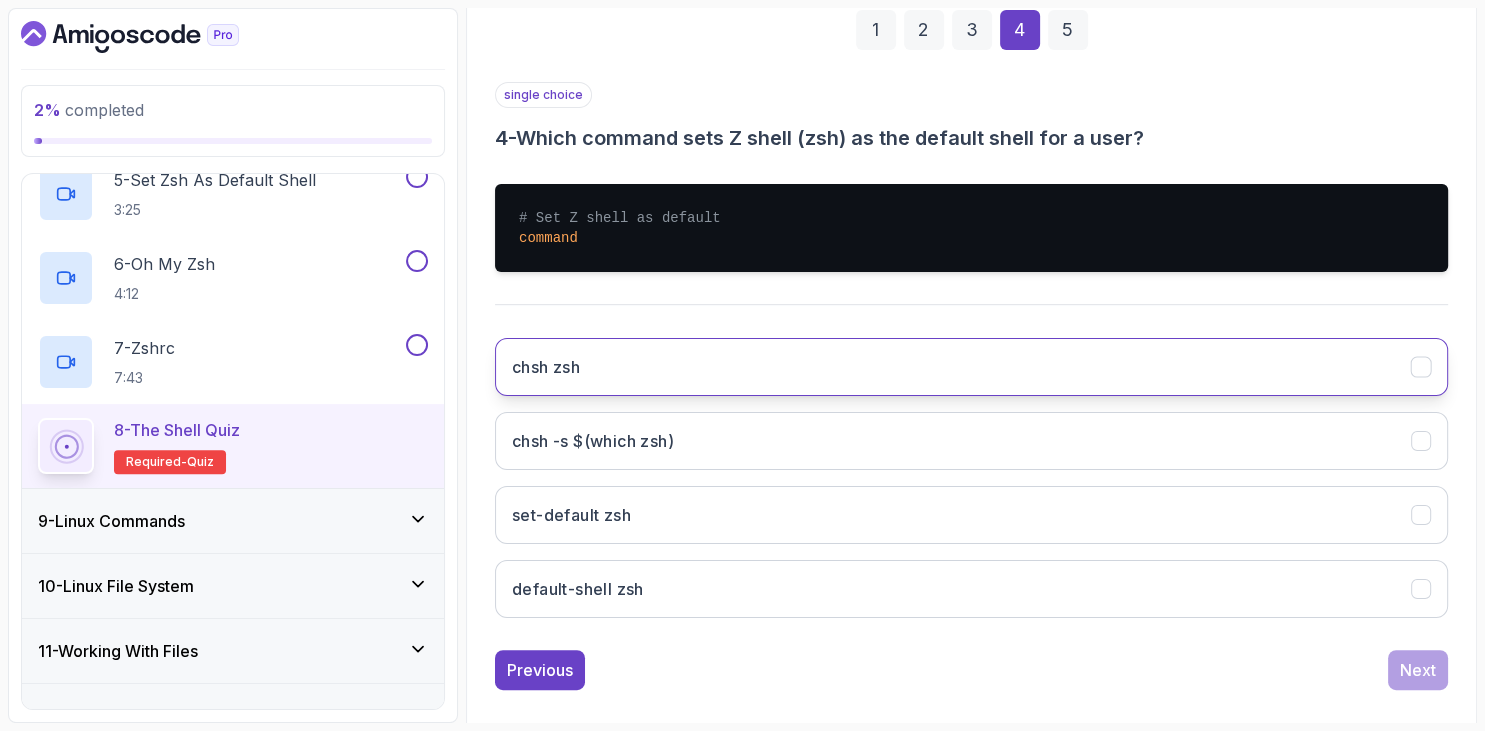 click on "chsh zsh" at bounding box center (971, 367) 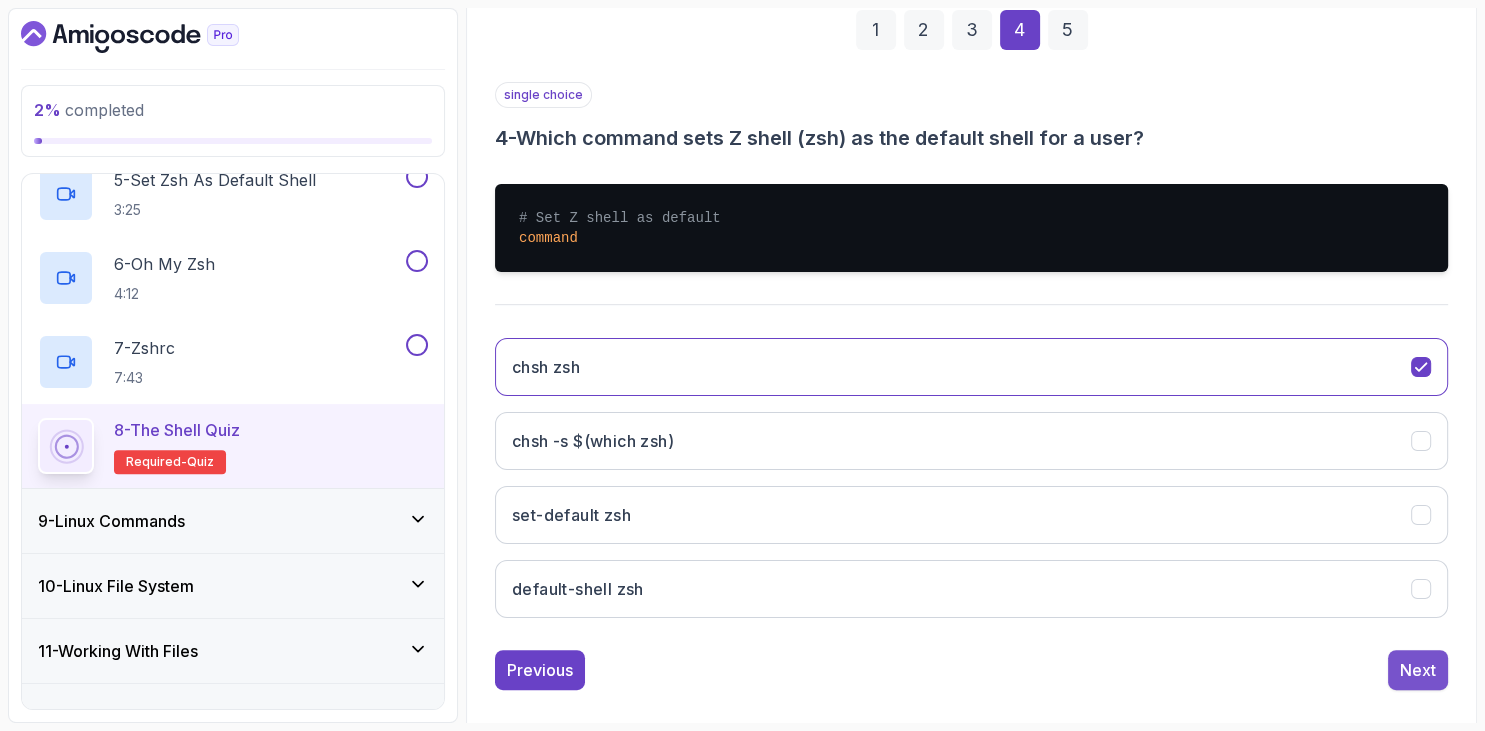click on "Next" at bounding box center [1418, 670] 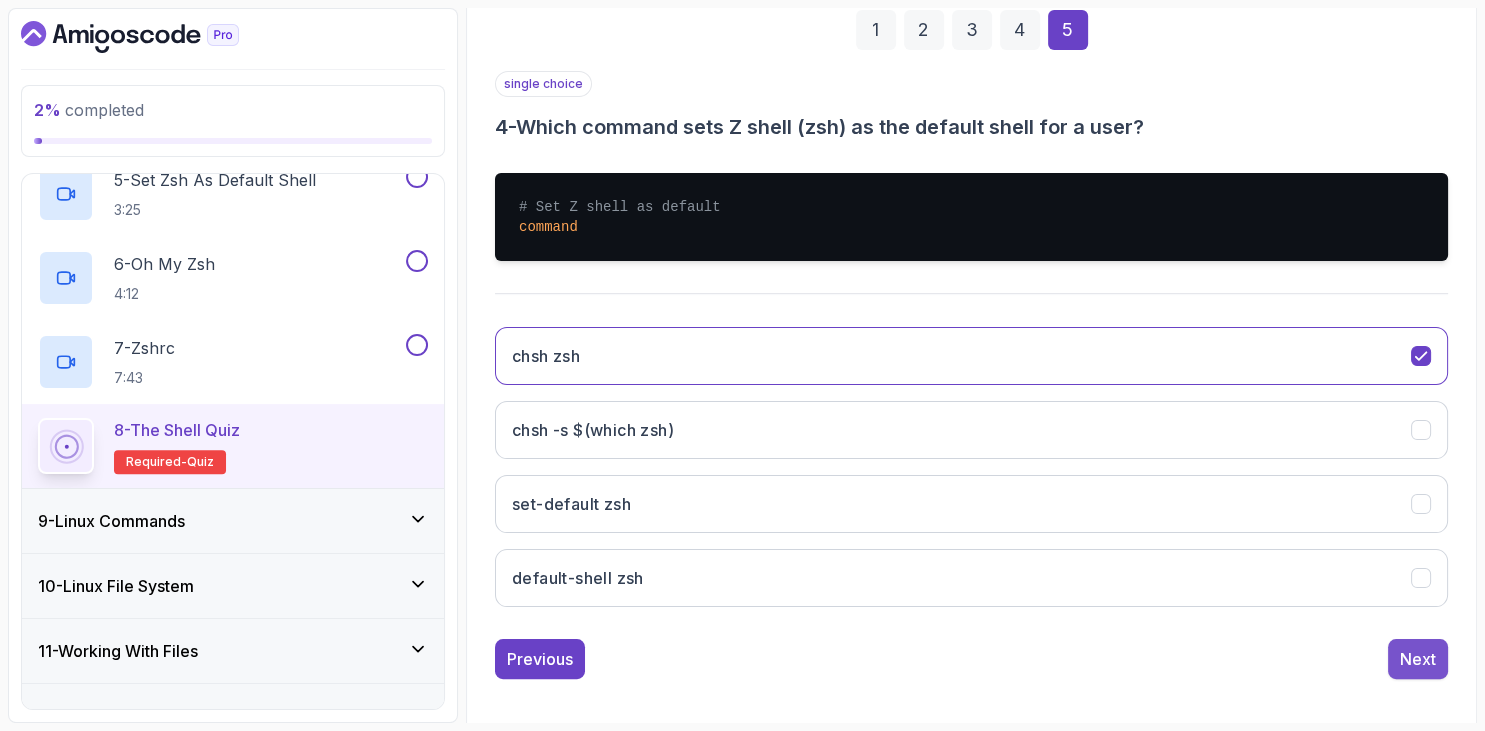 scroll, scrollTop: 191, scrollLeft: 0, axis: vertical 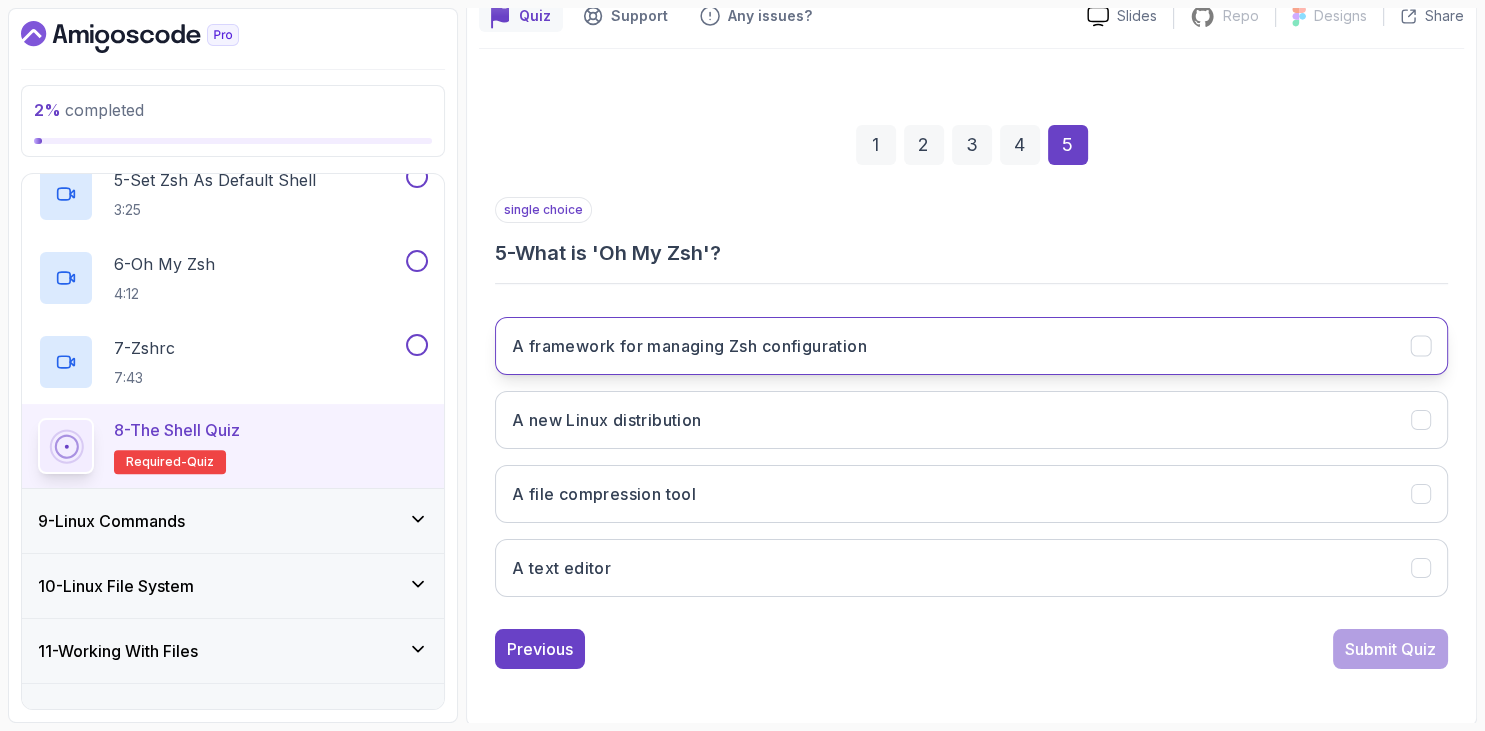 click on "A framework for managing Zsh configuration" at bounding box center [971, 346] 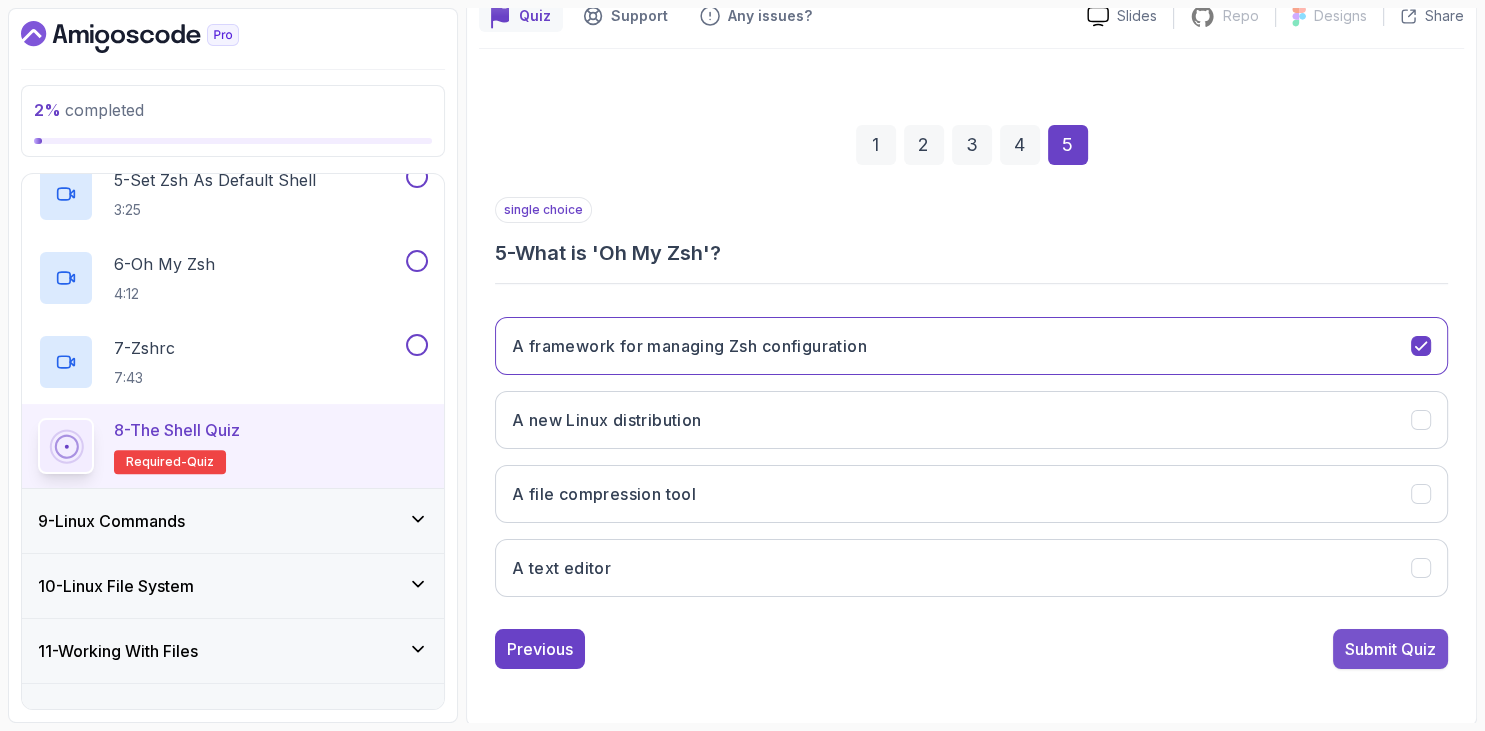 click on "Submit Quiz" at bounding box center [1390, 649] 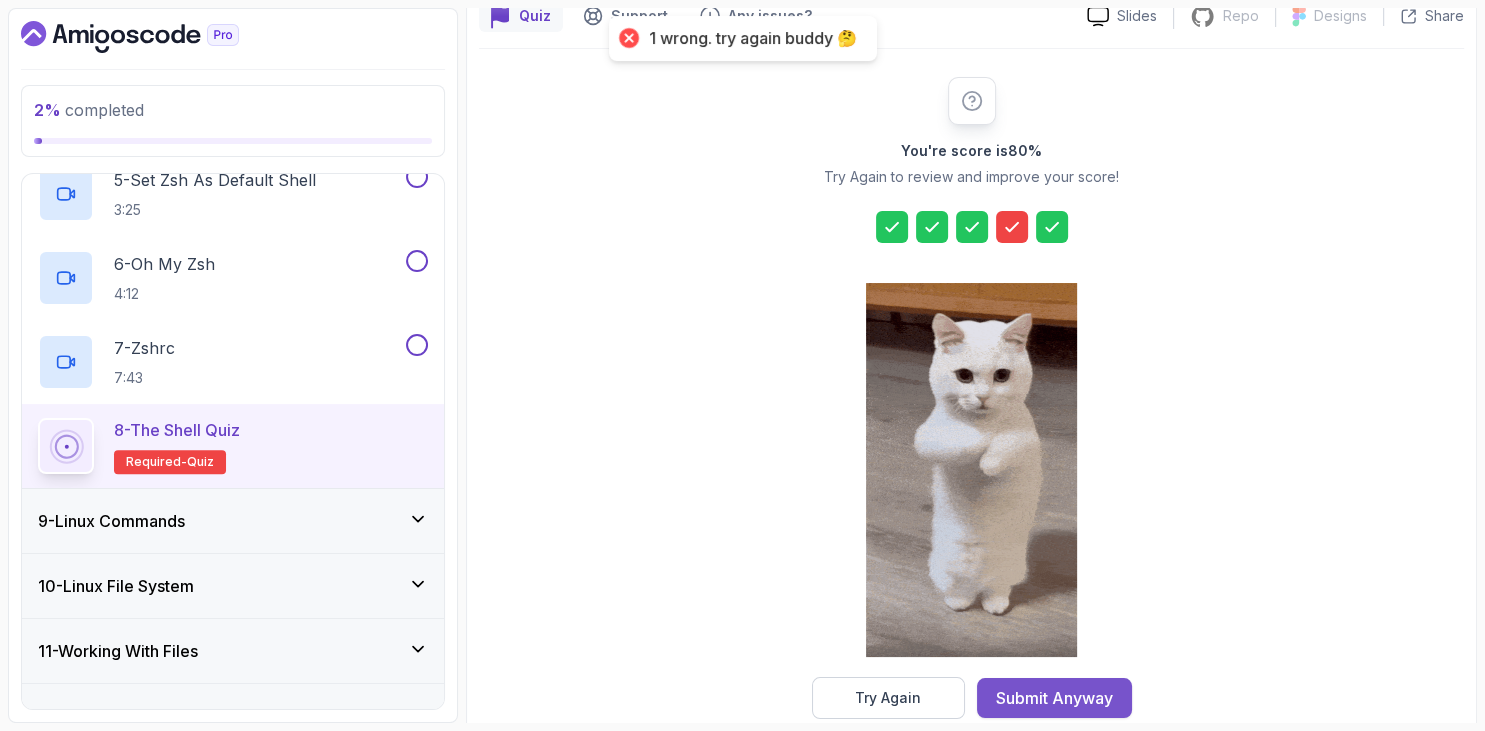 click on "Submit Anyway" at bounding box center (1054, 698) 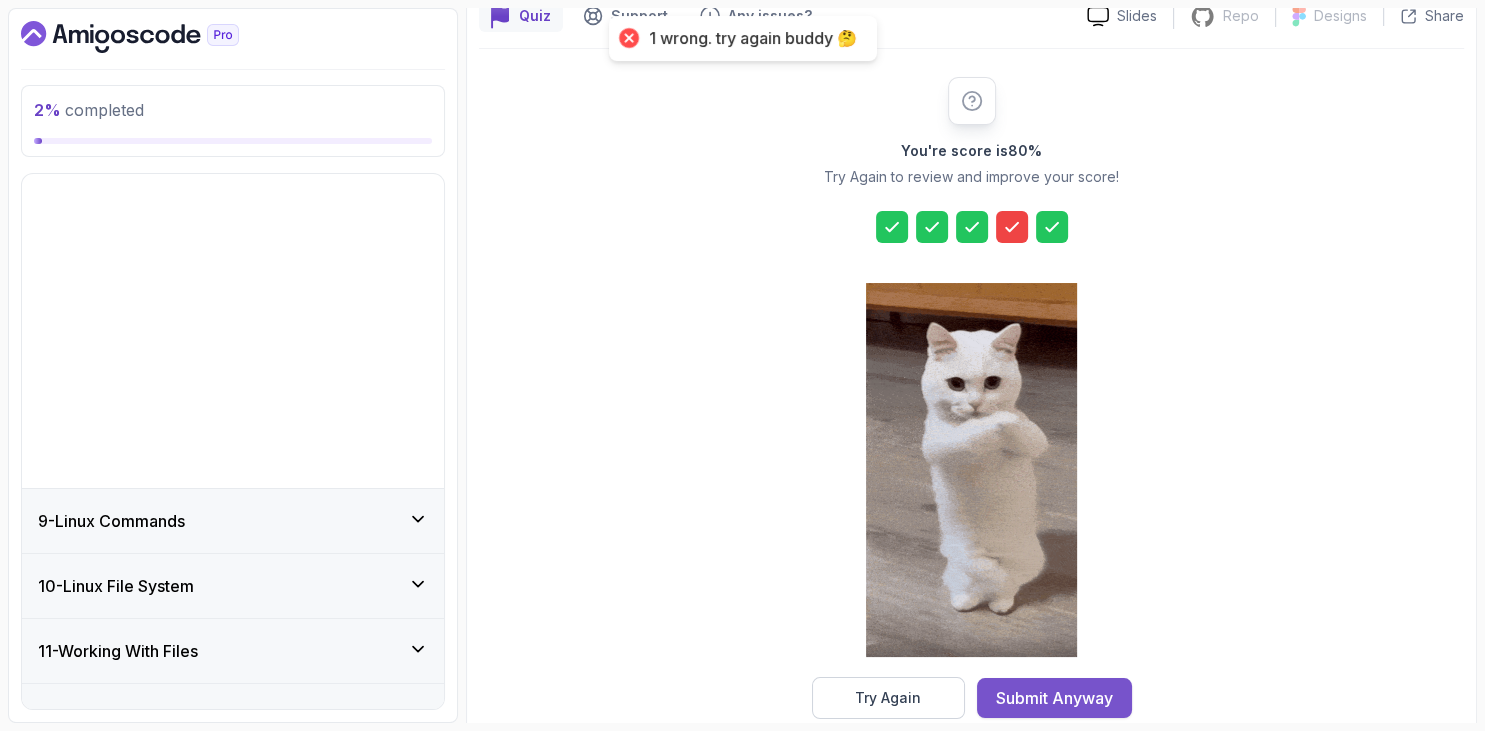 scroll, scrollTop: 435, scrollLeft: 0, axis: vertical 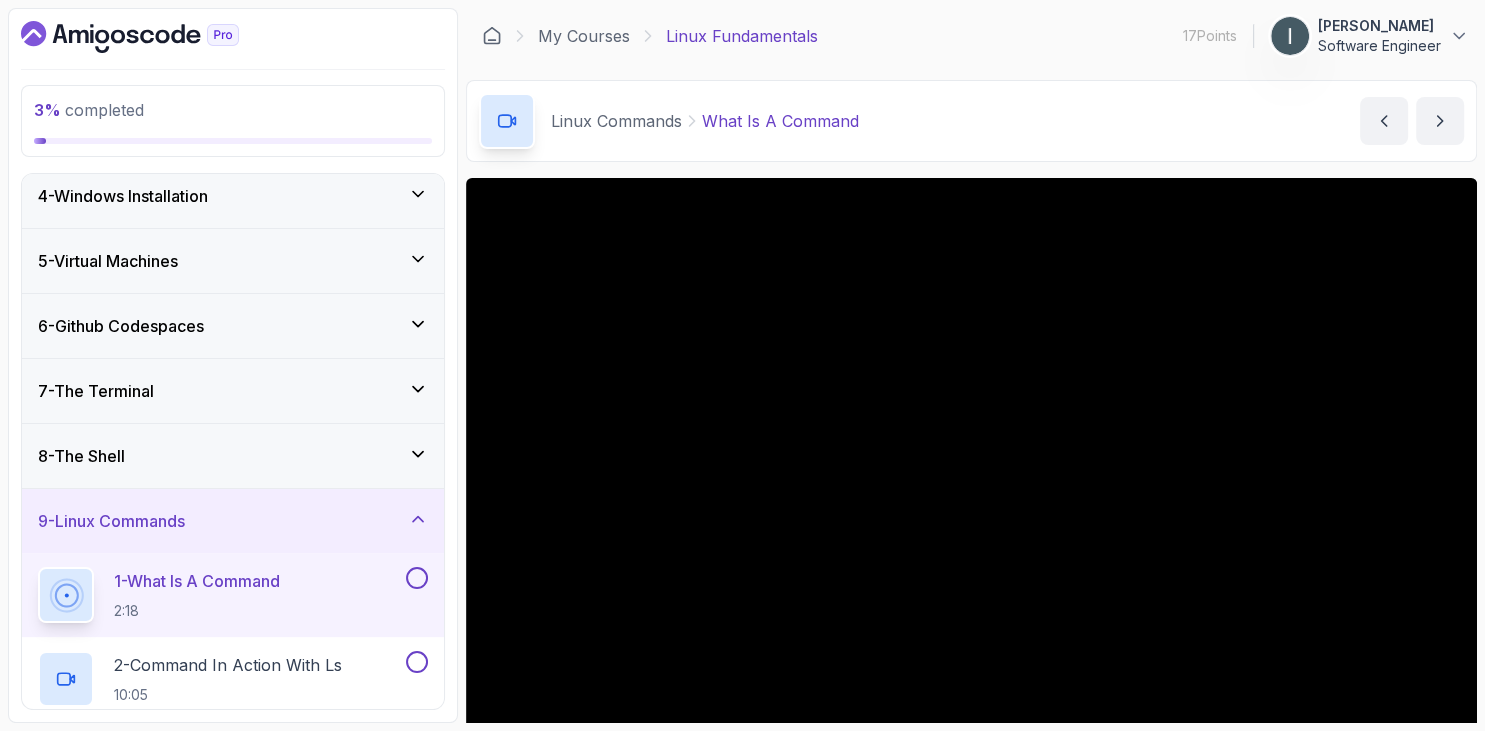 click on "8  -  The Shell" at bounding box center [233, 456] 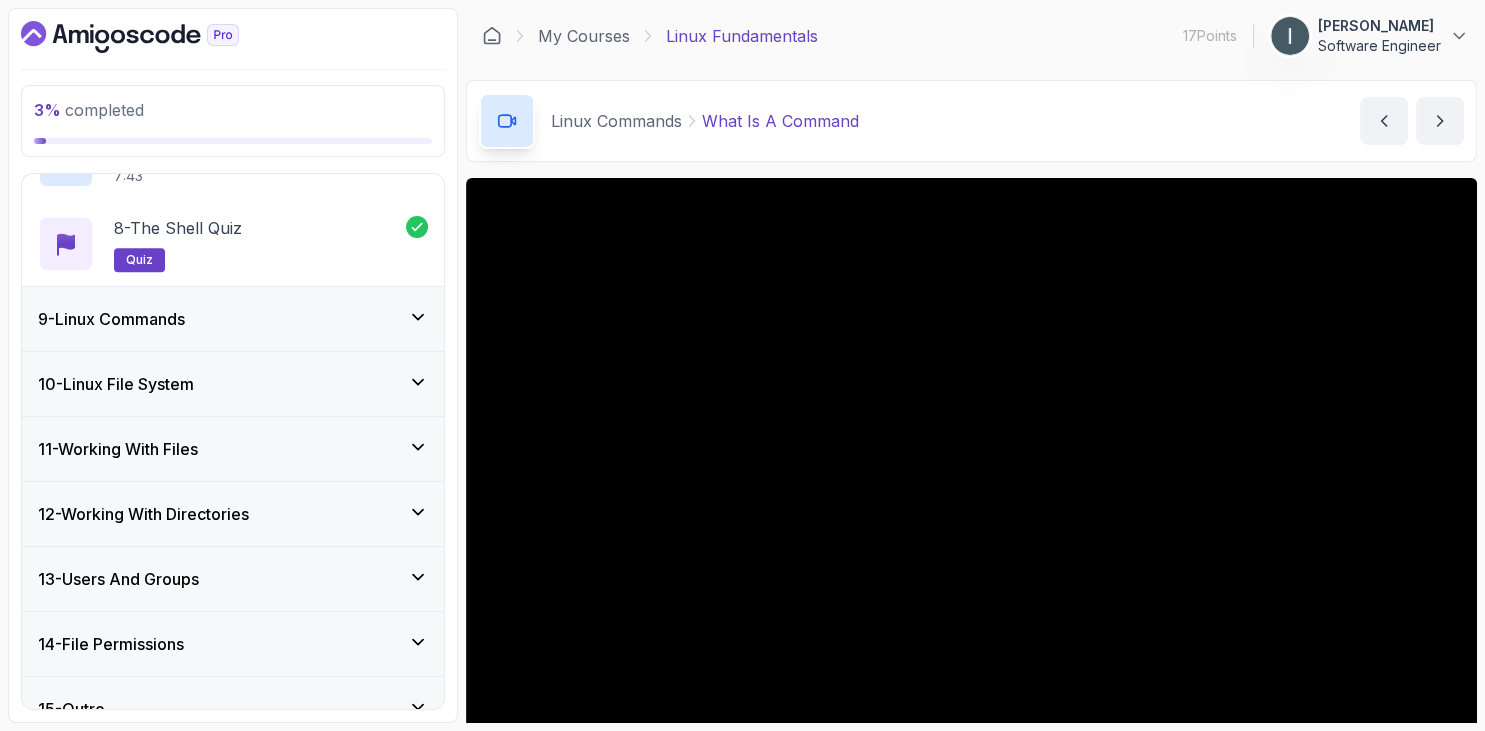 scroll, scrollTop: 1107, scrollLeft: 0, axis: vertical 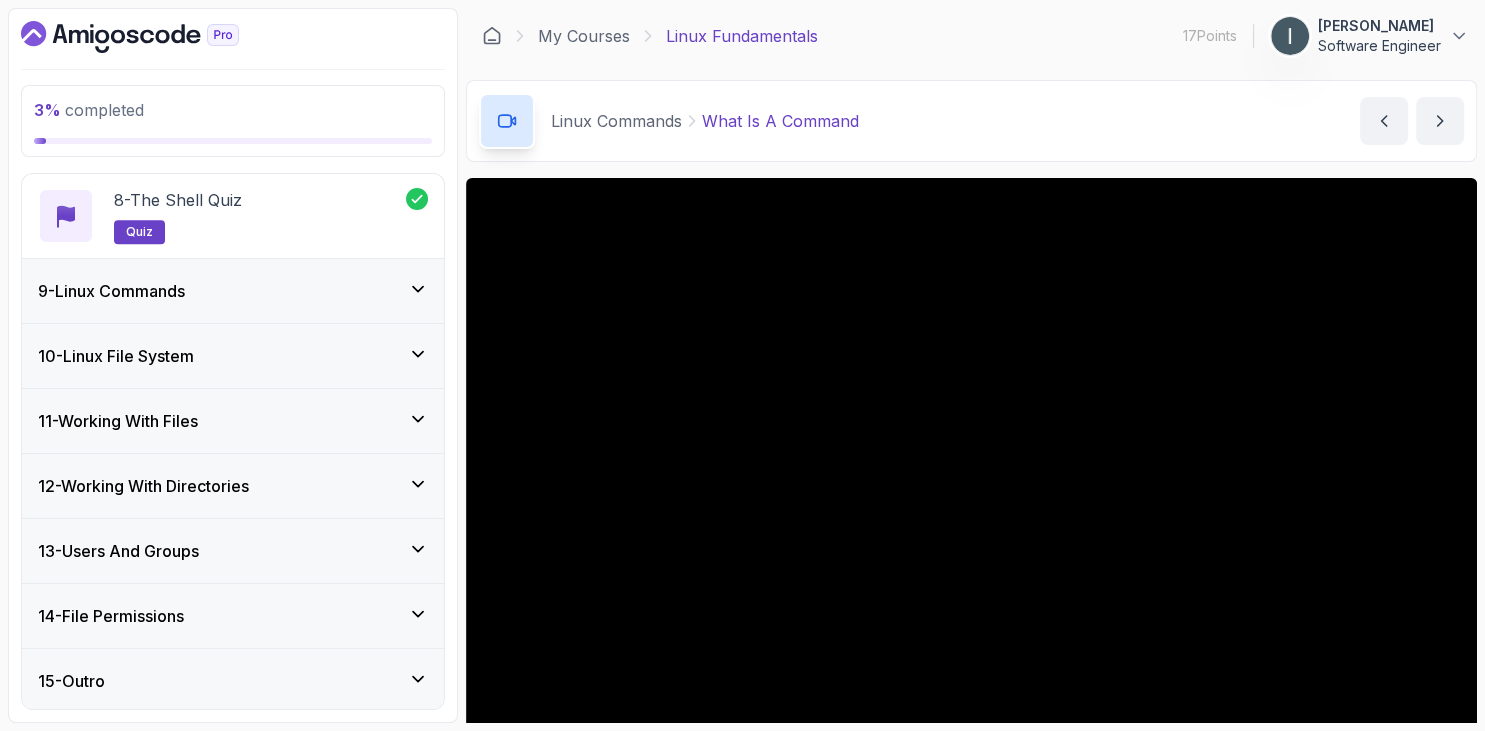 click on "9  -  Linux Commands" at bounding box center [233, 291] 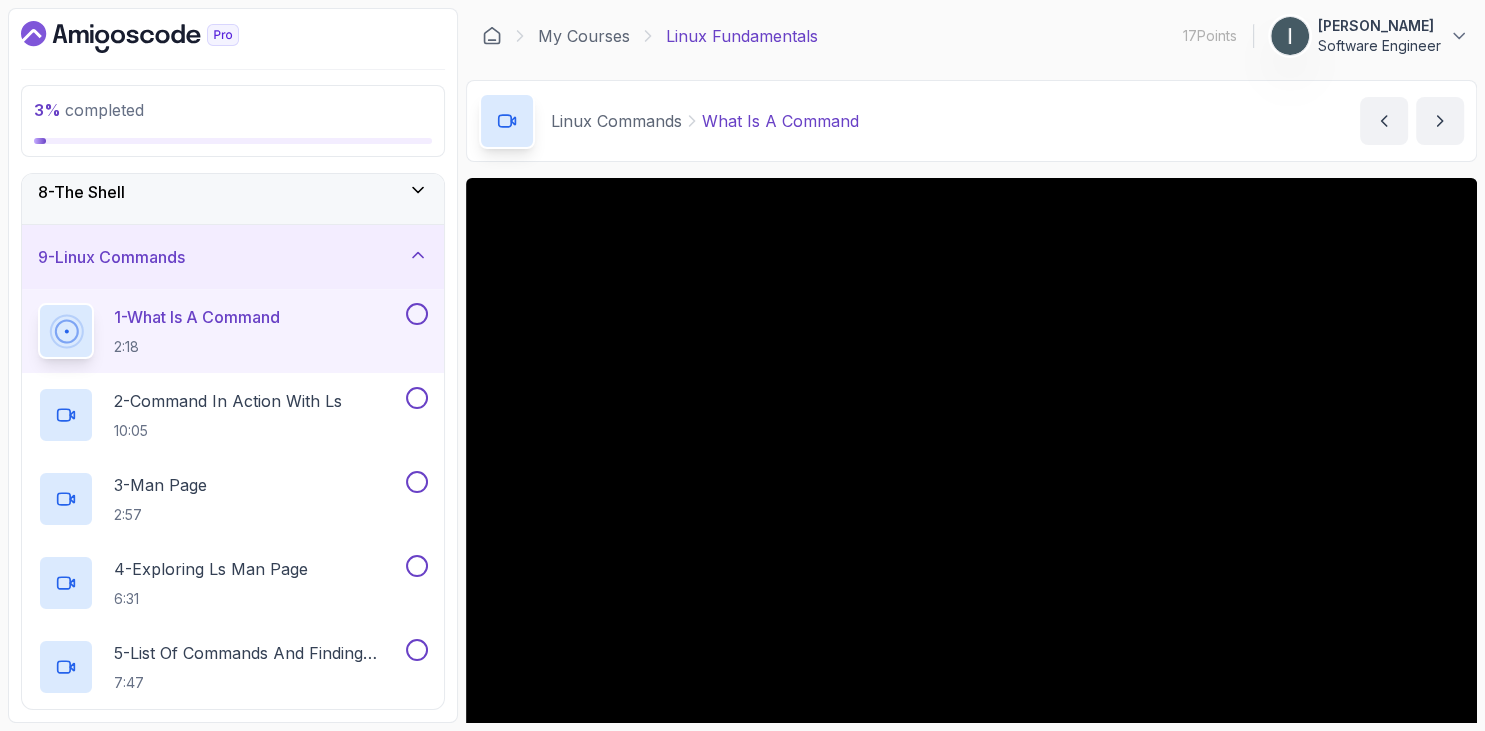scroll, scrollTop: 1045, scrollLeft: 0, axis: vertical 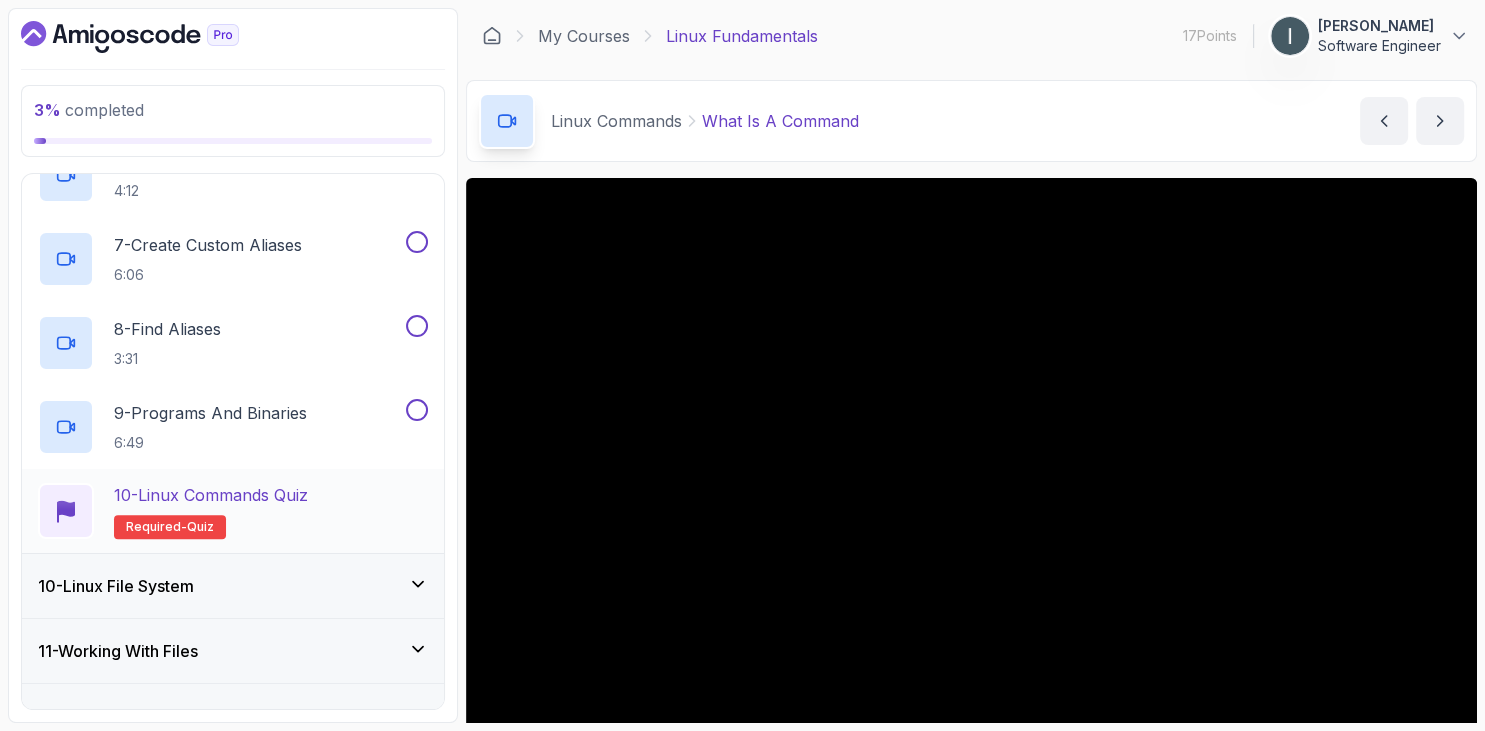 click on "10  -  Linux Commands Quiz Required- quiz" at bounding box center [211, 511] 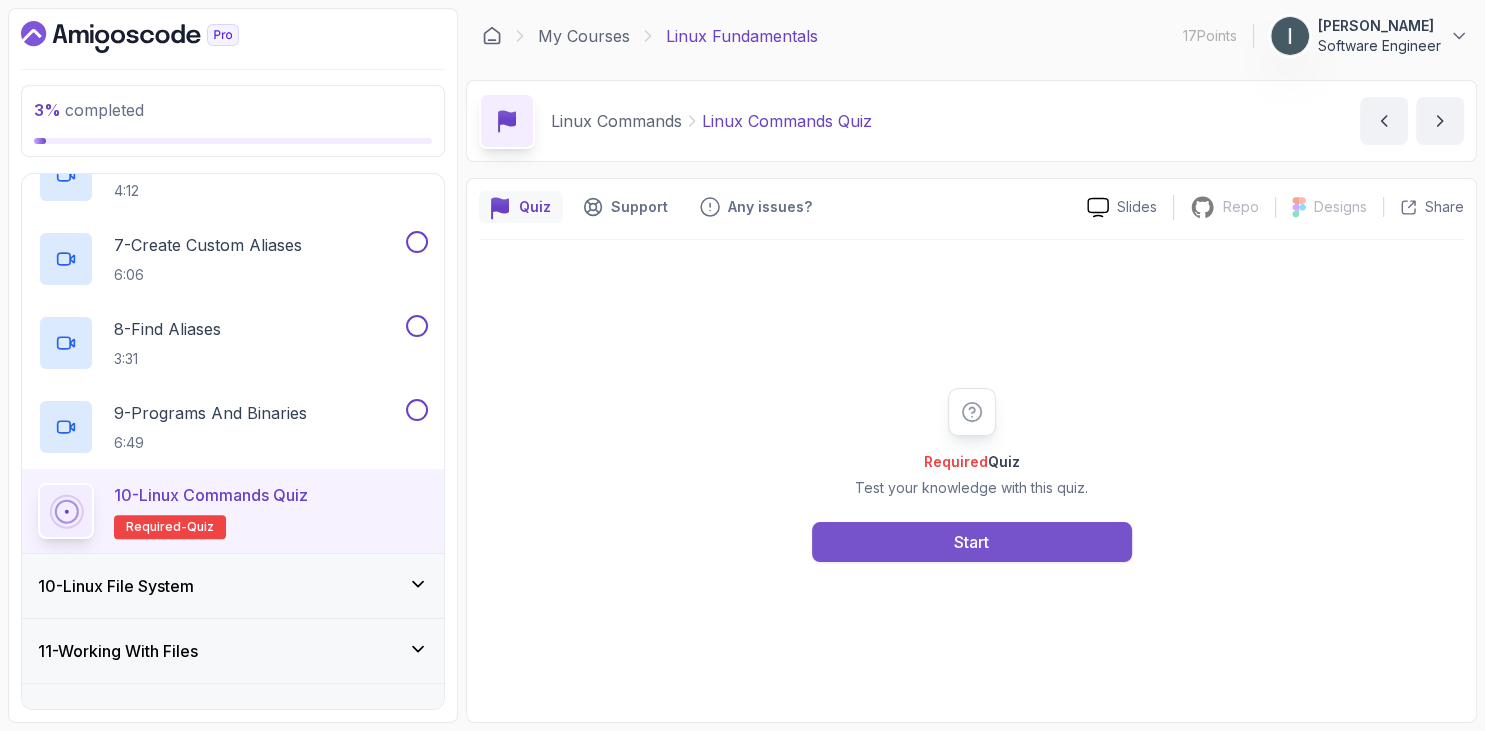 click on "Start" at bounding box center (971, 542) 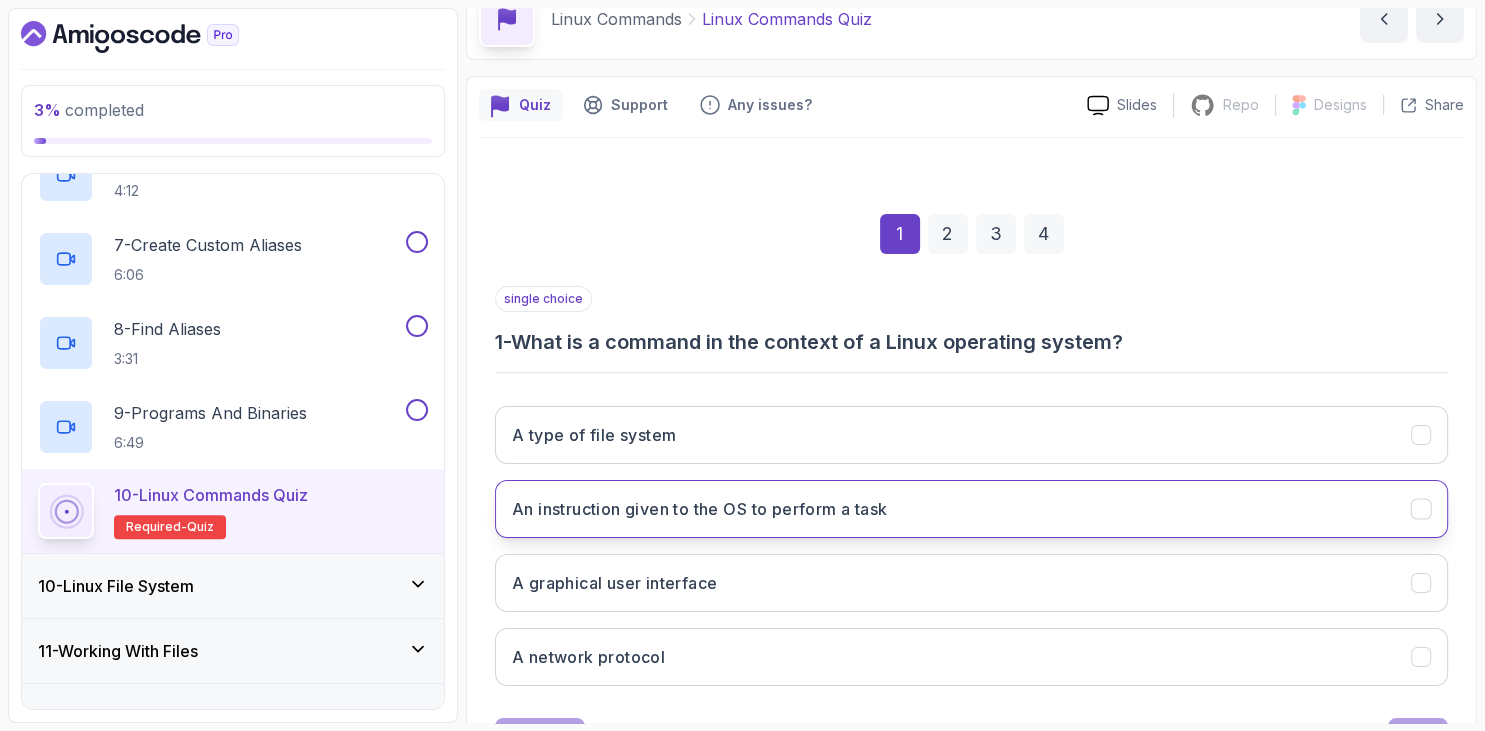 scroll, scrollTop: 191, scrollLeft: 0, axis: vertical 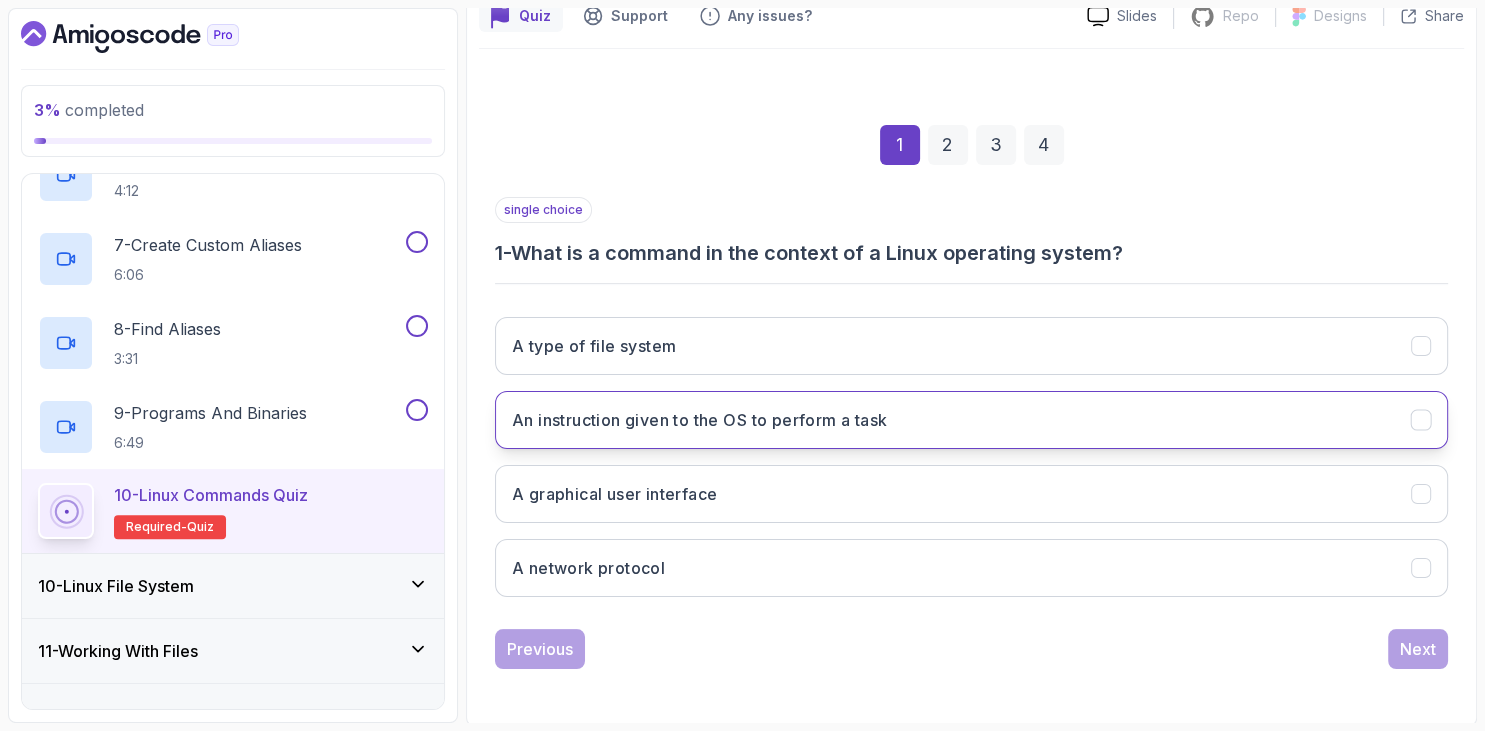 click on "An instruction given to the OS to perform a task" at bounding box center [971, 420] 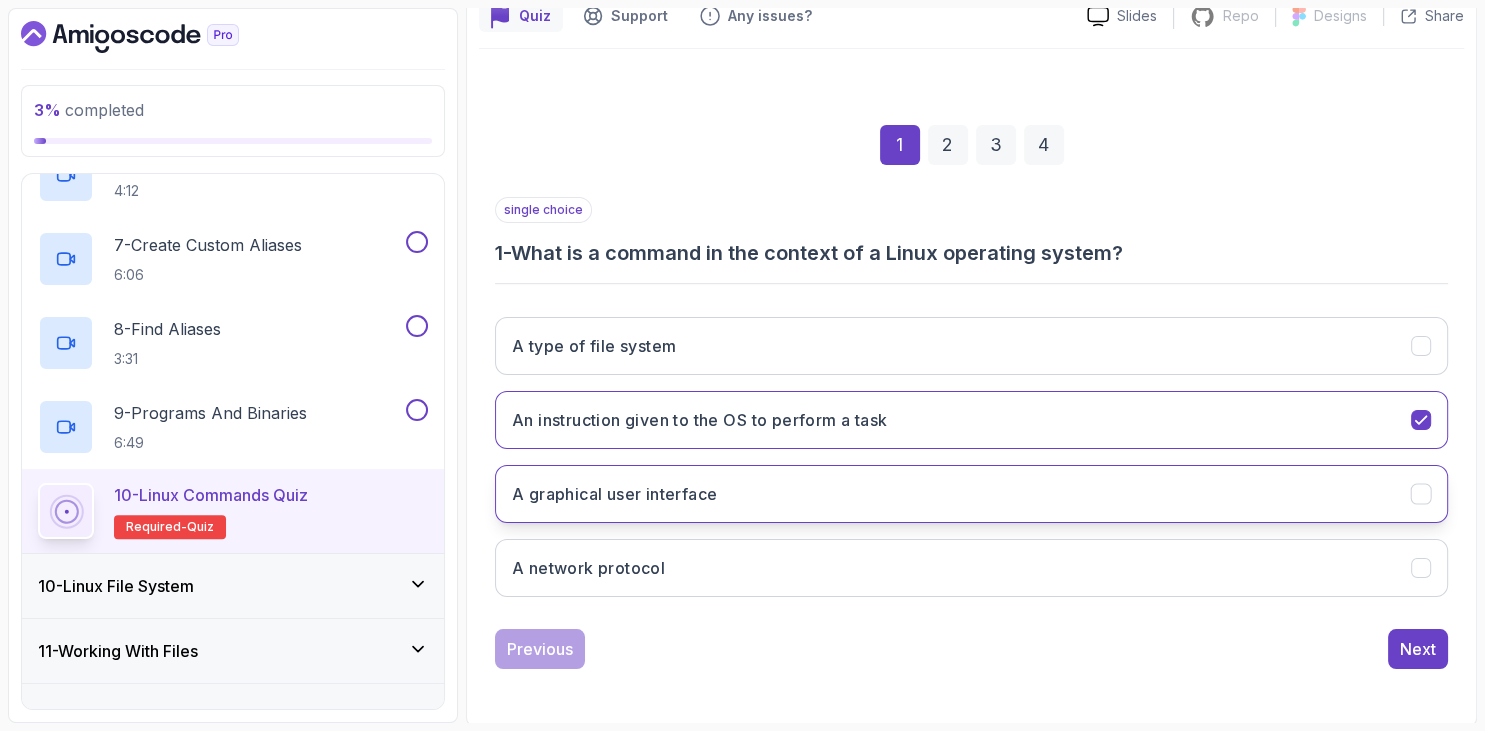 click on "A graphical user interface" at bounding box center [971, 494] 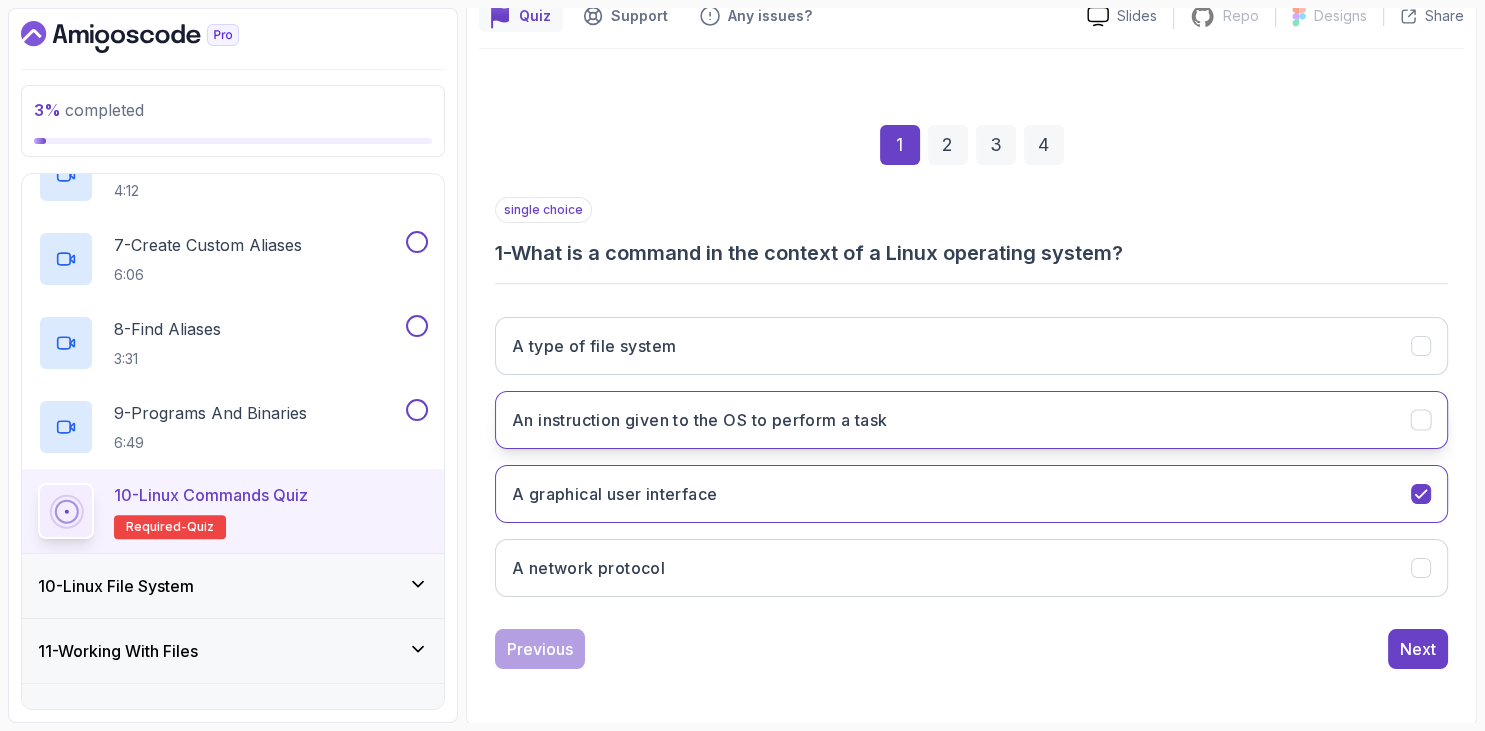 click on "An instruction given to the OS to perform a task" at bounding box center [971, 420] 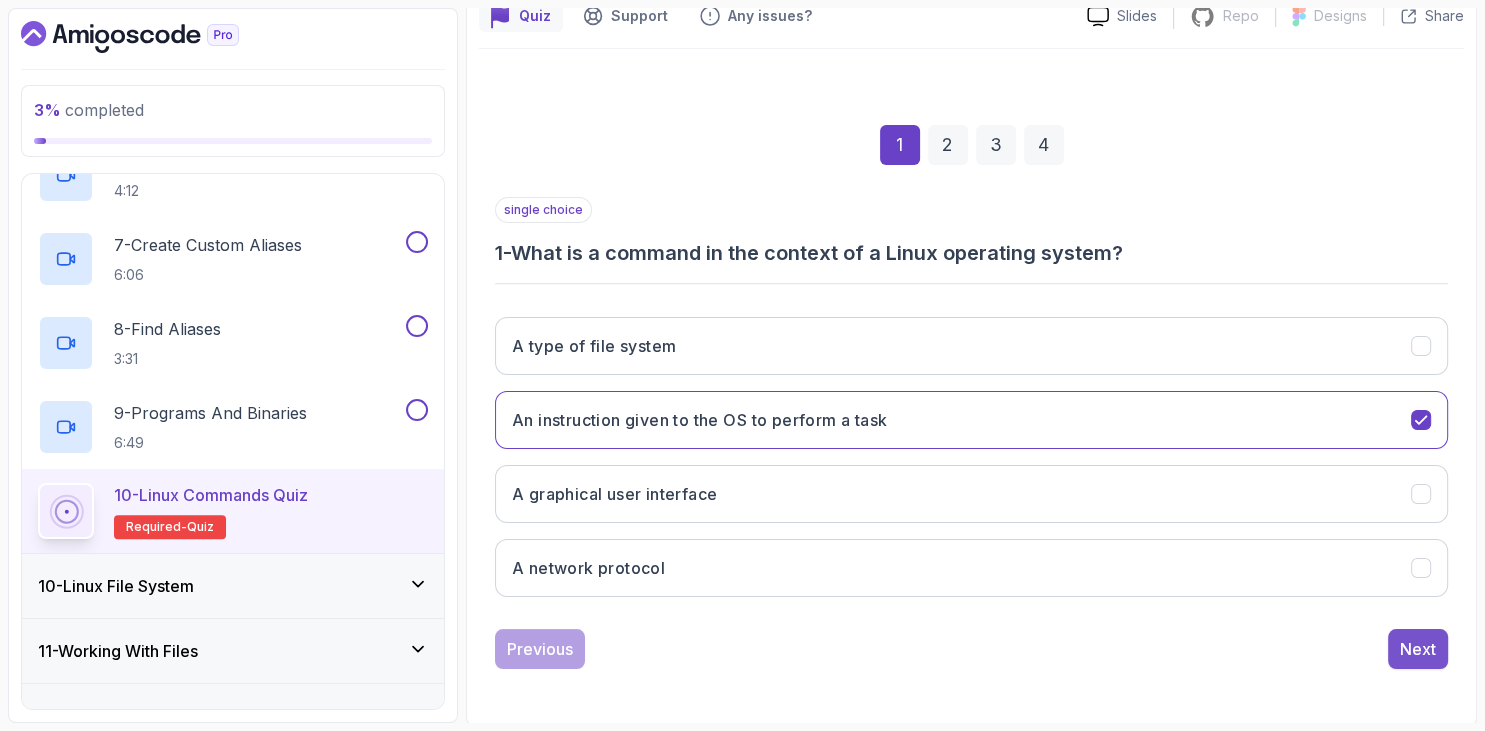 click on "Next" at bounding box center (1418, 649) 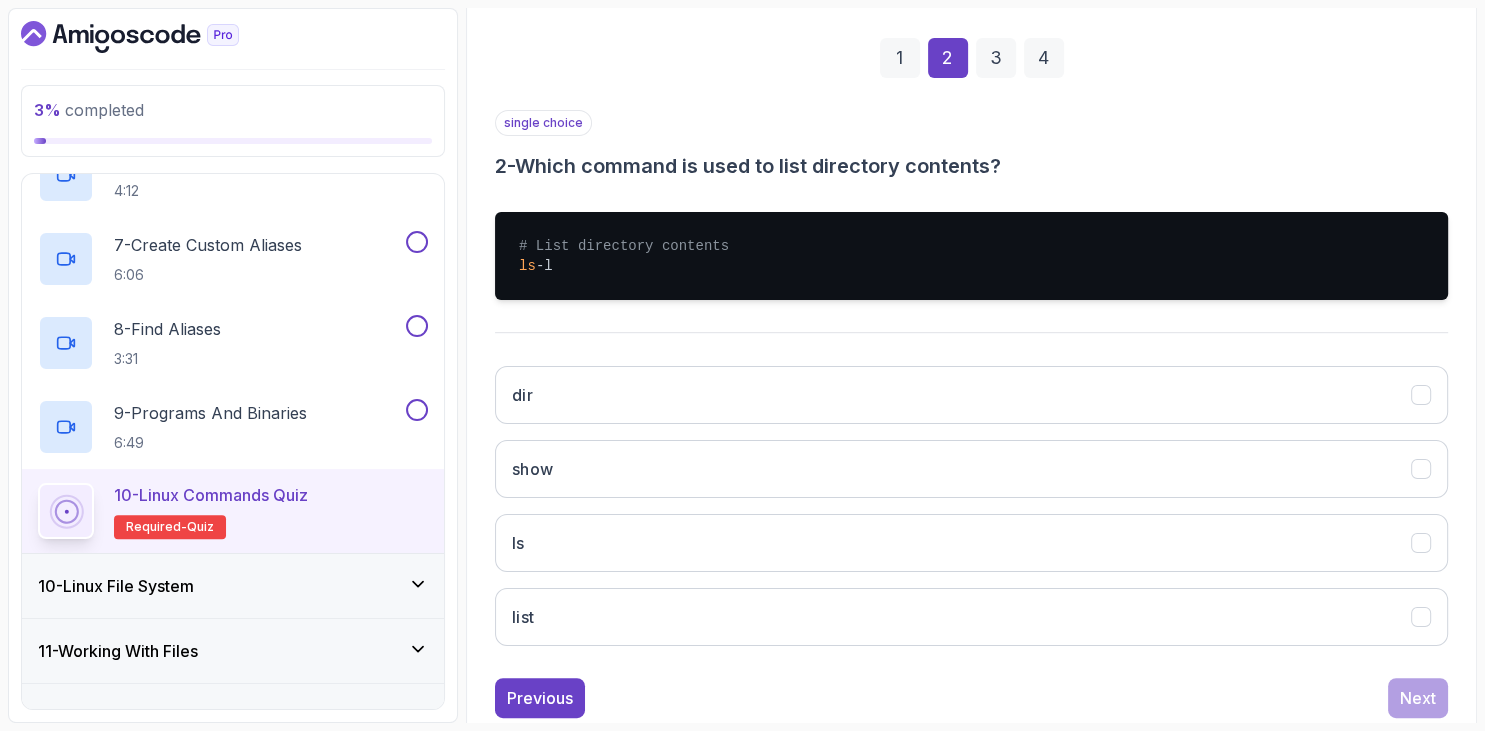 scroll, scrollTop: 306, scrollLeft: 0, axis: vertical 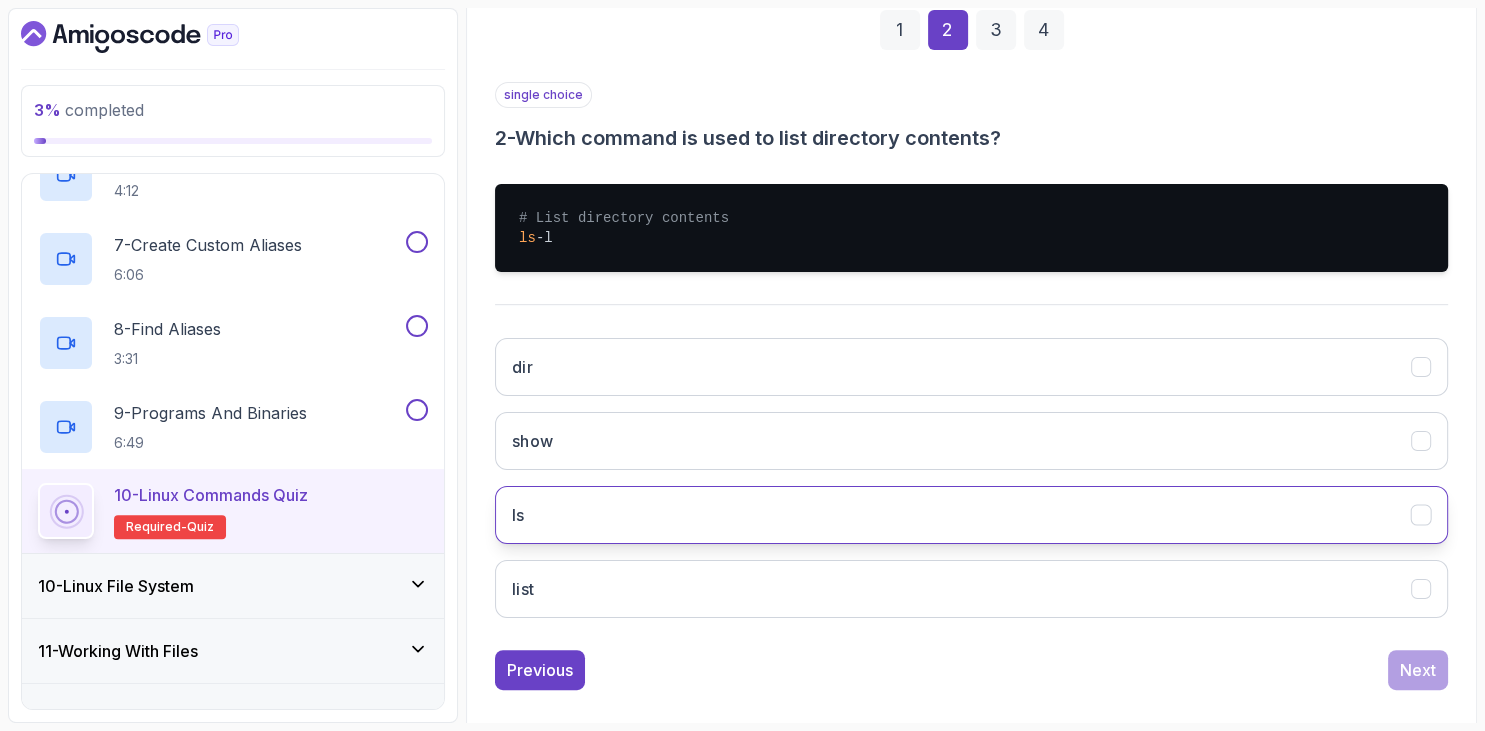 click on "ls" at bounding box center [971, 515] 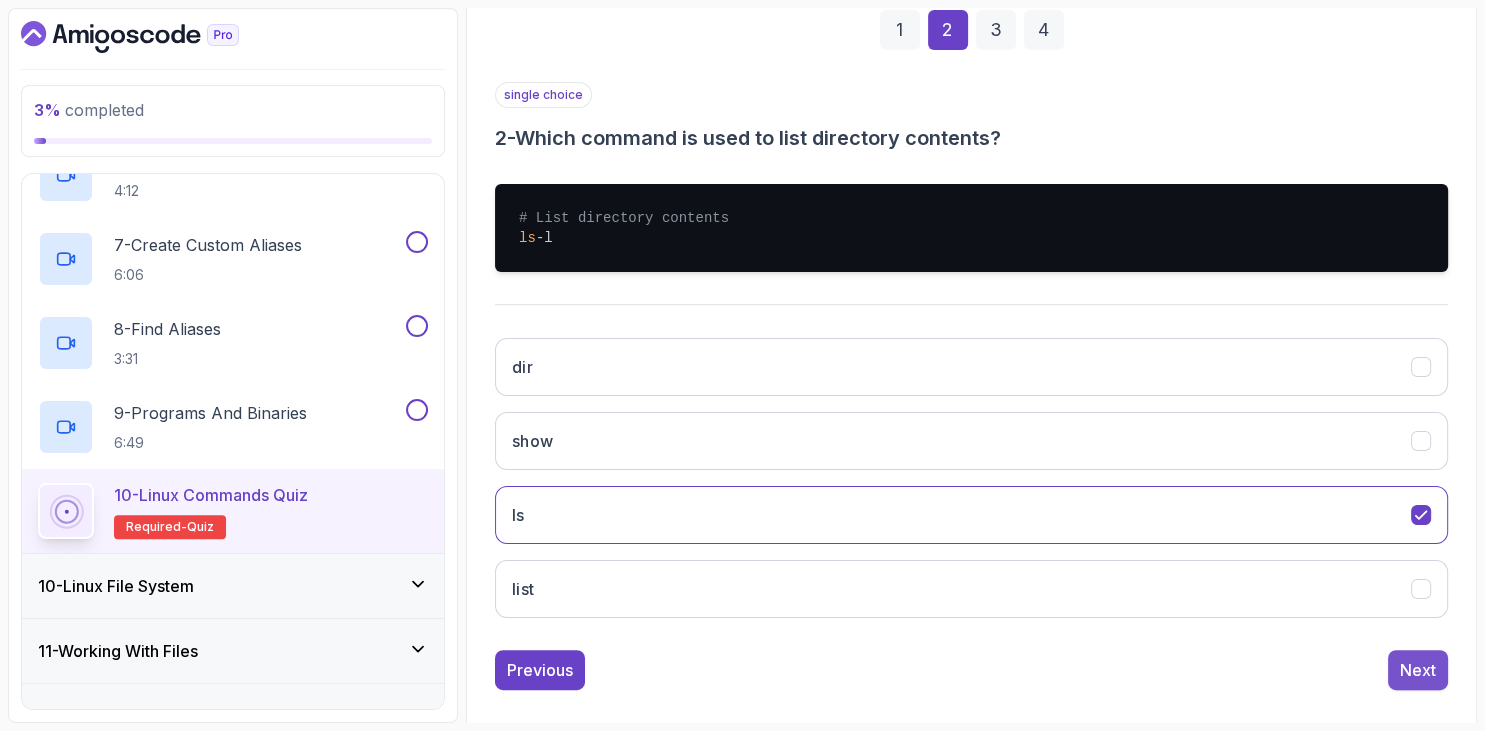 click on "Next" at bounding box center (1418, 670) 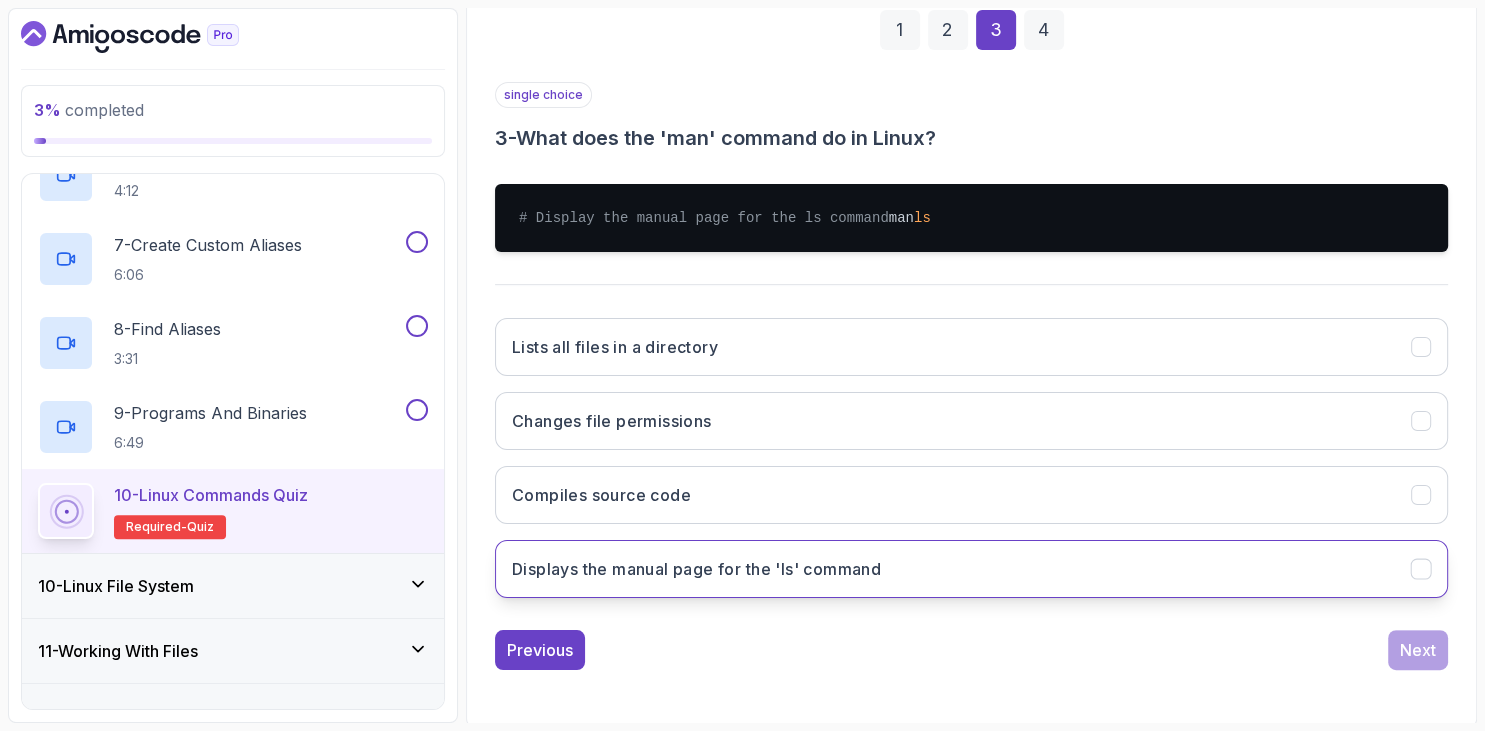click on "Displays the manual page for the 'ls' command" at bounding box center [696, 569] 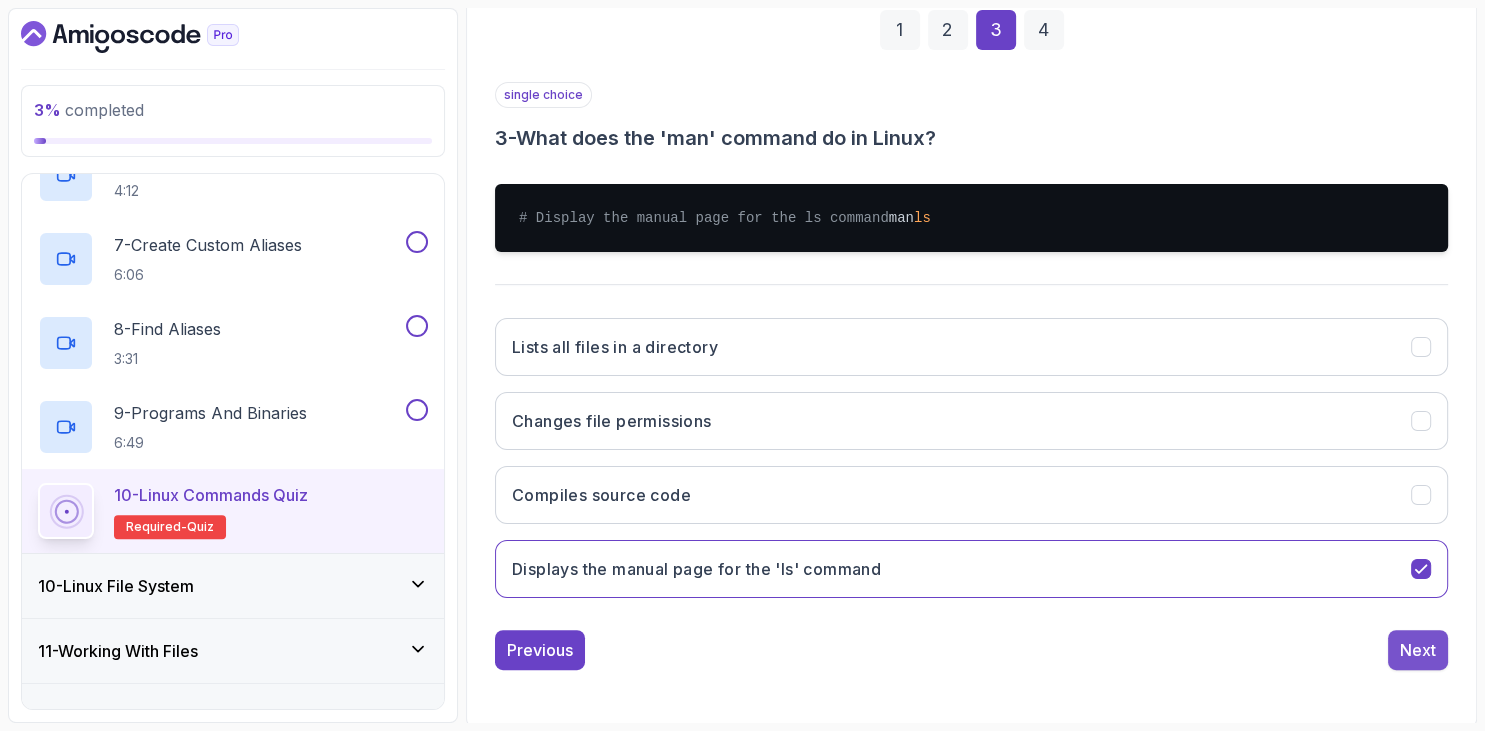 click on "Next" at bounding box center (1418, 650) 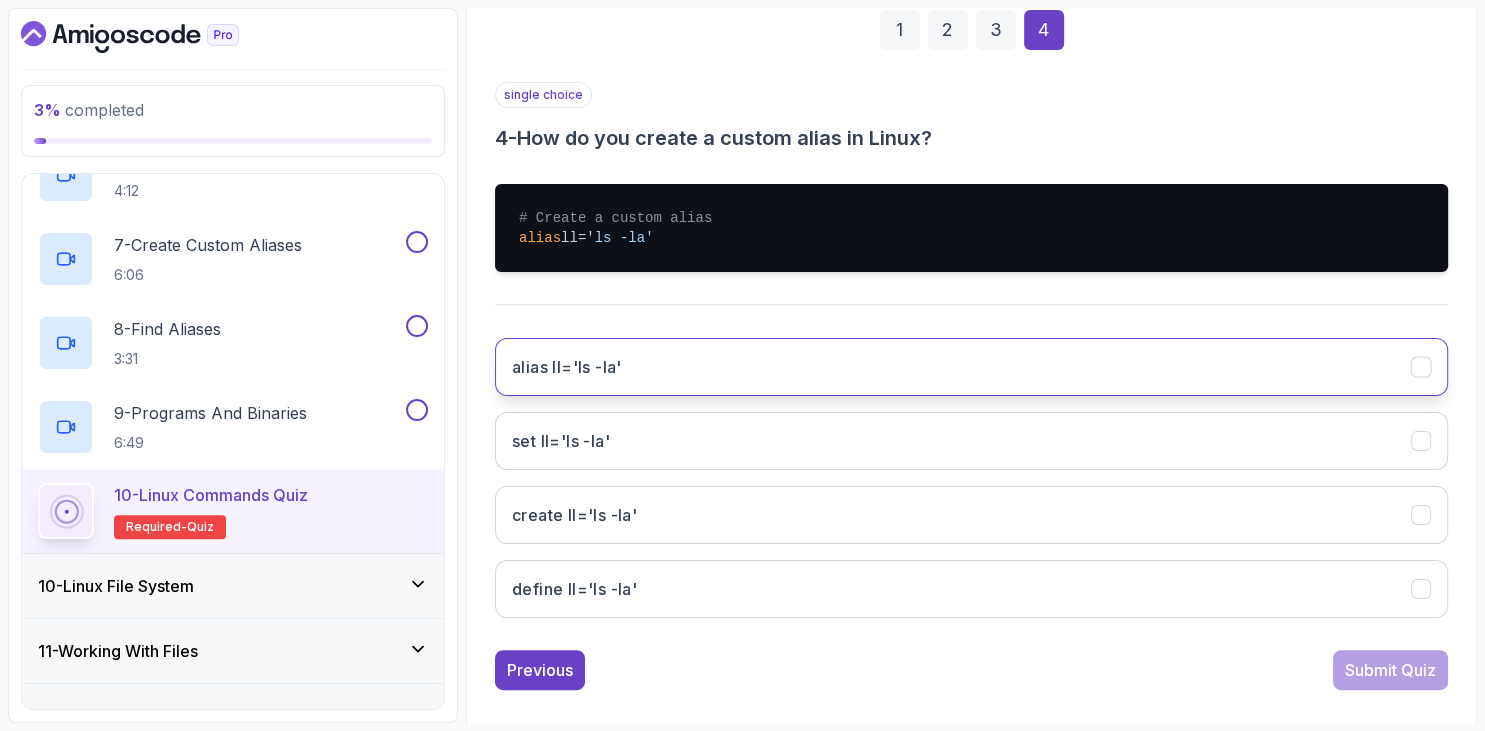 click on "alias ll='ls -la'" at bounding box center [971, 367] 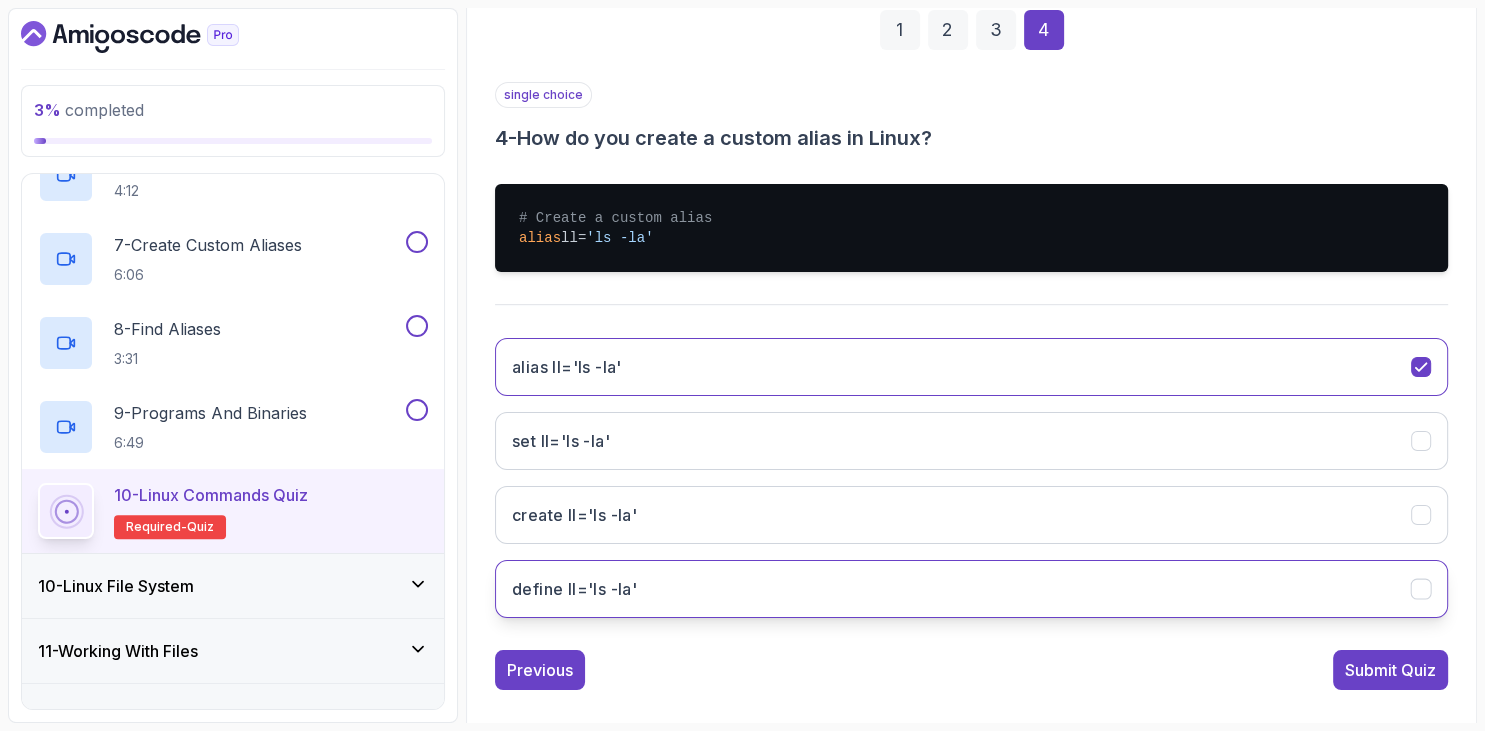 click on "define ll='ls -la'" at bounding box center (971, 589) 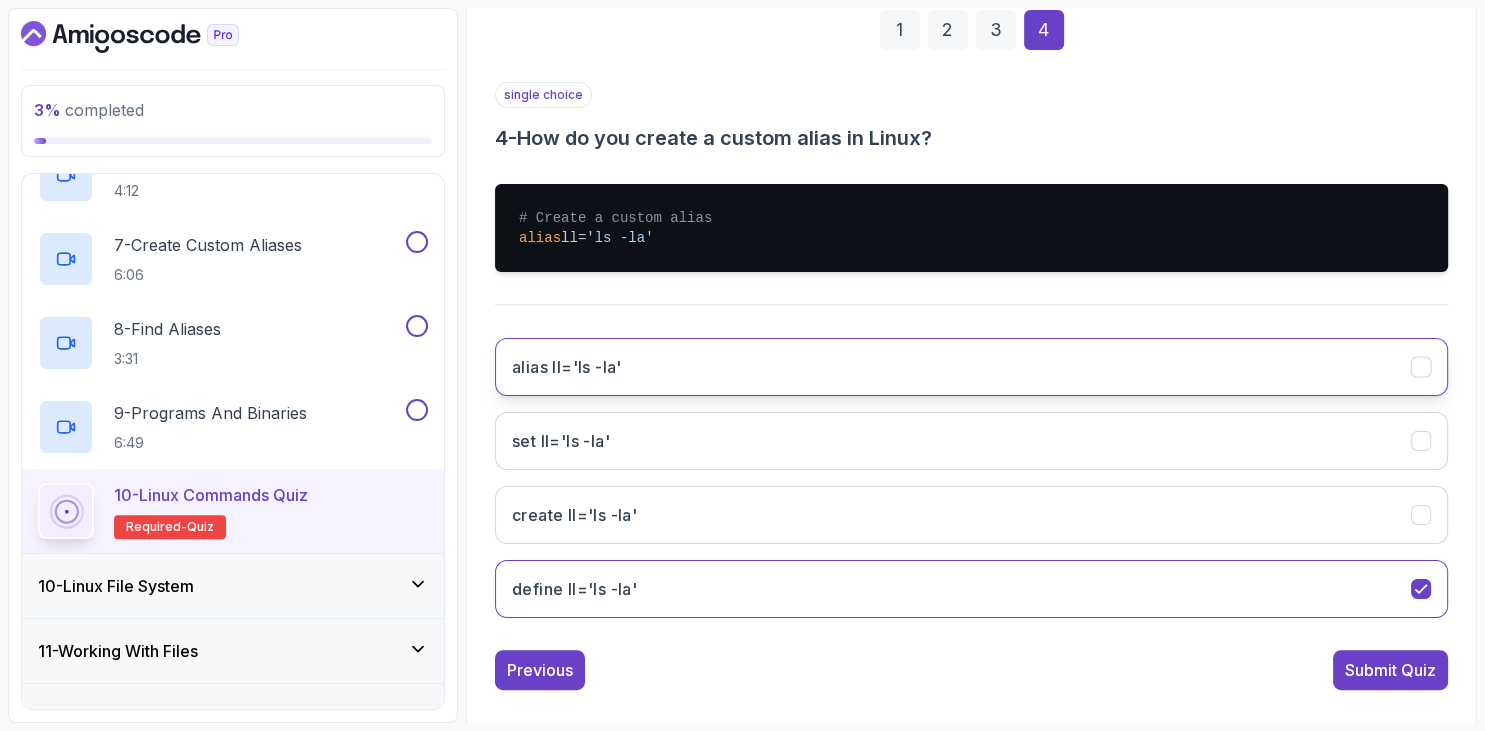 click on "alias ll='ls -la'" at bounding box center (971, 367) 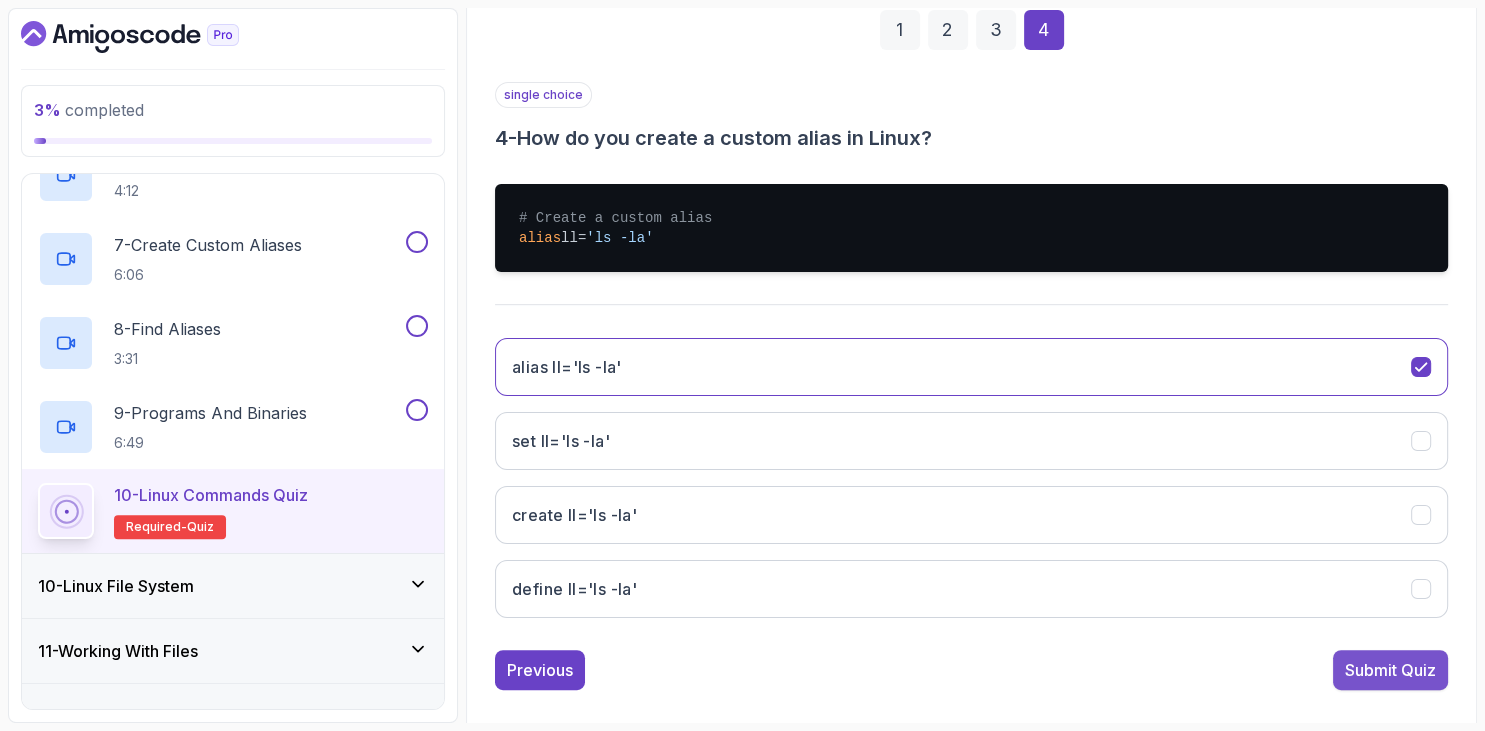click on "Submit Quiz" at bounding box center [1390, 670] 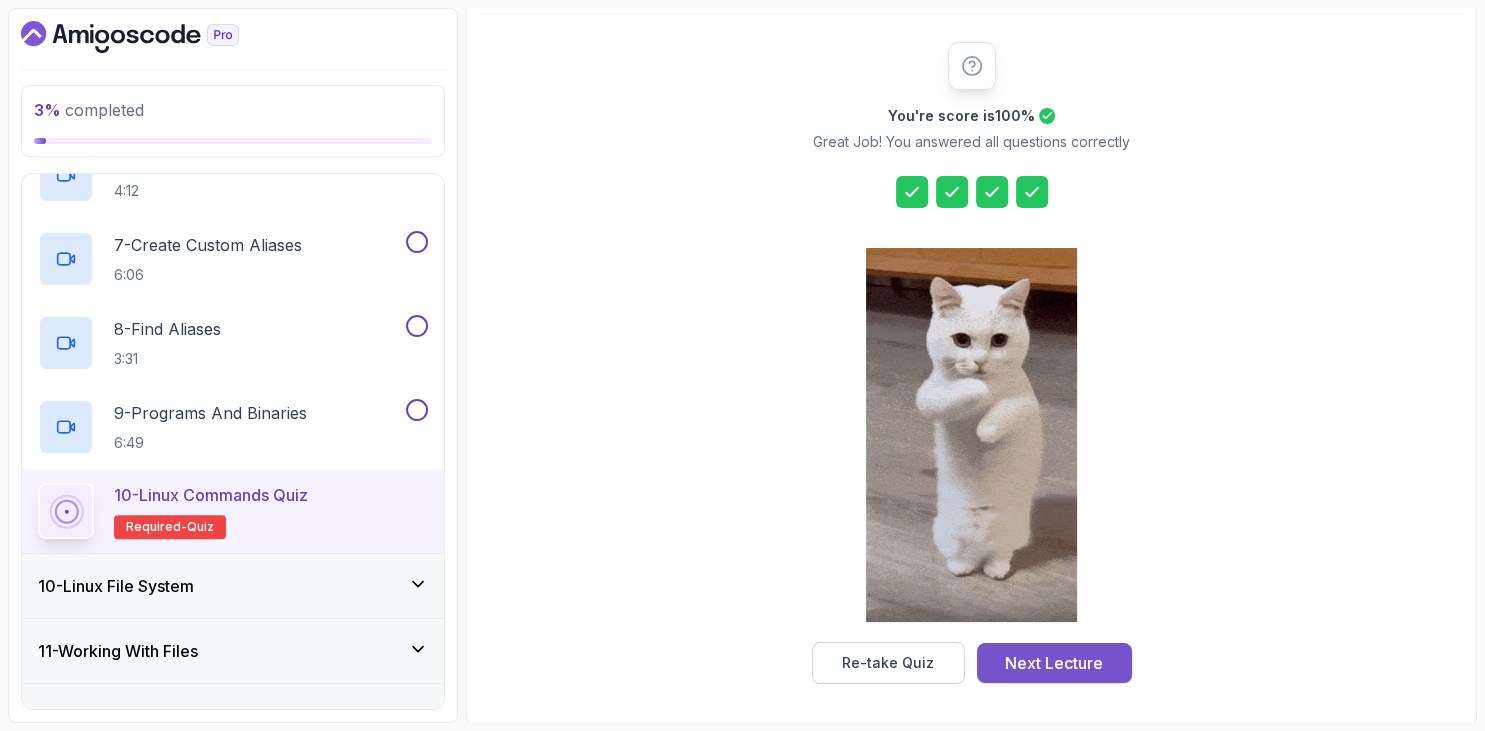 click on "Next Lecture" at bounding box center [1054, 663] 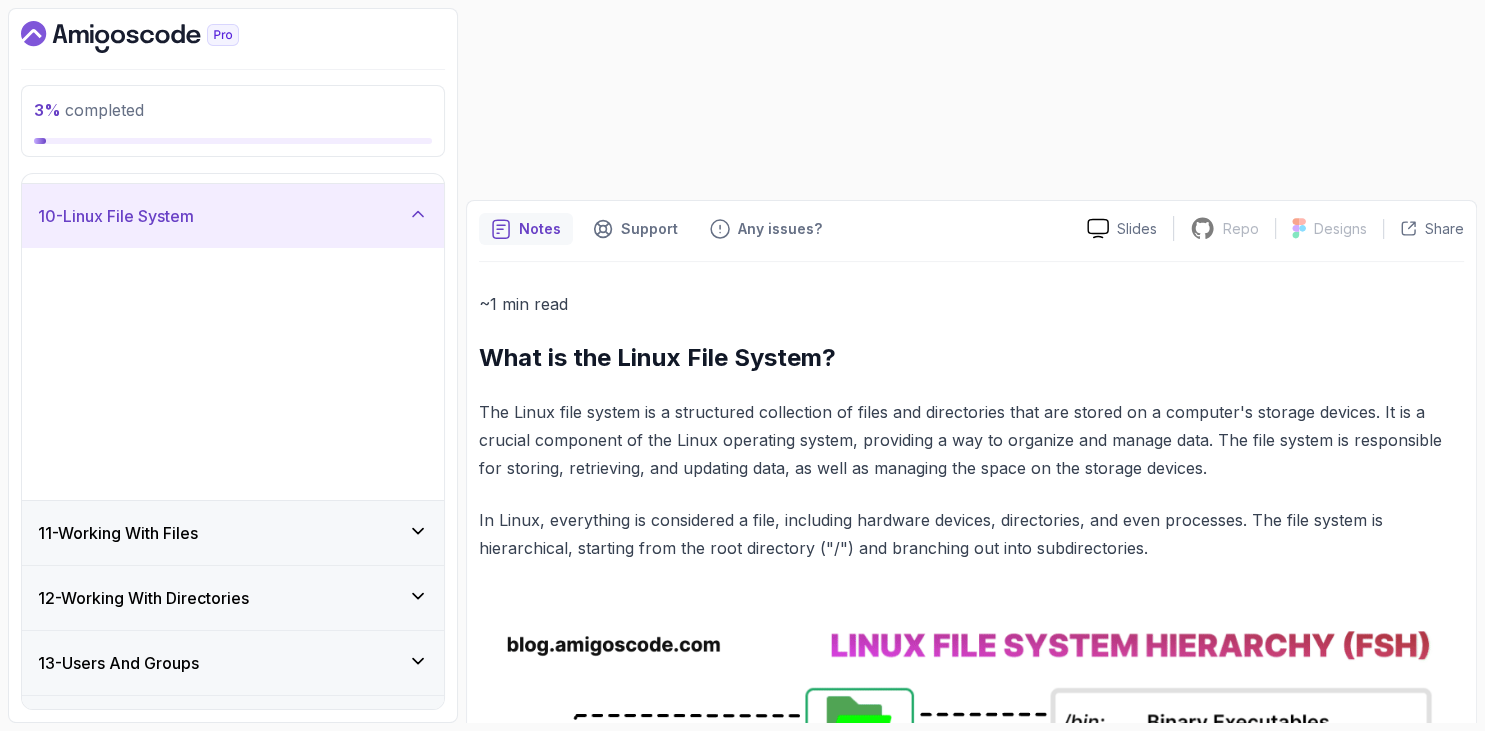 scroll, scrollTop: 0, scrollLeft: 0, axis: both 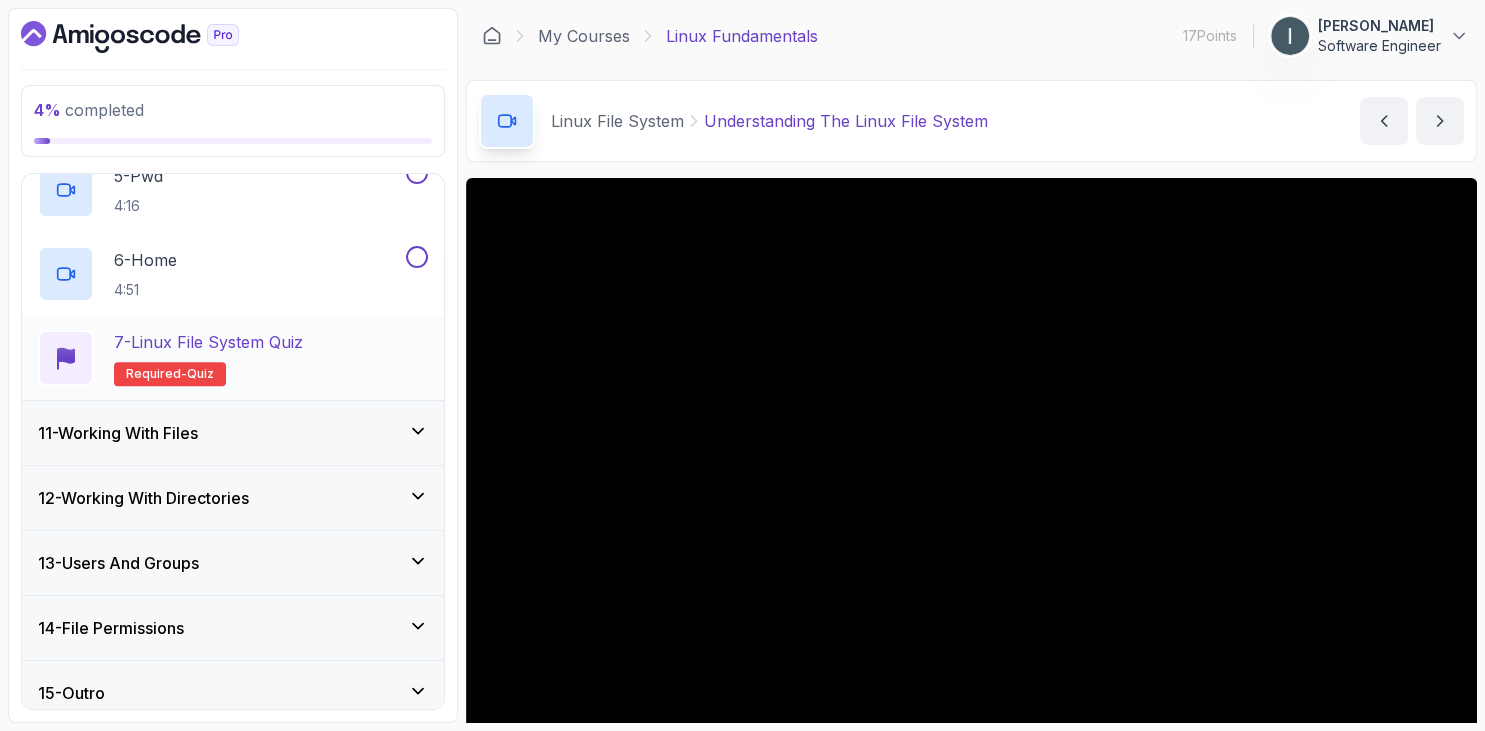 click on "7  -  Linux File System Quiz Required- quiz" at bounding box center [208, 358] 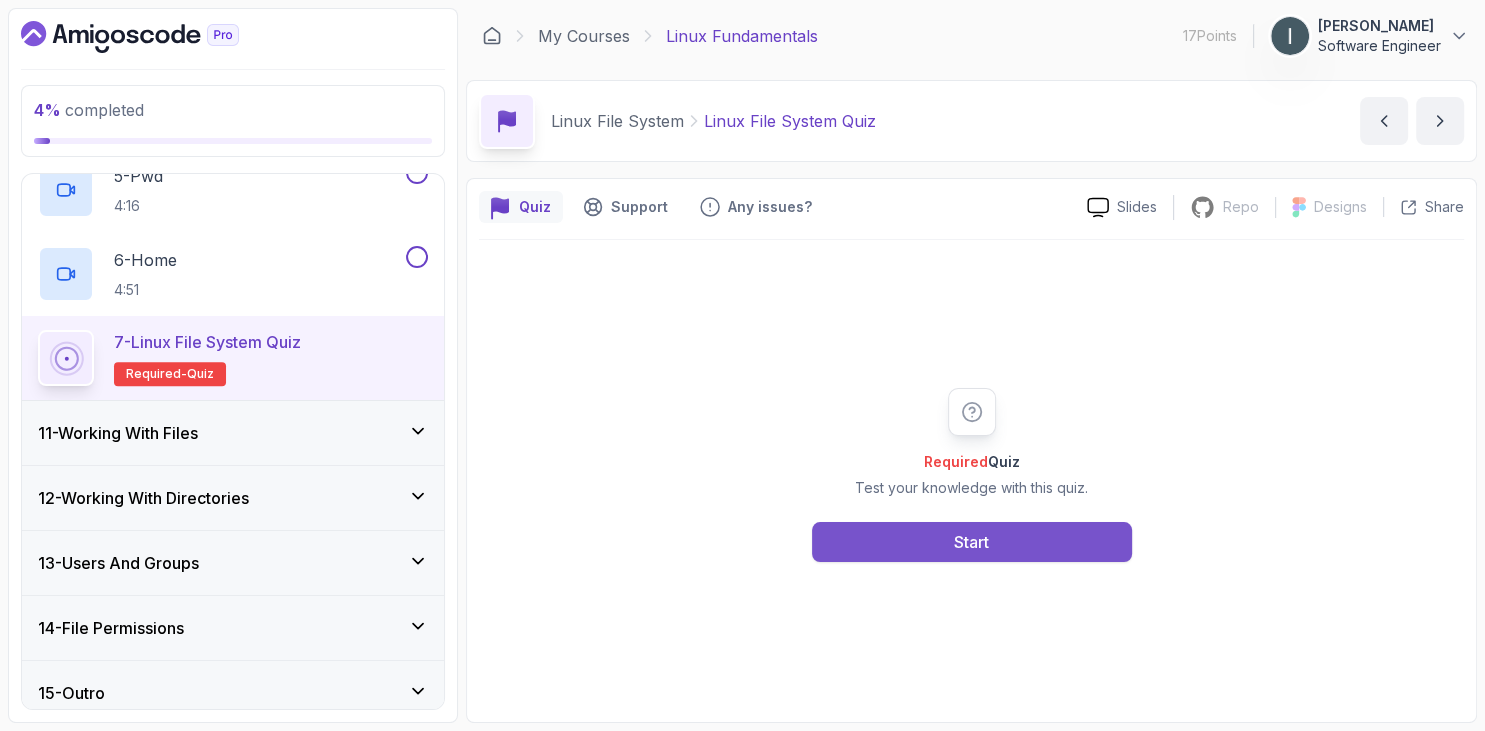 click on "Start" at bounding box center (972, 542) 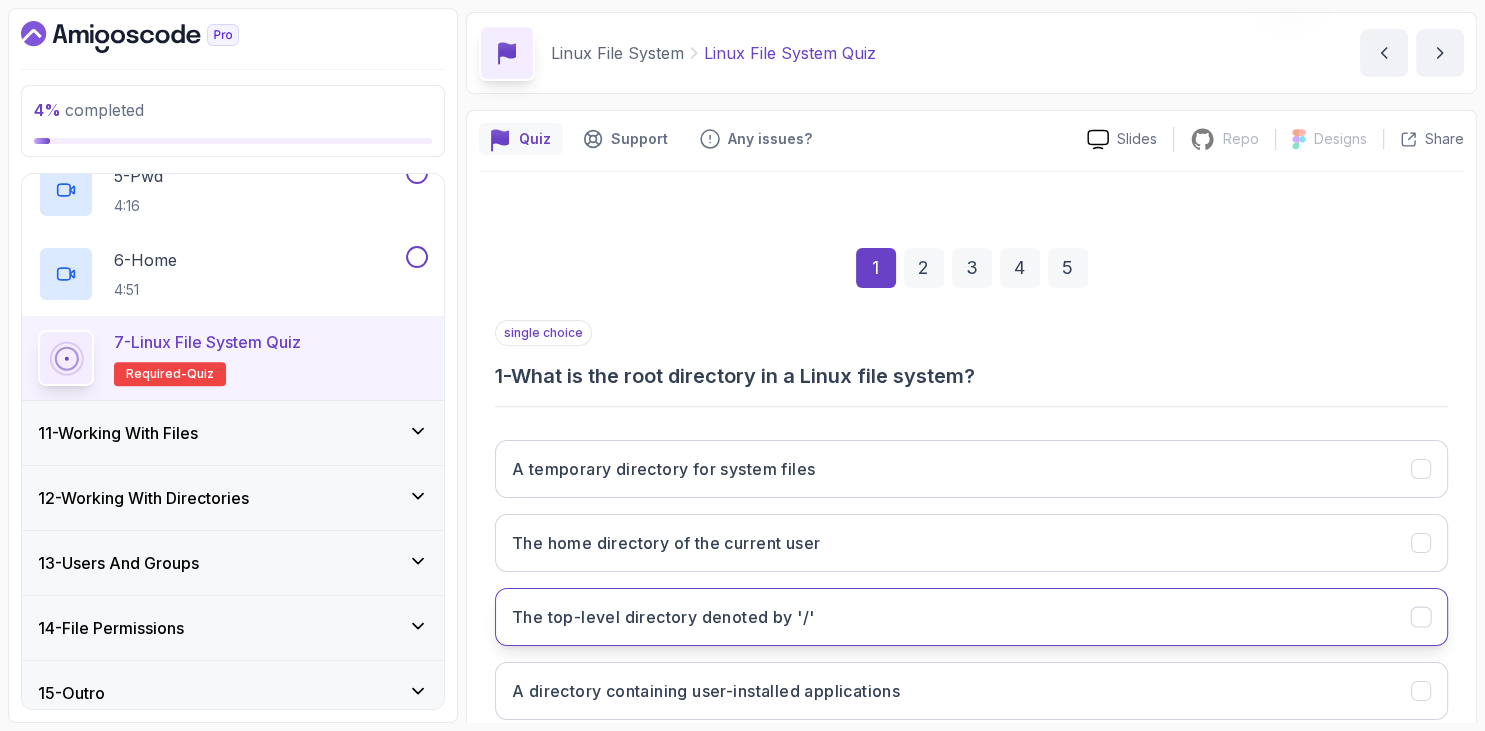 scroll, scrollTop: 115, scrollLeft: 0, axis: vertical 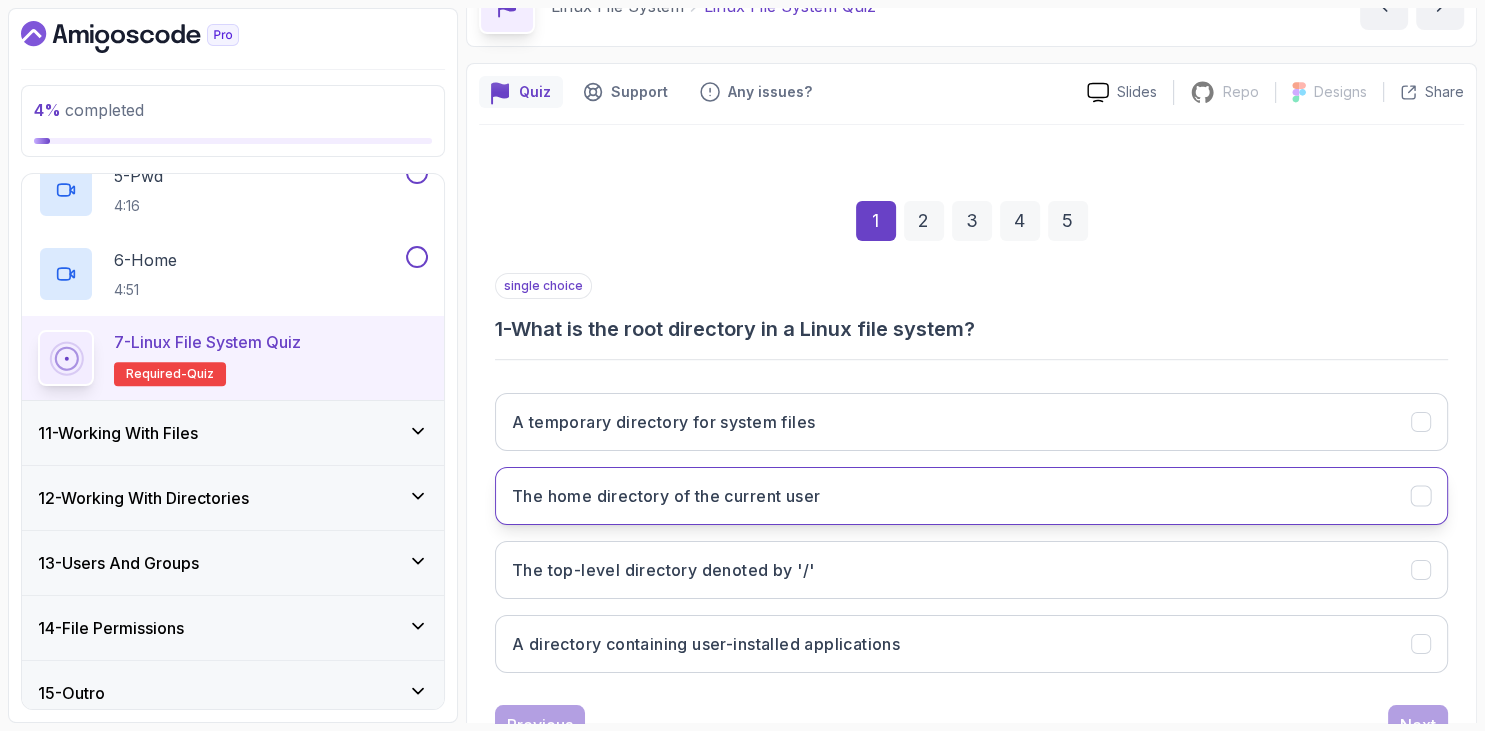 click on "The home directory of the current user" at bounding box center (666, 496) 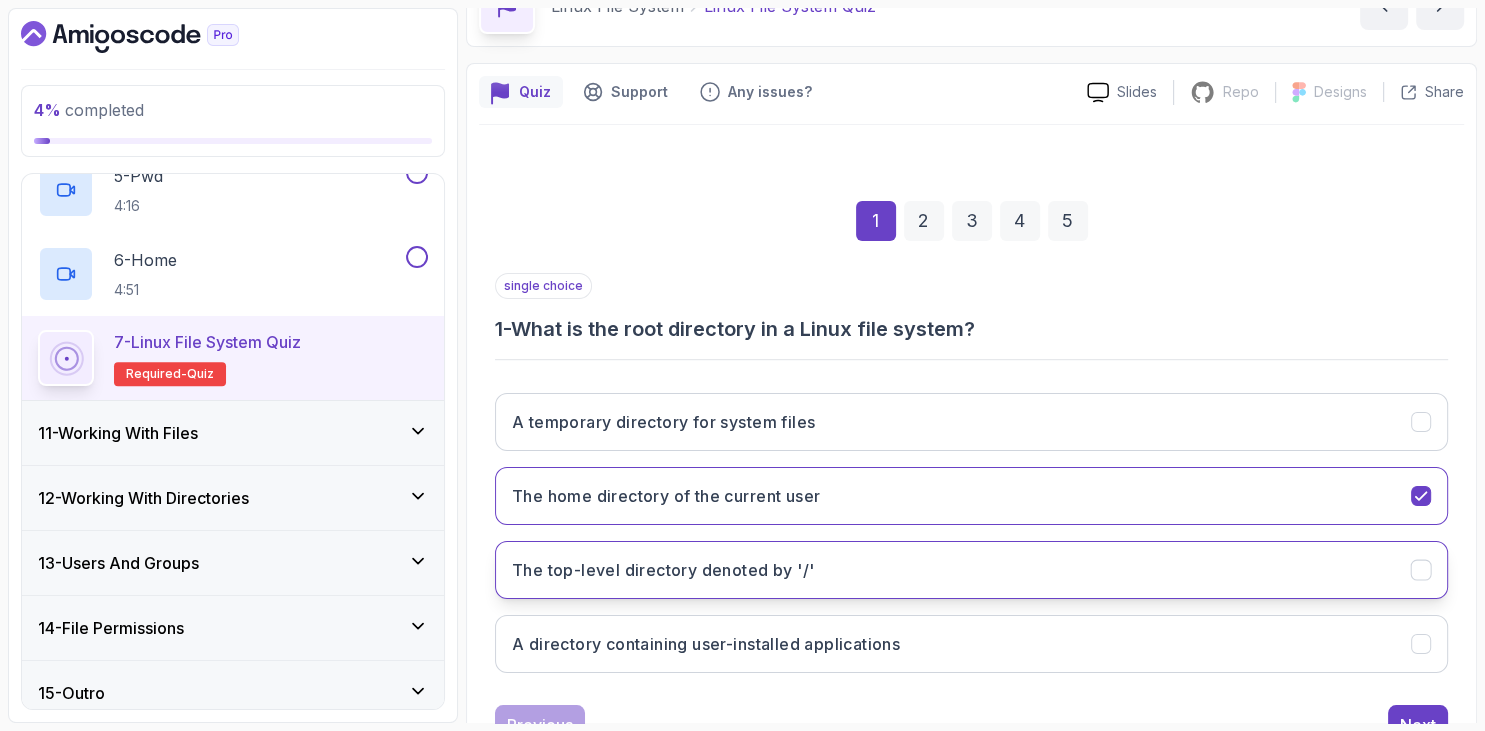 scroll, scrollTop: 191, scrollLeft: 0, axis: vertical 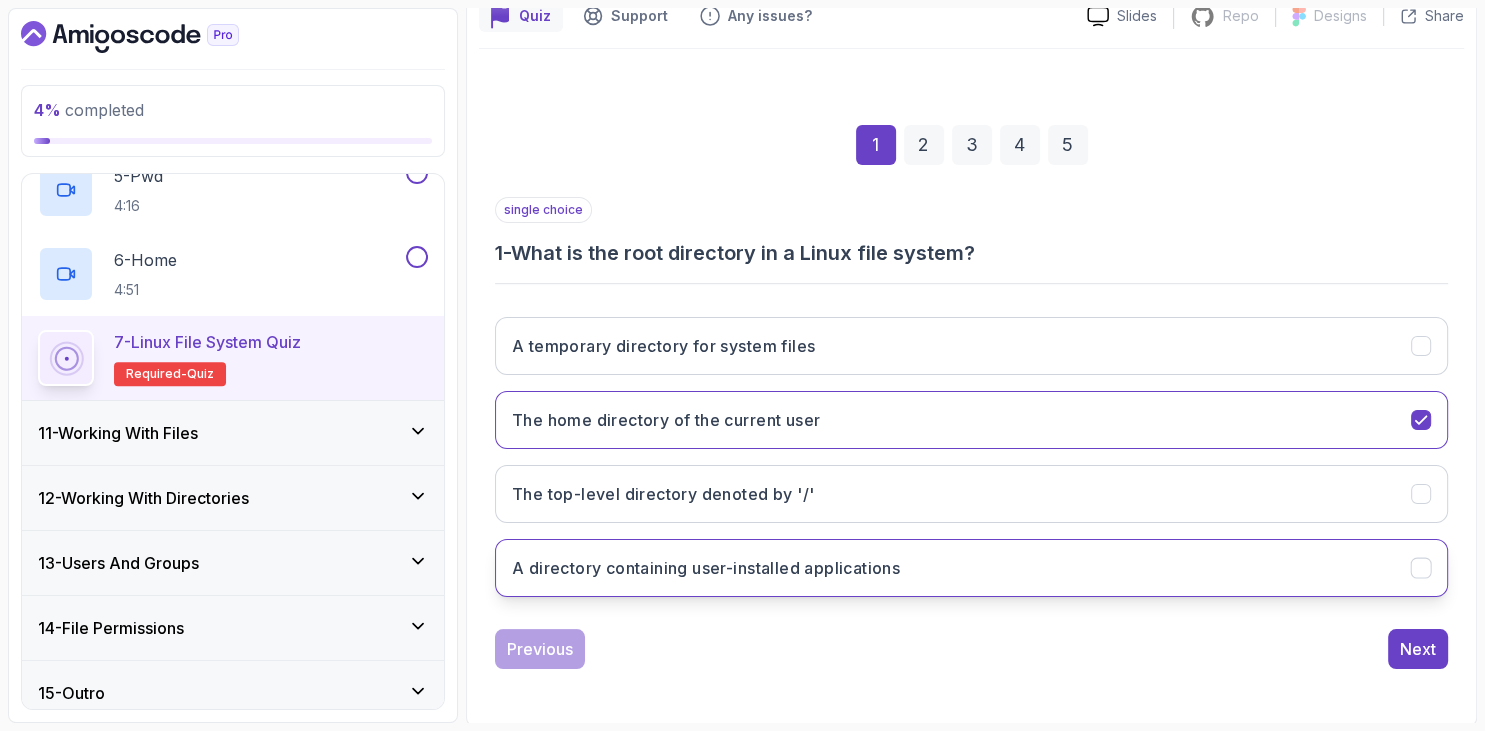 click on "A directory containing user-installed applications" at bounding box center [706, 568] 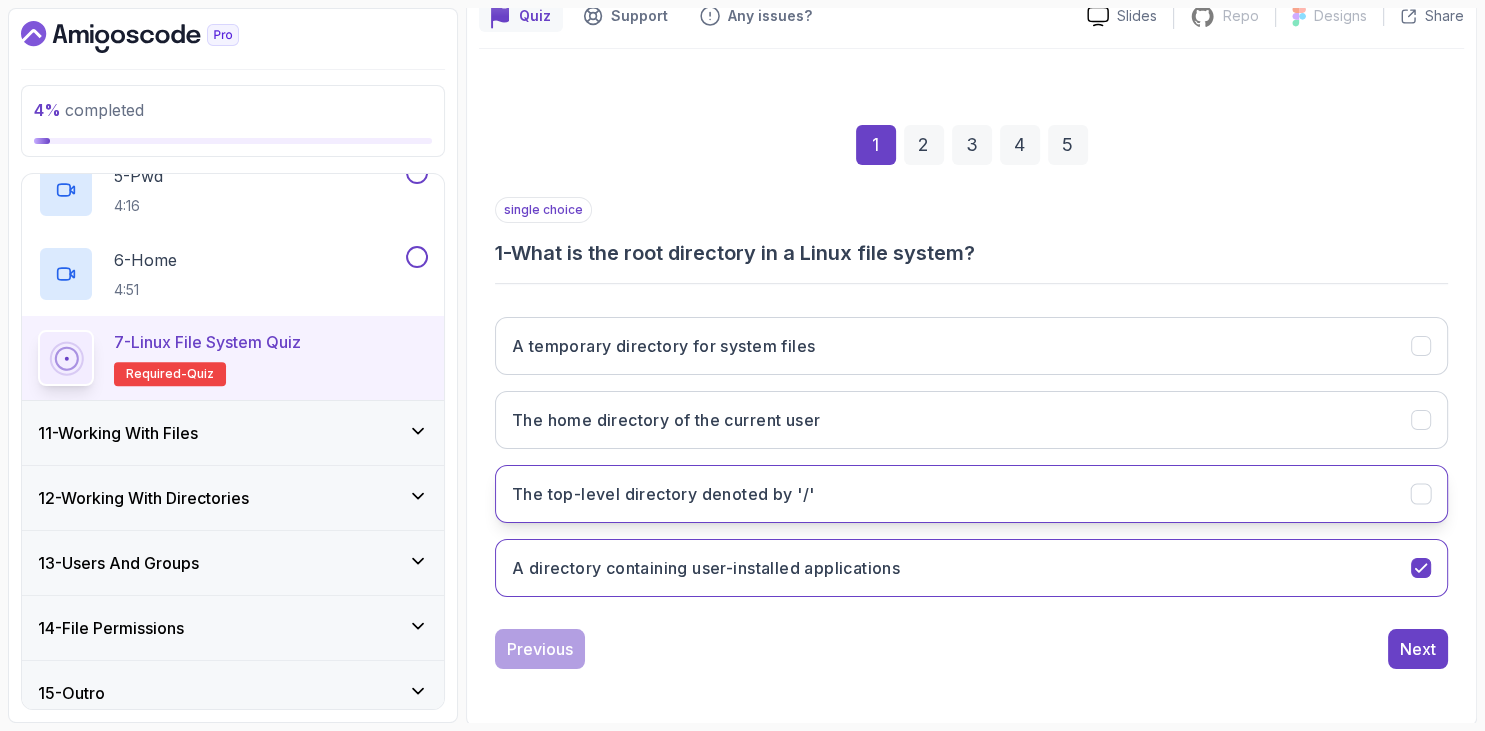 click on "The top-level directory denoted by '/'" at bounding box center (971, 494) 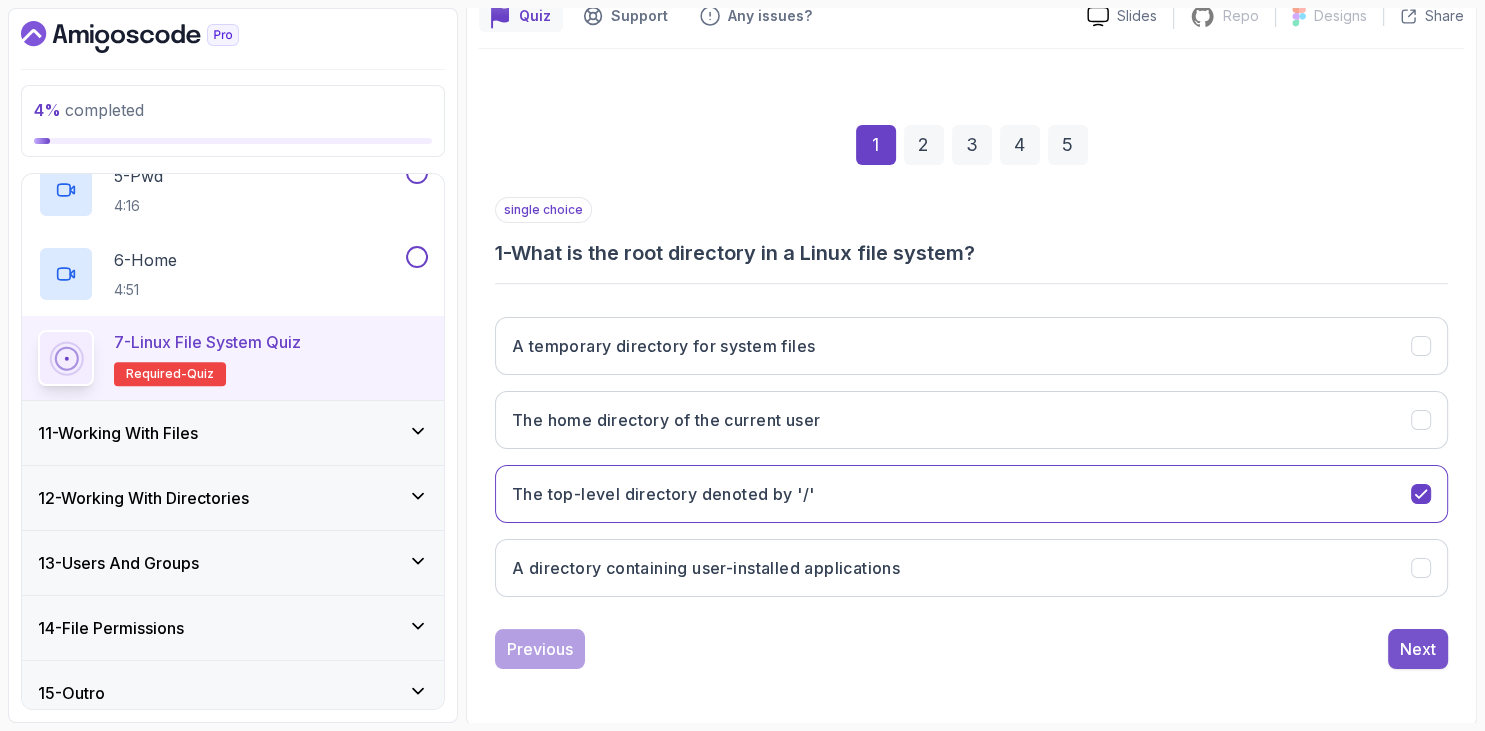 click on "Next" at bounding box center (1418, 649) 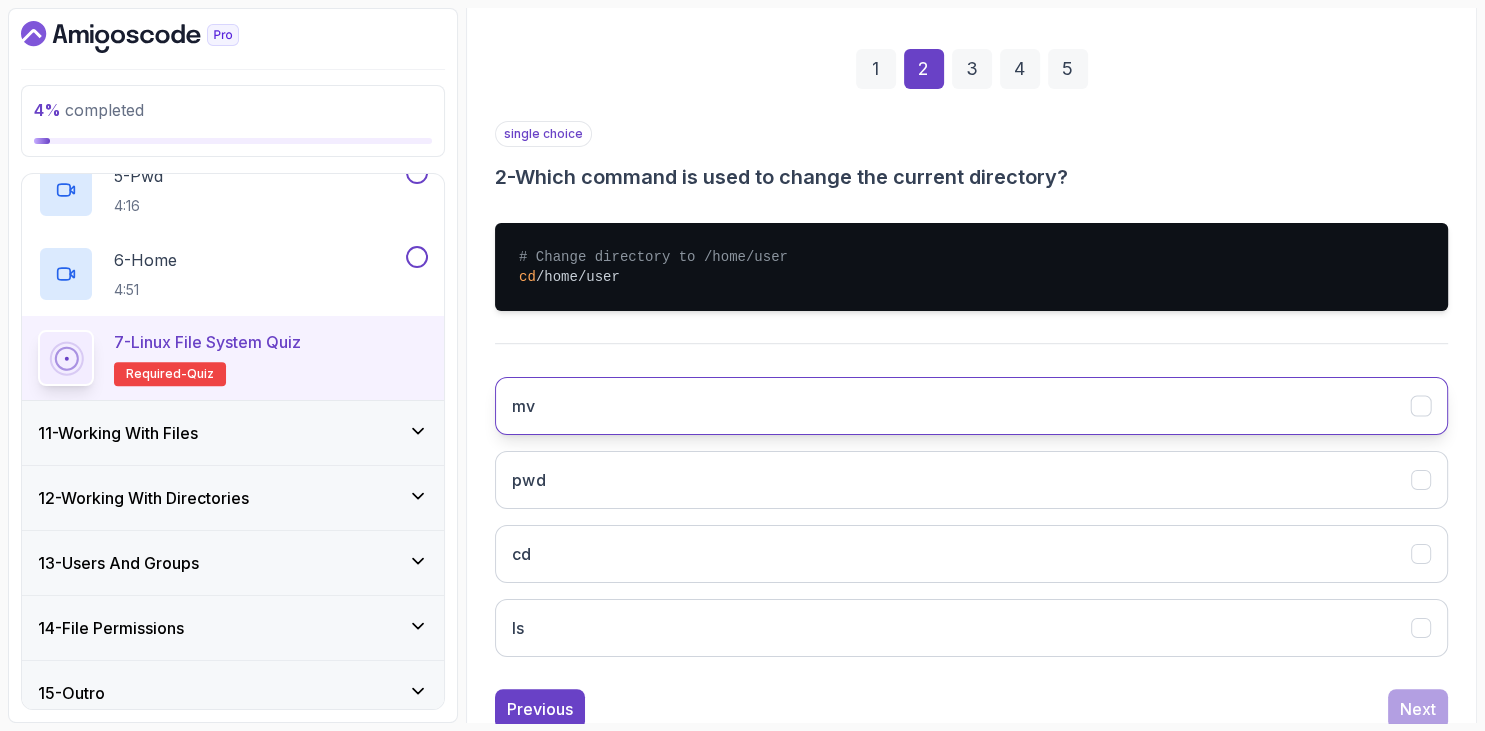 scroll, scrollTop: 327, scrollLeft: 0, axis: vertical 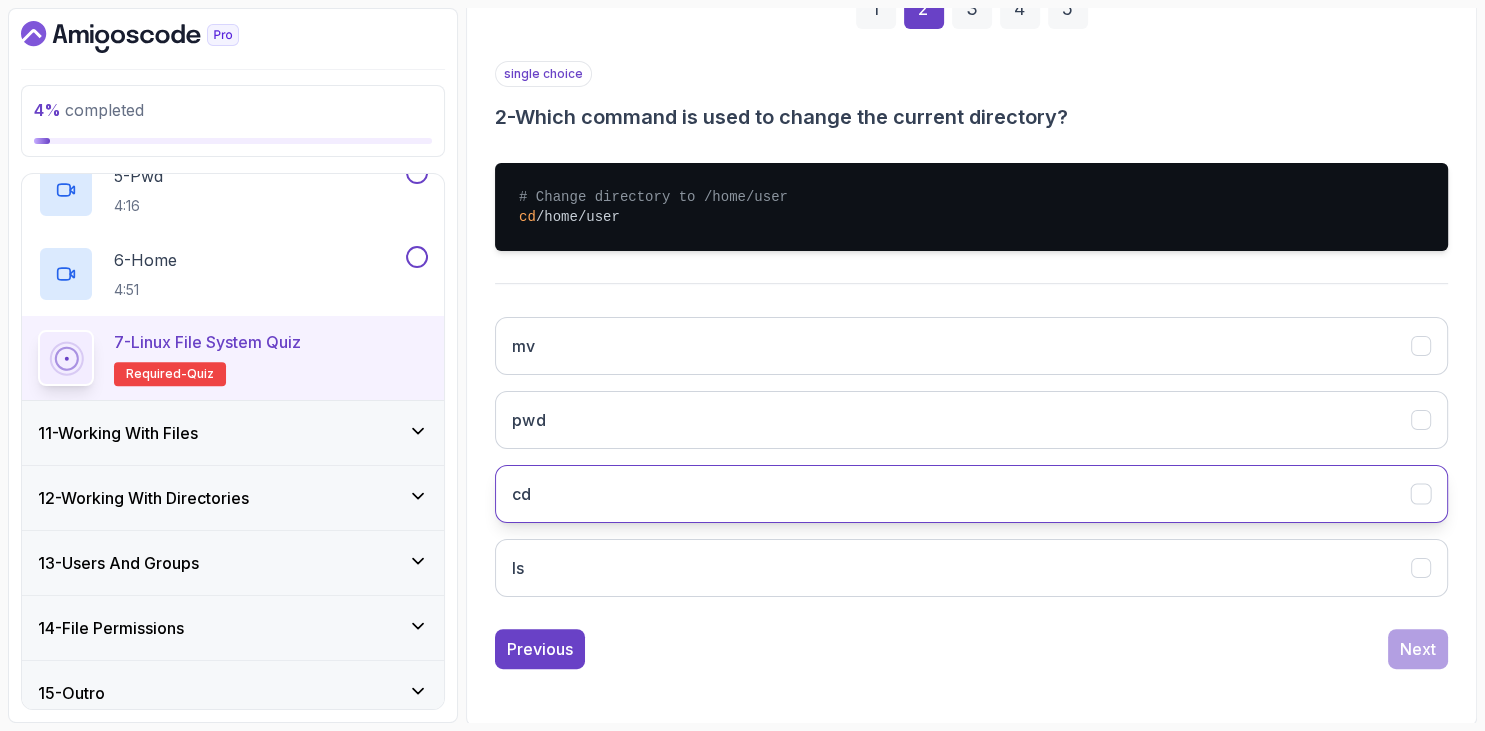 click on "cd" at bounding box center [971, 494] 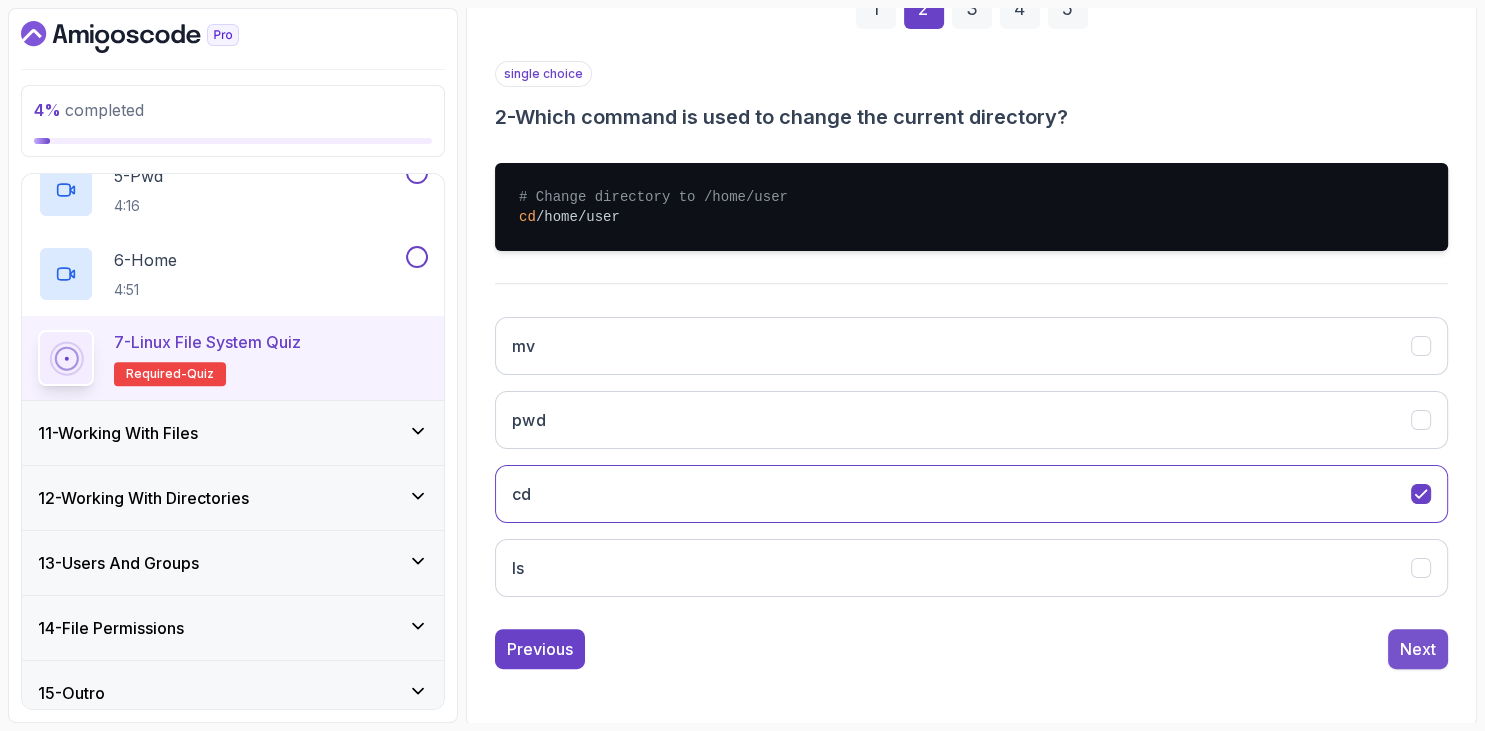 click on "Next" at bounding box center [1418, 649] 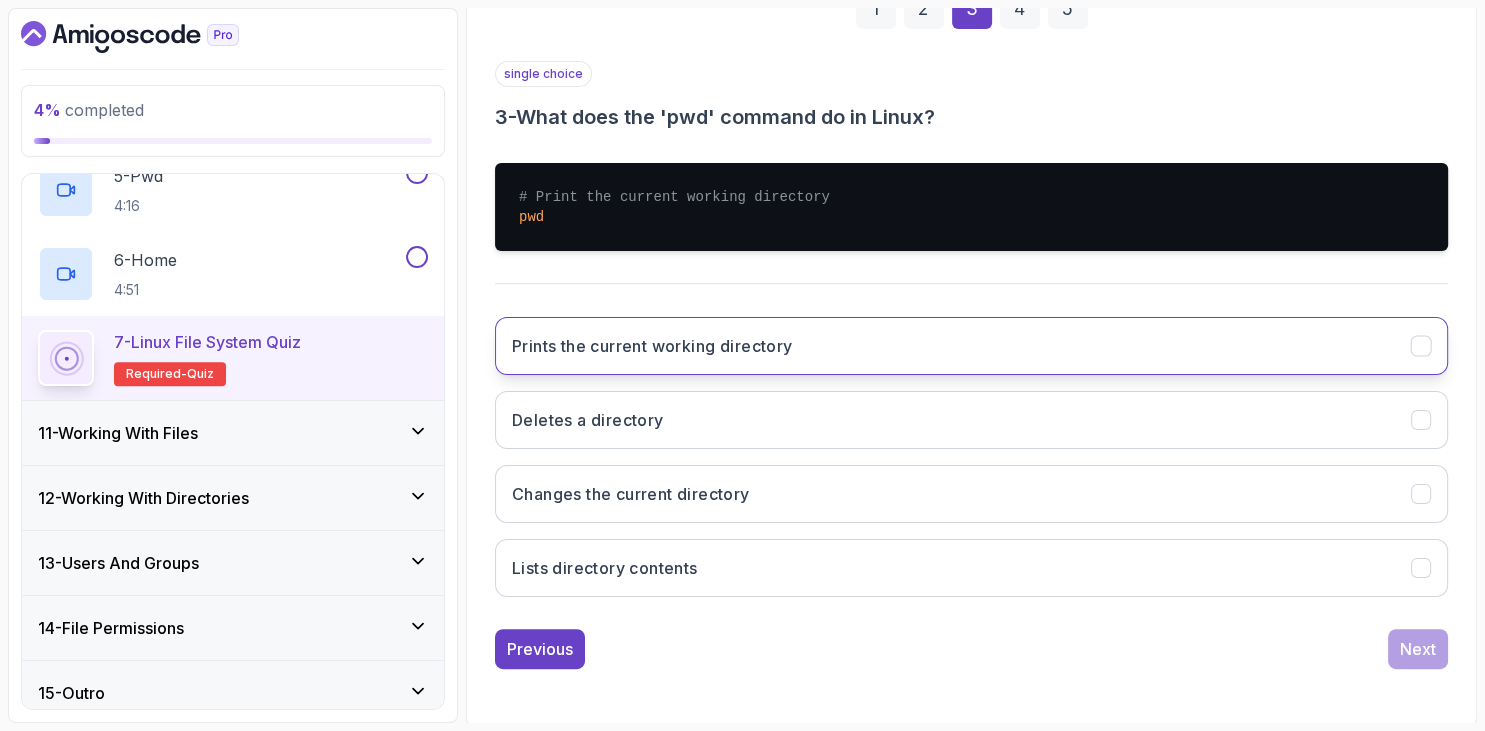 click on "Prints the current working directory" at bounding box center (971, 346) 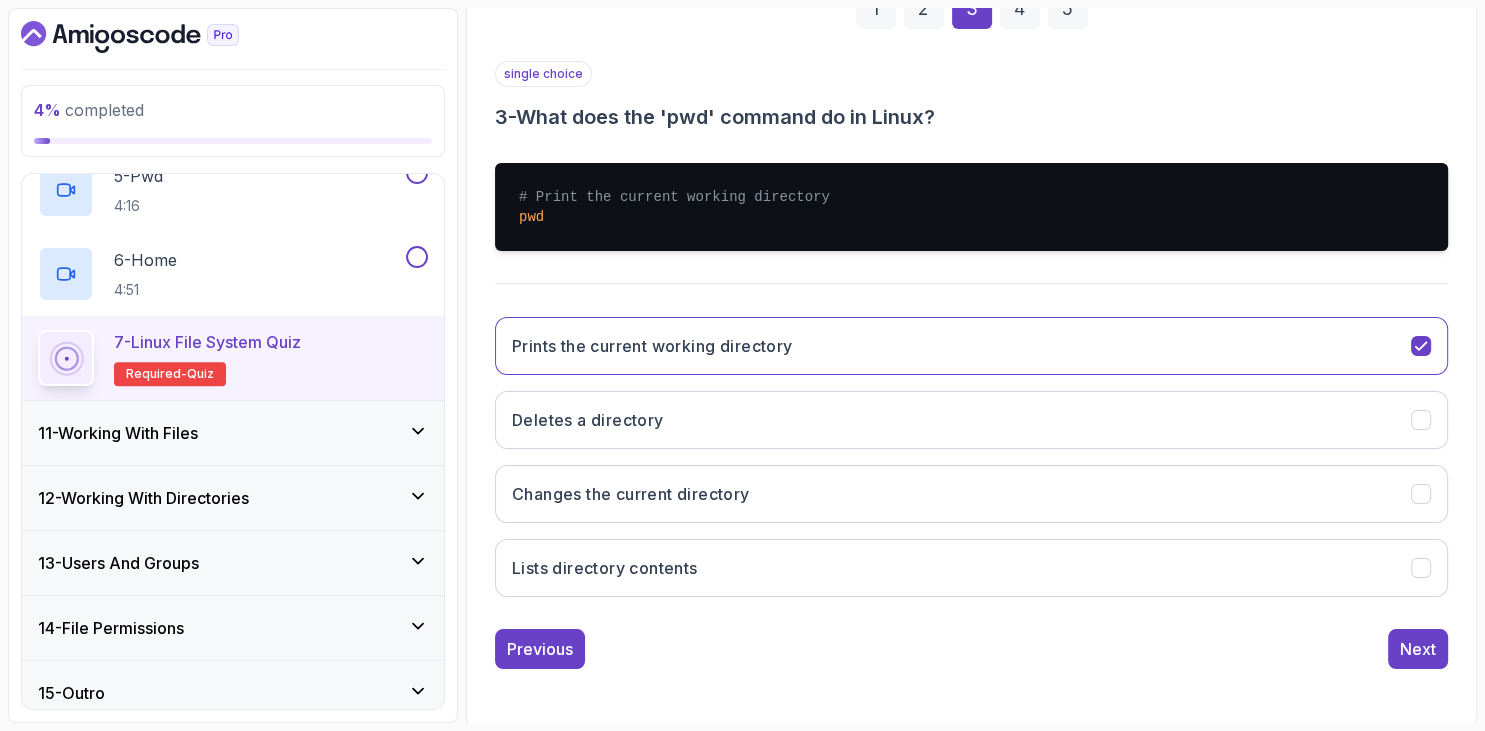 click on "Previous Next" at bounding box center [971, 649] 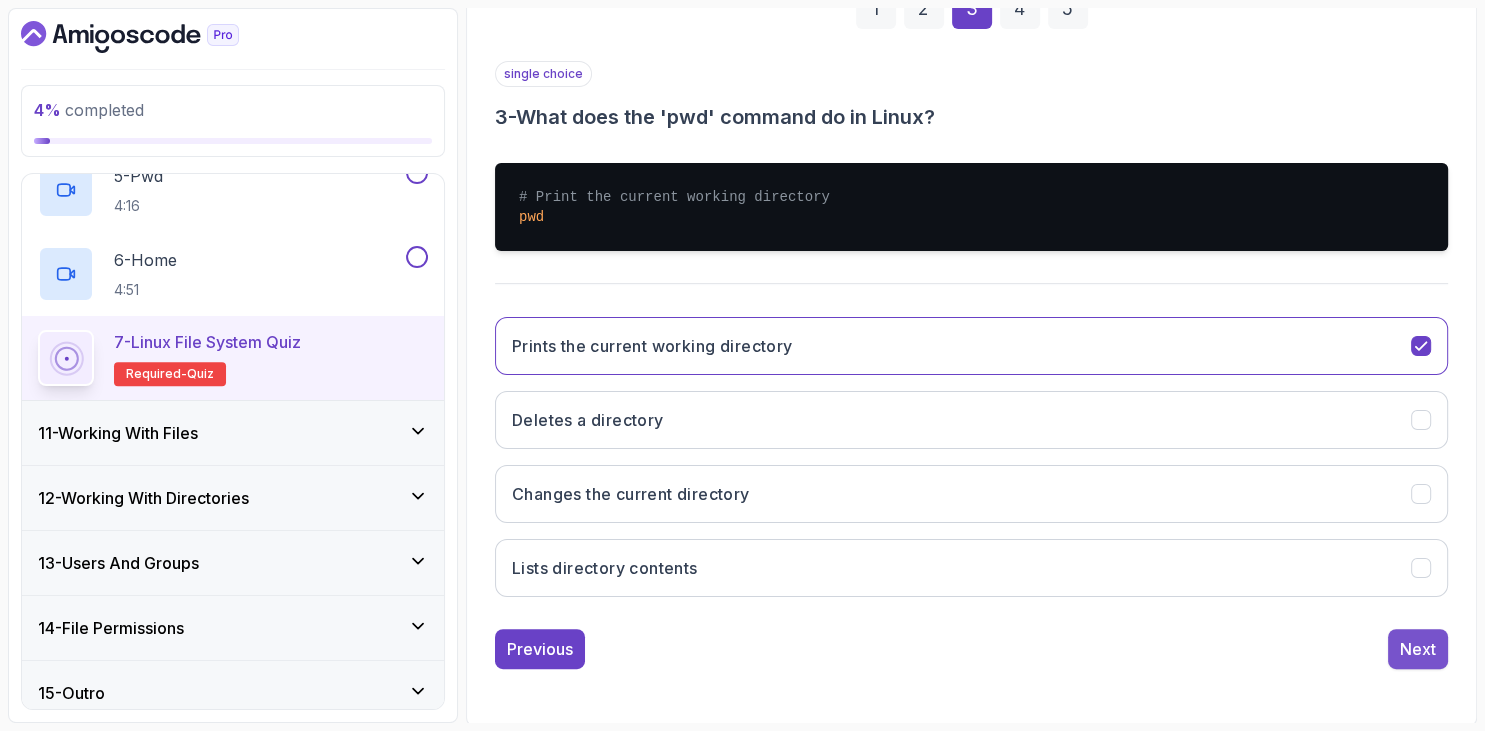 click on "Next" at bounding box center [1418, 649] 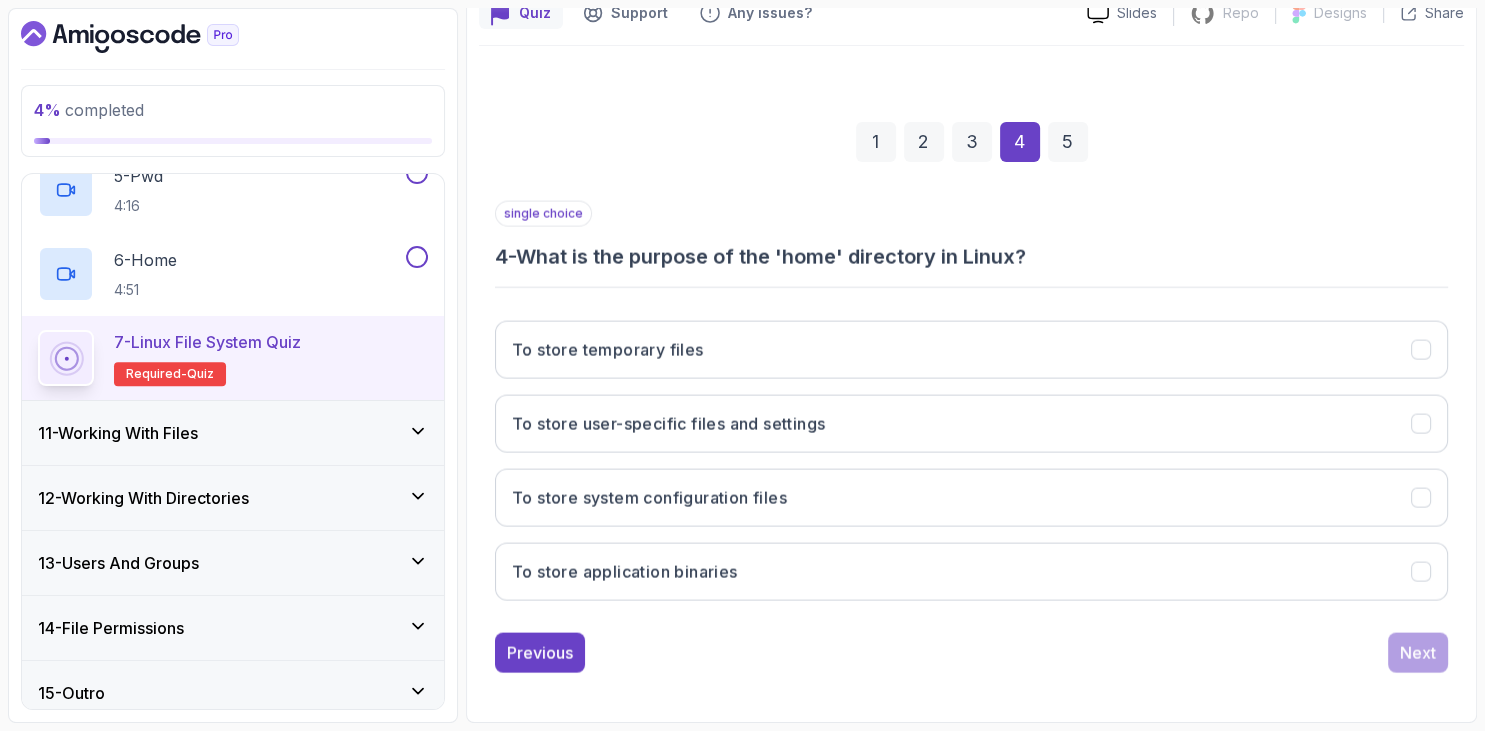 scroll, scrollTop: 191, scrollLeft: 0, axis: vertical 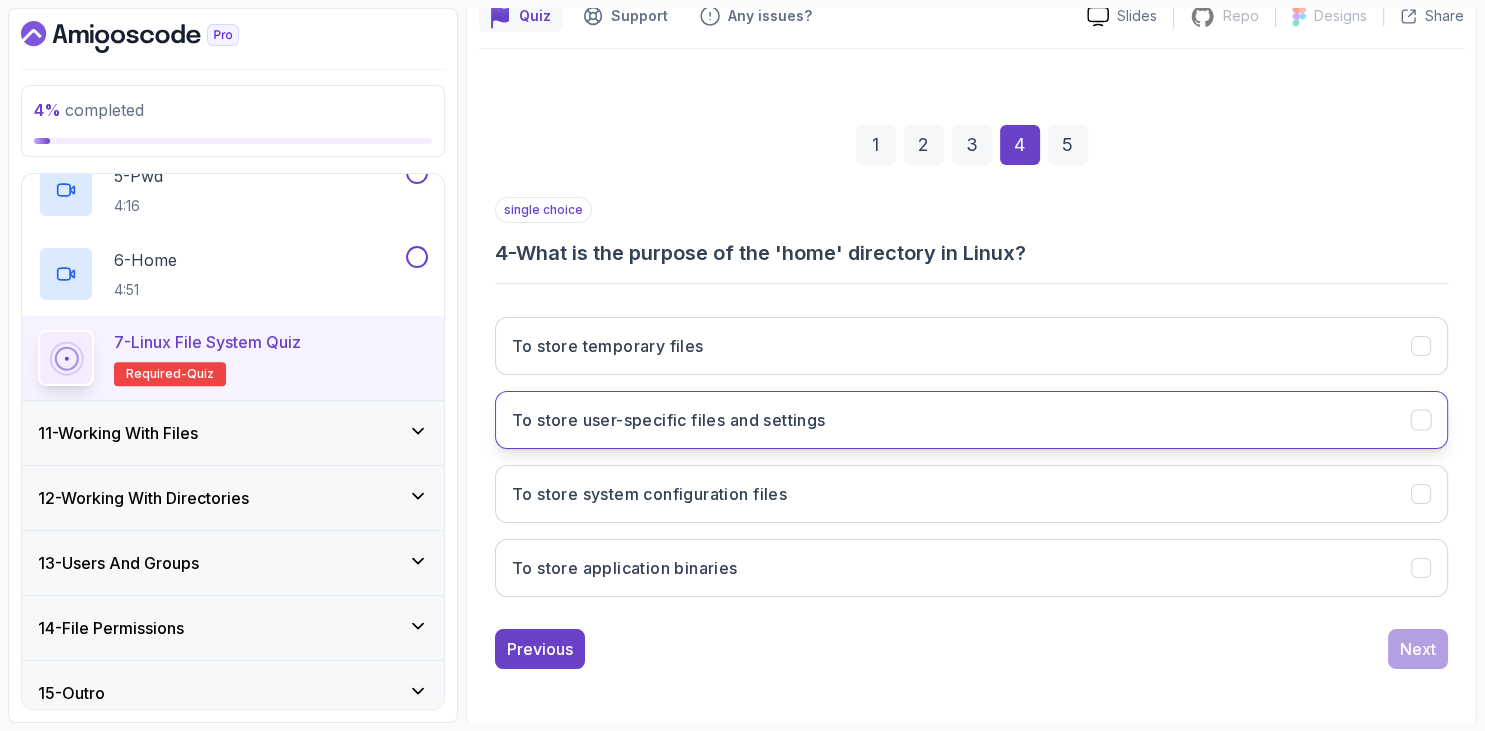 click on "To store user-specific files and settings" at bounding box center (971, 420) 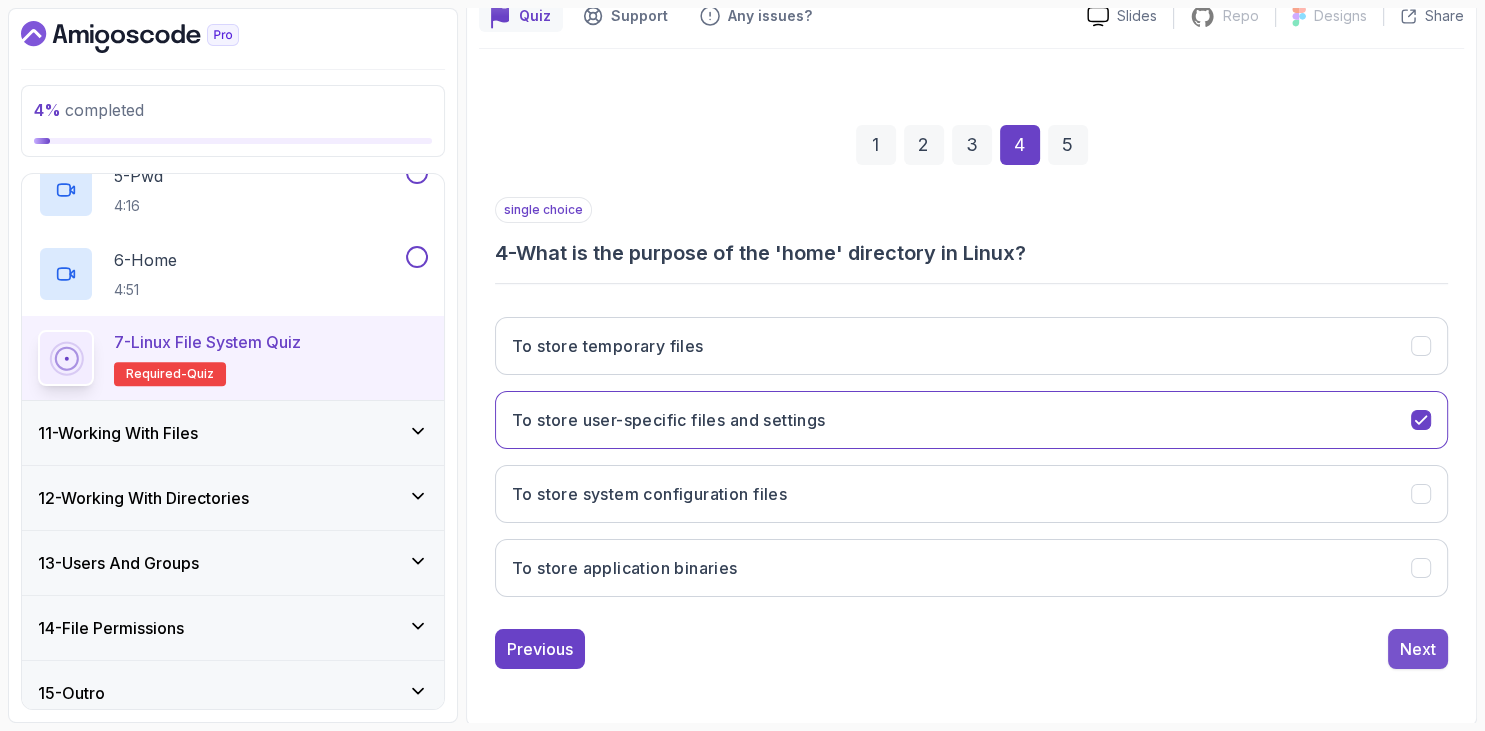 click on "Next" at bounding box center [1418, 649] 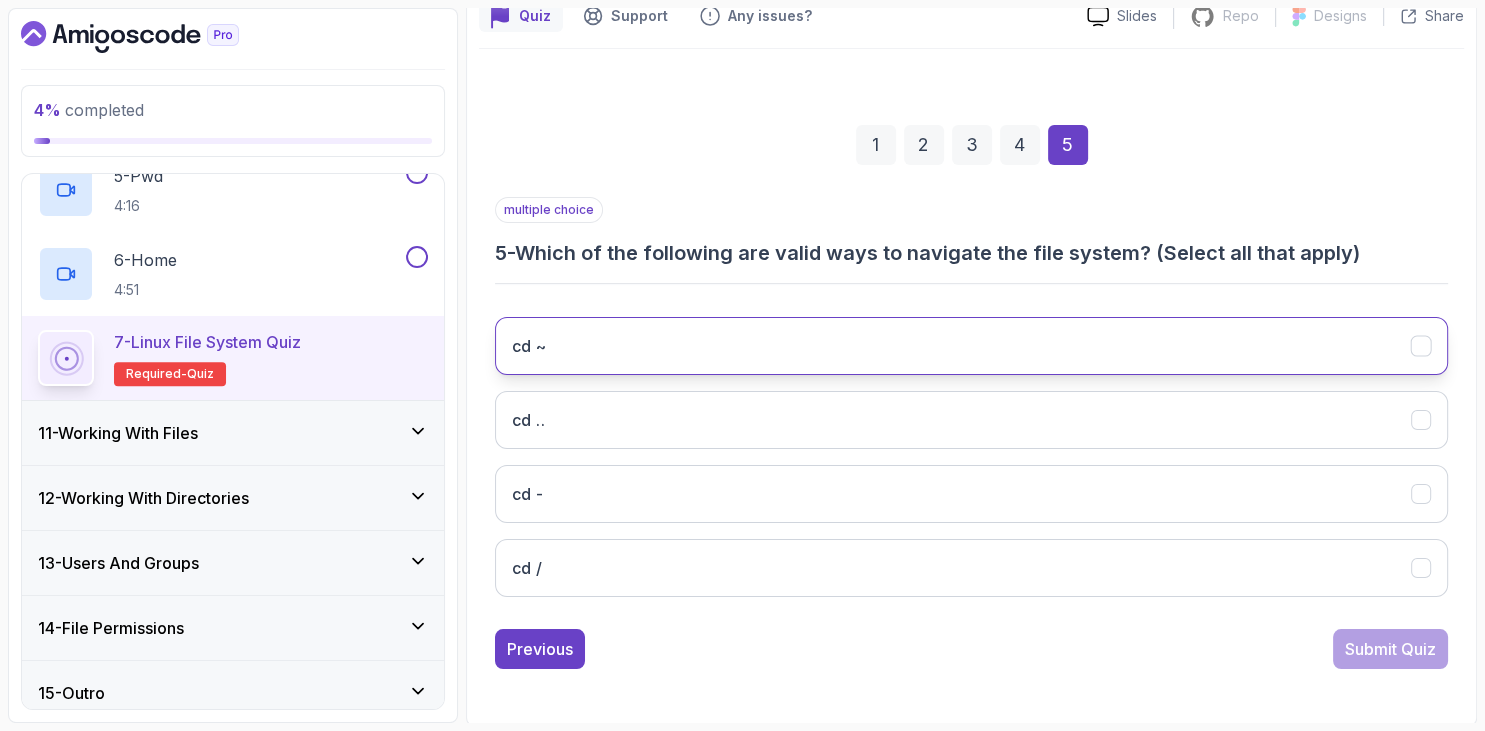 click on "cd ~" at bounding box center (971, 346) 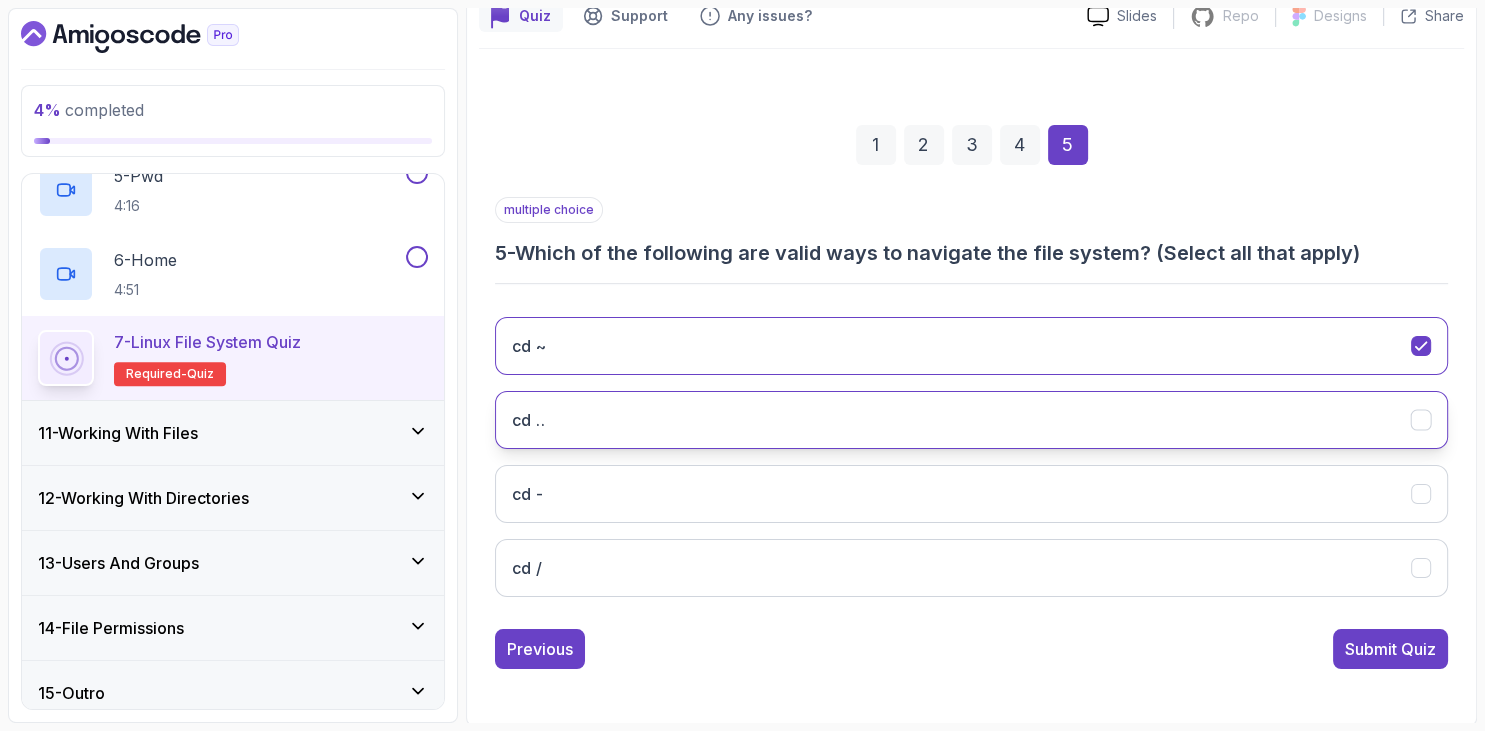 click on "cd .." at bounding box center (971, 420) 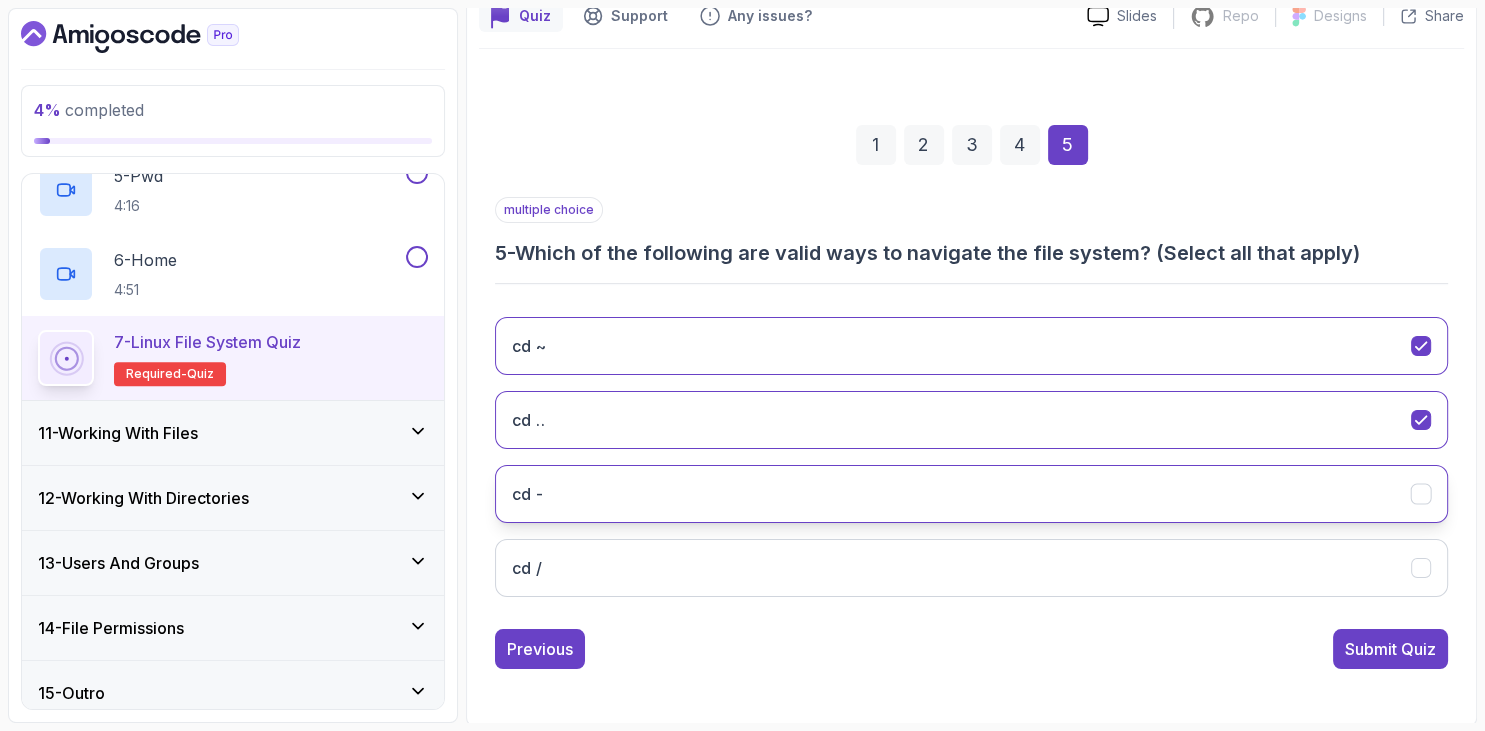 click on "cd -" at bounding box center [971, 494] 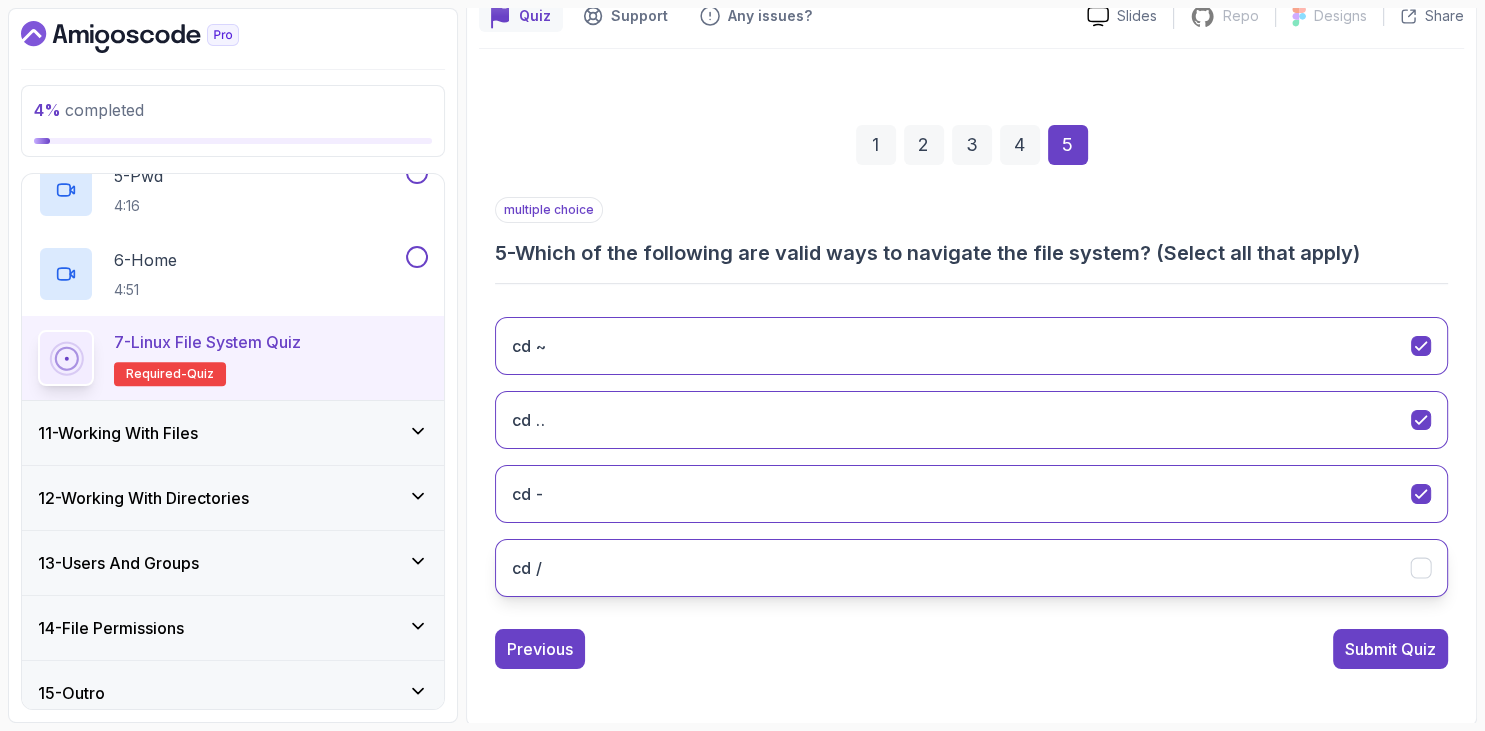 click on "cd /" at bounding box center (971, 568) 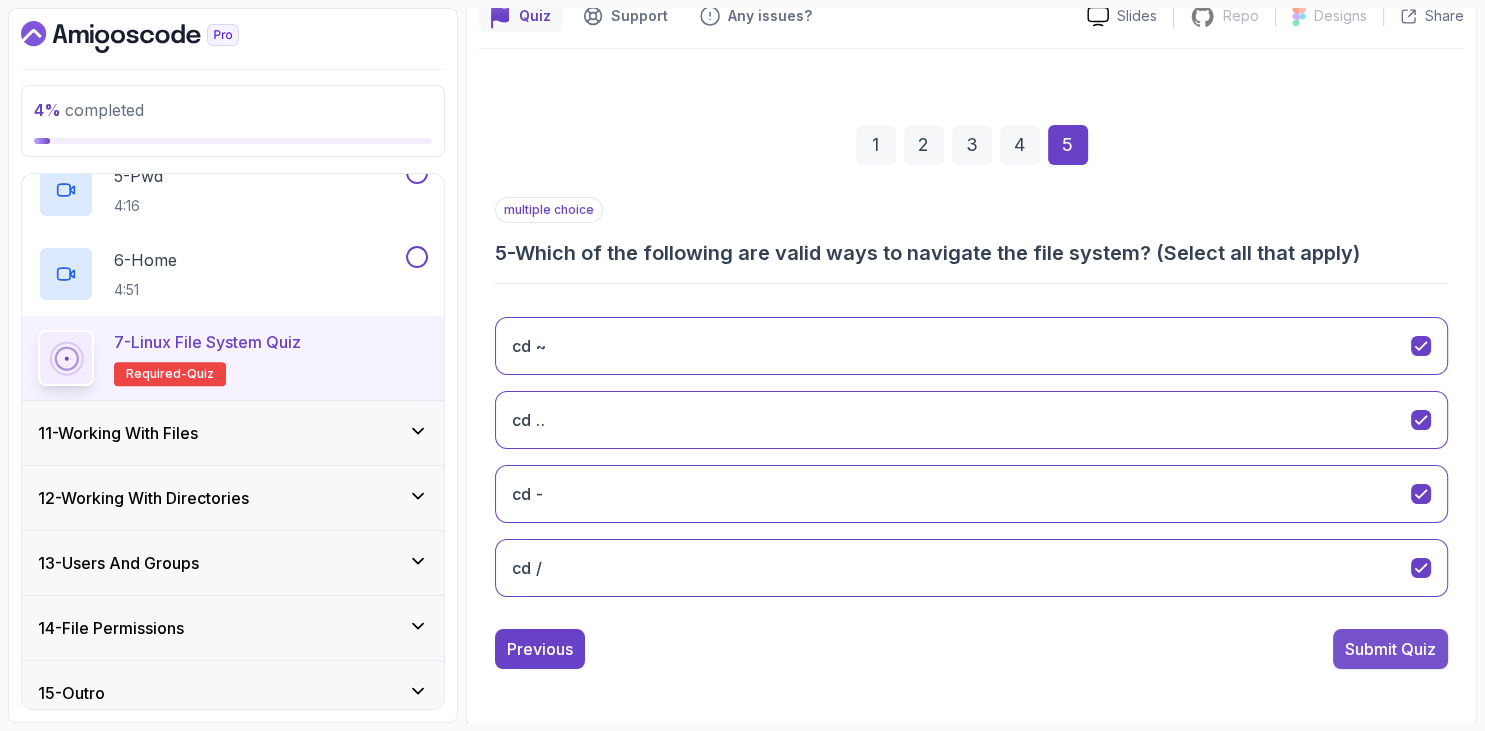 click on "Submit Quiz" at bounding box center (1390, 649) 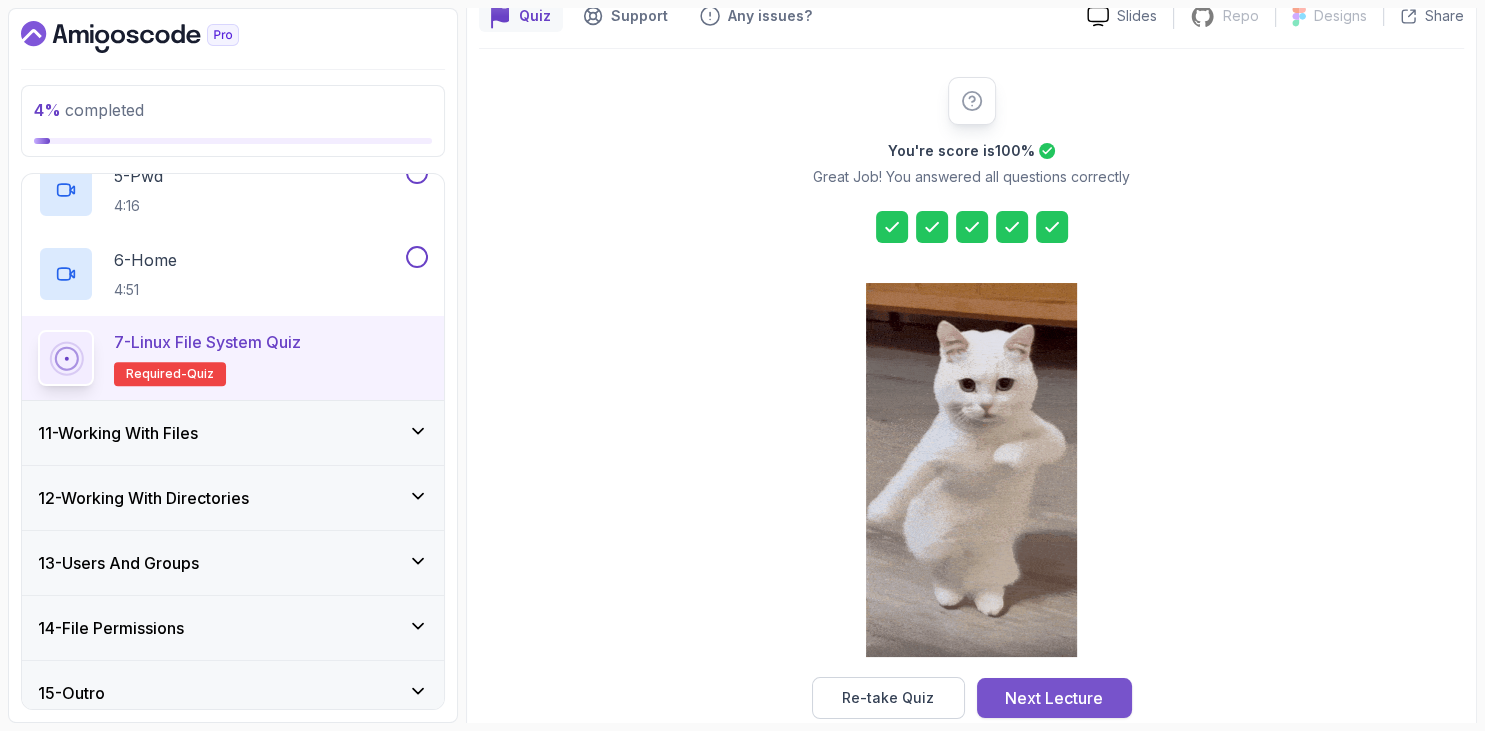 click on "Next Lecture" at bounding box center (1054, 698) 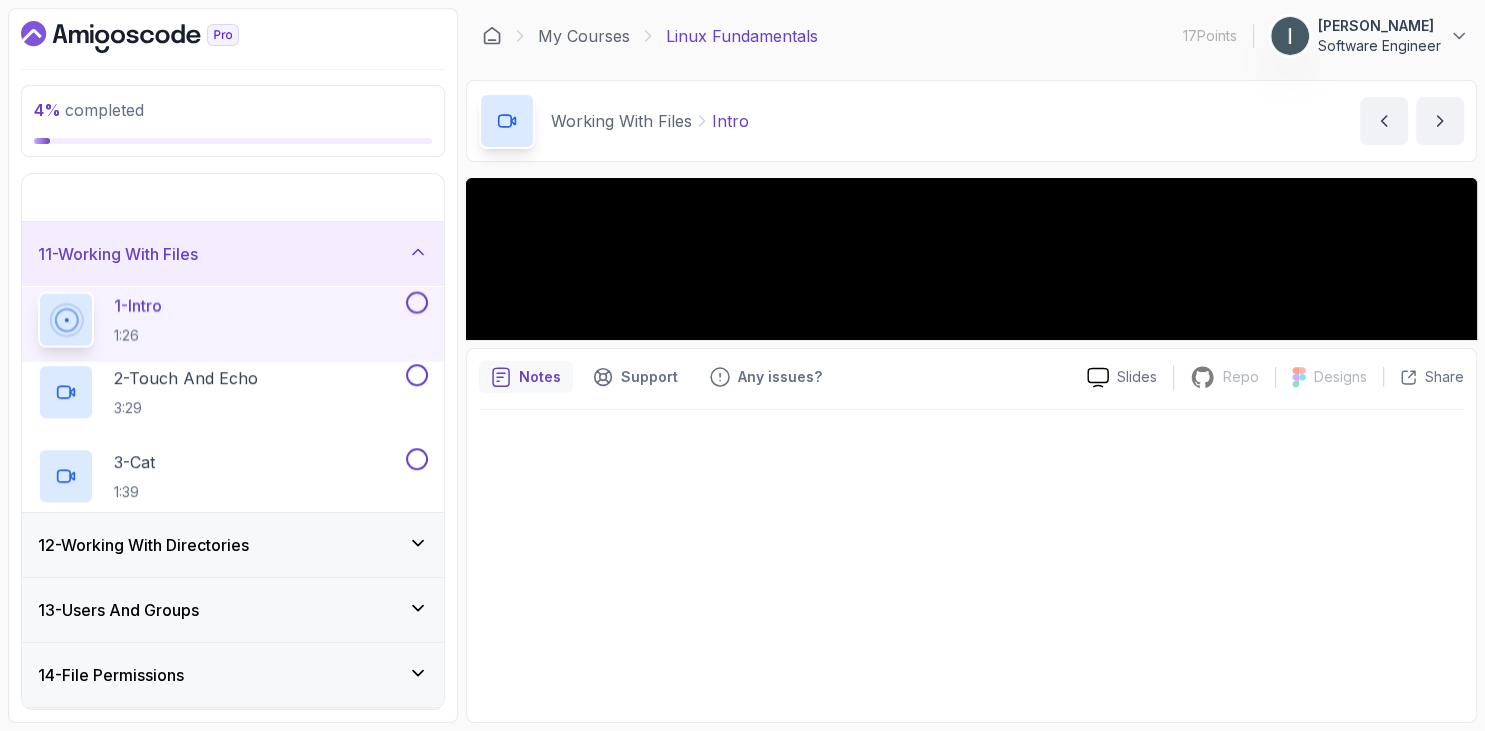 scroll, scrollTop: 435, scrollLeft: 0, axis: vertical 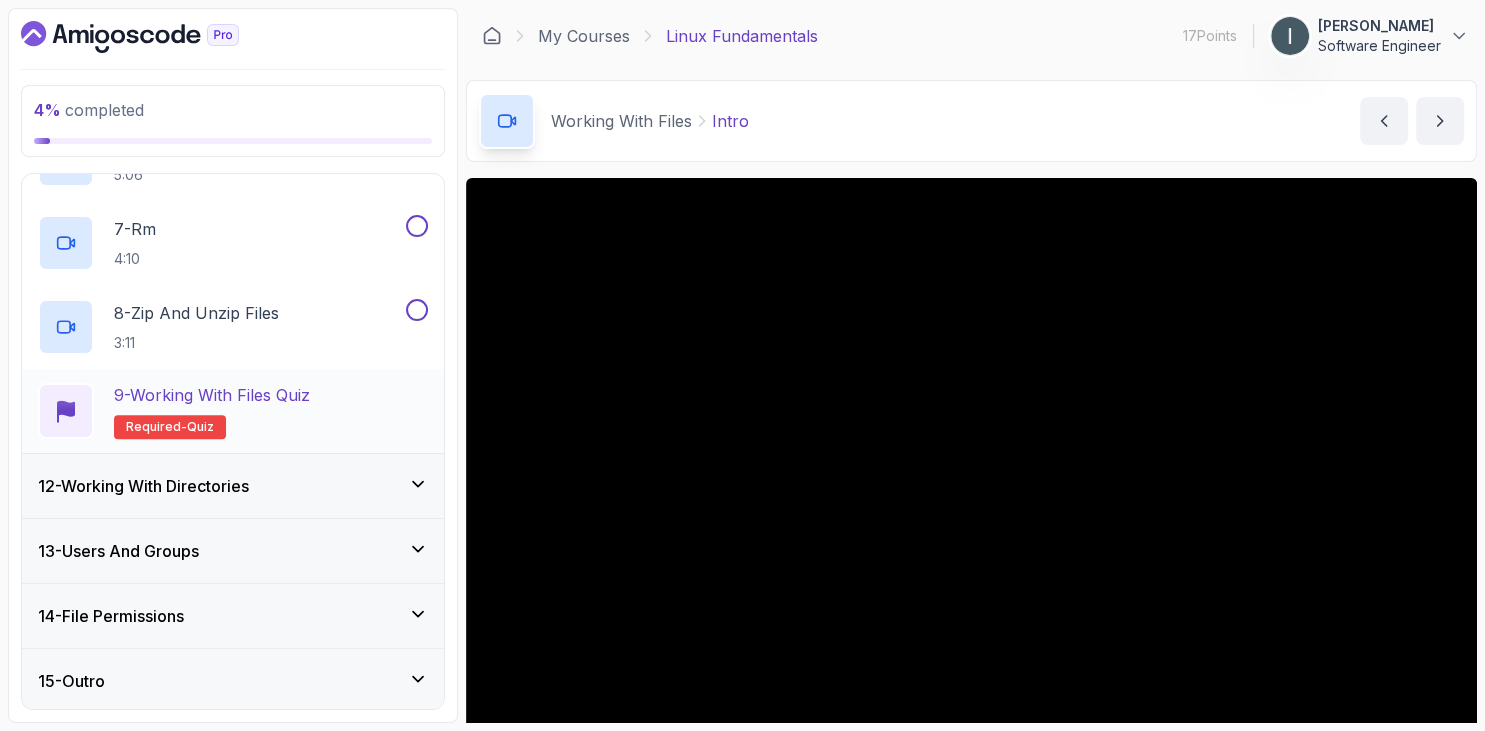 click on "9  -  Working with Files Quiz Required- quiz" at bounding box center [212, 411] 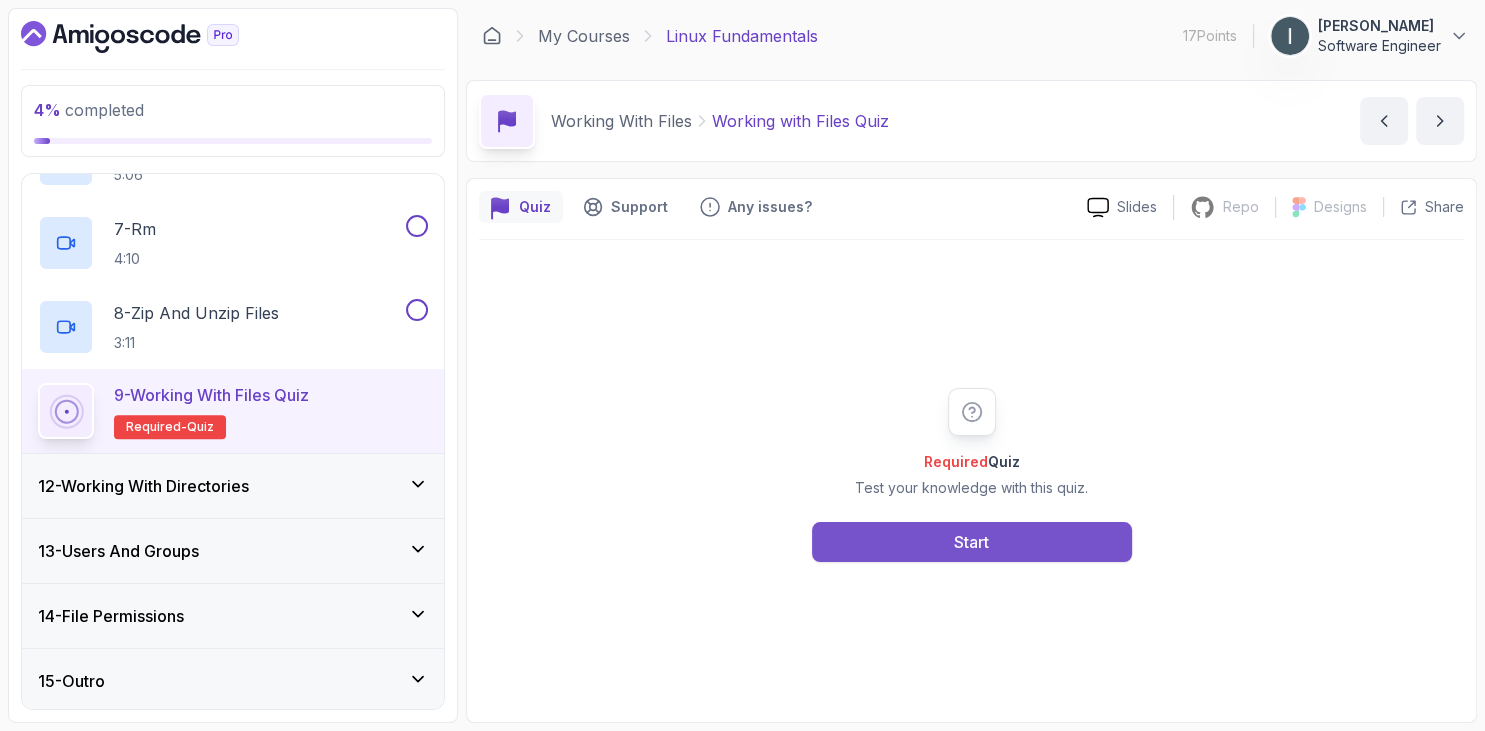 click on "Start" at bounding box center (972, 542) 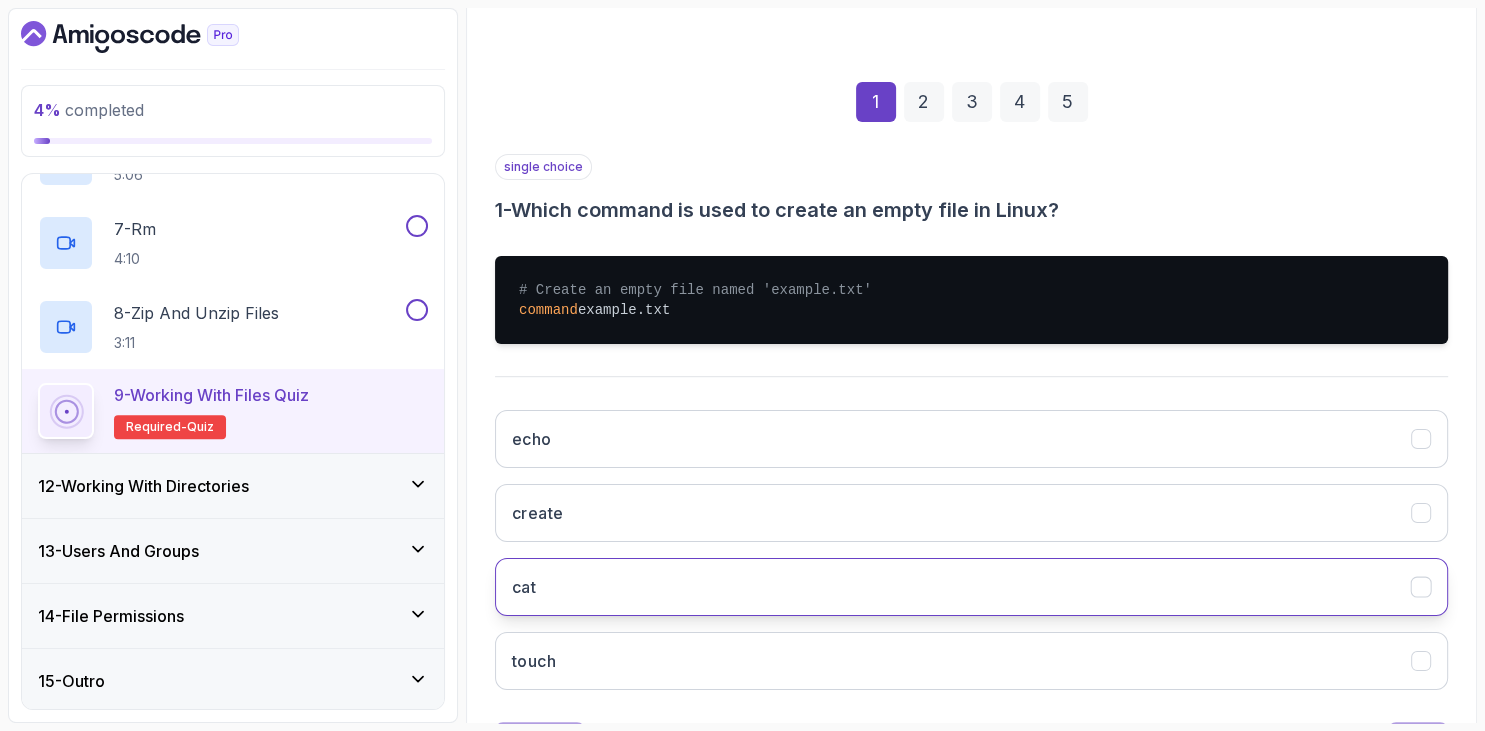 scroll, scrollTop: 327, scrollLeft: 0, axis: vertical 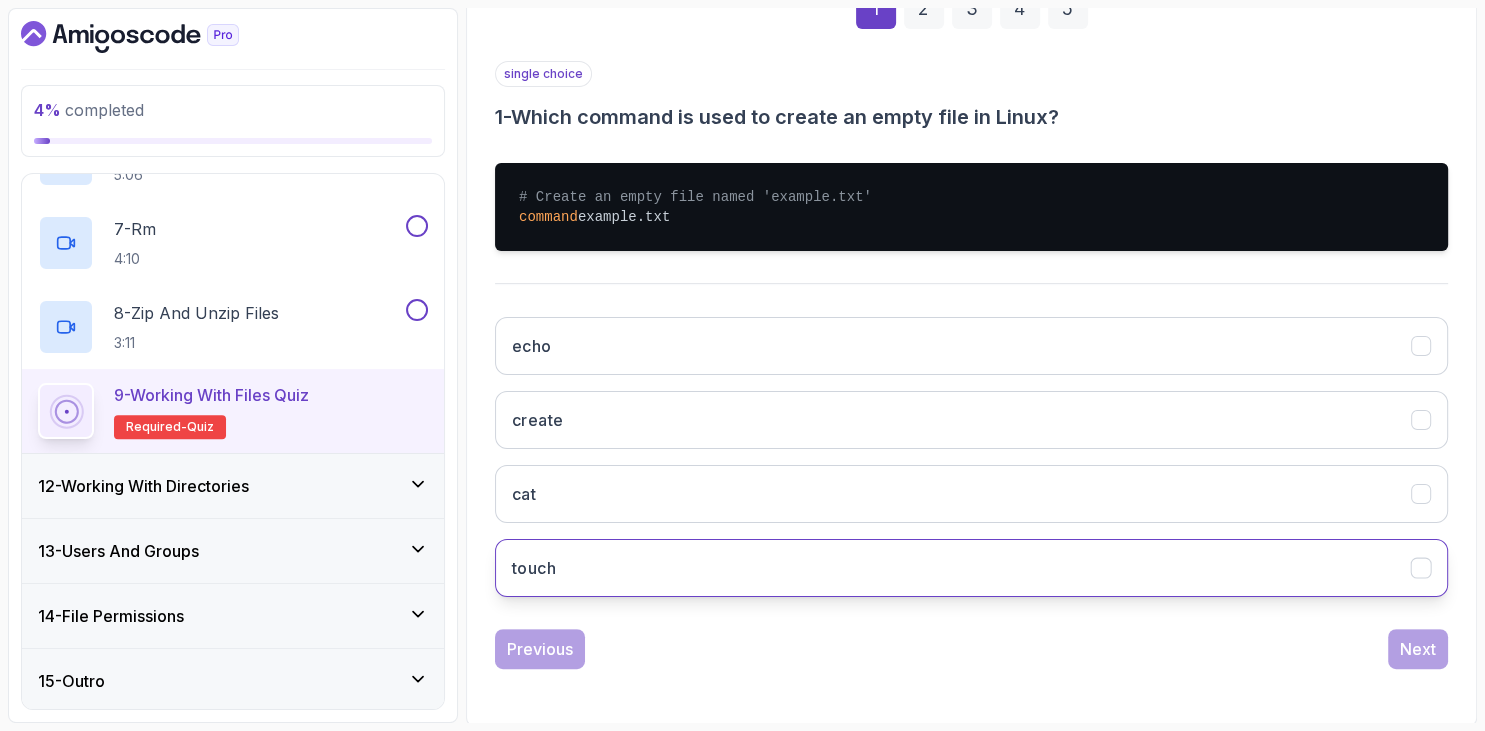 click on "touch" at bounding box center [971, 568] 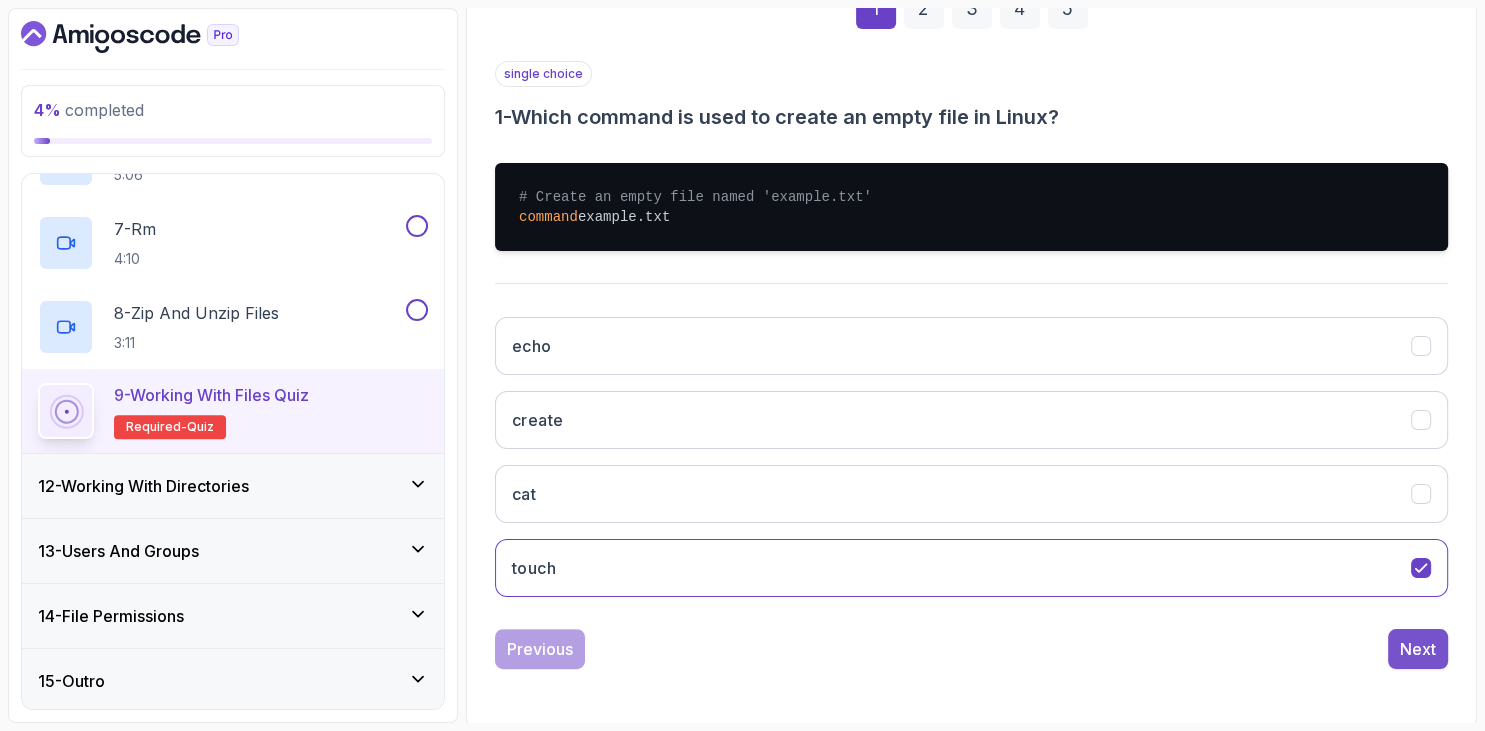 click on "Next" at bounding box center (1418, 649) 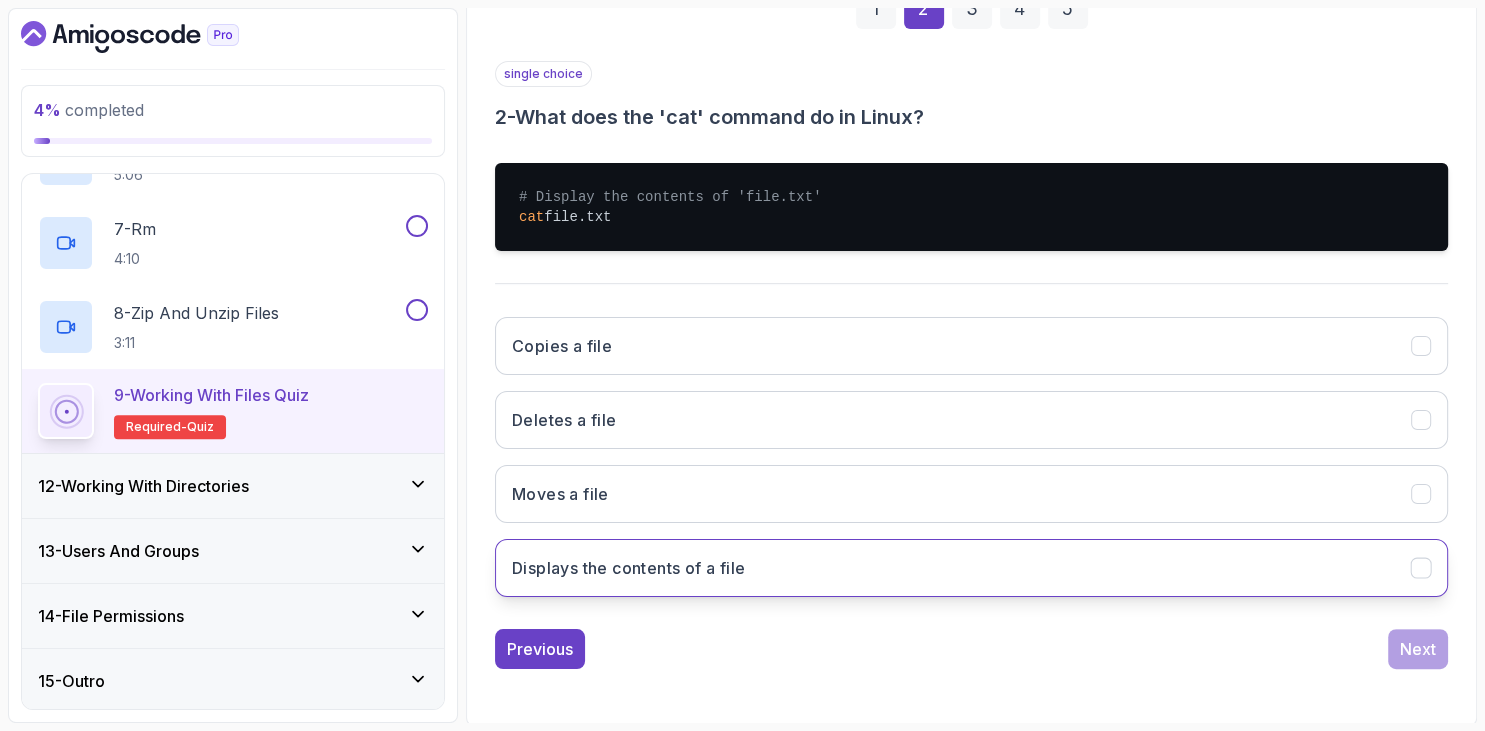 click on "Displays the contents of a file" at bounding box center [971, 568] 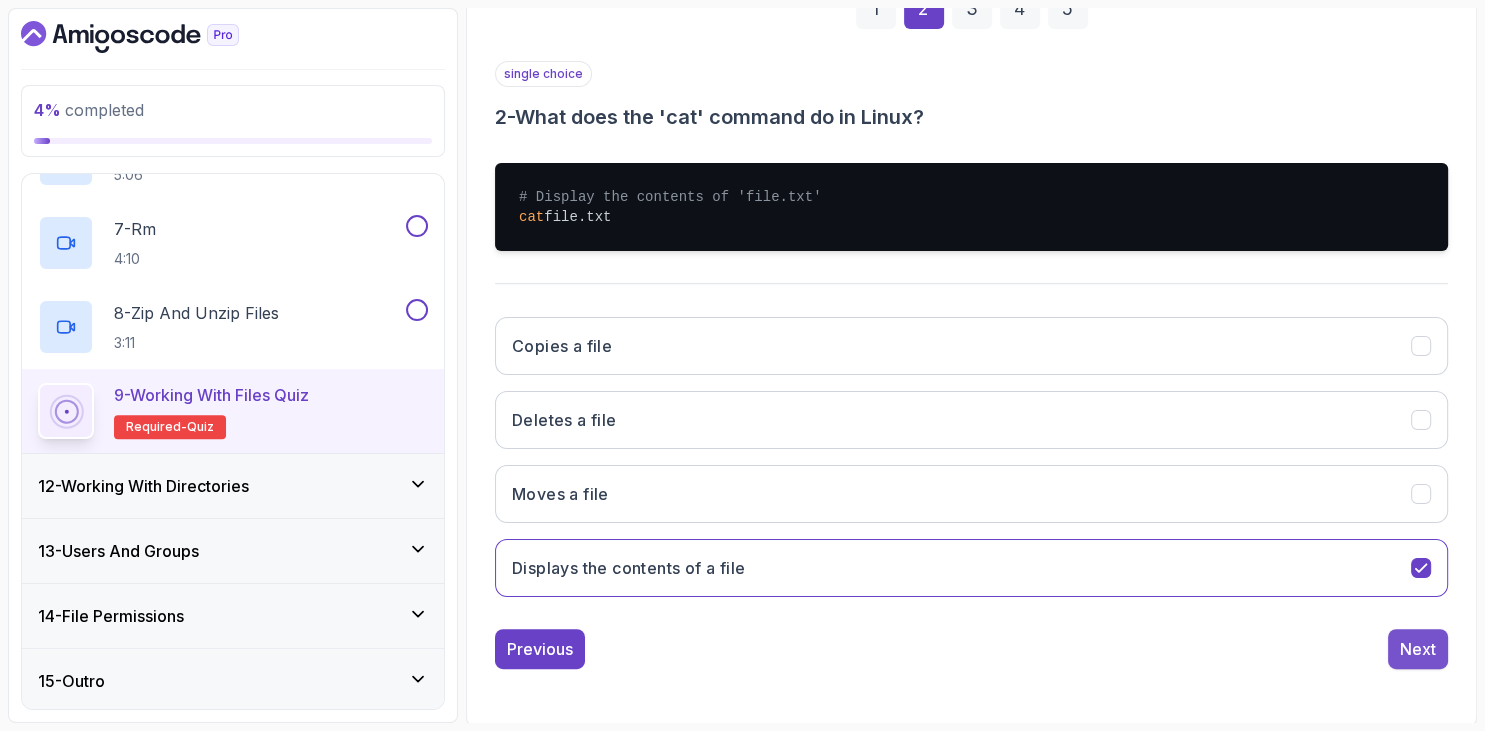 click on "Next" at bounding box center [1418, 649] 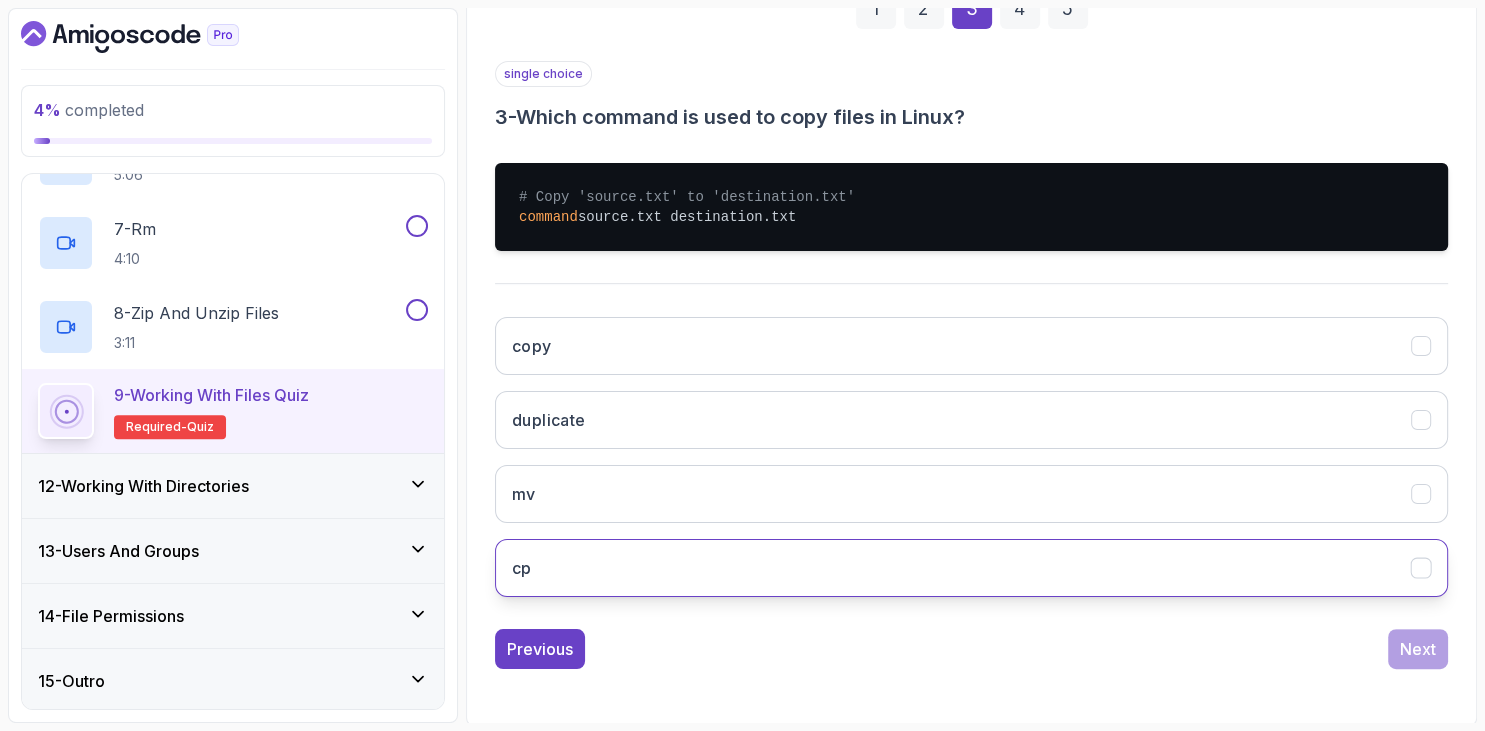 click on "cp" at bounding box center [971, 568] 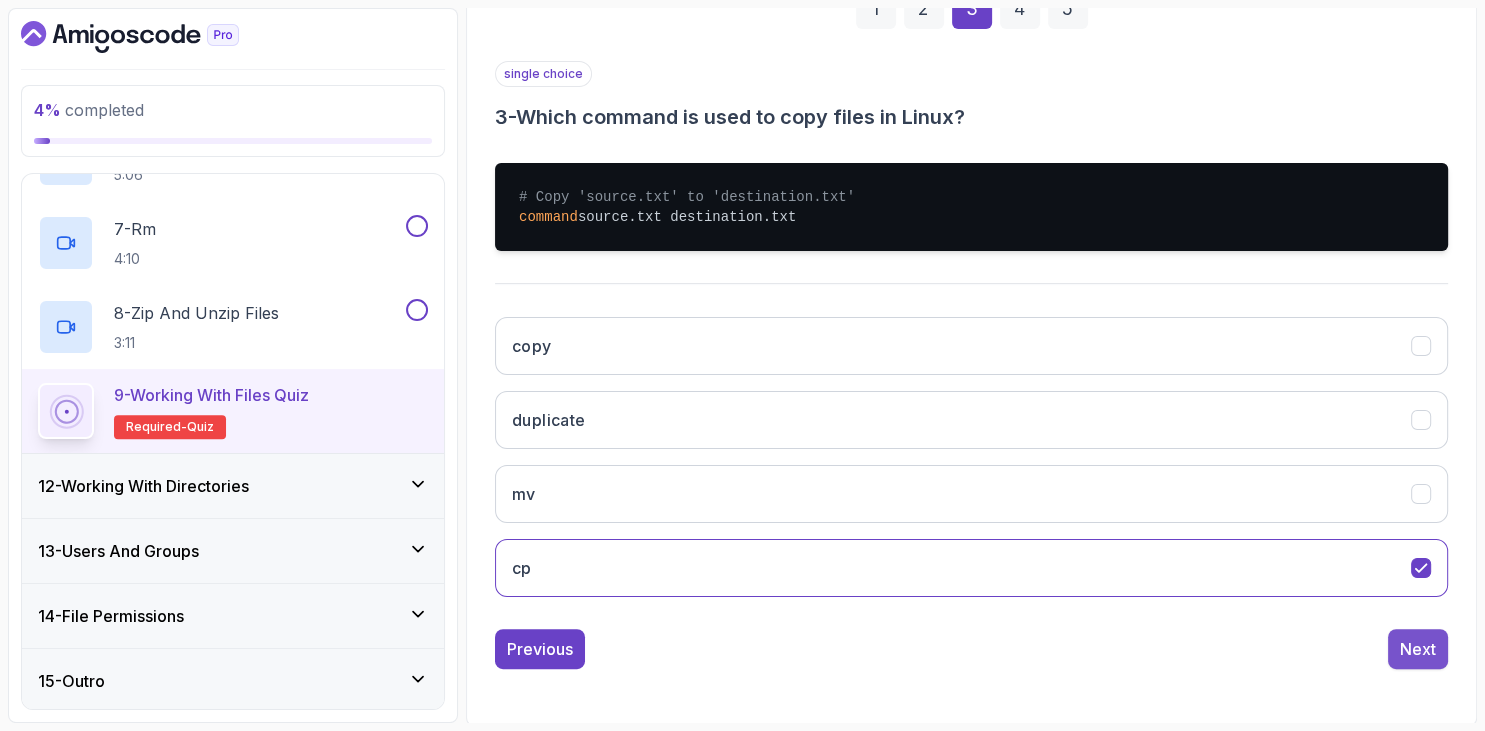 click on "Next" at bounding box center (1418, 649) 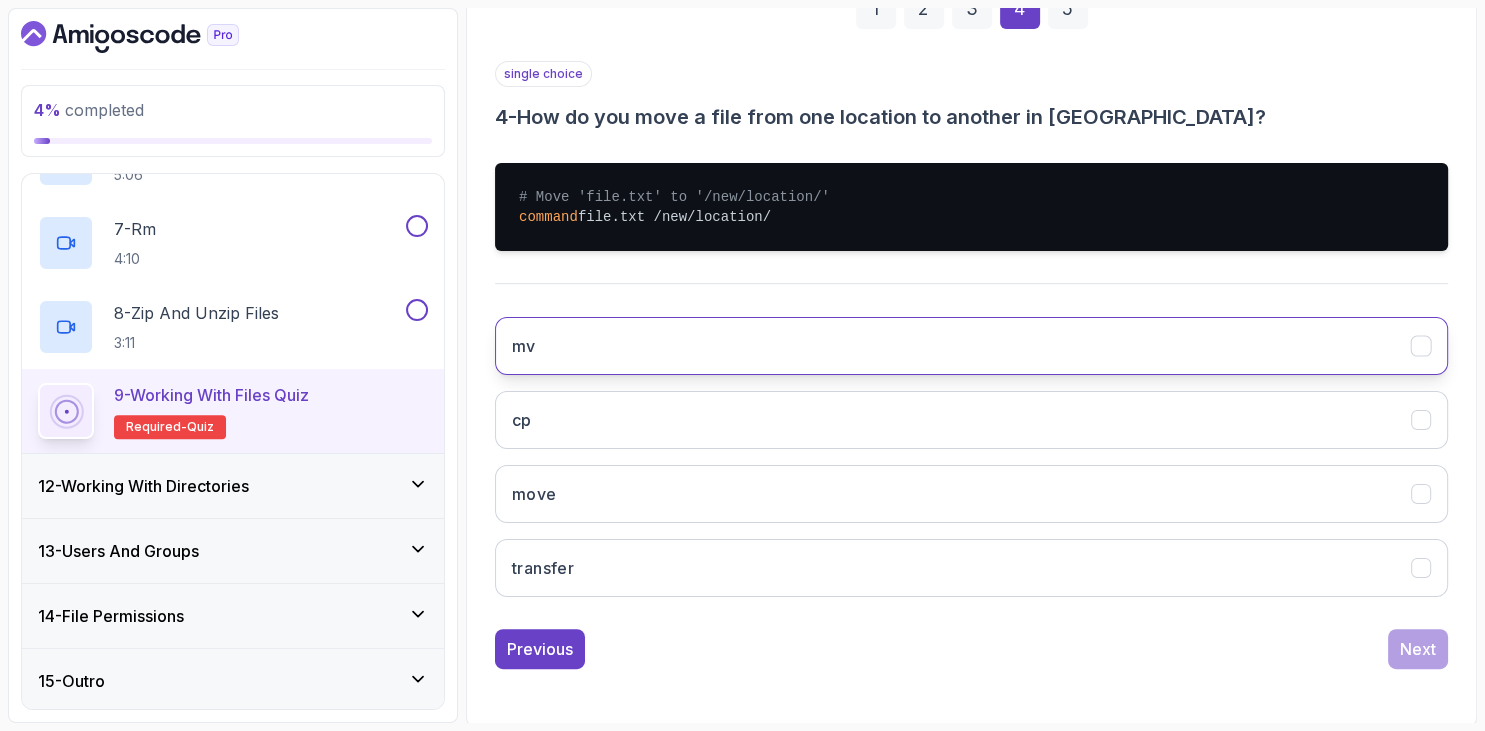 click on "mv" at bounding box center [971, 346] 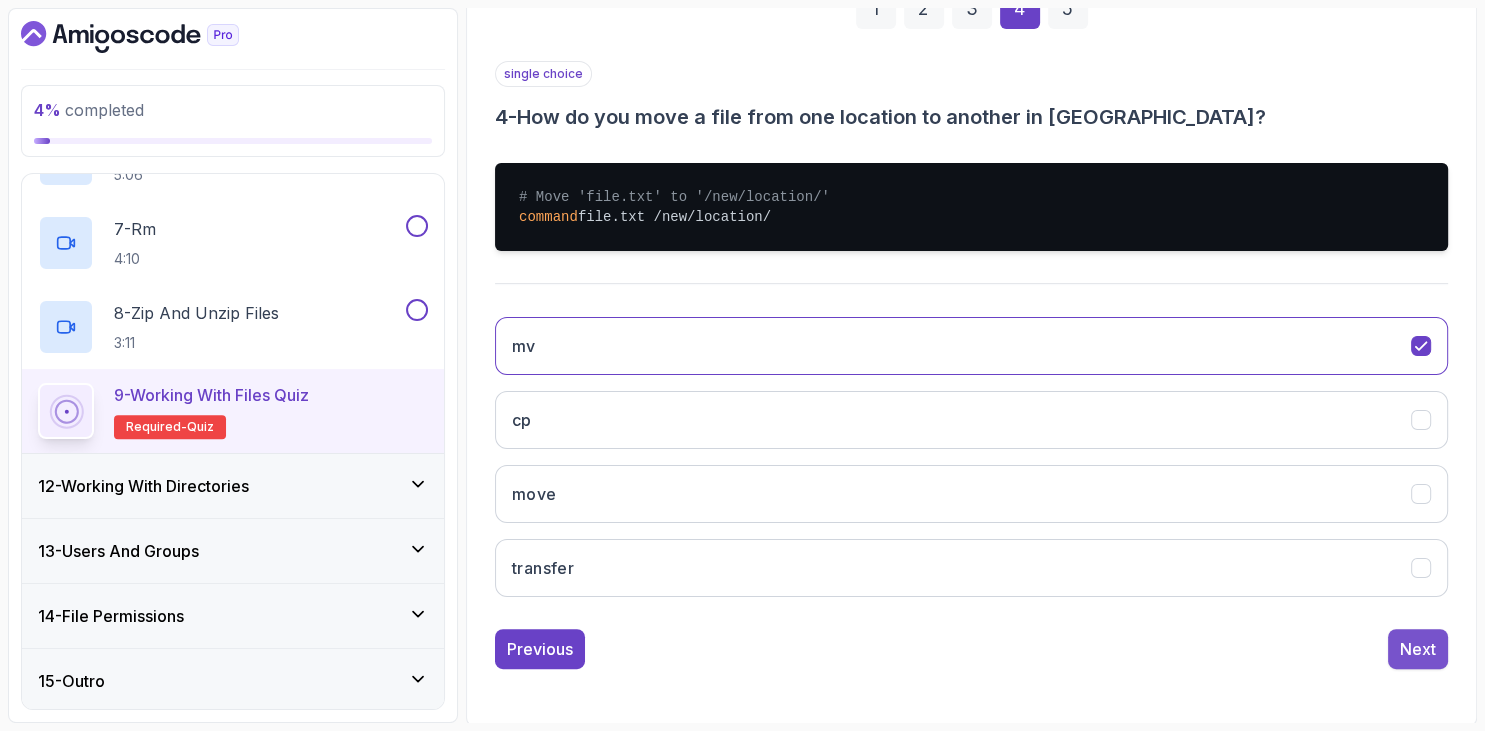 click on "Next" at bounding box center (1418, 649) 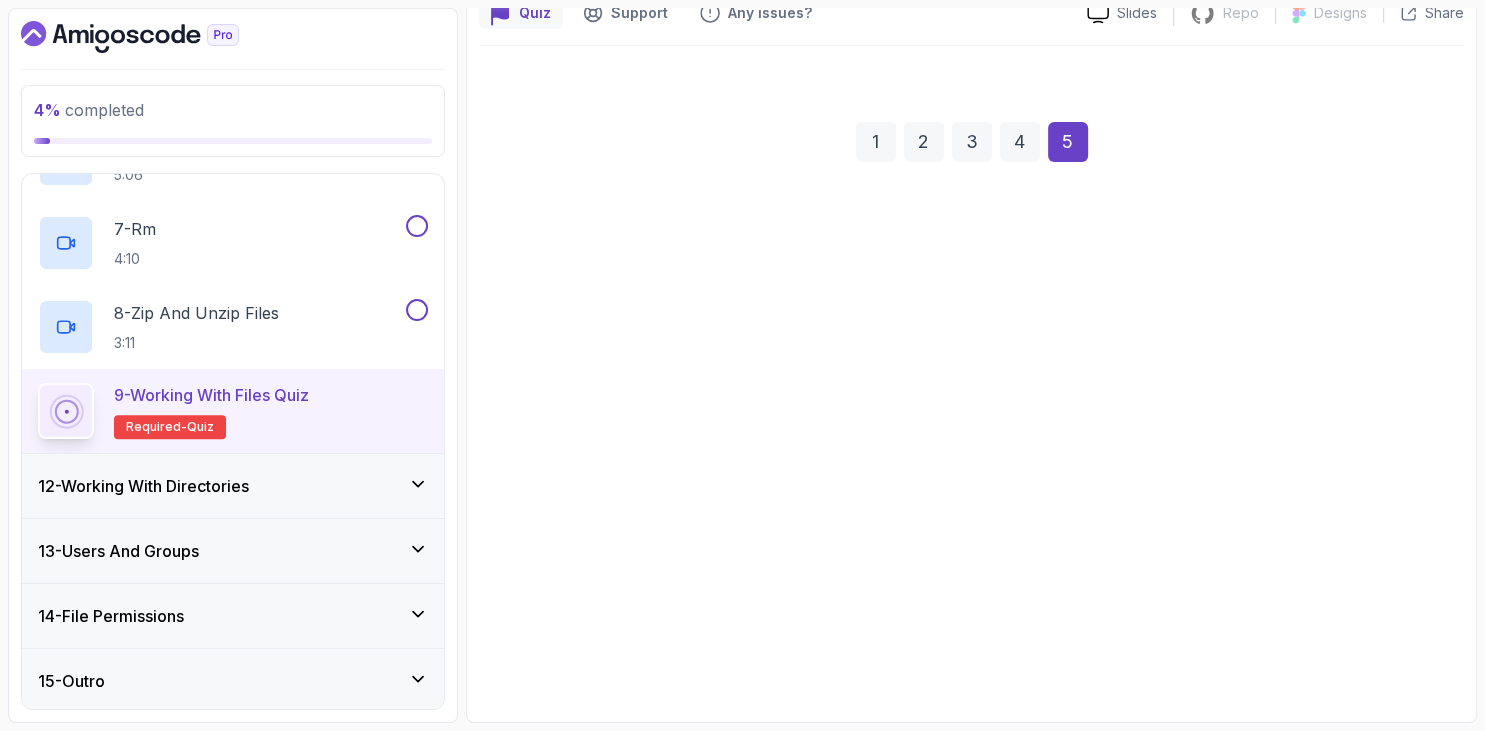scroll, scrollTop: 191, scrollLeft: 0, axis: vertical 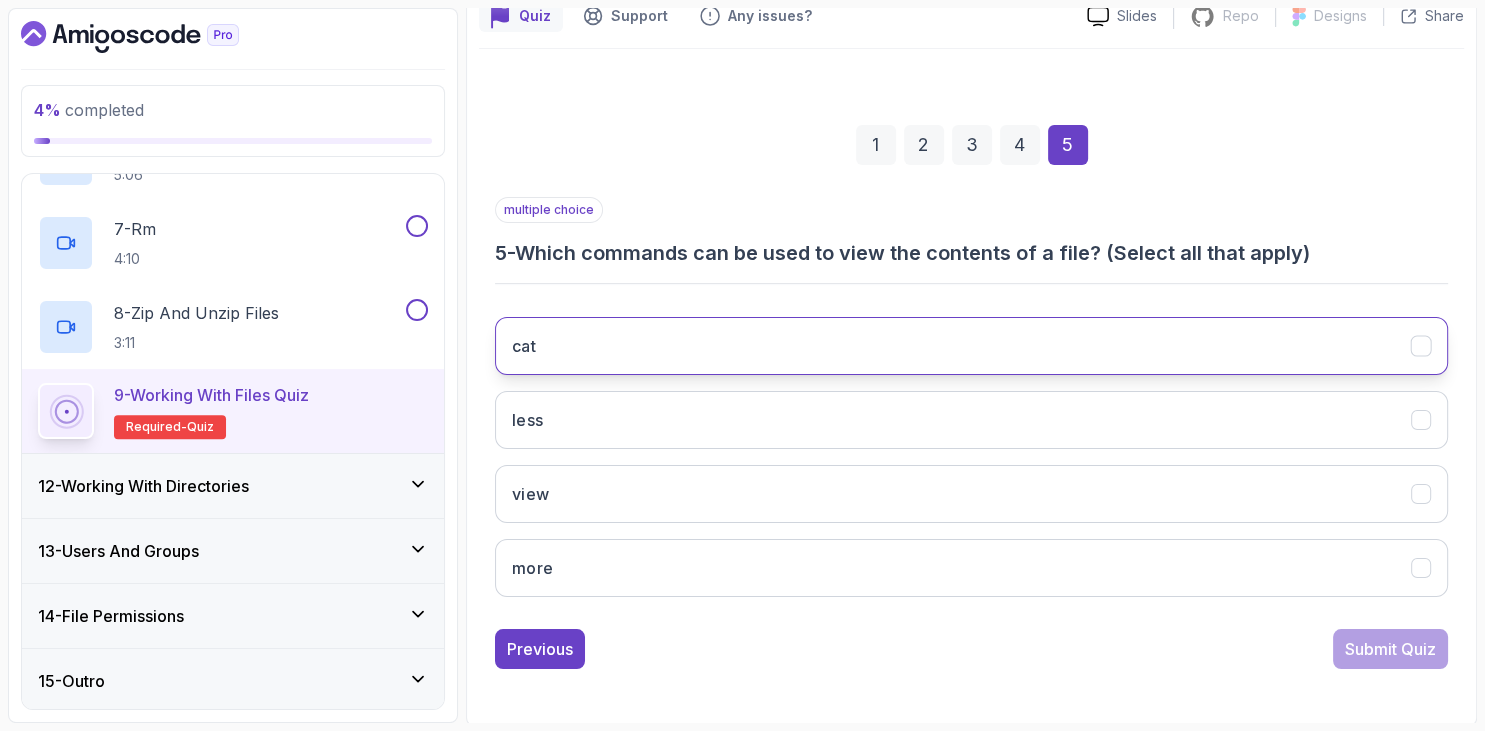 click on "cat" at bounding box center [971, 346] 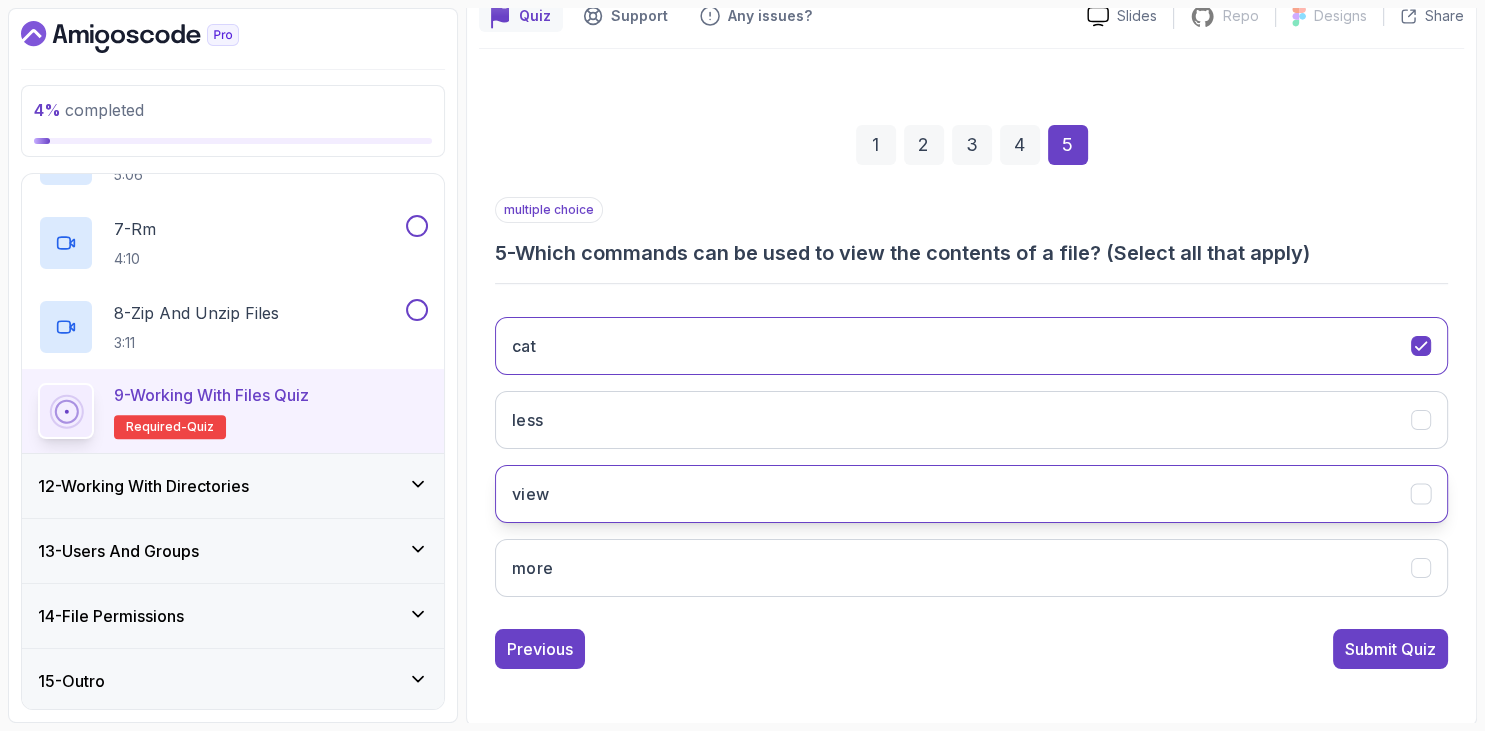 click on "view" at bounding box center [971, 494] 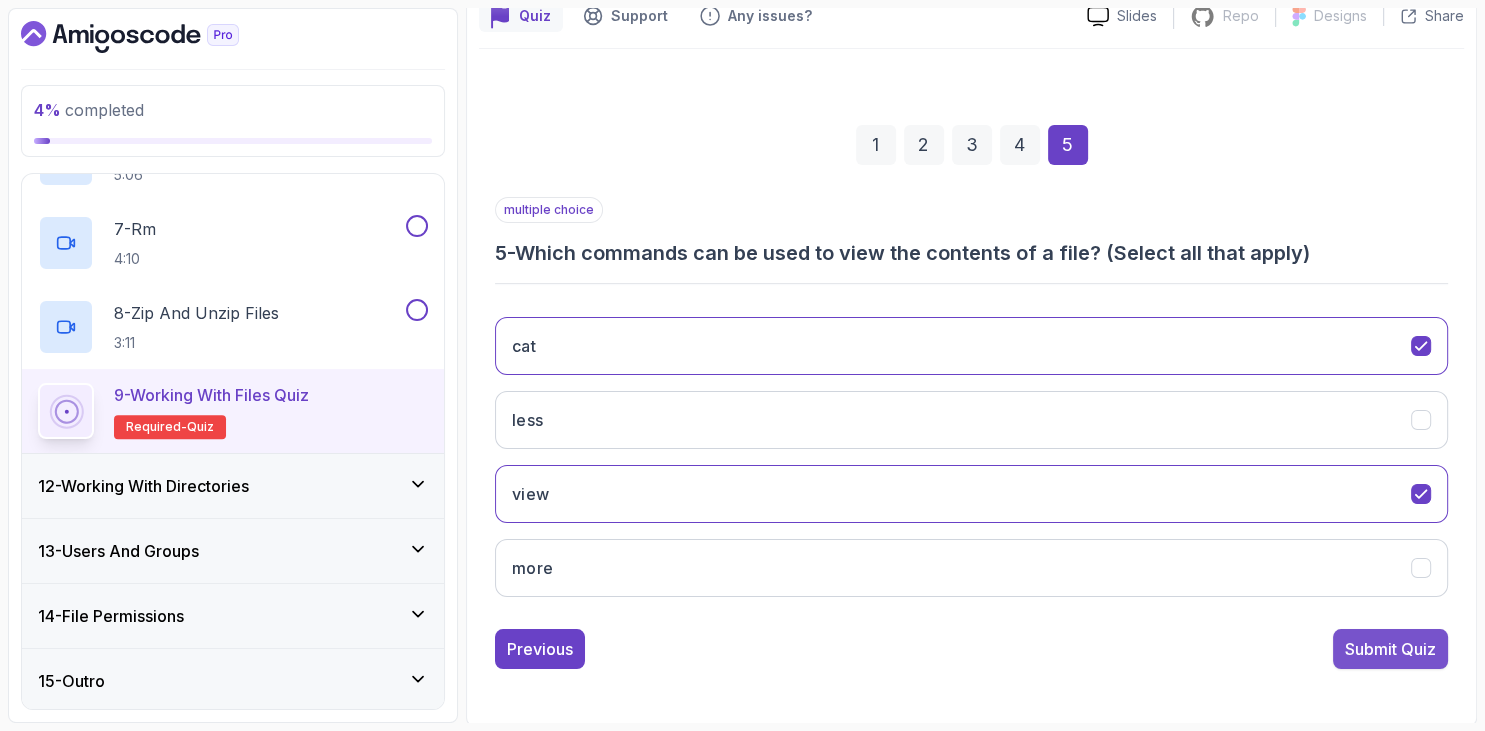 click on "Submit Quiz" at bounding box center [1390, 649] 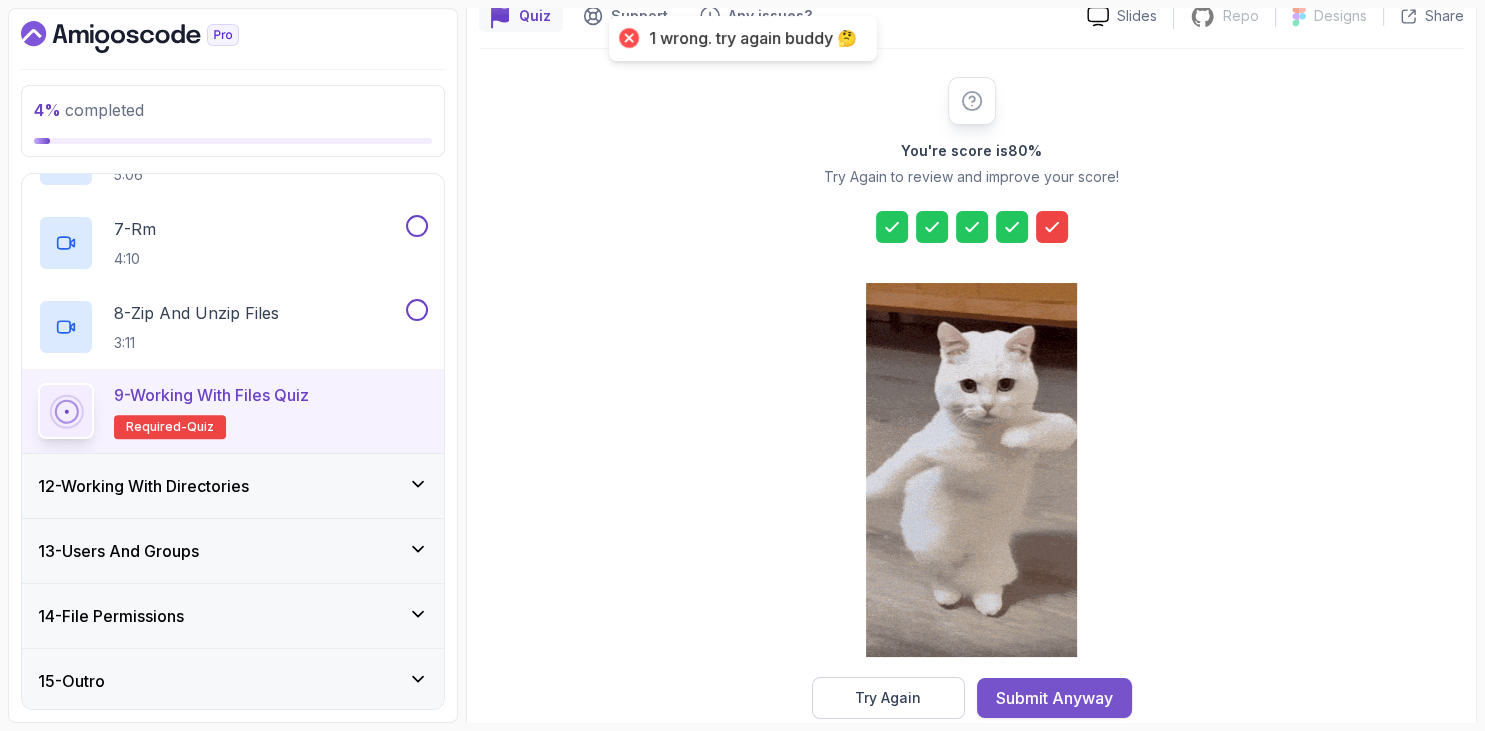 click on "Submit Anyway" at bounding box center [1054, 698] 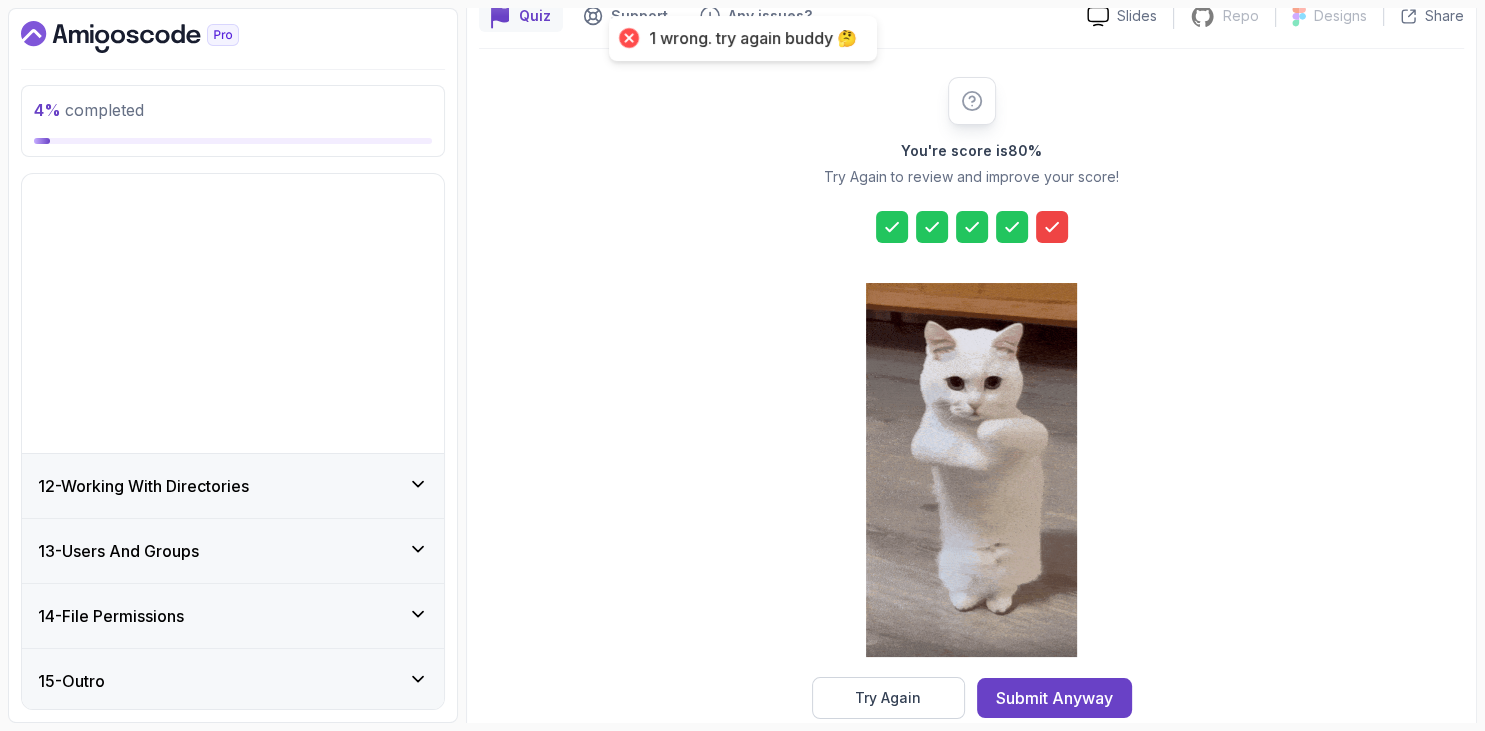 scroll, scrollTop: 435, scrollLeft: 0, axis: vertical 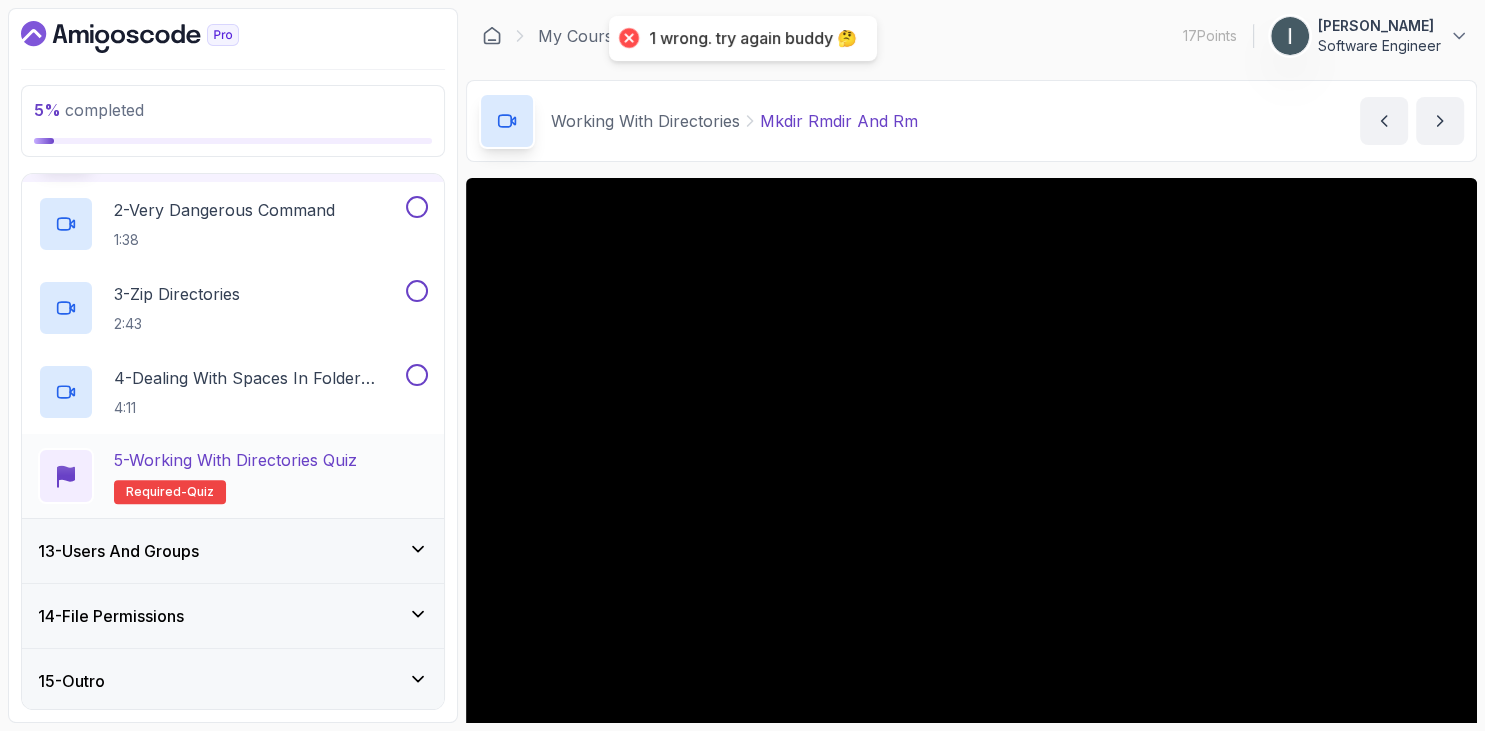 click on "5  -  Working with Directories Quiz" at bounding box center [235, 460] 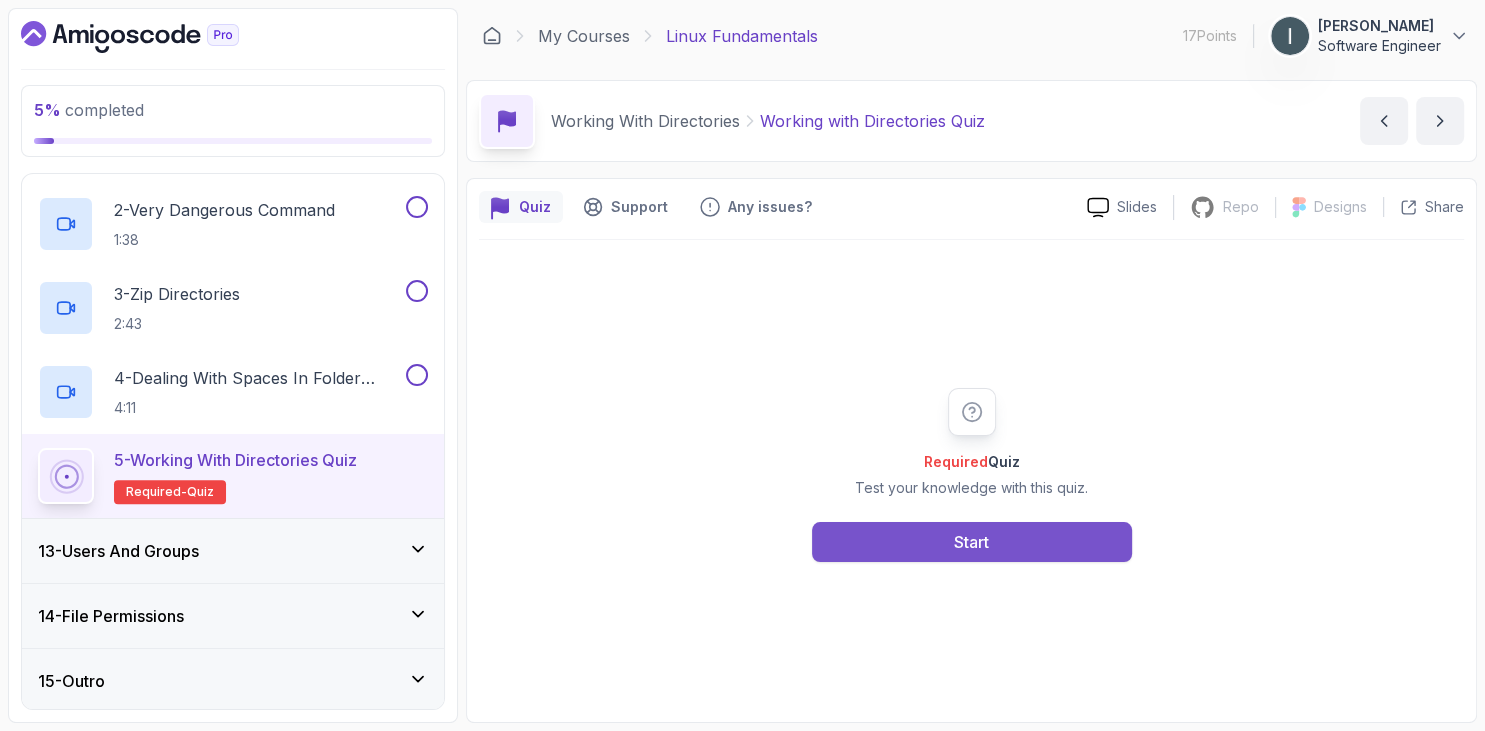 click on "Start" at bounding box center (972, 542) 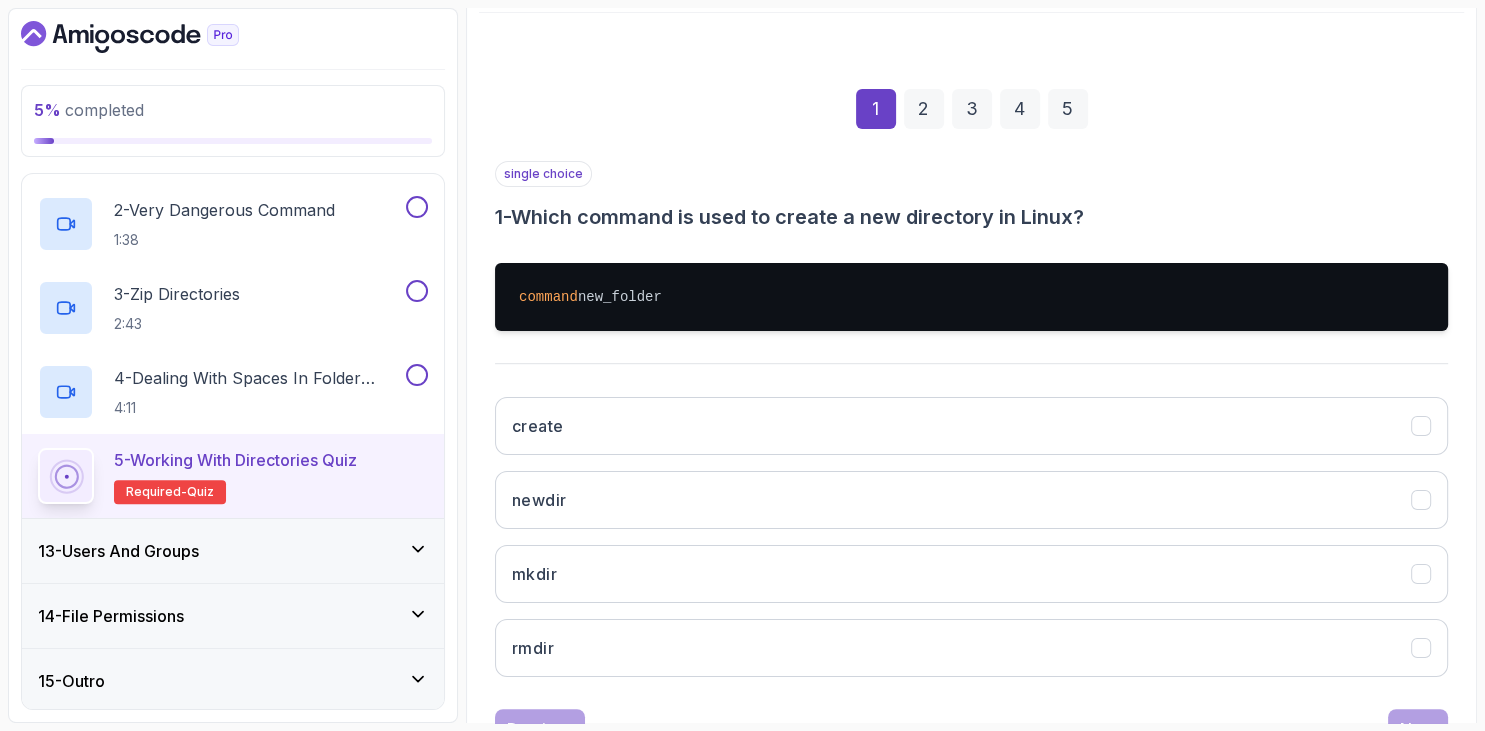 scroll, scrollTop: 230, scrollLeft: 0, axis: vertical 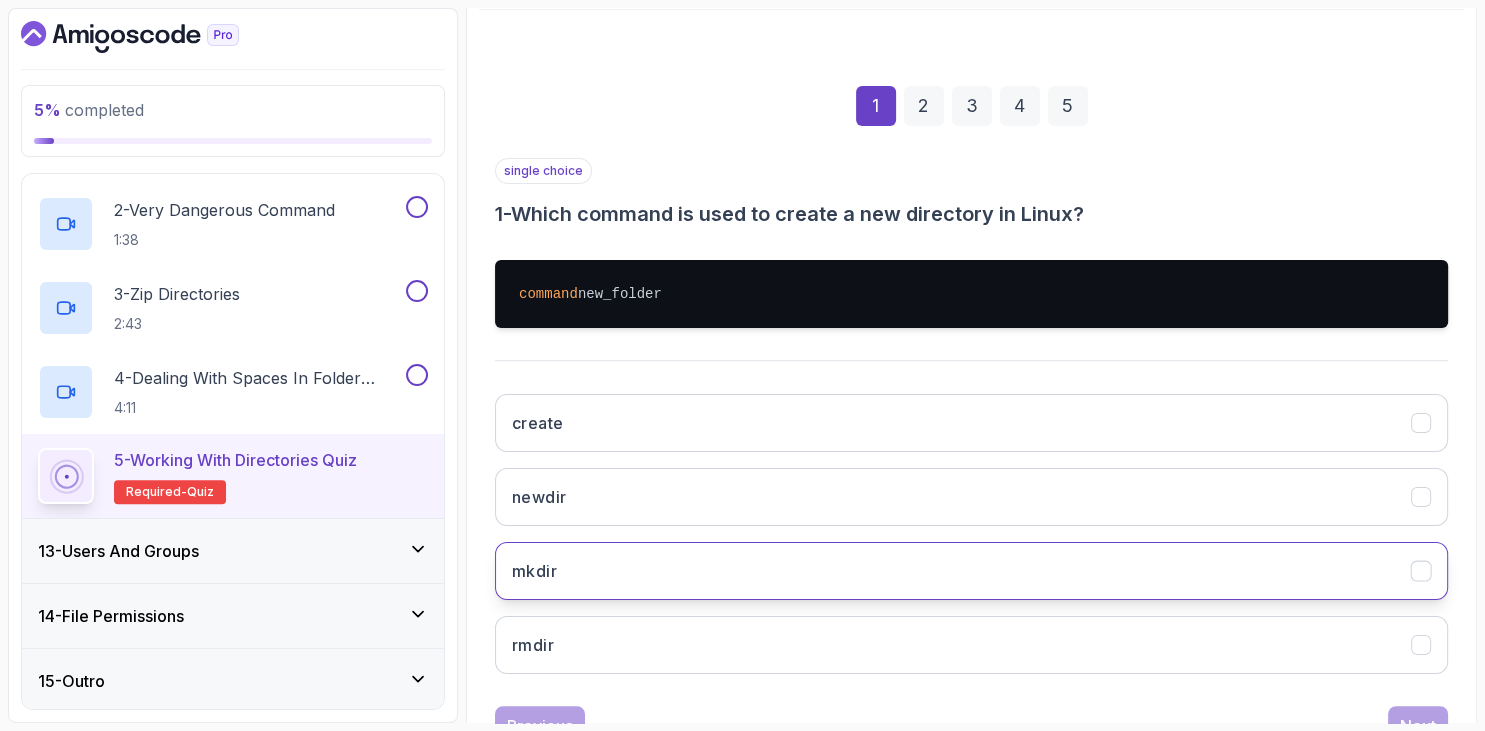 click on "mkdir" at bounding box center [971, 571] 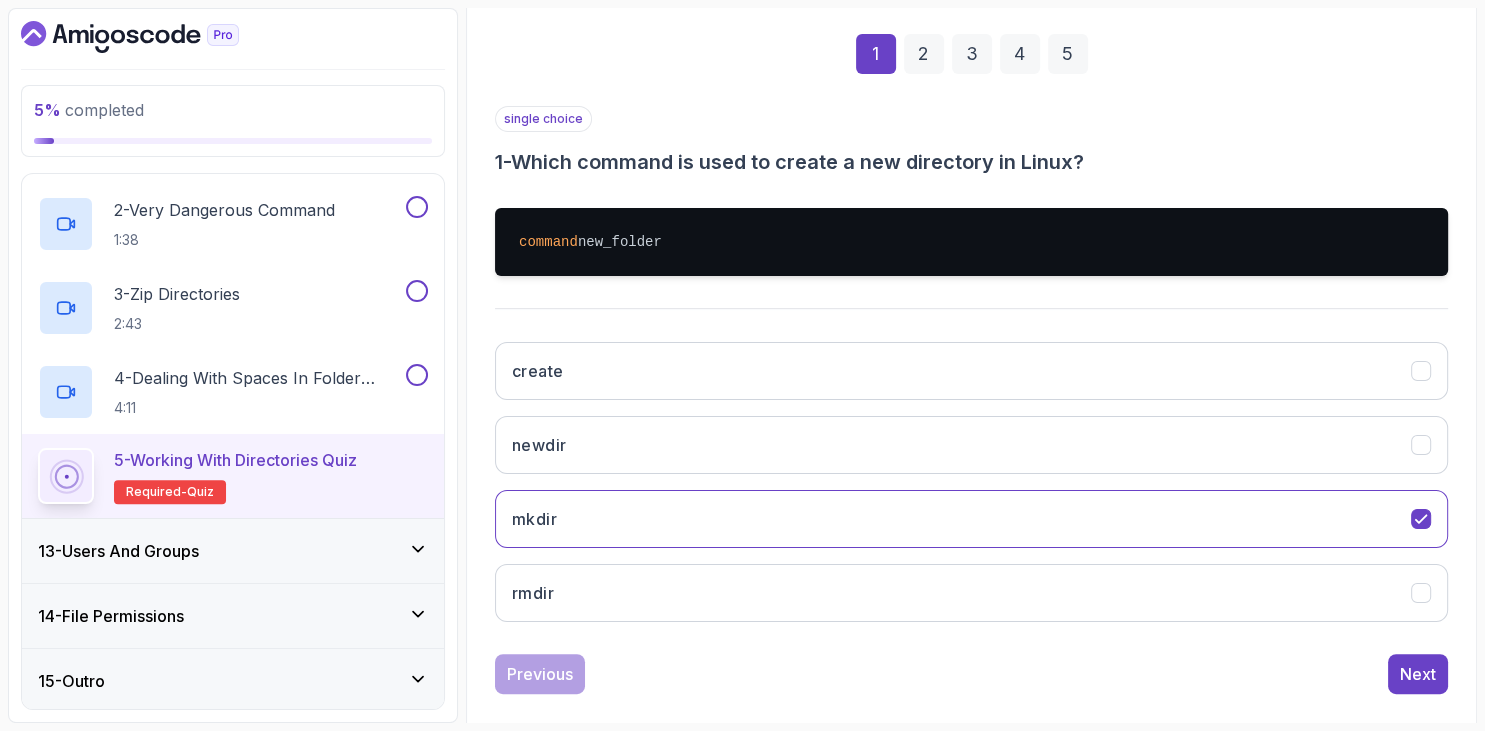 scroll, scrollTop: 307, scrollLeft: 0, axis: vertical 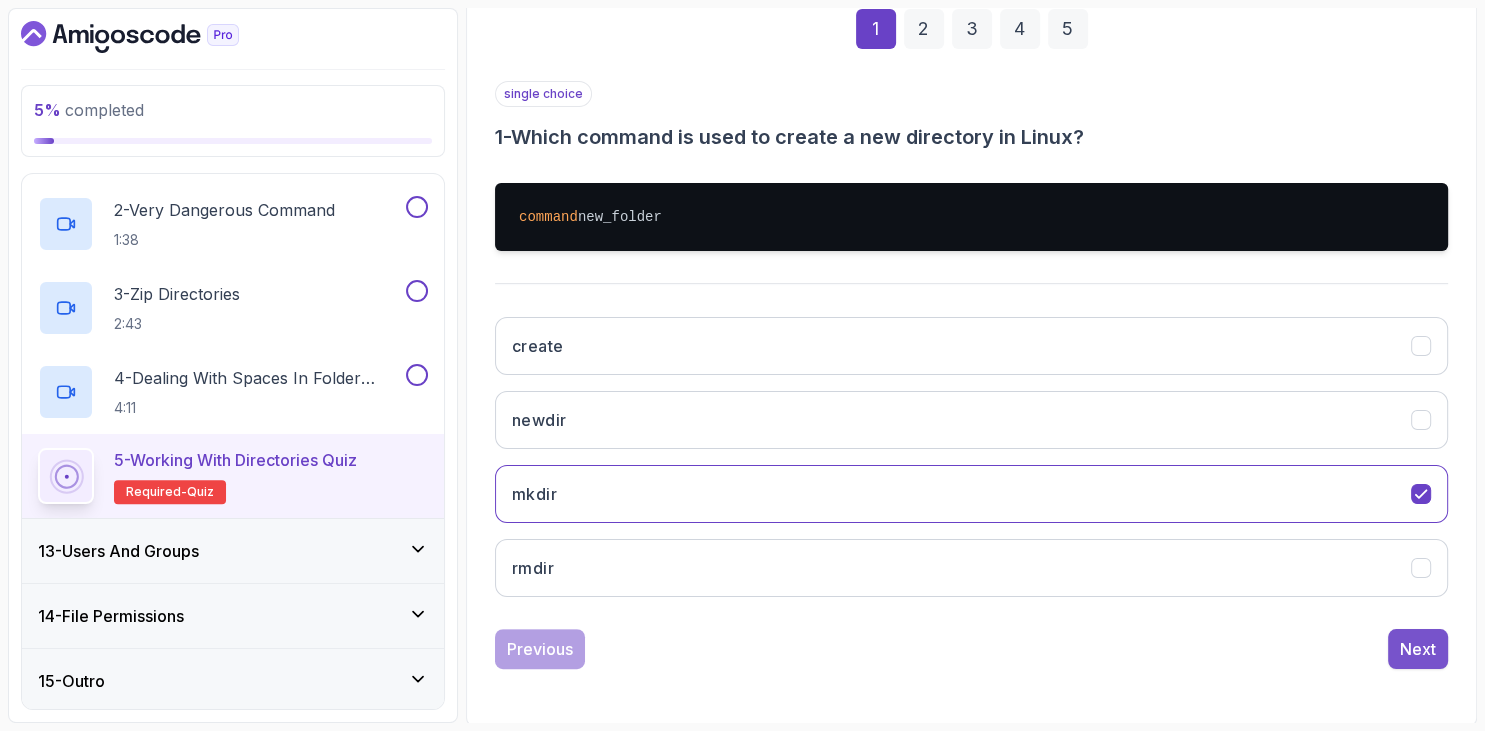 click on "Next" at bounding box center [1418, 649] 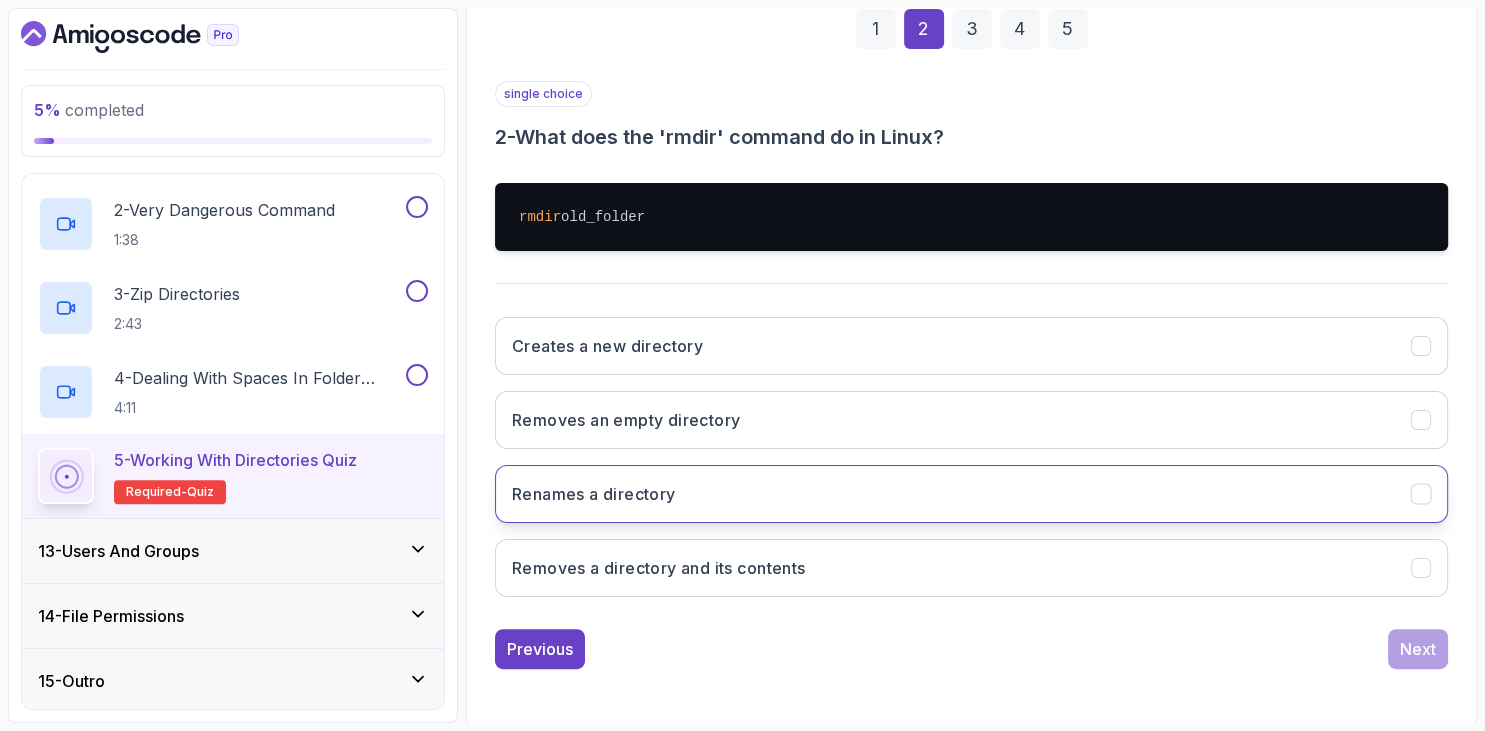 click on "Renames a directory" at bounding box center (971, 494) 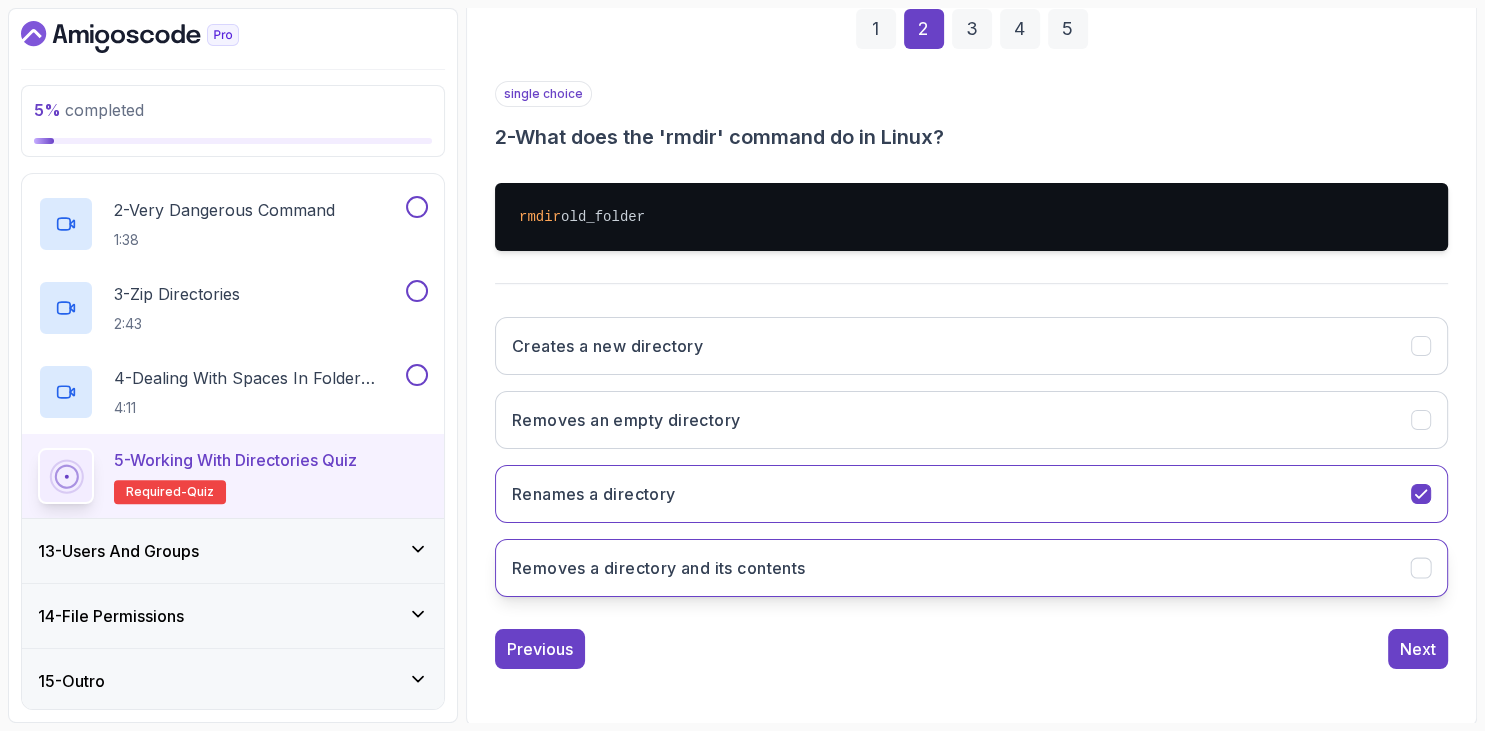 click on "Removes a directory and its contents" at bounding box center [971, 568] 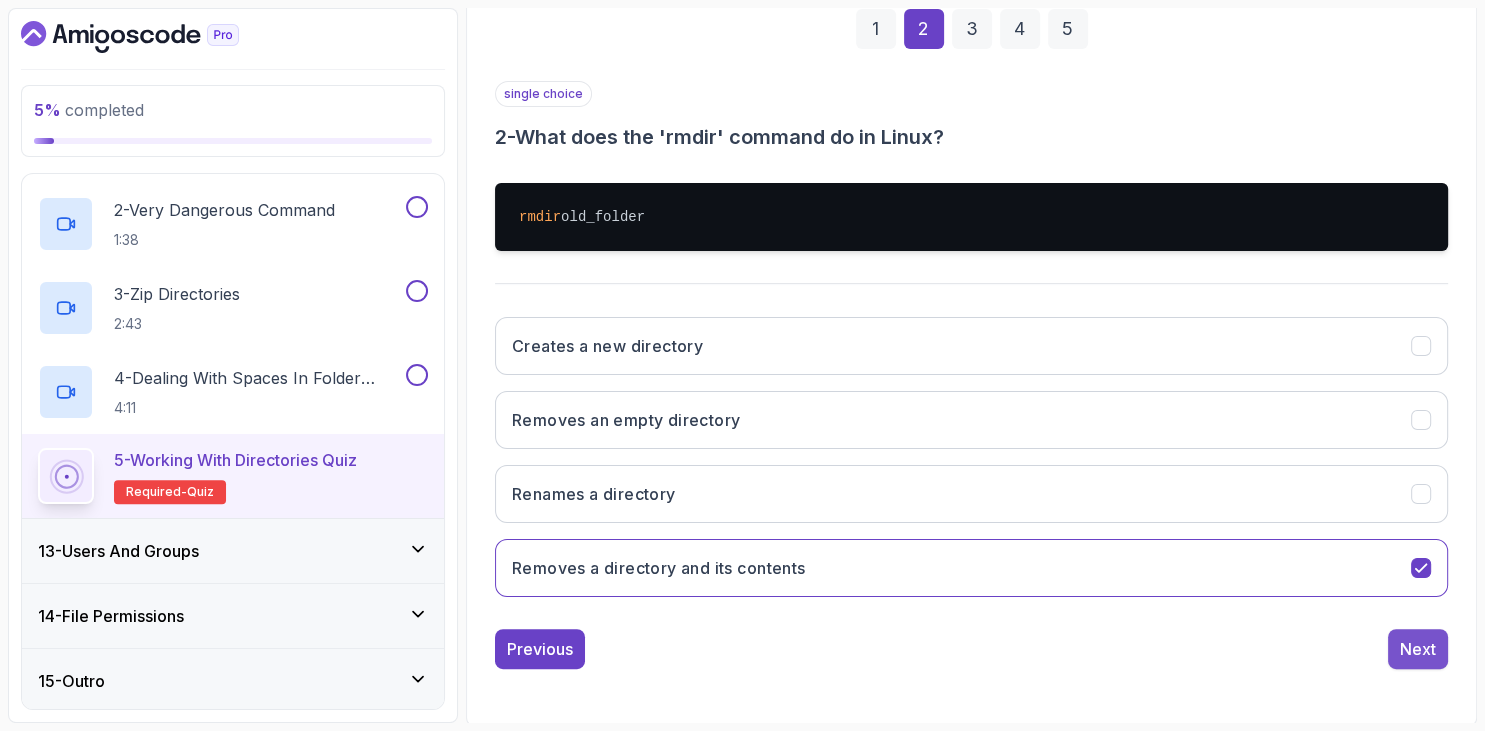 click on "Next" at bounding box center (1418, 649) 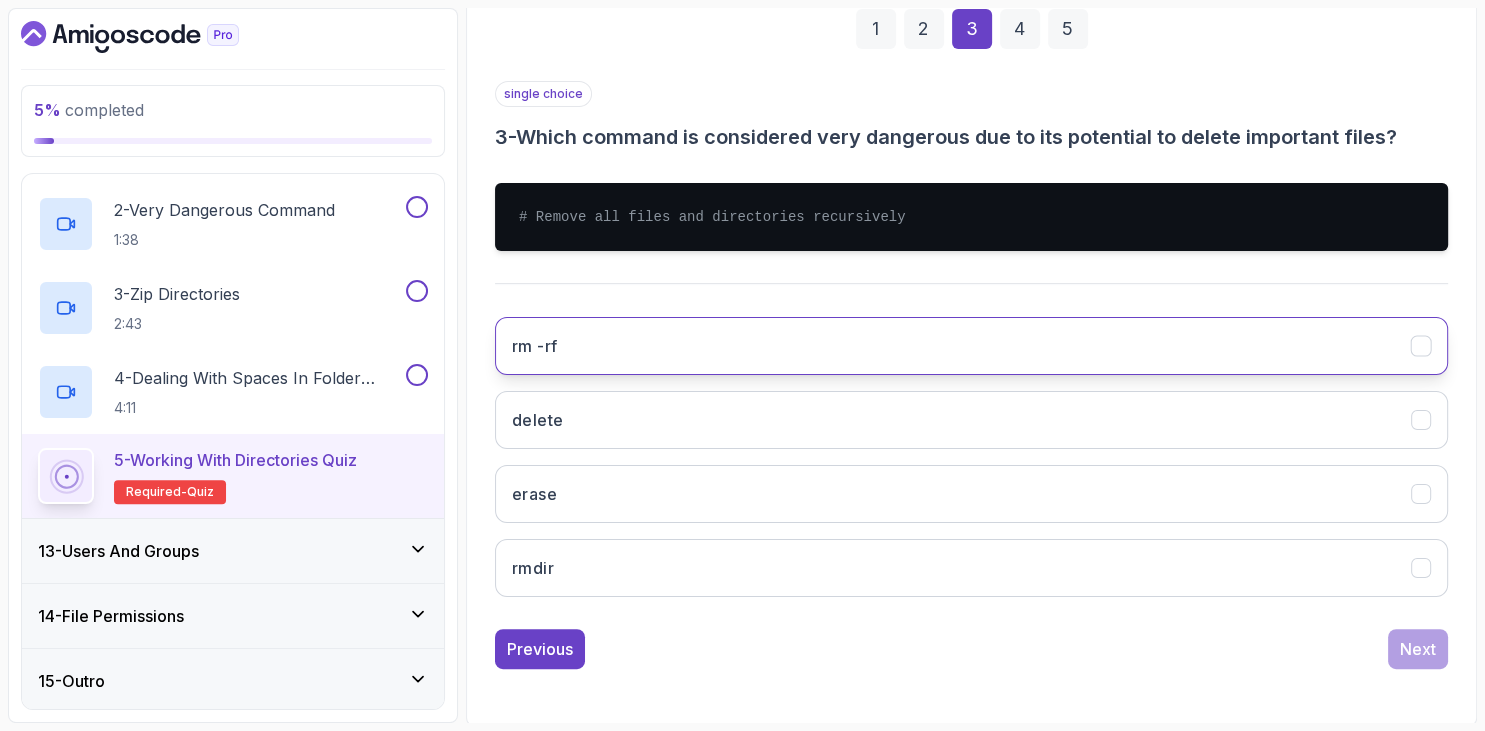 click on "rm -rf" at bounding box center [971, 346] 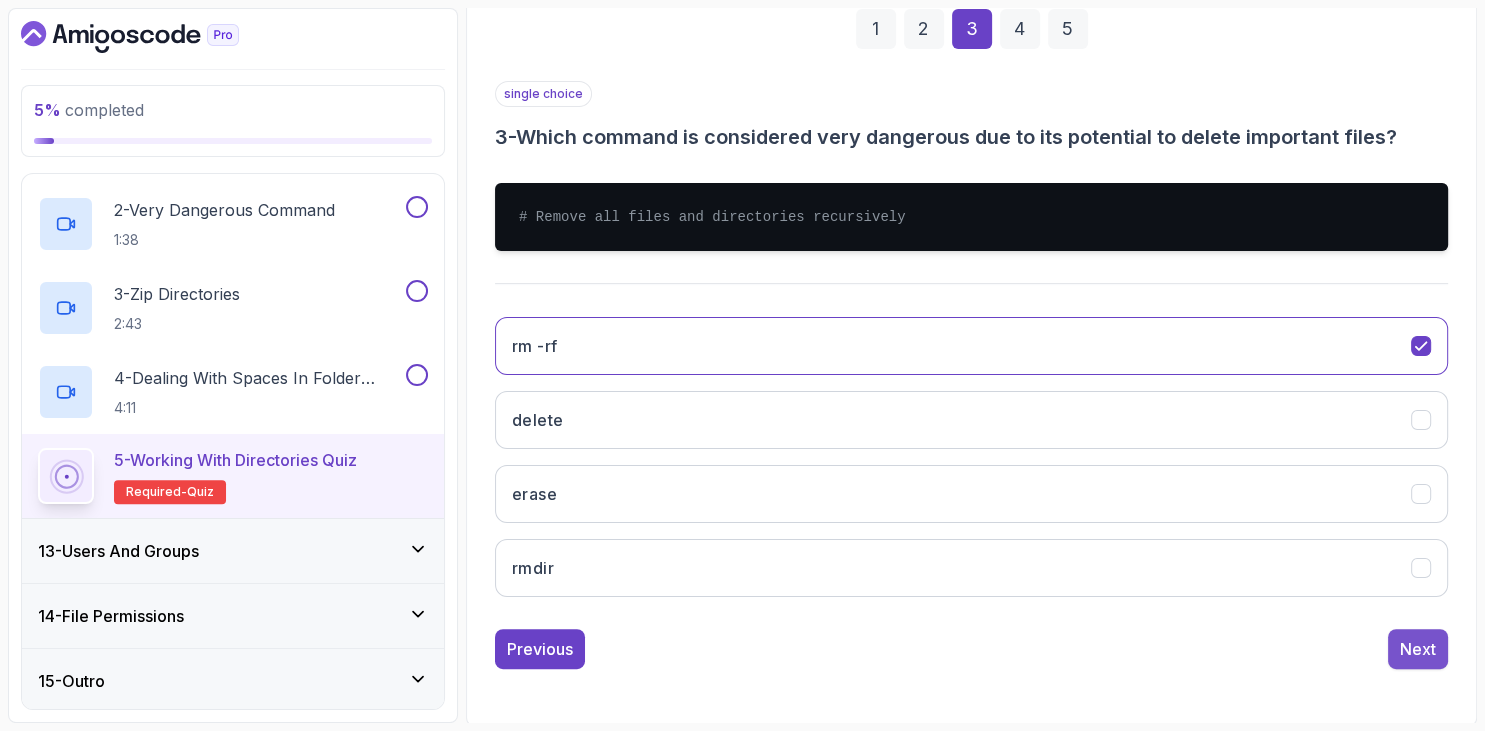 click on "Next" at bounding box center (1418, 649) 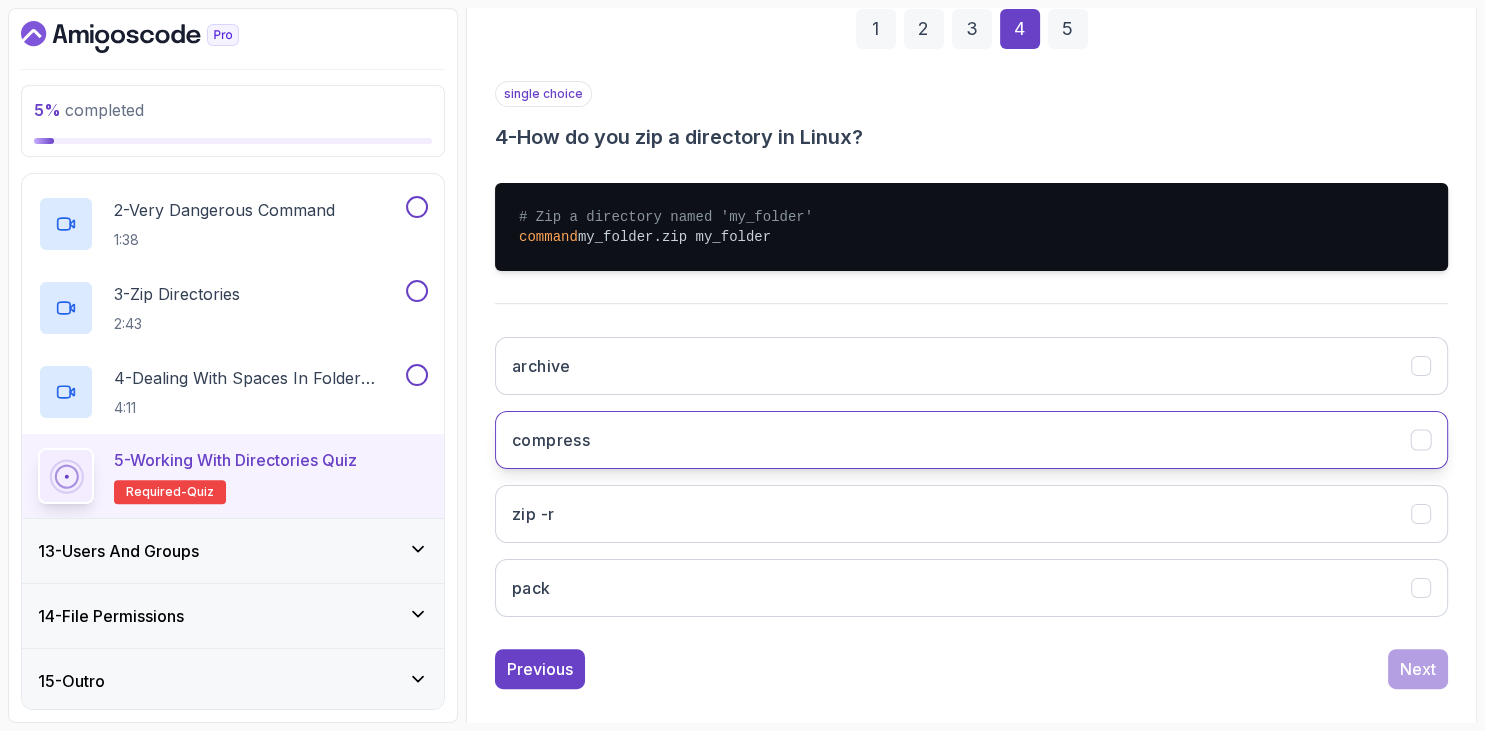 click on "compress" at bounding box center [971, 440] 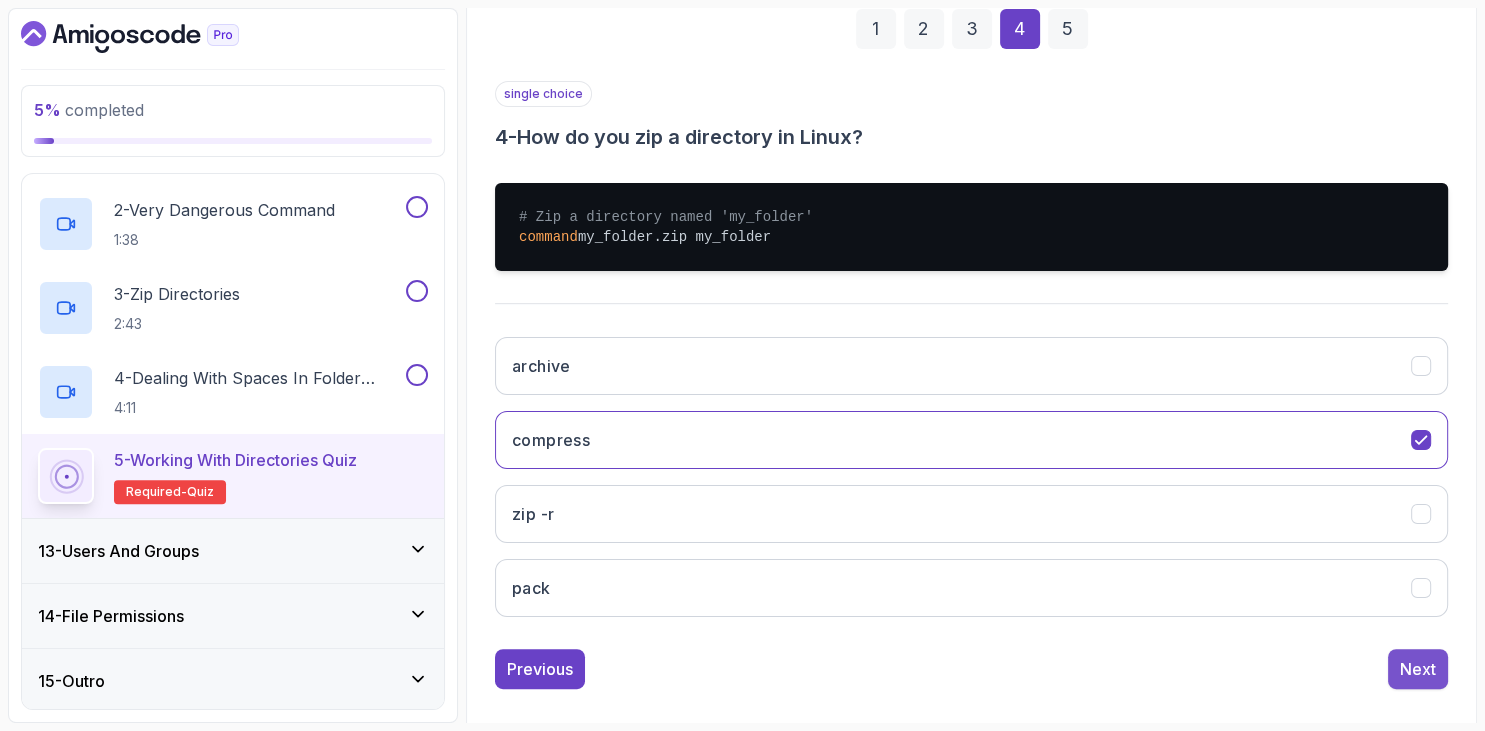 click on "Next" at bounding box center [1418, 669] 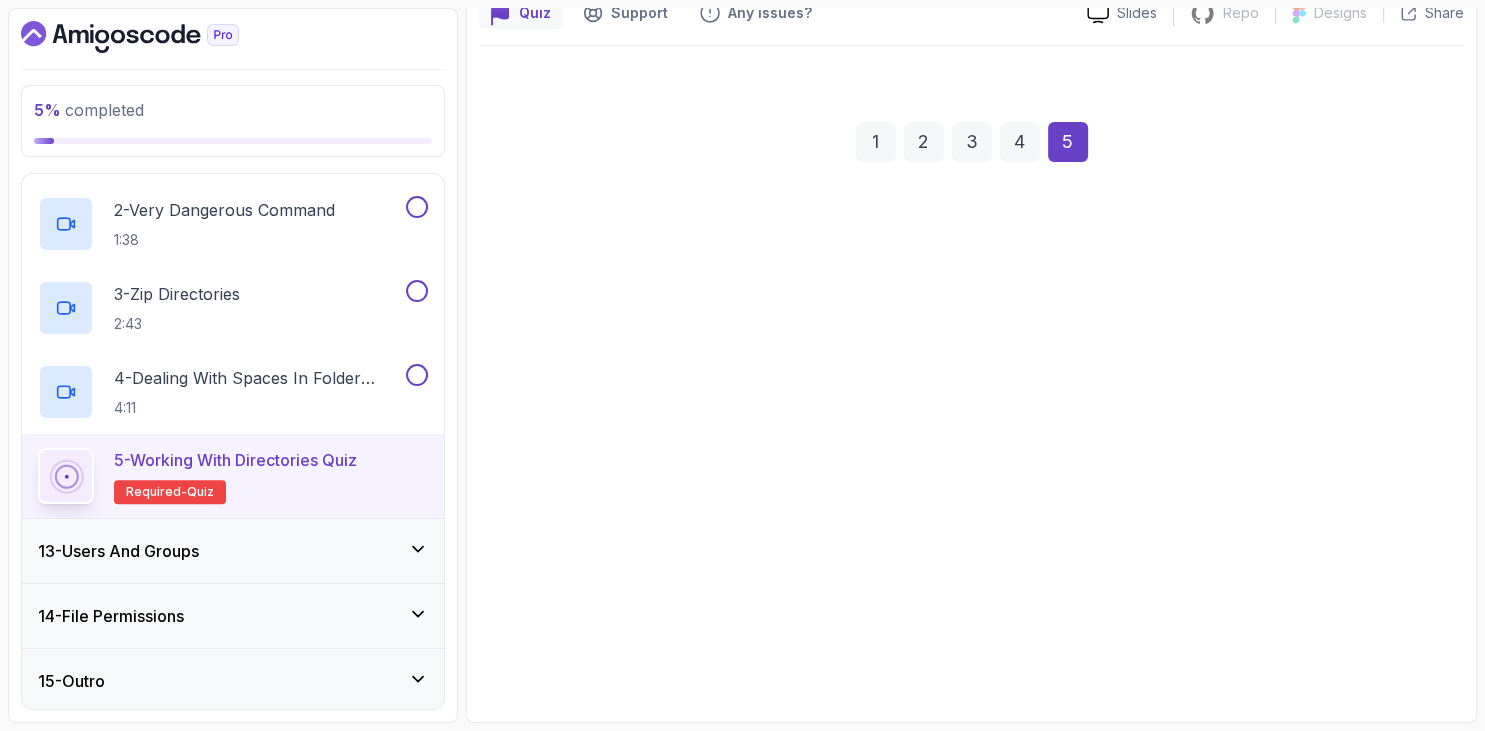 scroll, scrollTop: 191, scrollLeft: 0, axis: vertical 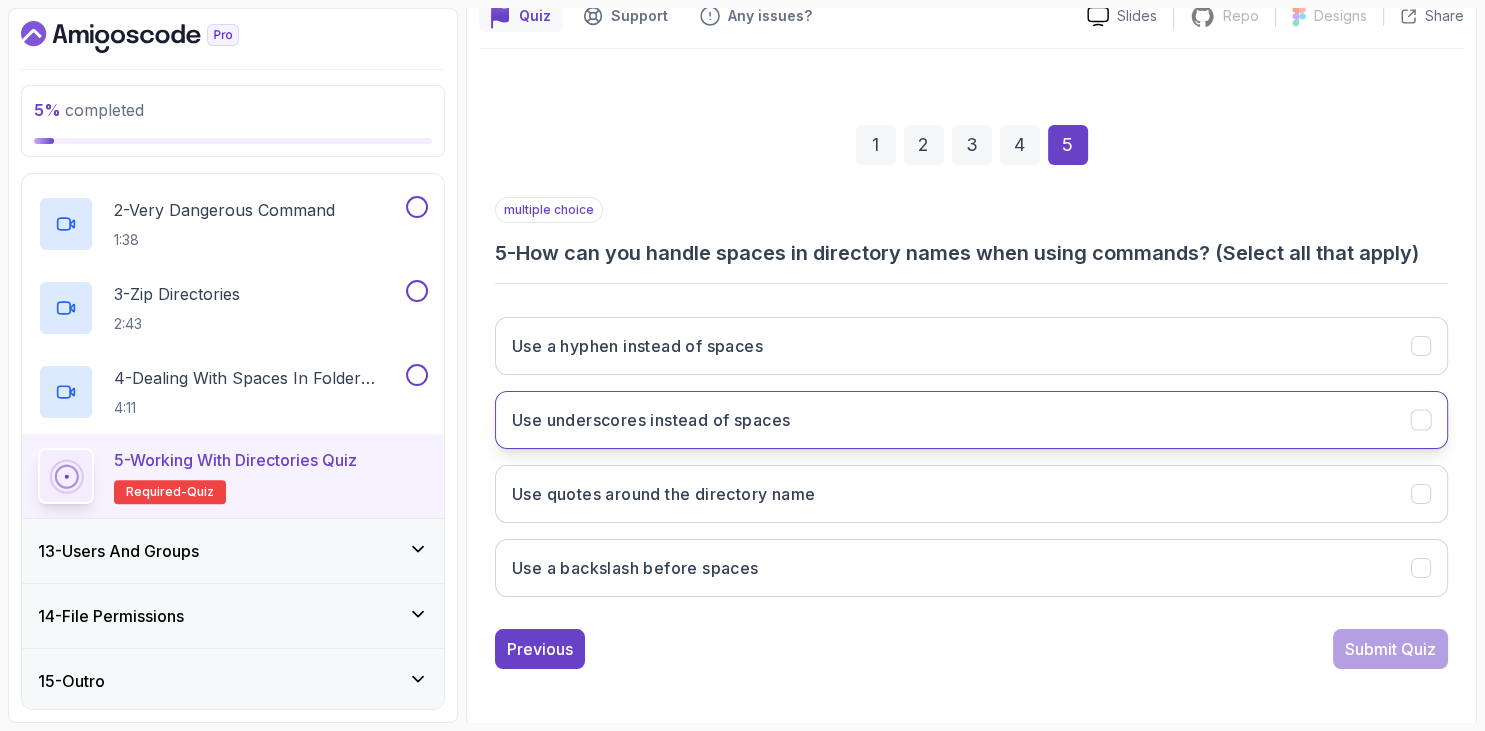 click on "Use underscores instead of spaces" at bounding box center (971, 420) 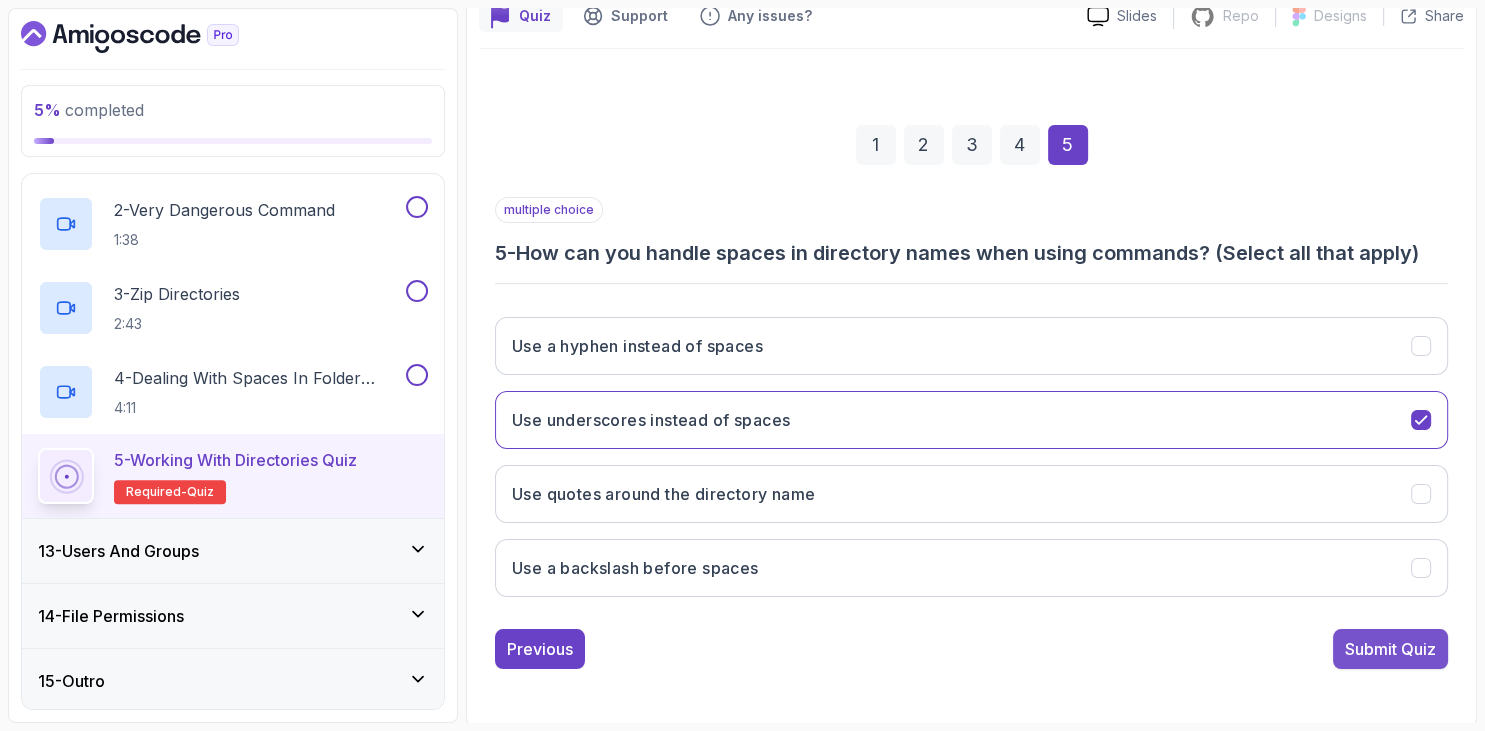 click on "Submit Quiz" at bounding box center (1390, 649) 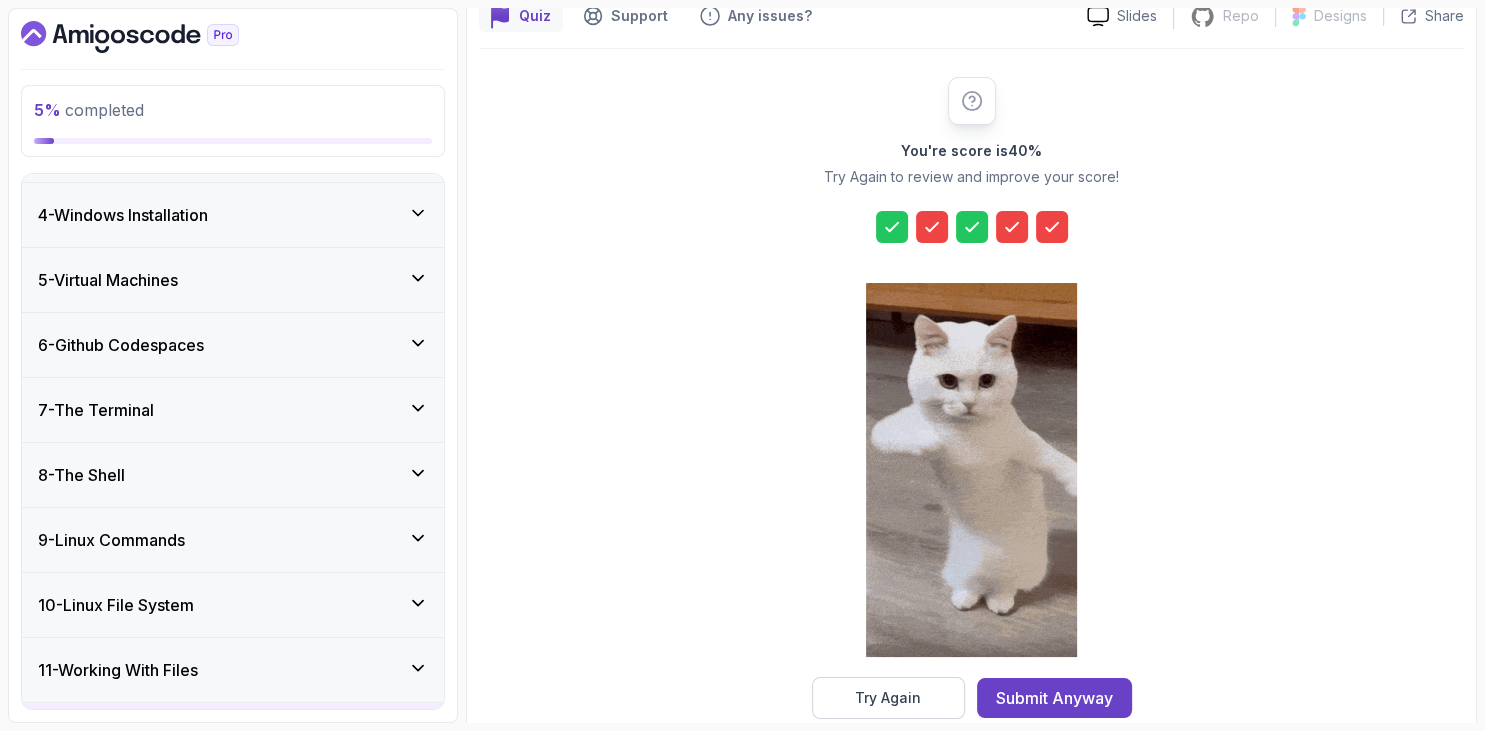 scroll, scrollTop: 164, scrollLeft: 0, axis: vertical 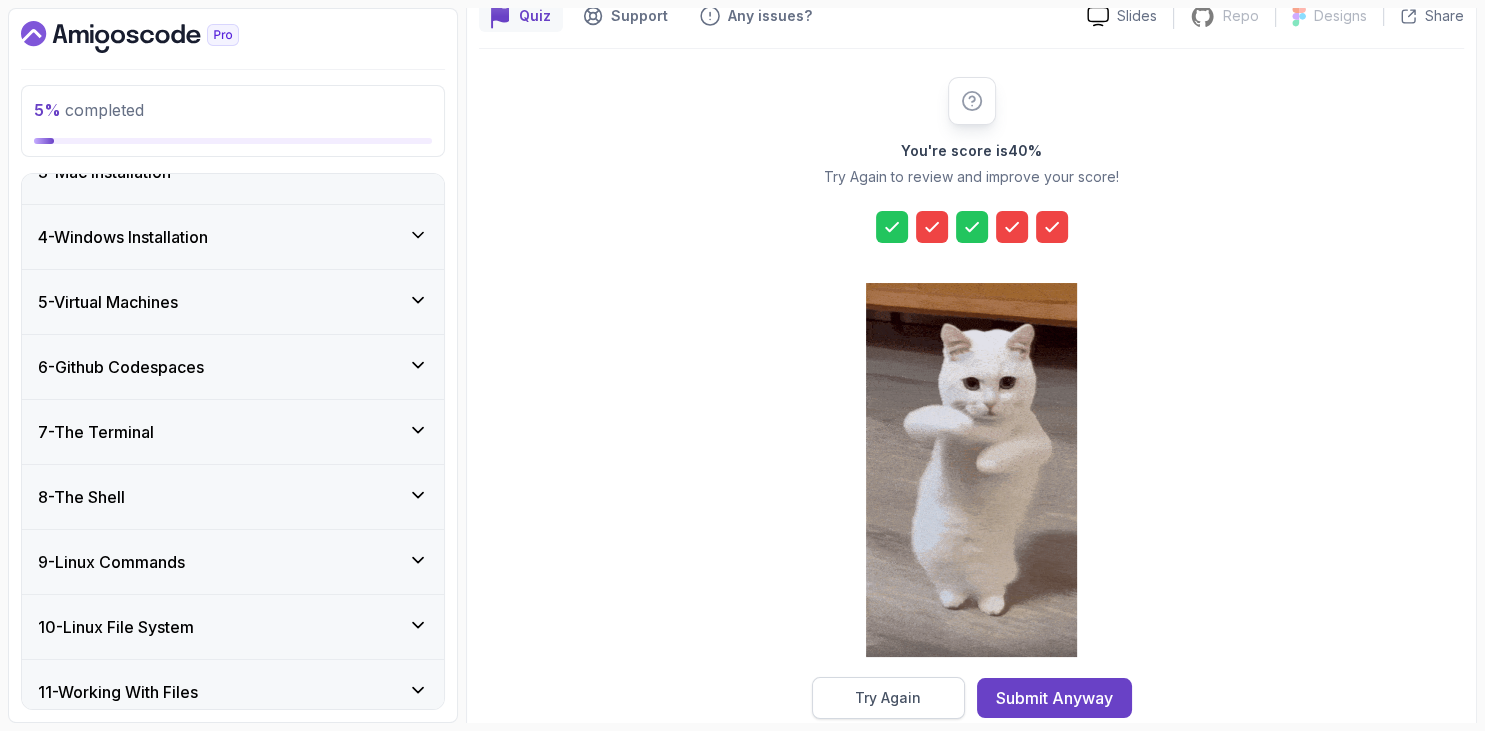click on "Try Again" at bounding box center [888, 698] 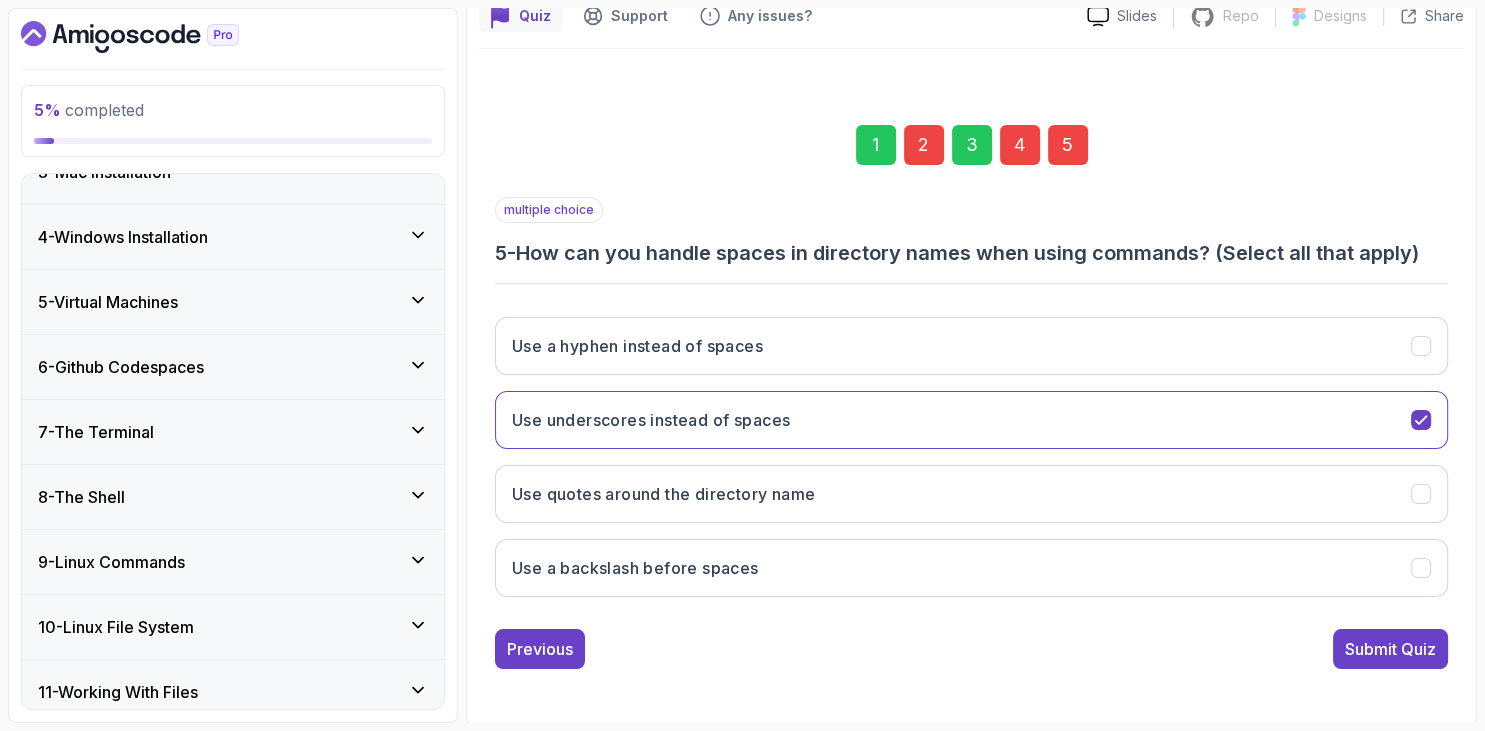 click on "2" at bounding box center [924, 145] 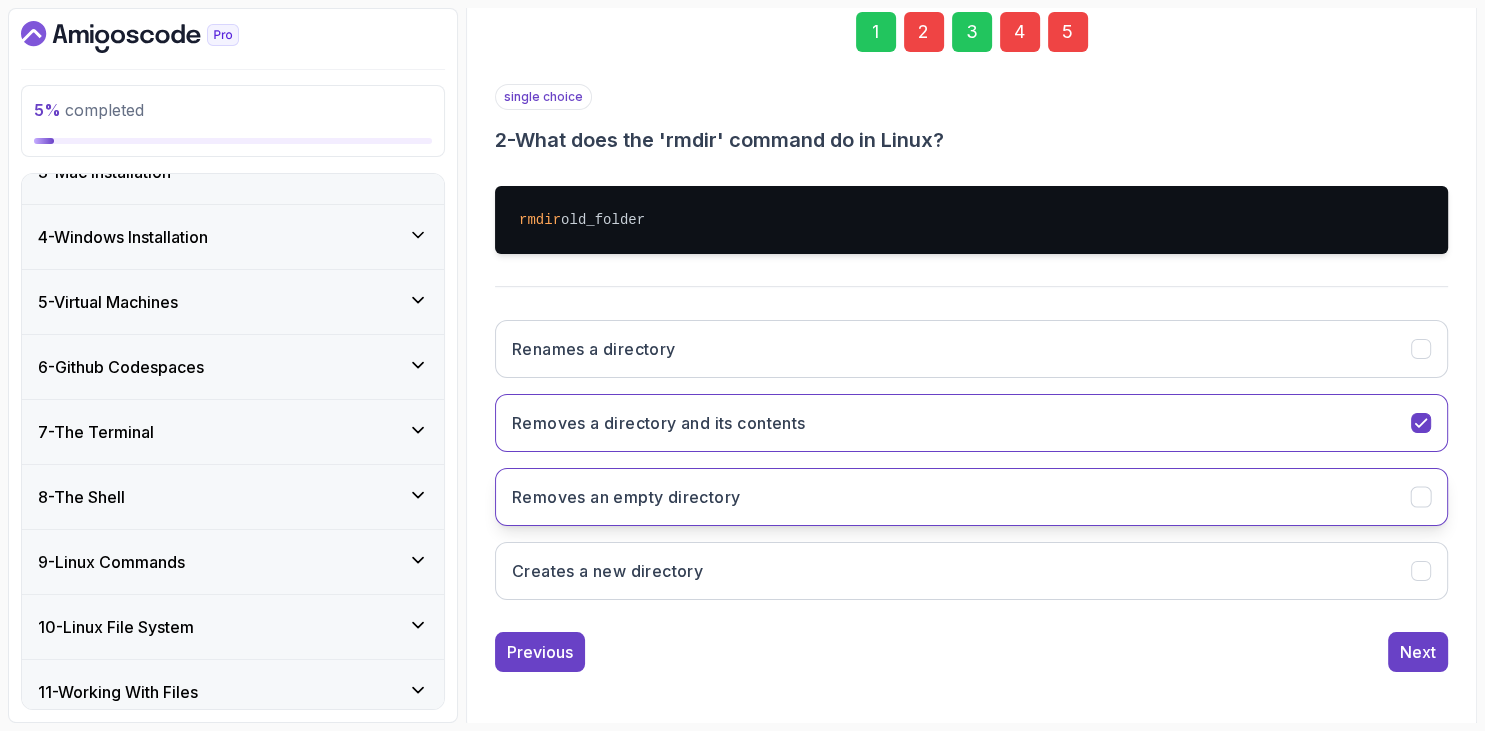 scroll, scrollTop: 307, scrollLeft: 0, axis: vertical 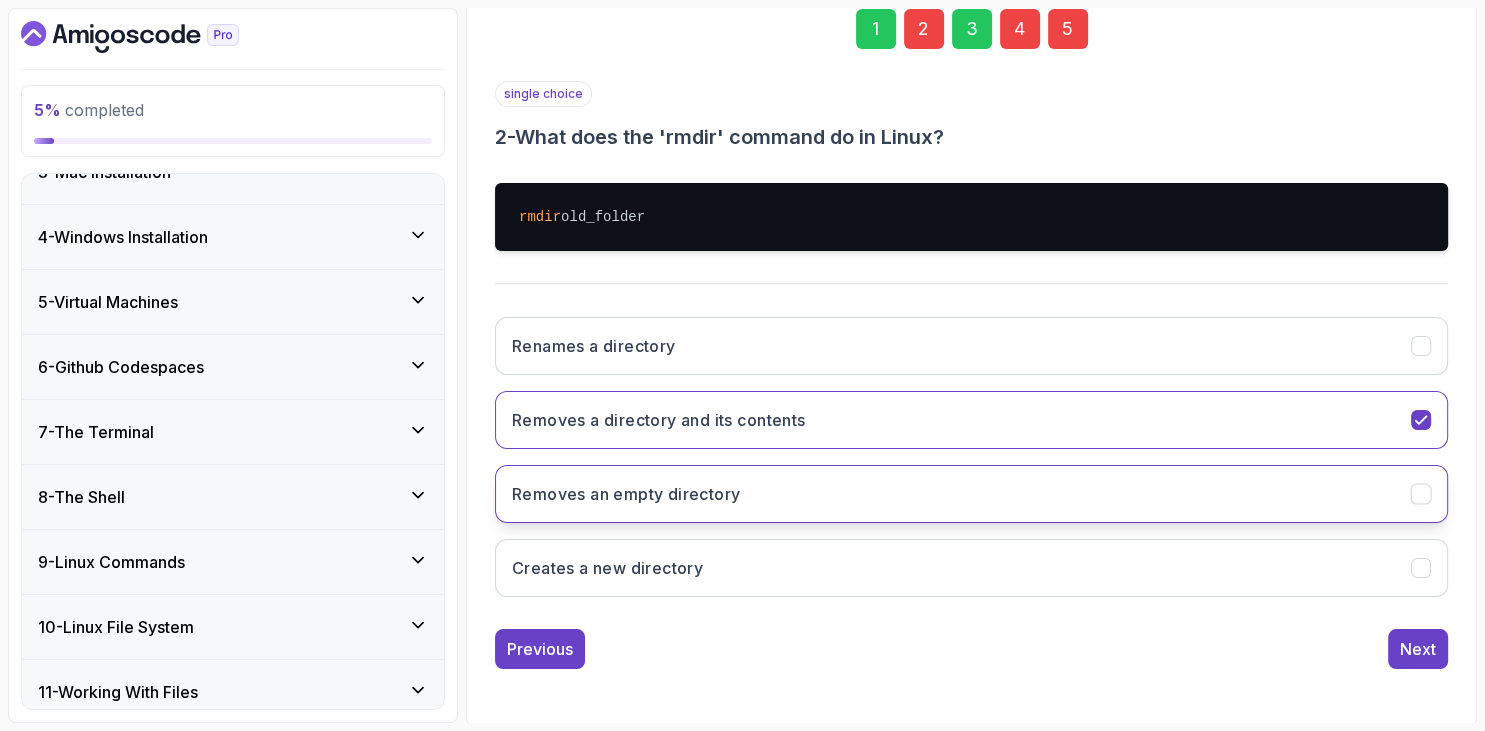 click on "Removes an empty directory" at bounding box center [971, 494] 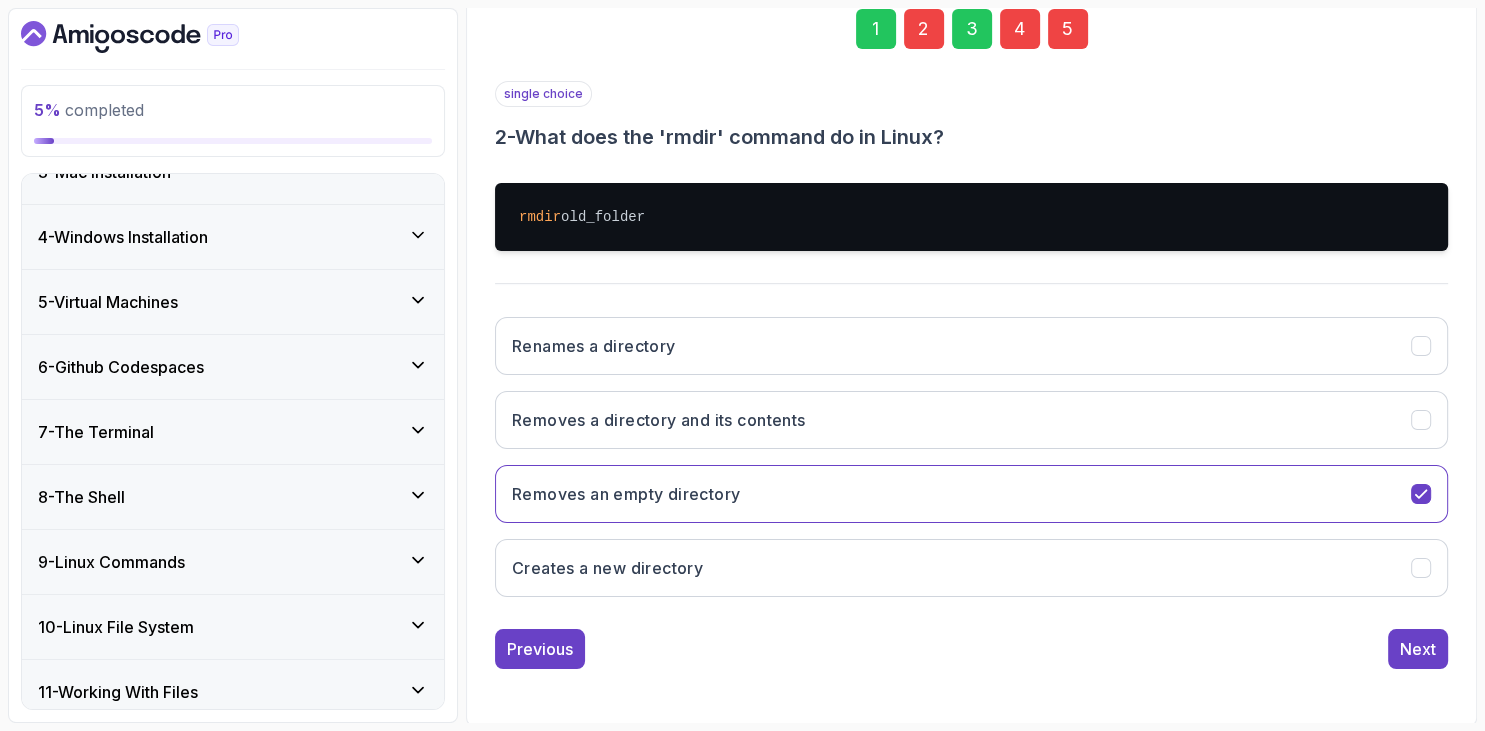 click on "4" at bounding box center [1020, 29] 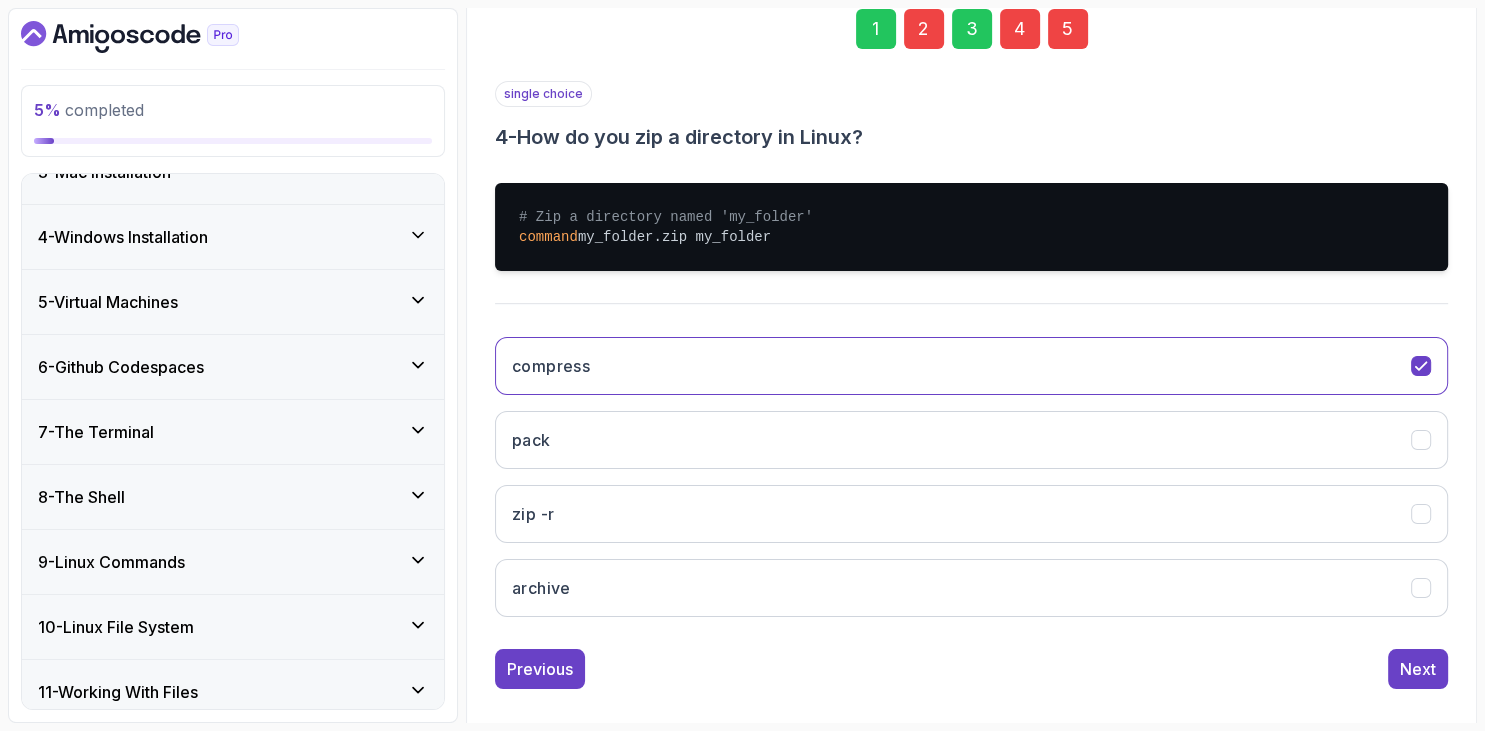 click on "4" at bounding box center [1020, 29] 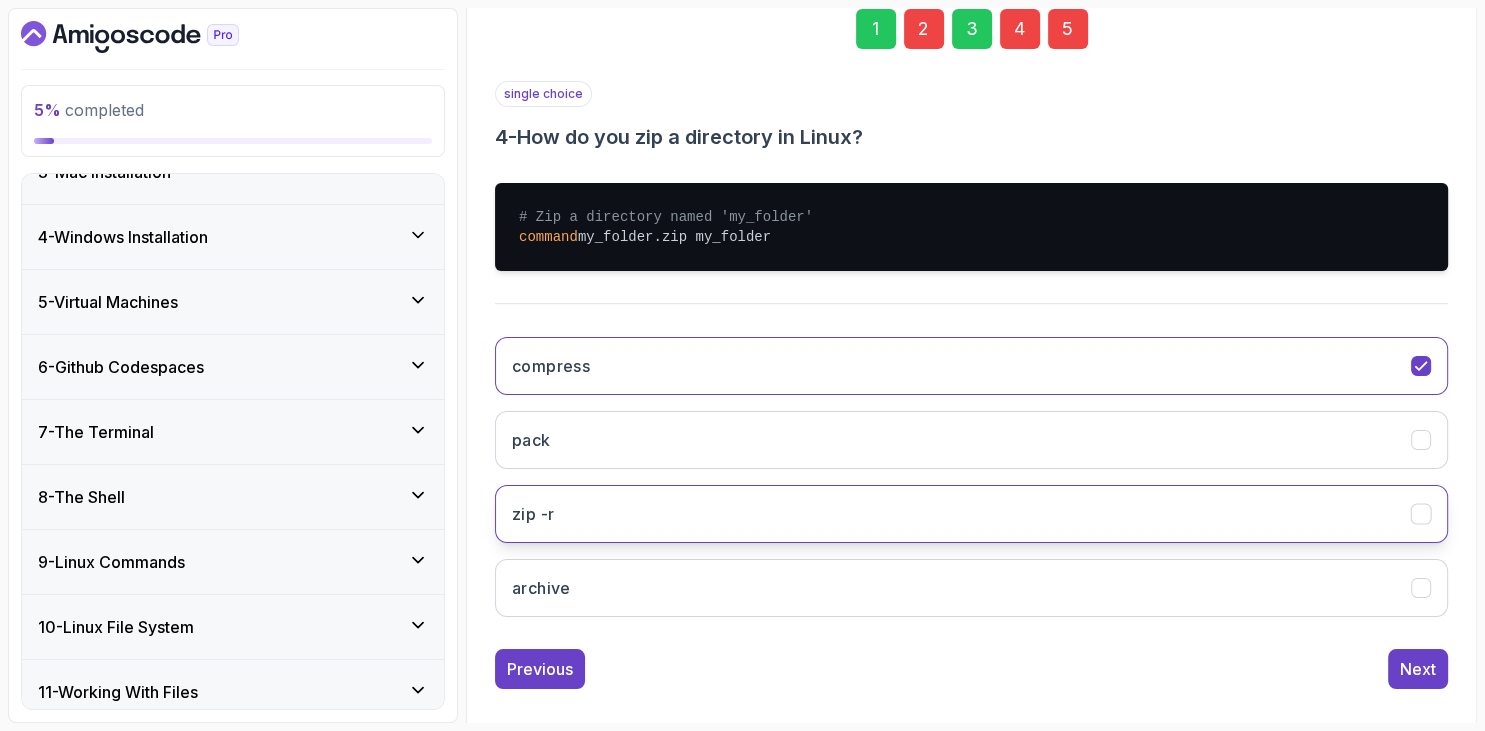 click on "zip -r" at bounding box center [971, 514] 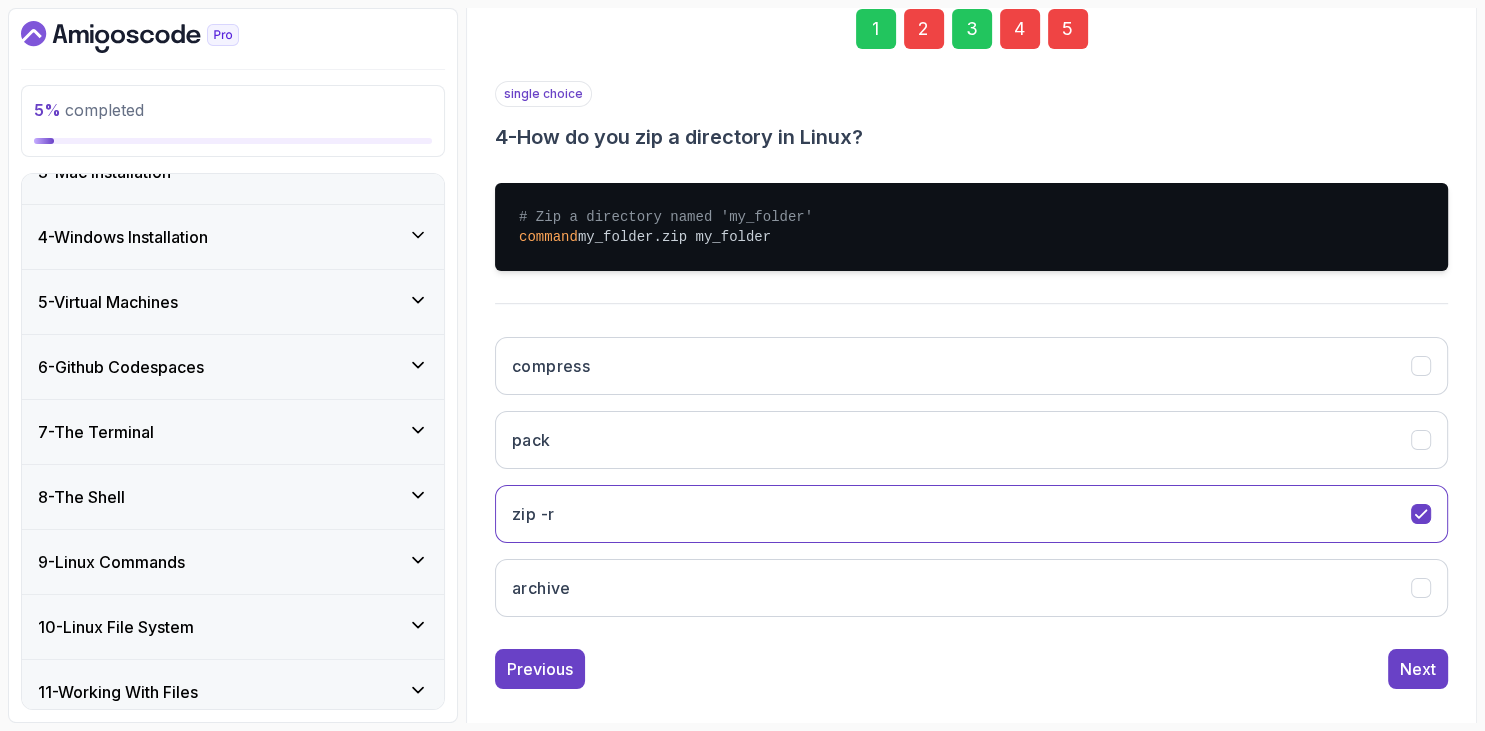 click on "5" at bounding box center (1068, 29) 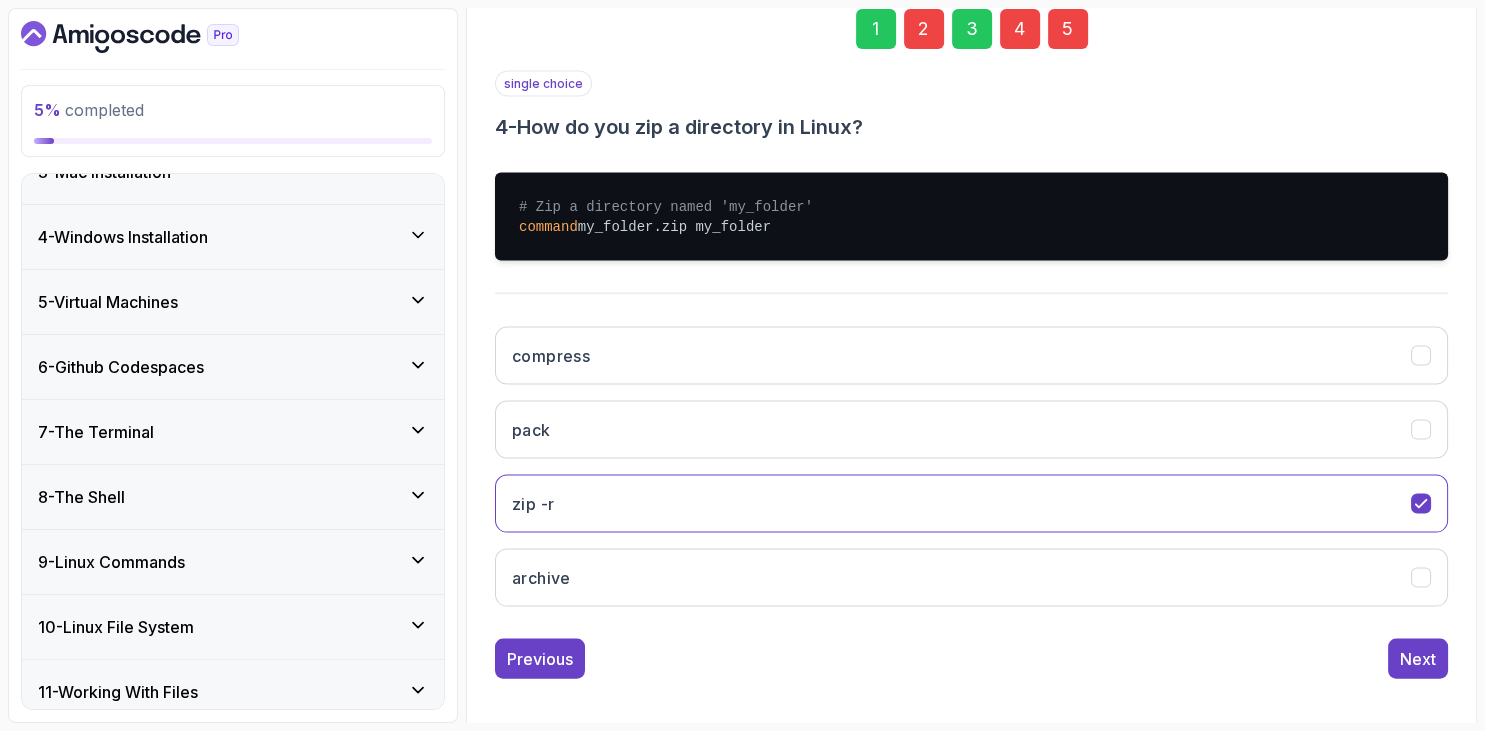 scroll, scrollTop: 191, scrollLeft: 0, axis: vertical 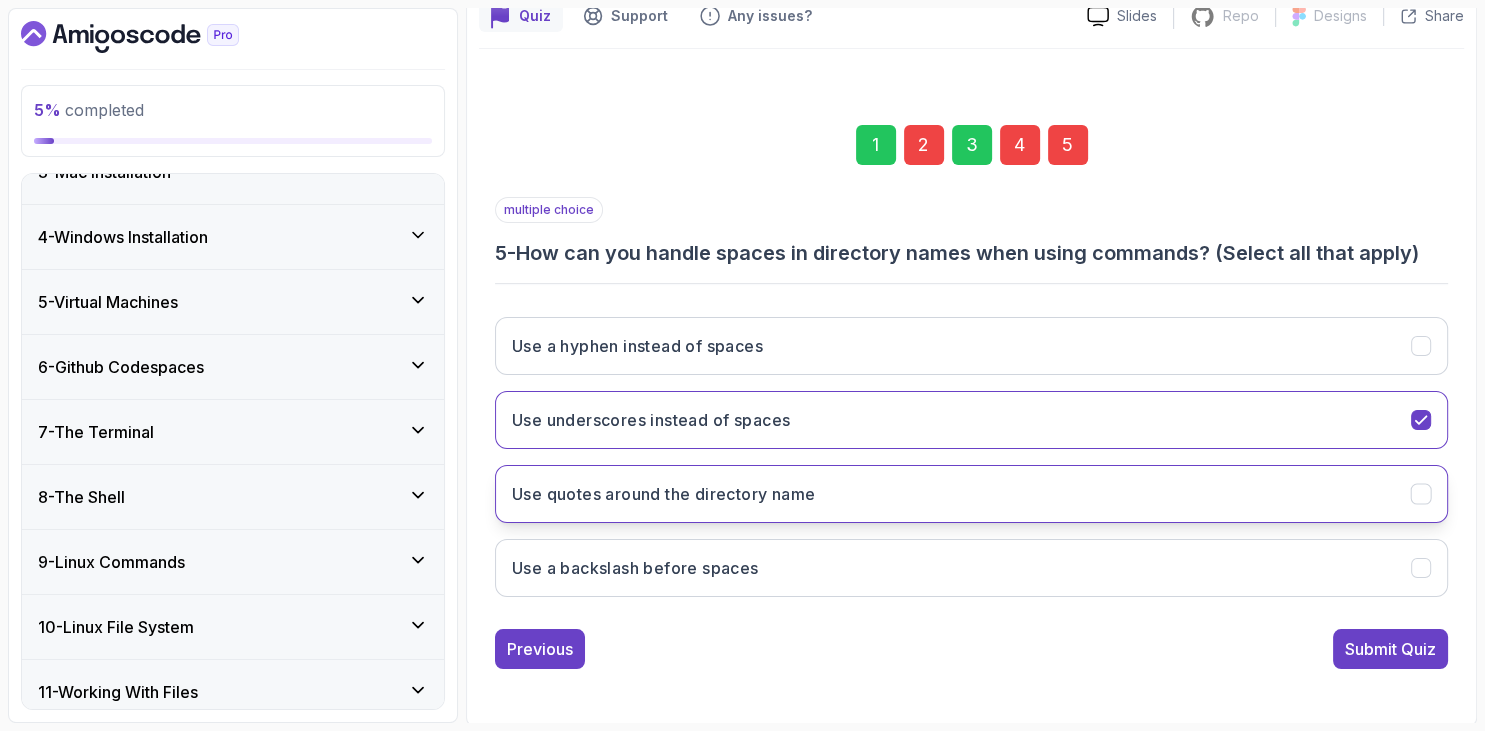 click on "Use quotes around the directory name" at bounding box center (971, 494) 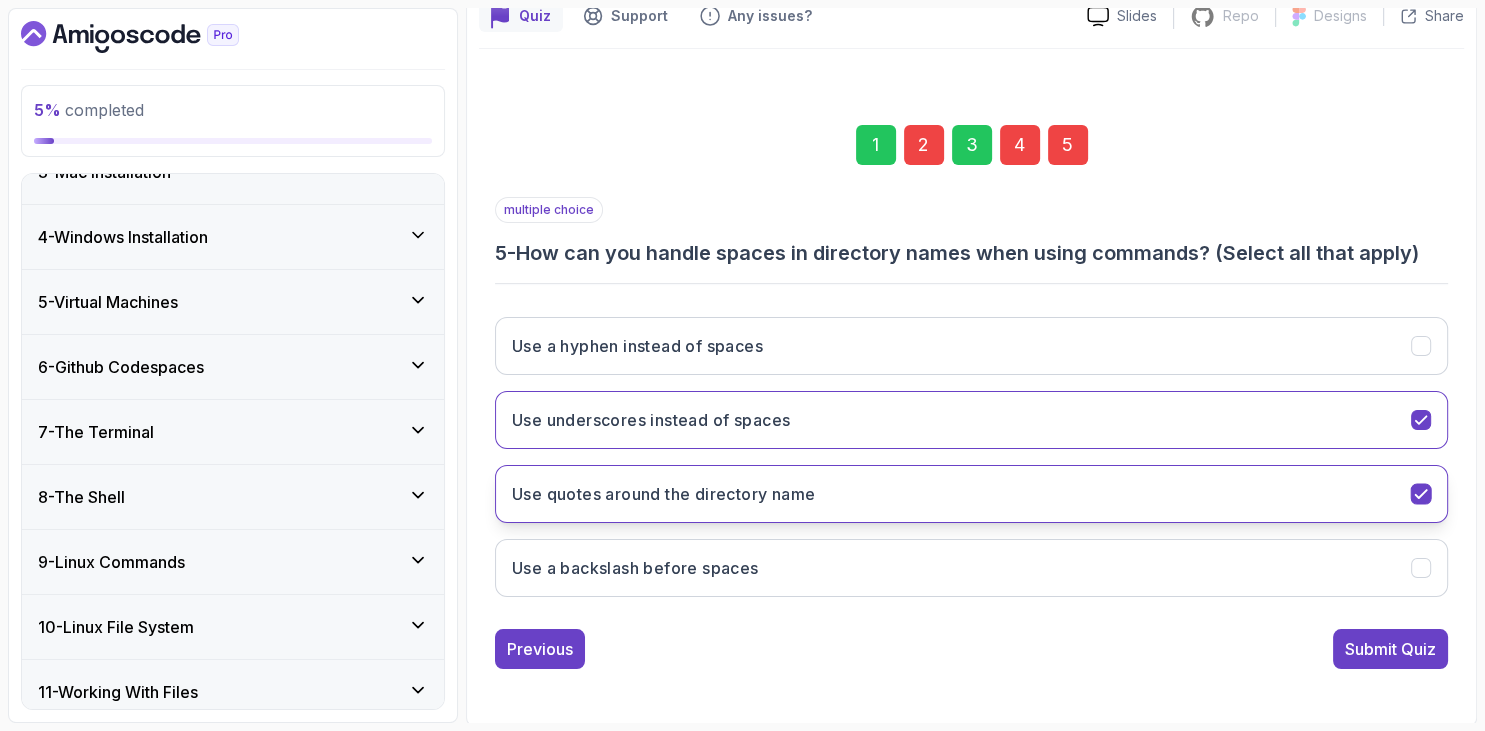 click on "Use quotes around the directory name" at bounding box center (971, 494) 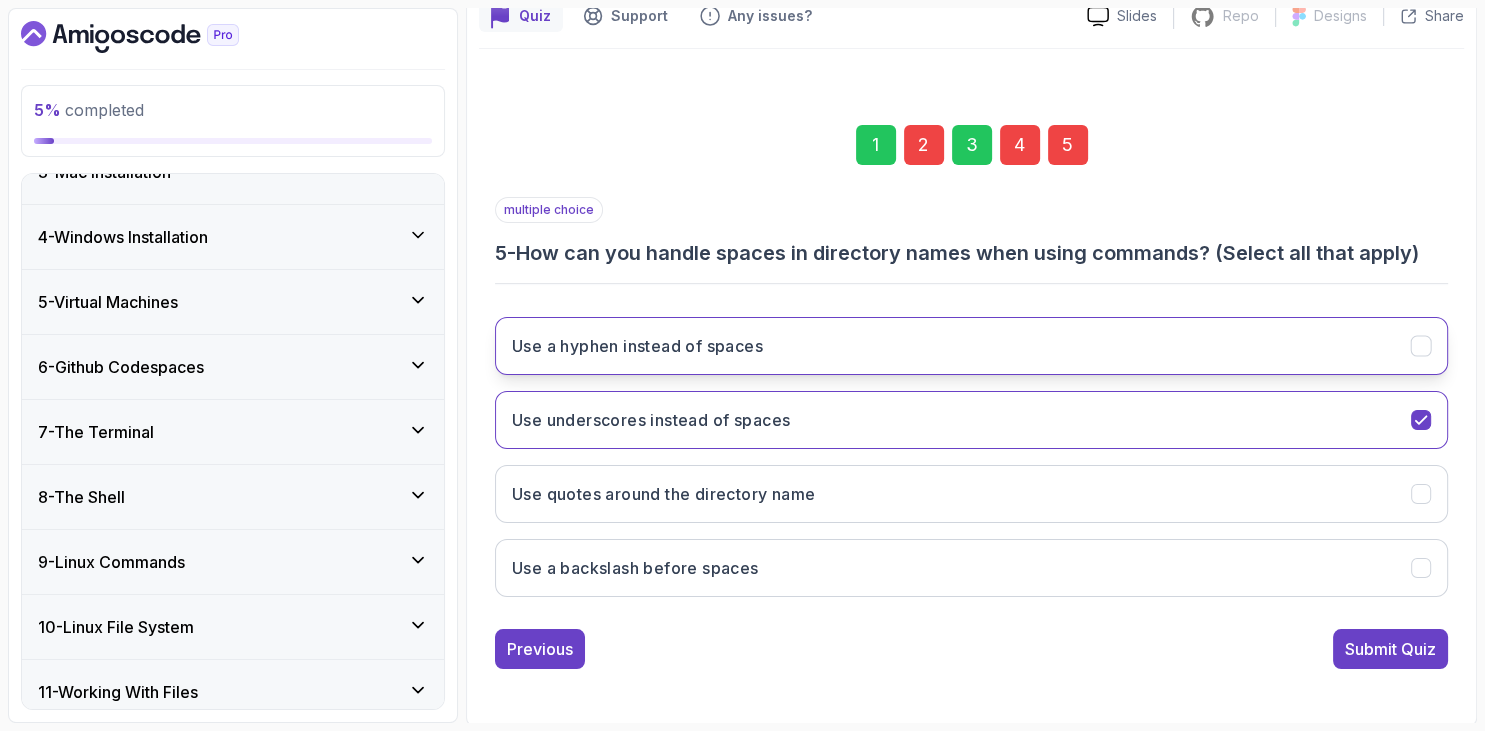 click on "Use a hyphen instead of spaces" at bounding box center [971, 346] 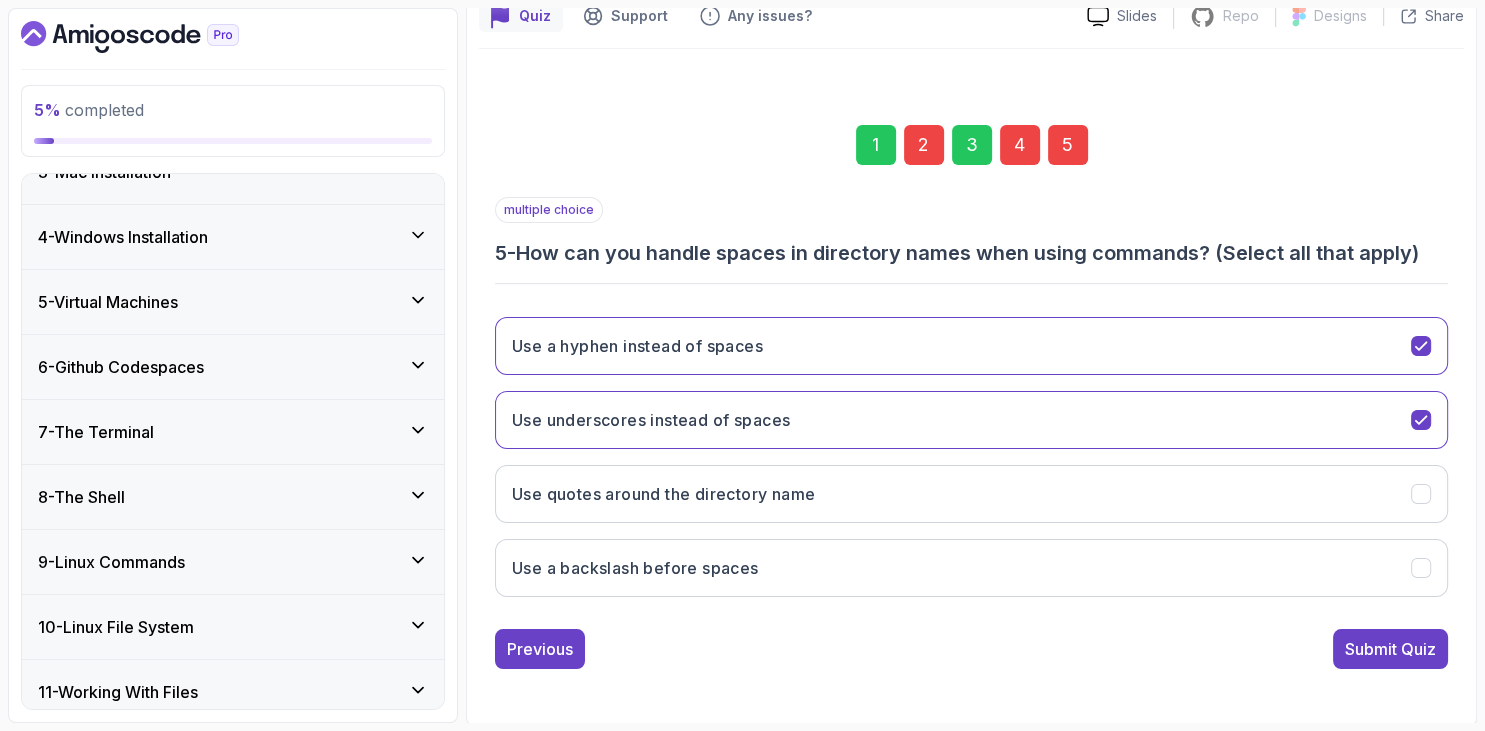 click on "multiple choice 5  -  How can you handle spaces in directory names when using commands? (Select all that apply)" at bounding box center [971, 232] 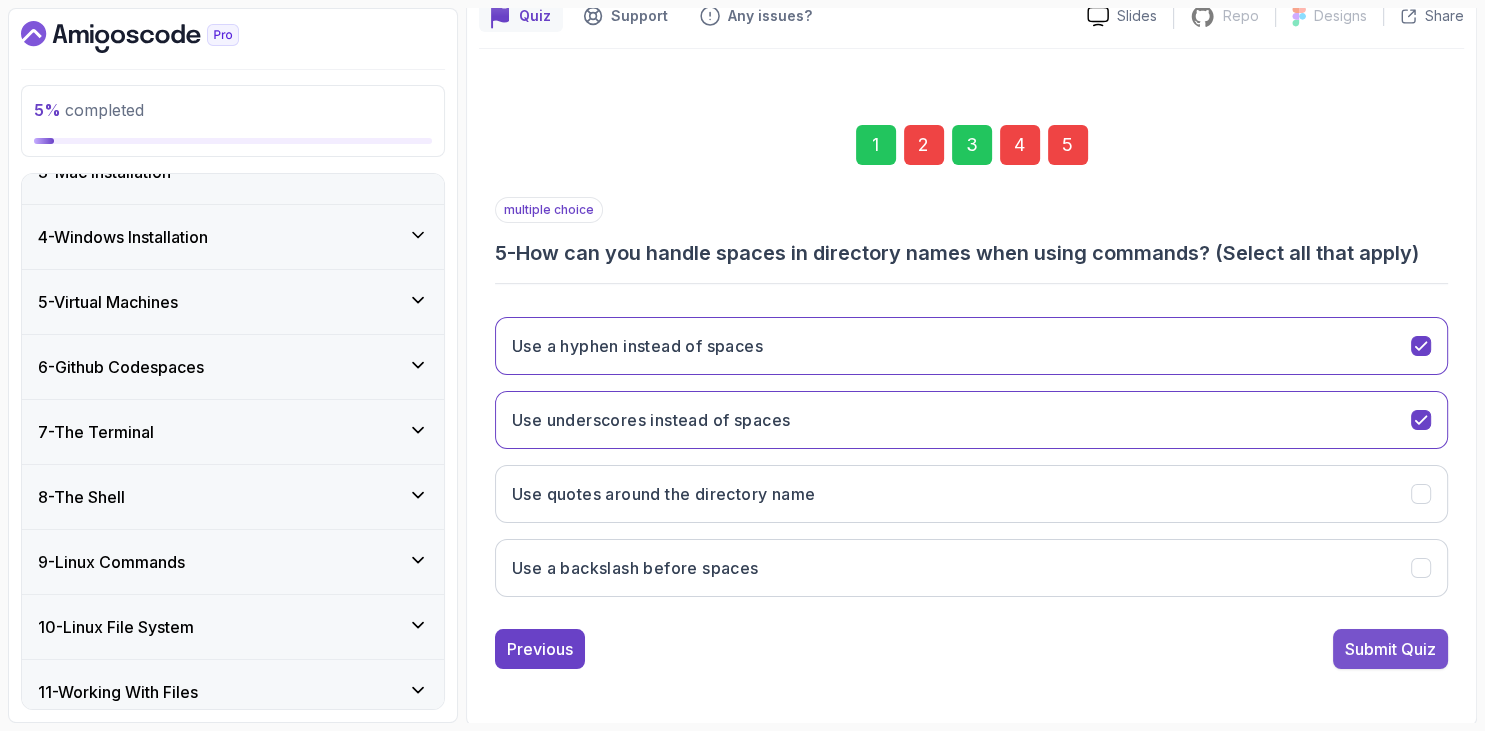 click on "Submit Quiz" at bounding box center (1390, 649) 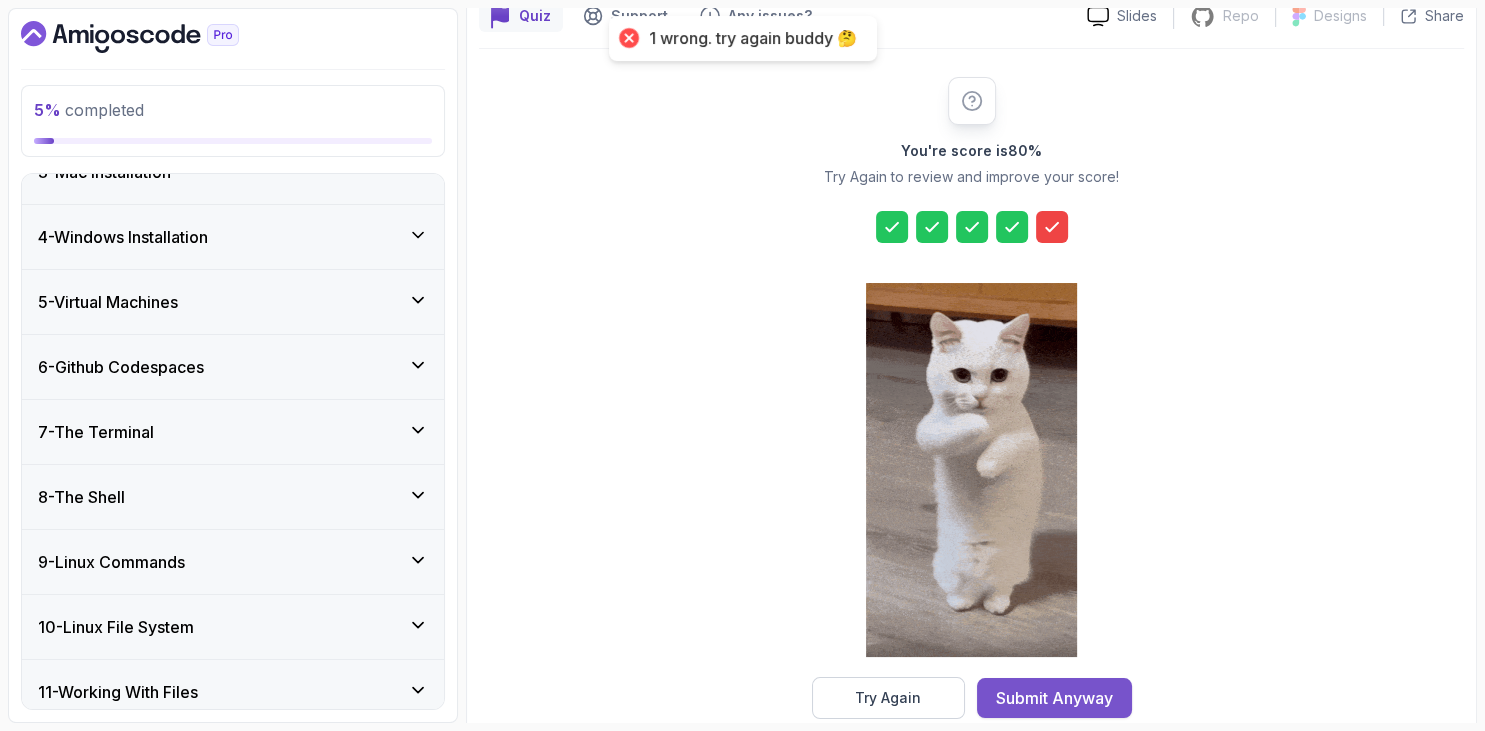 click on "Submit Anyway" at bounding box center (1054, 698) 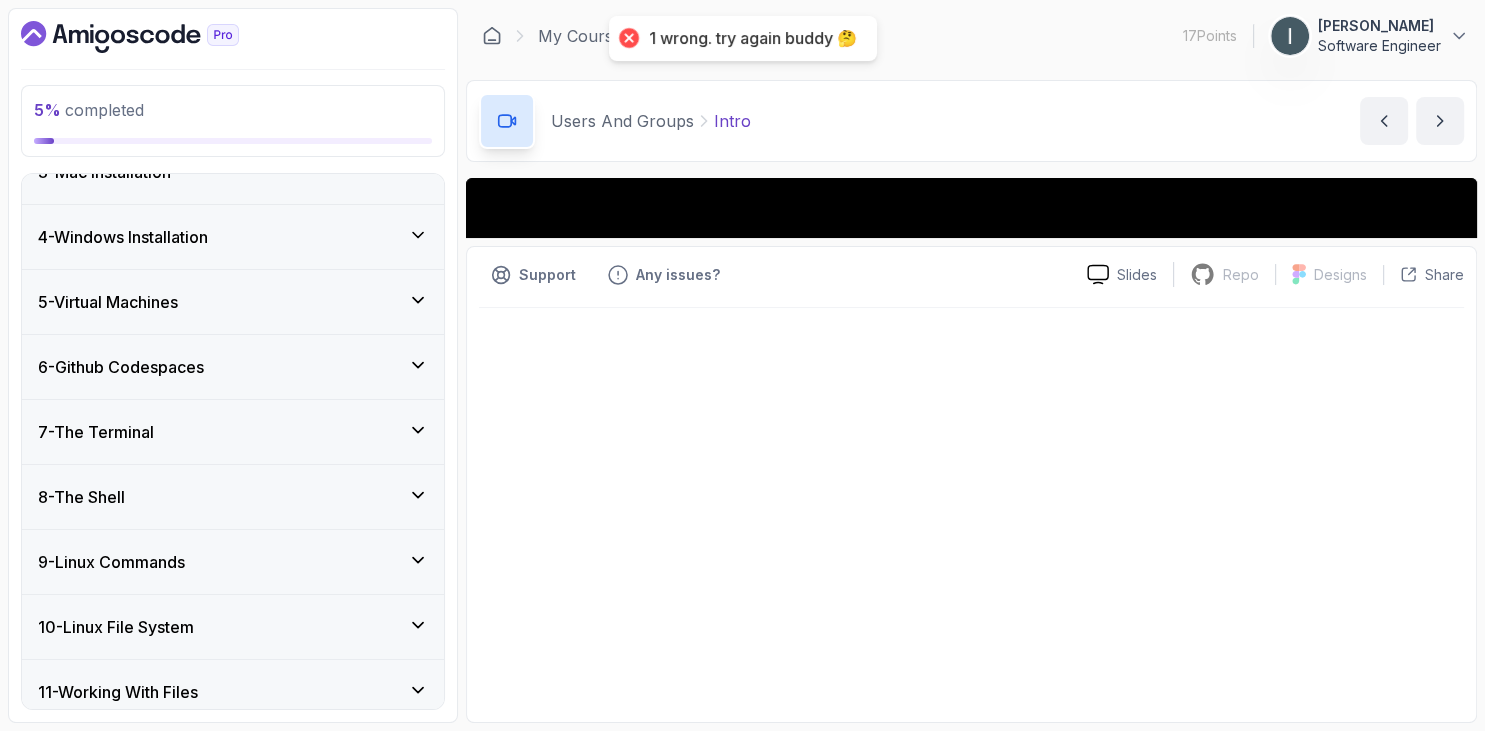 scroll, scrollTop: 0, scrollLeft: 0, axis: both 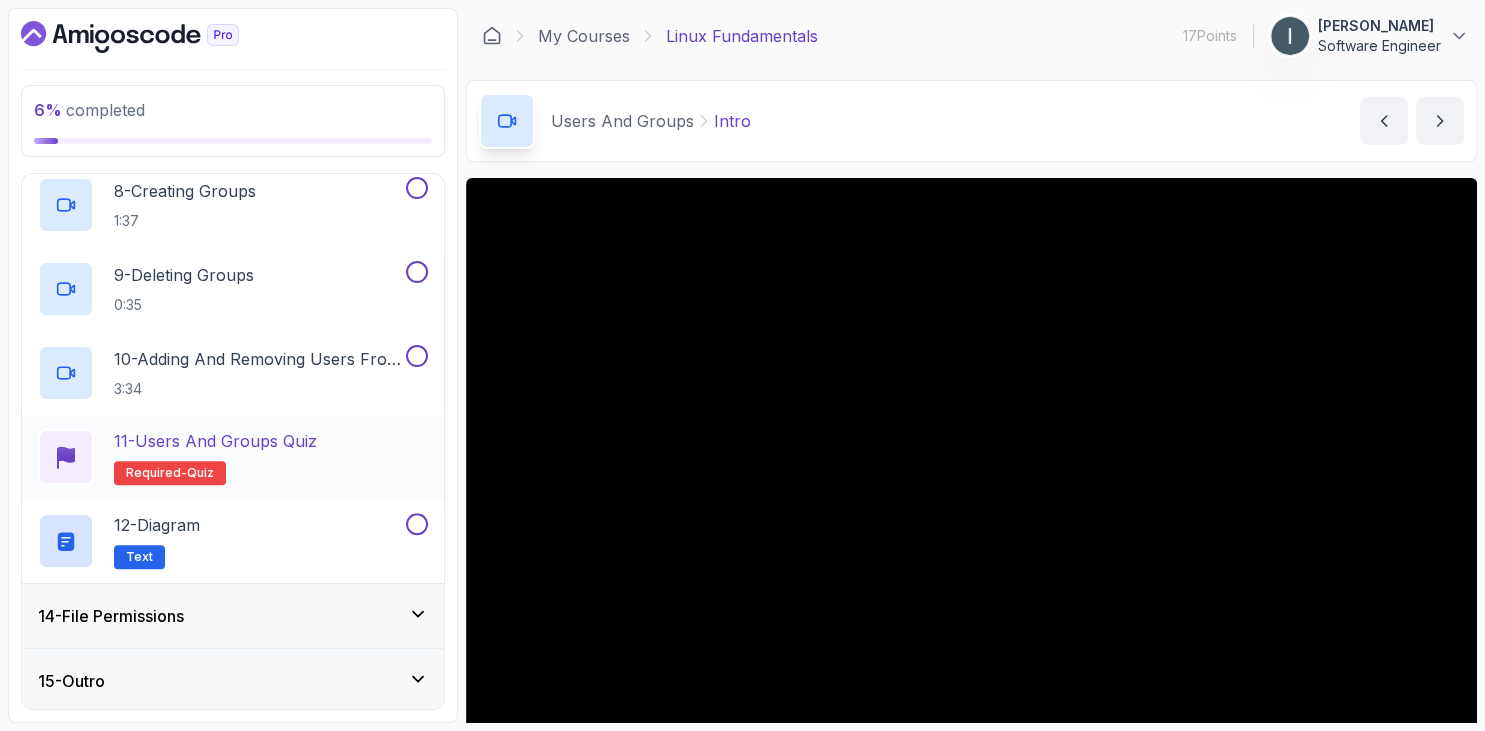 click on "11  -  Users and Groups Quiz Required- quiz" at bounding box center (215, 457) 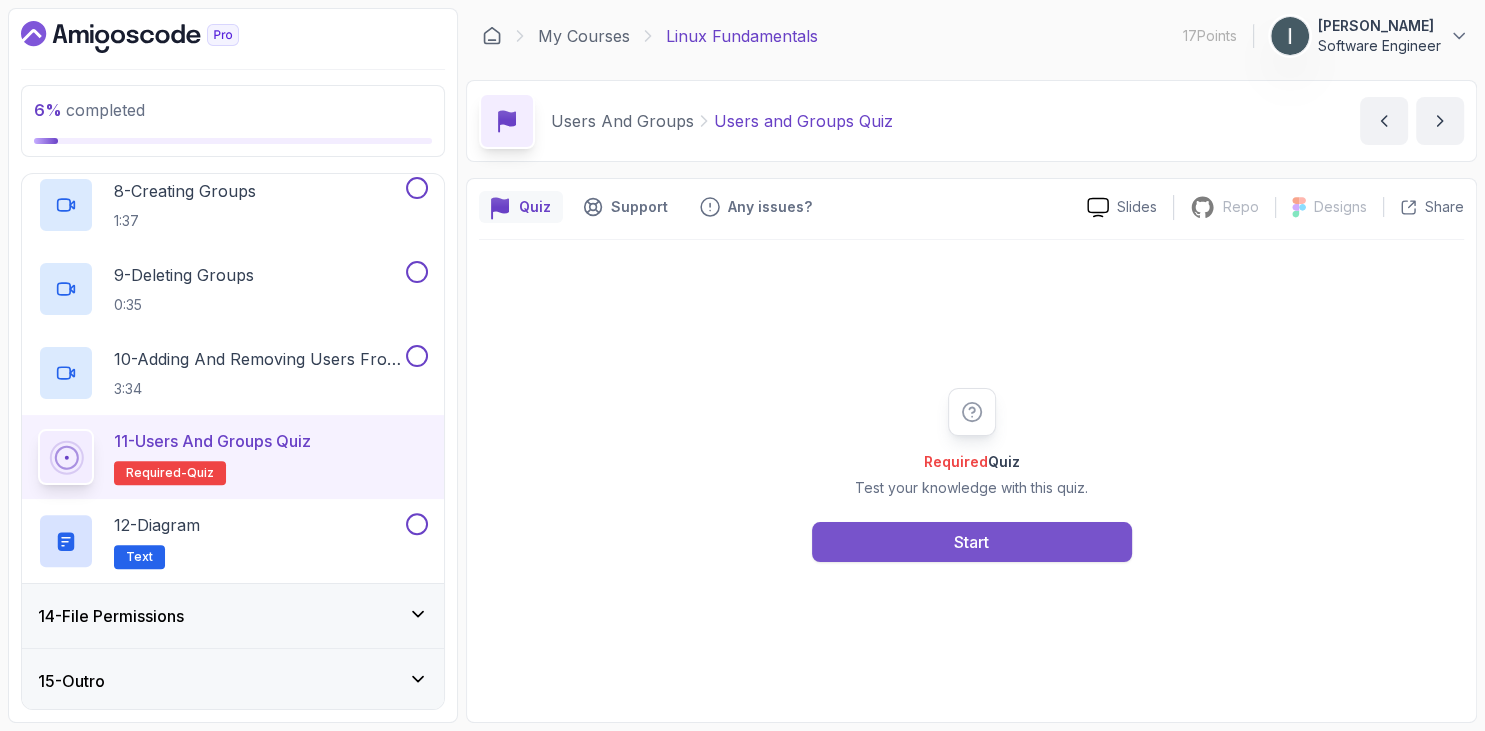 click on "Start" at bounding box center [972, 542] 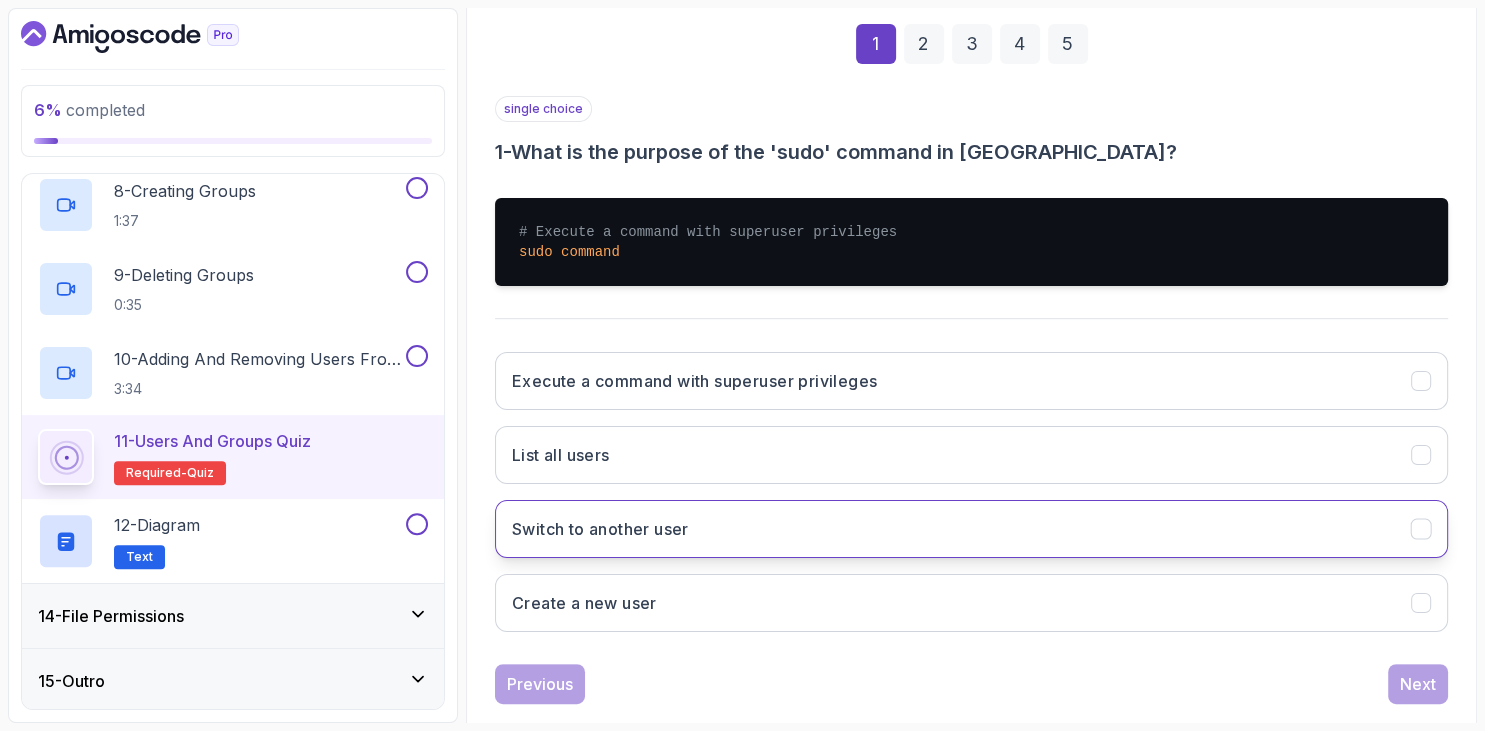 scroll, scrollTop: 327, scrollLeft: 0, axis: vertical 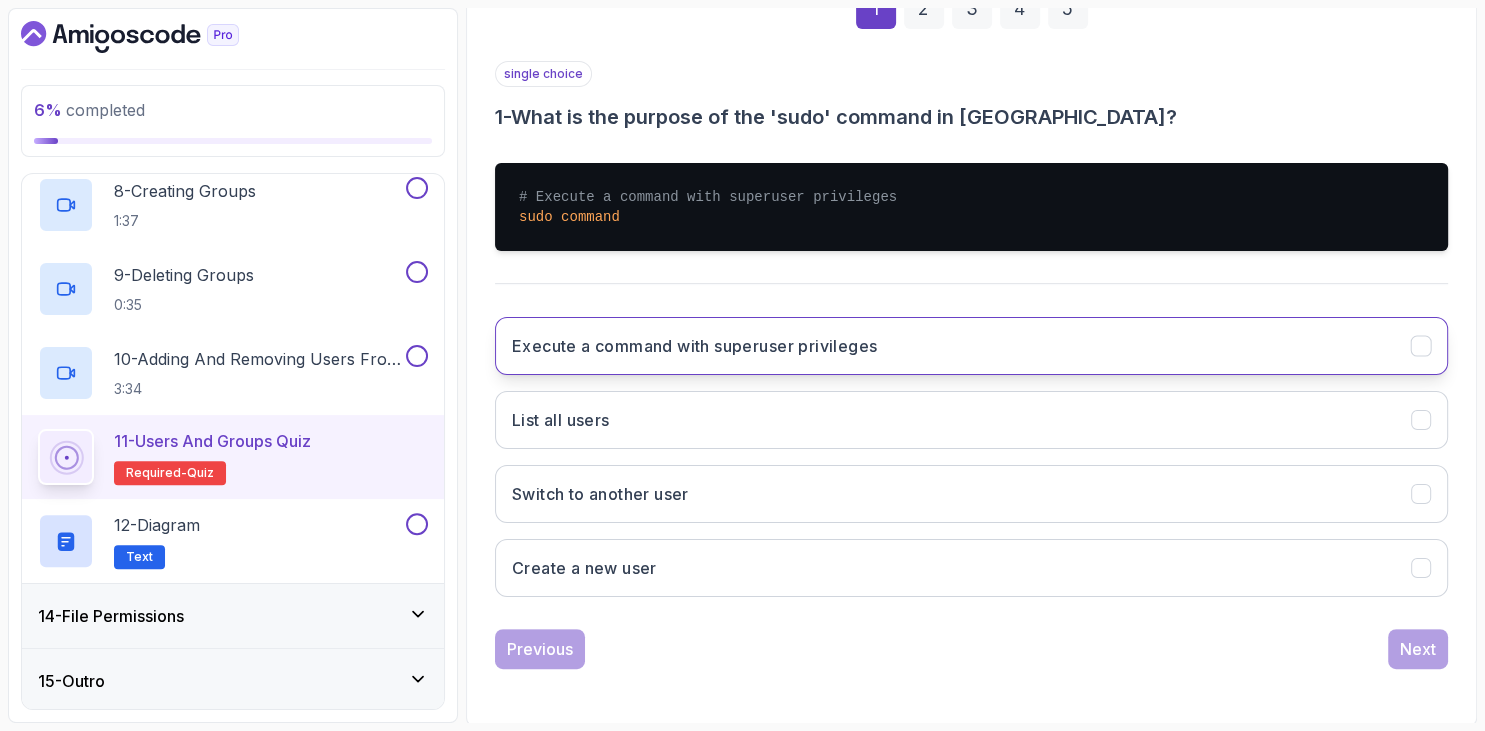 click on "Execute a command with superuser privileges" at bounding box center [694, 346] 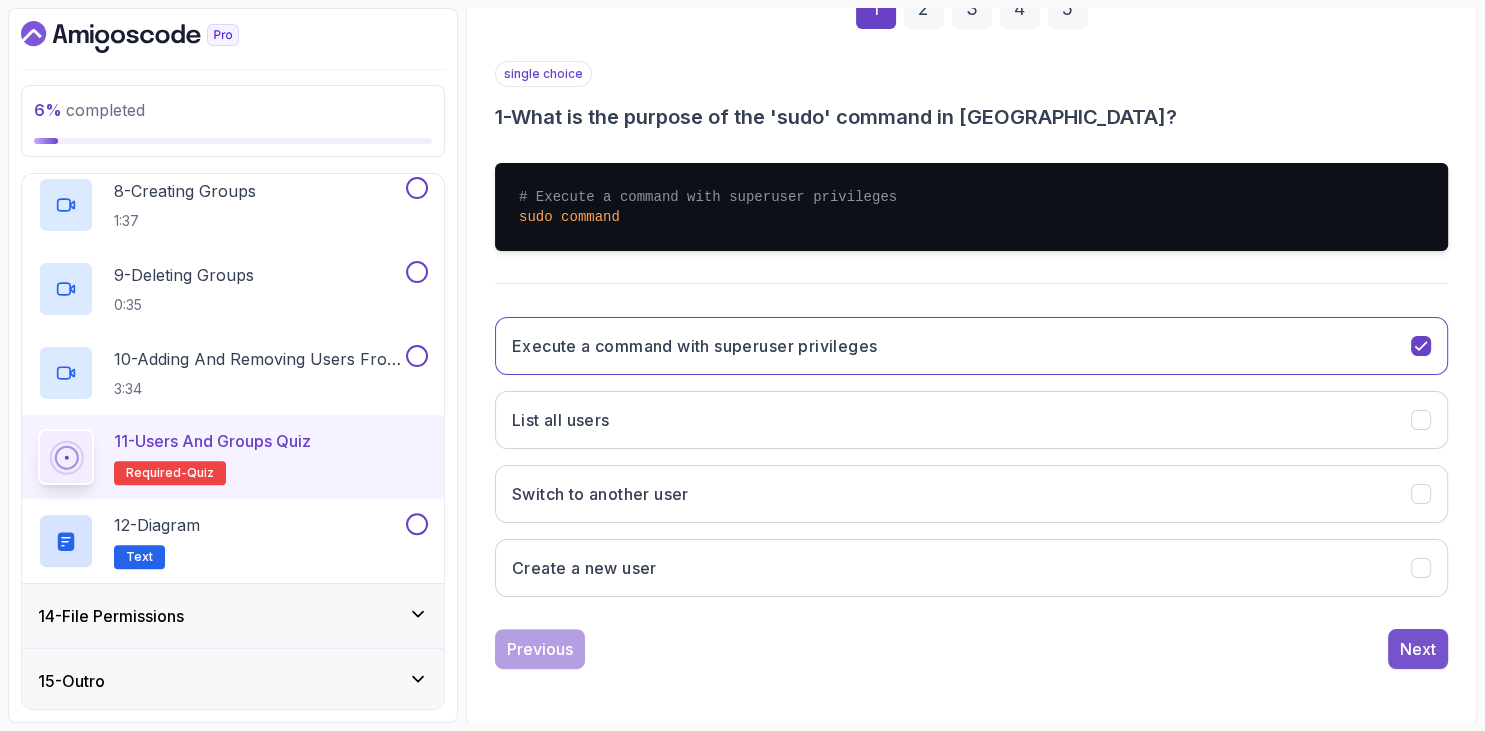 click on "Next" at bounding box center [1418, 649] 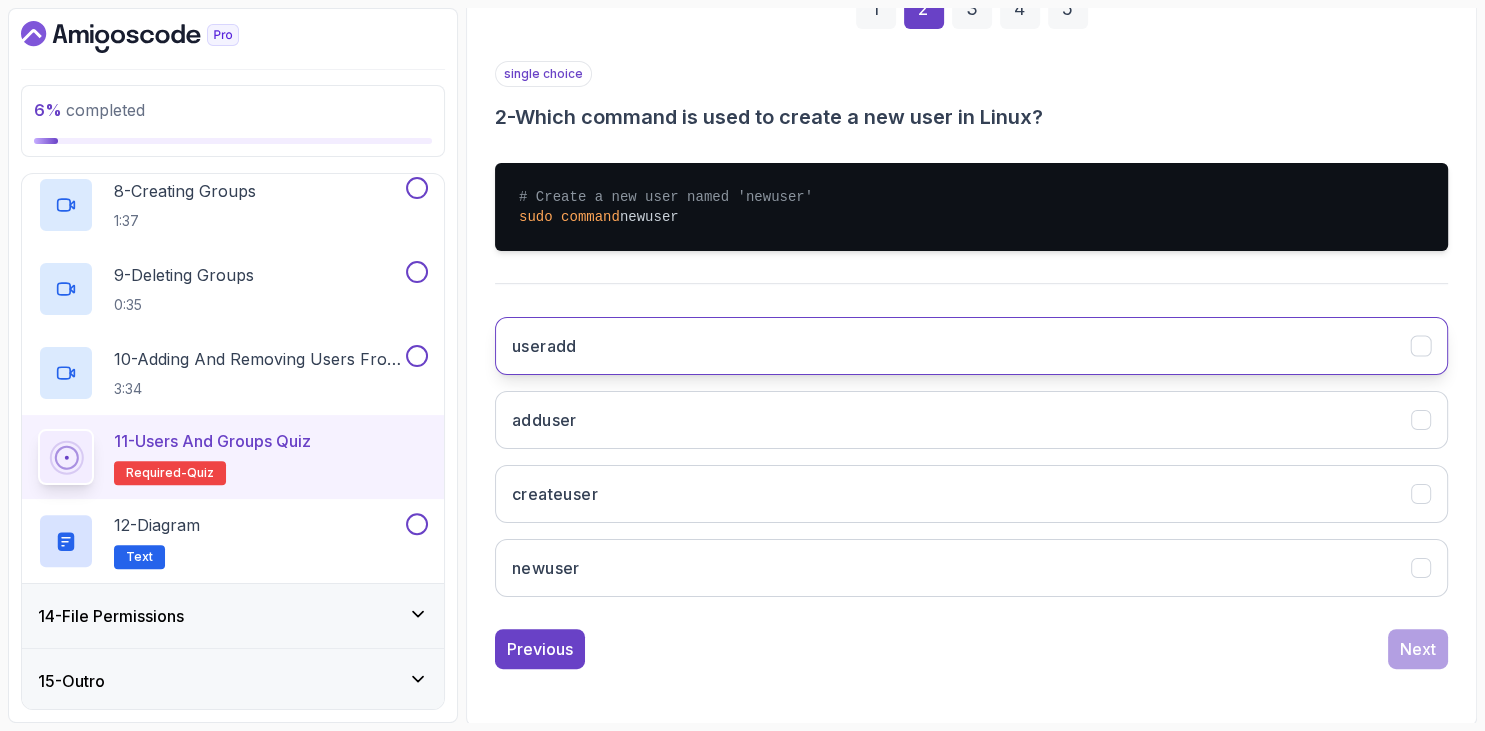 click on "useradd" at bounding box center [971, 346] 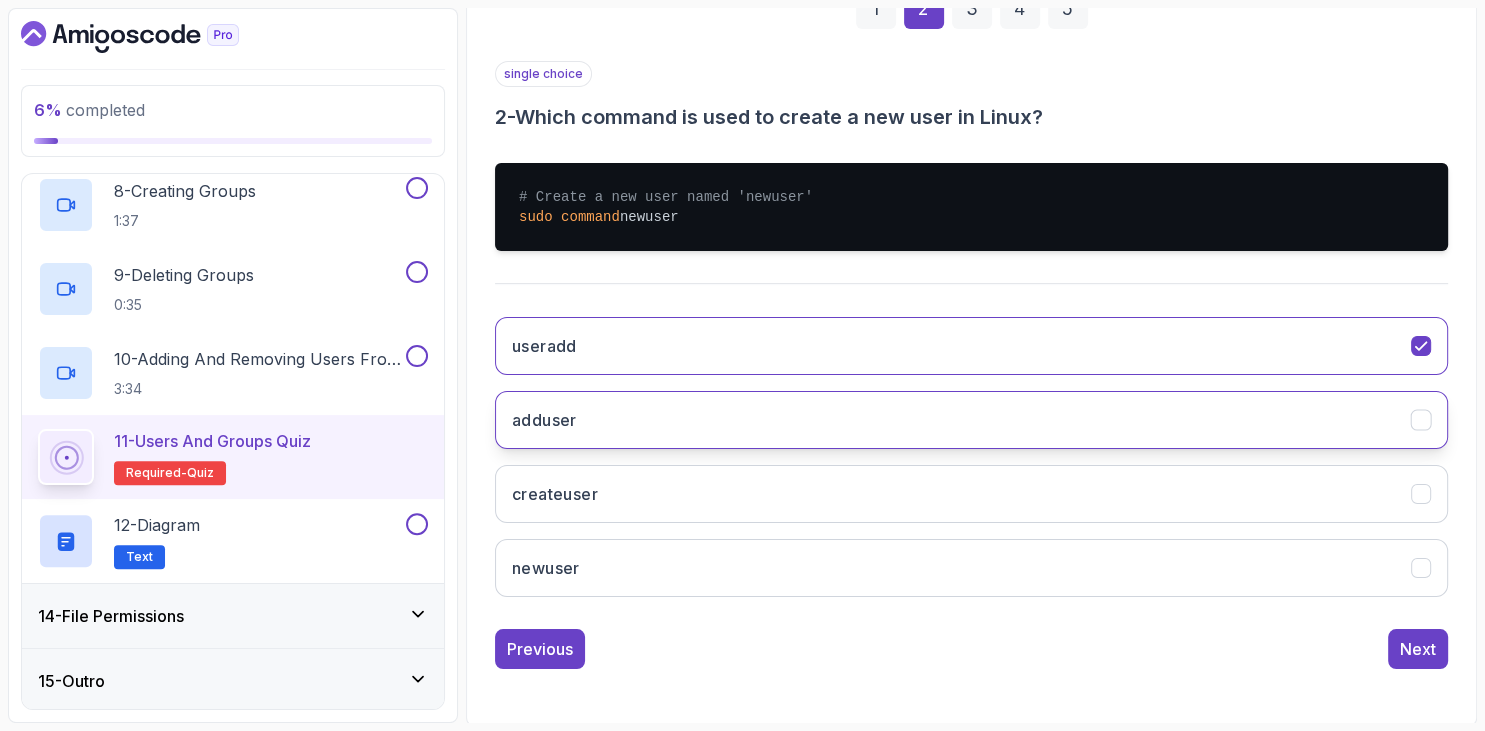 click on "adduser" at bounding box center [971, 420] 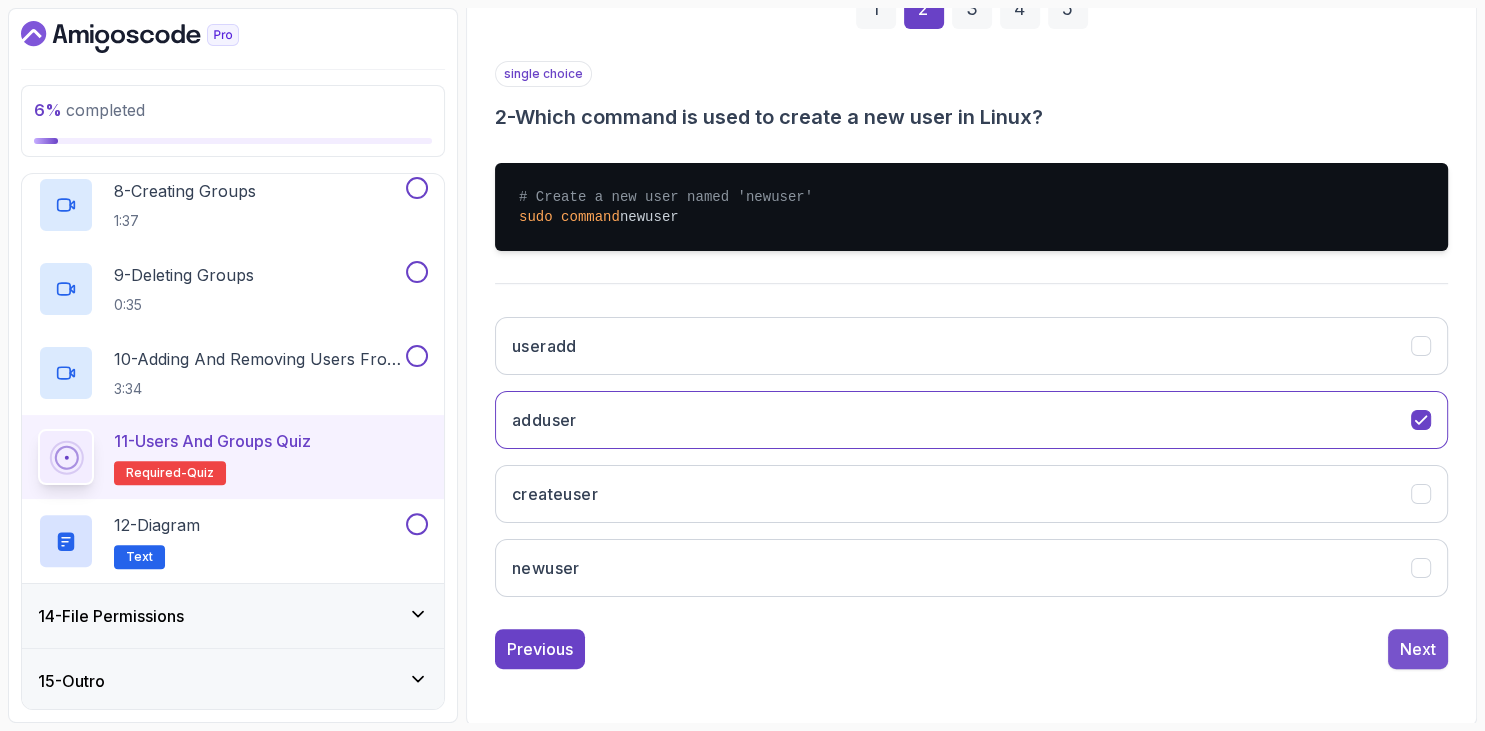 click on "Next" at bounding box center (1418, 649) 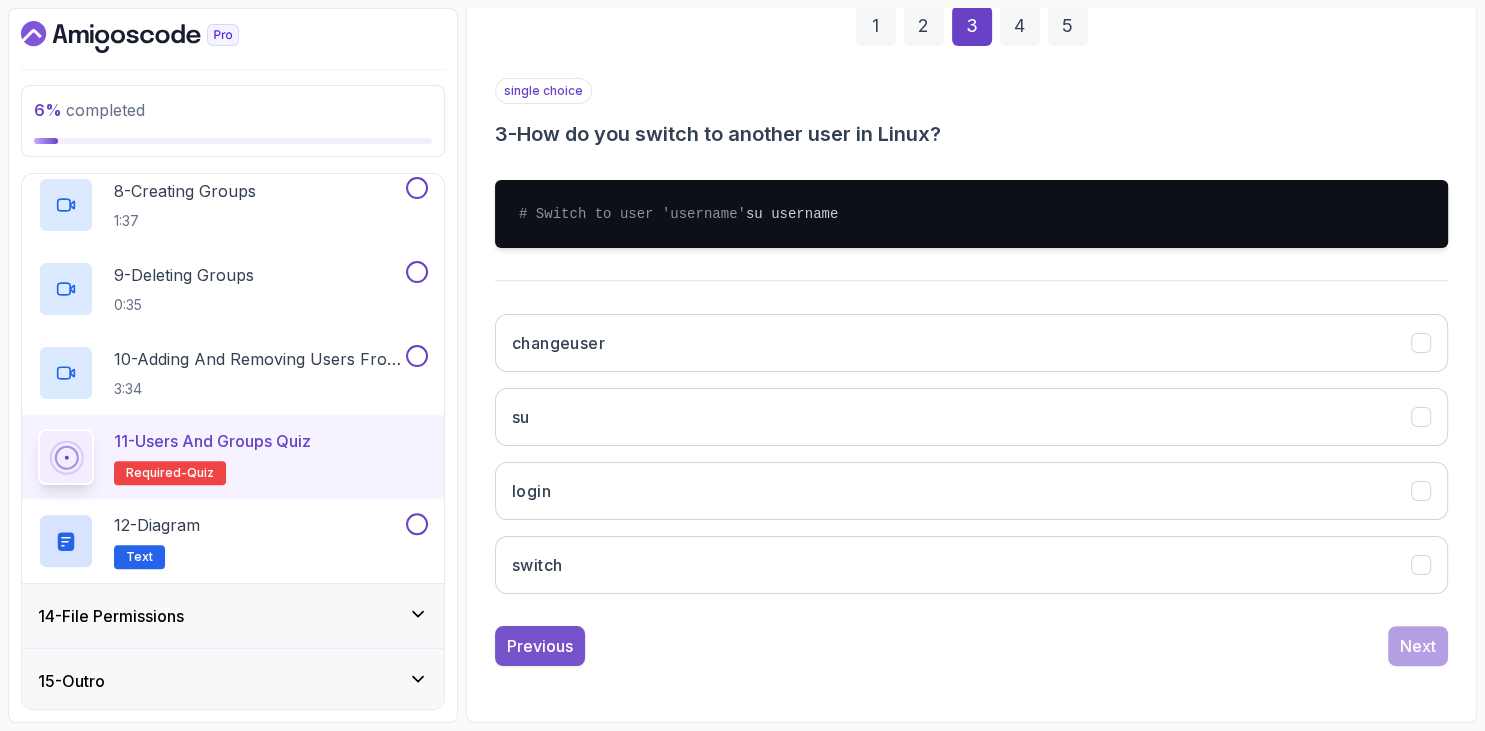 click on "Previous" at bounding box center (540, 646) 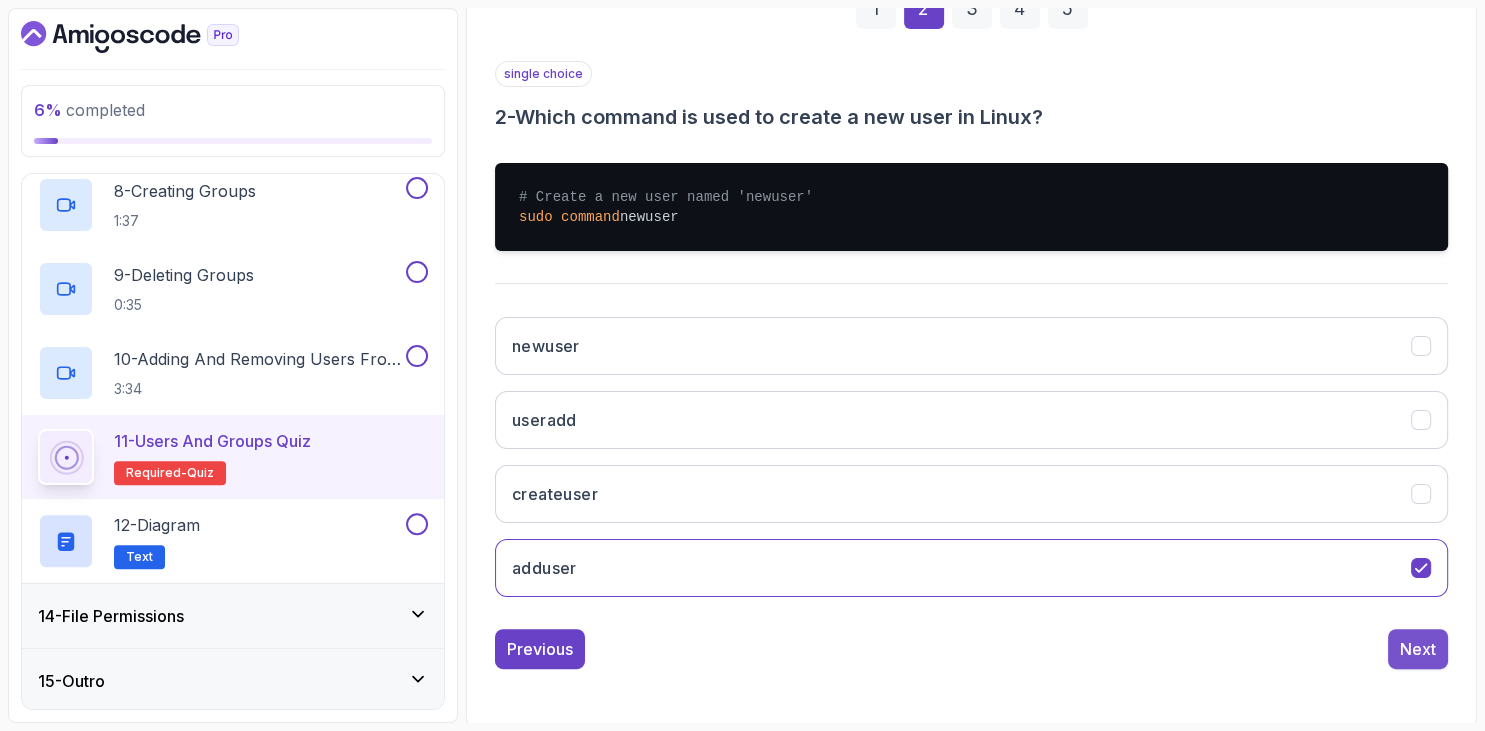 click on "Next" at bounding box center (1418, 649) 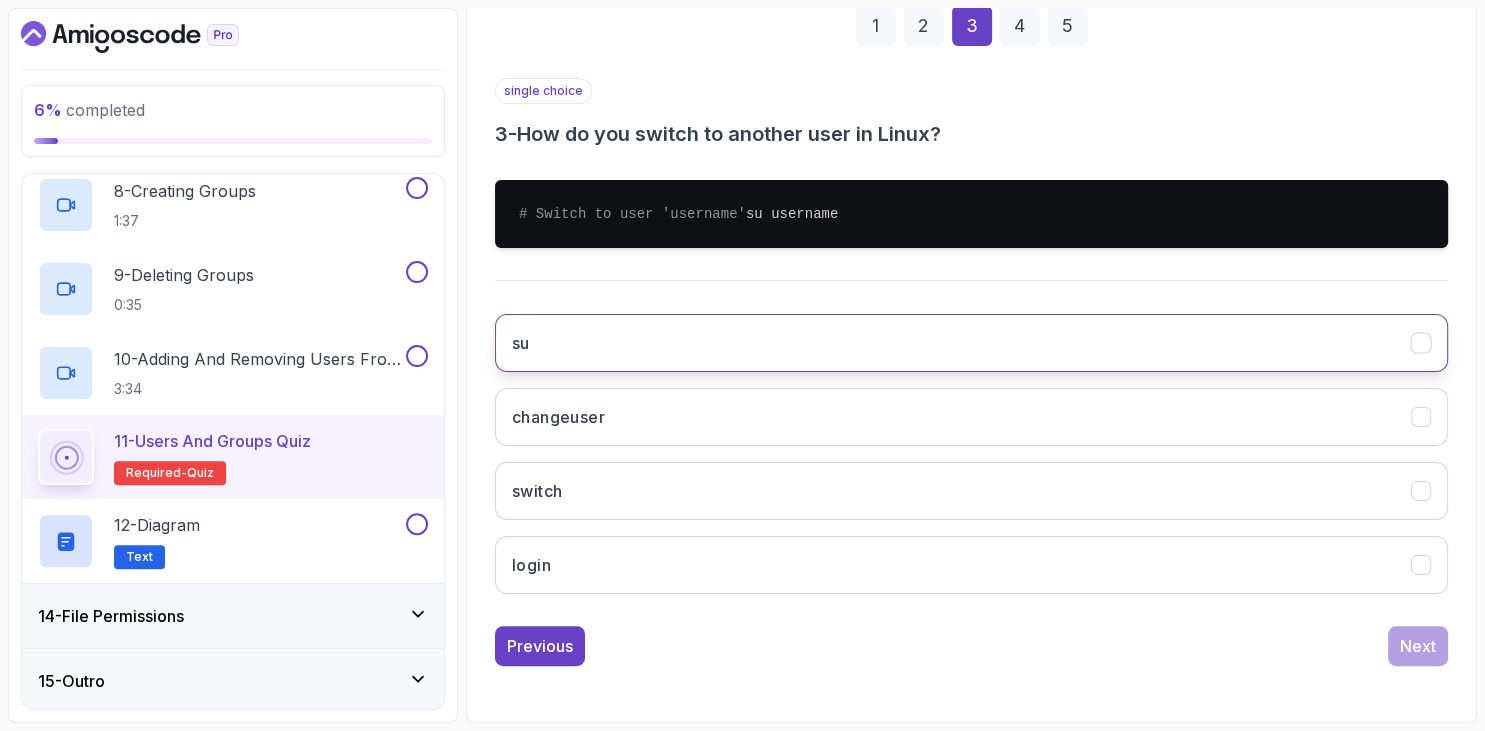 click on "su" at bounding box center [971, 343] 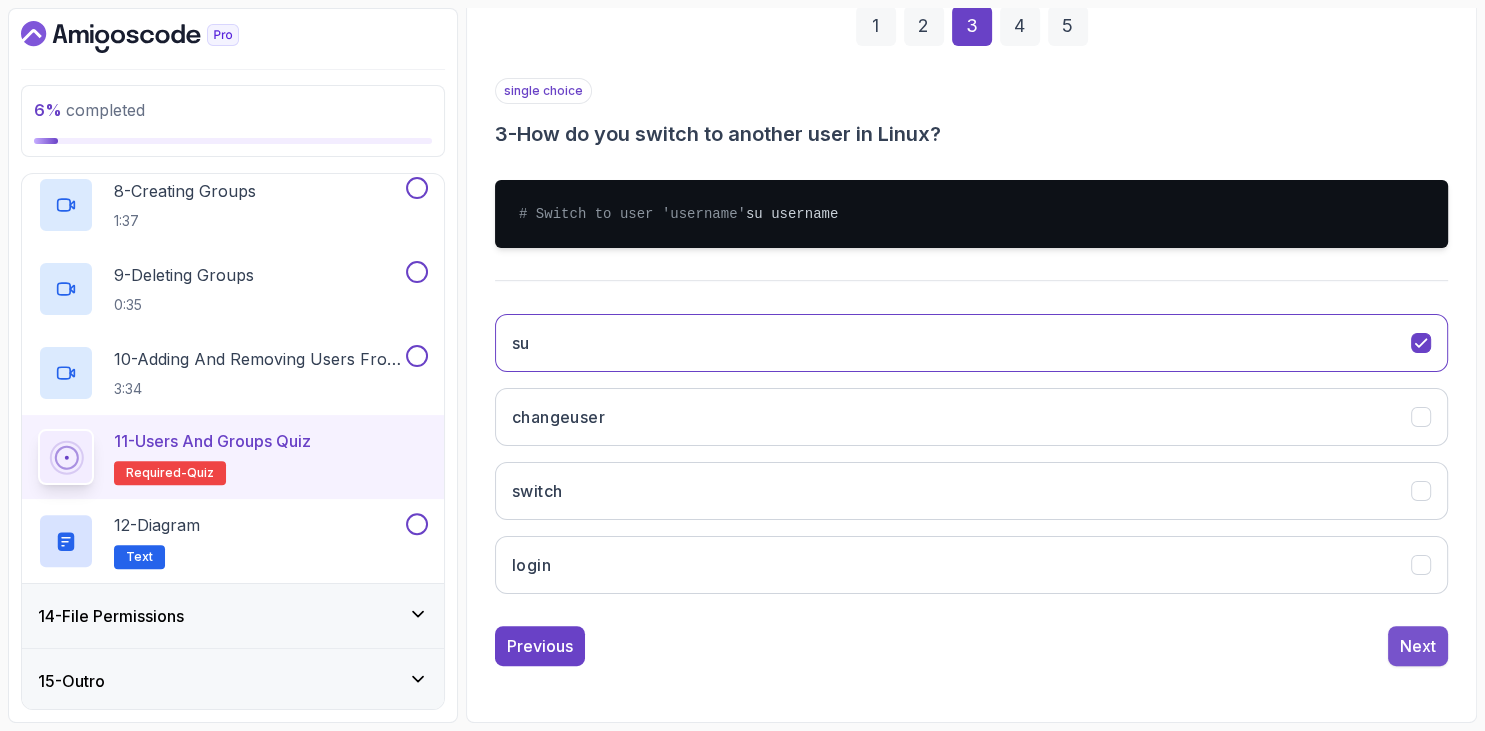 click on "Next" at bounding box center (1418, 646) 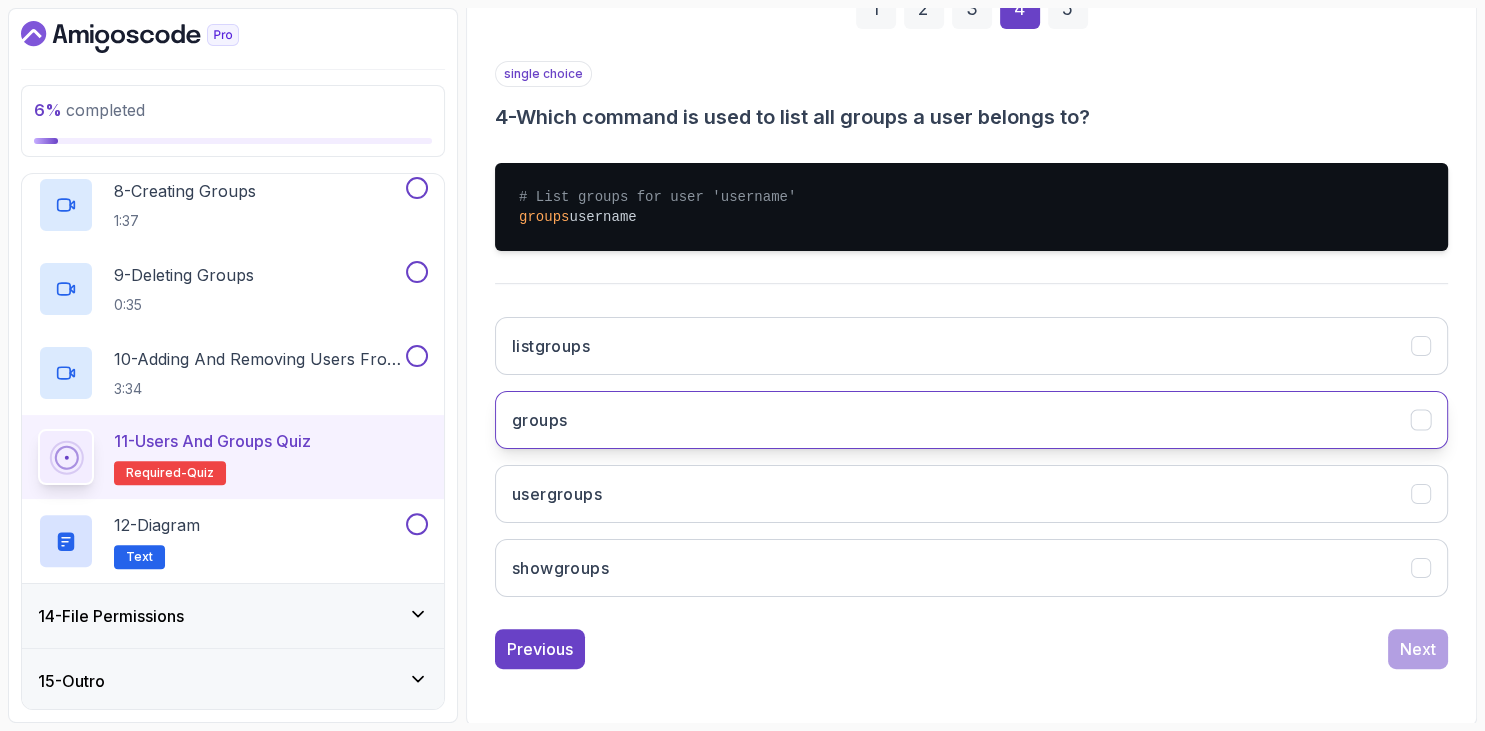 click on "groups" at bounding box center [971, 420] 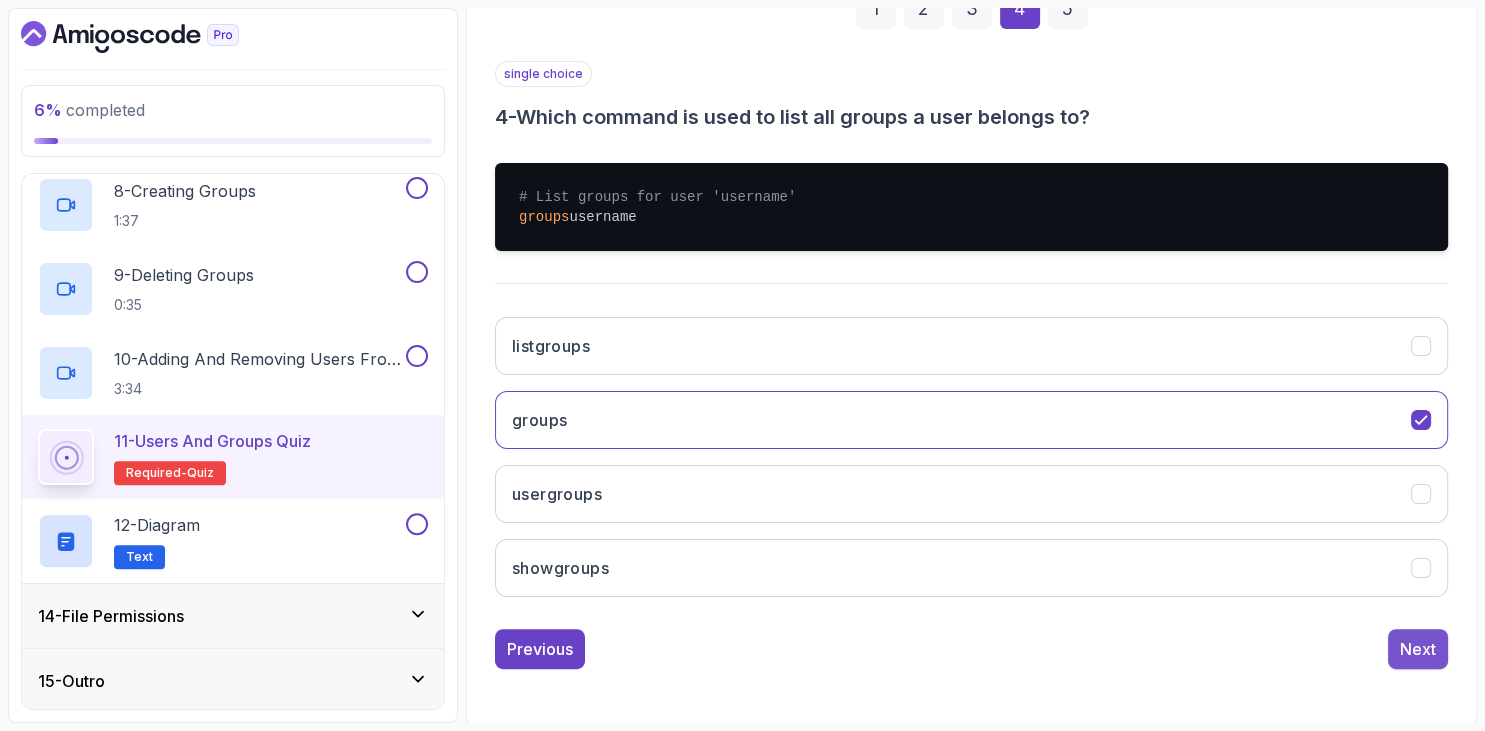 click on "Next" at bounding box center [1418, 649] 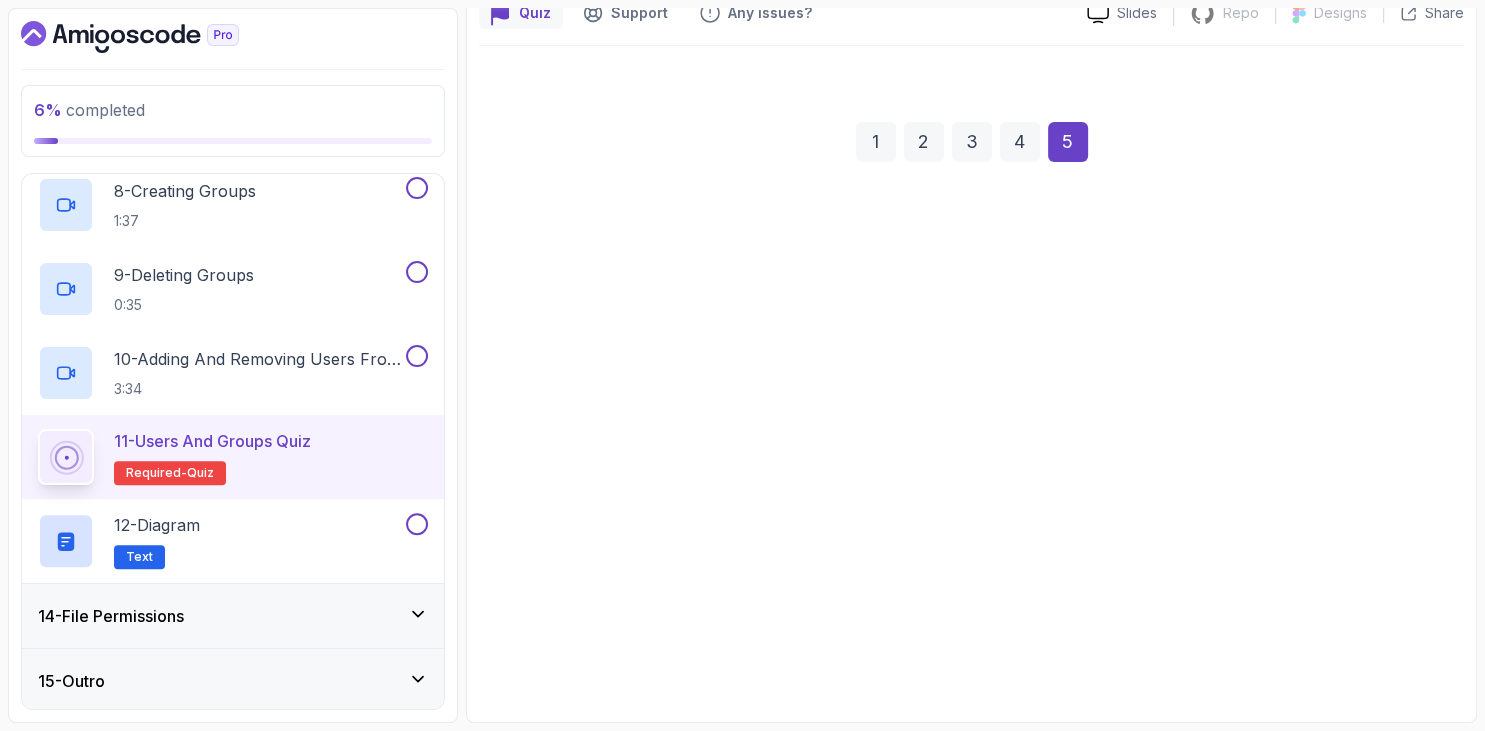 scroll, scrollTop: 191, scrollLeft: 0, axis: vertical 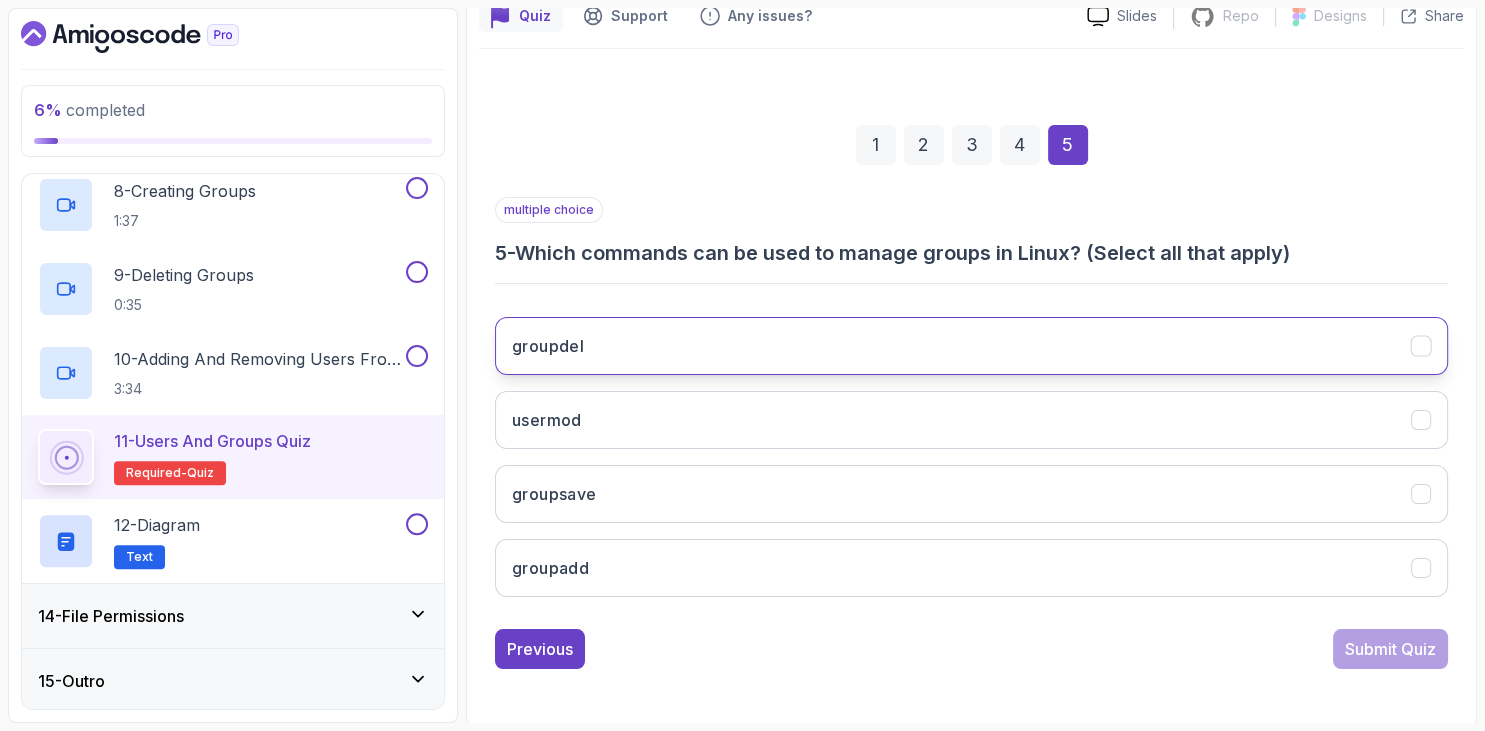 click on "groupdel" at bounding box center [971, 346] 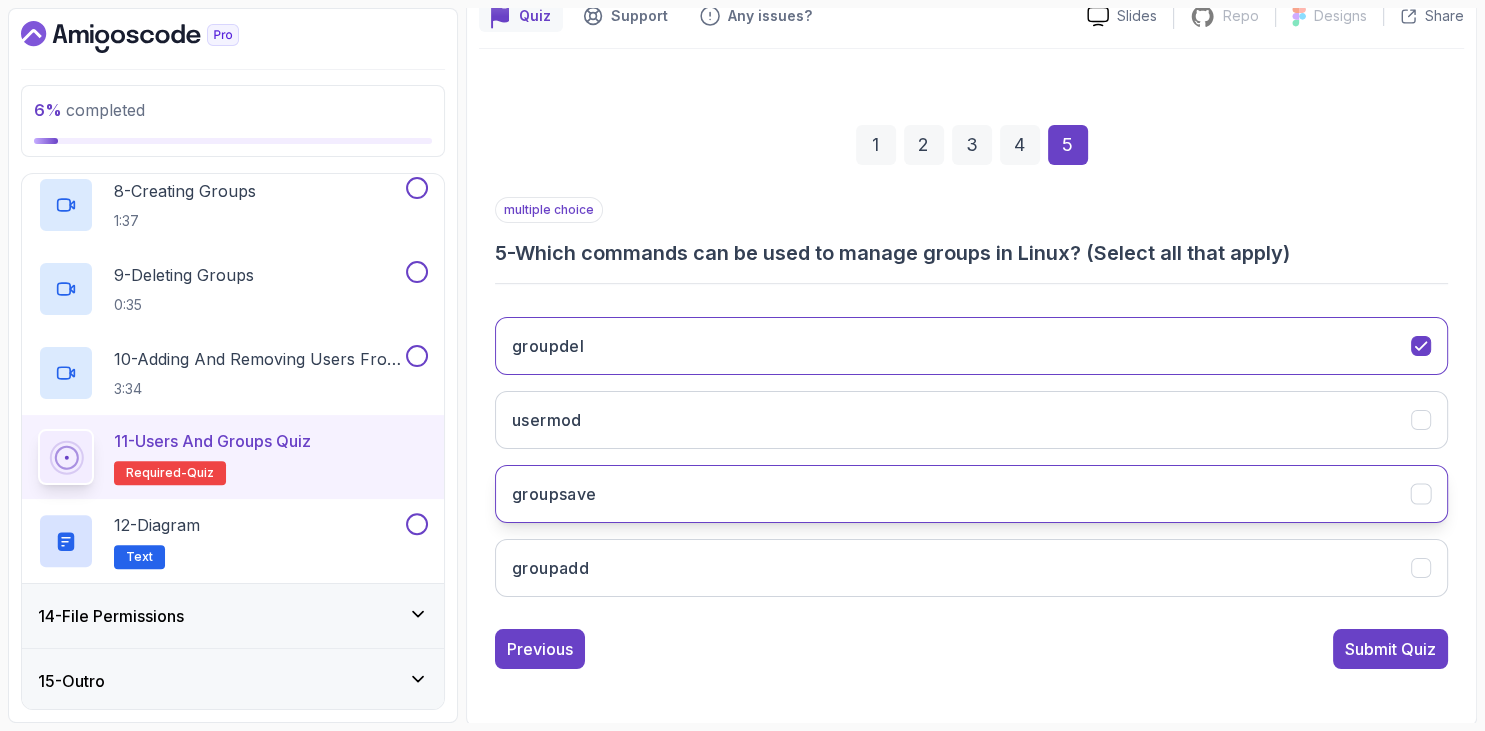 click on "groupsave" at bounding box center [971, 494] 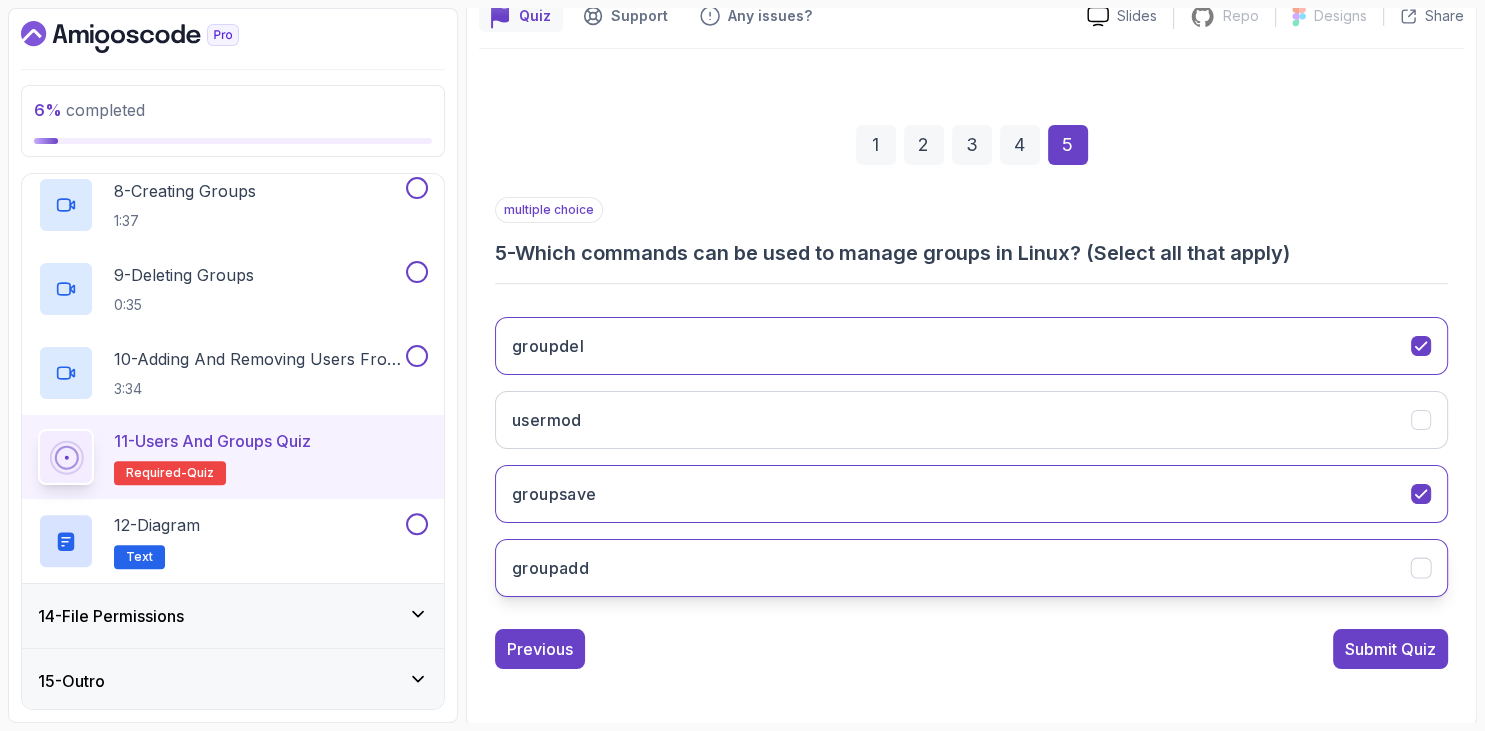 click on "groupadd" at bounding box center (971, 568) 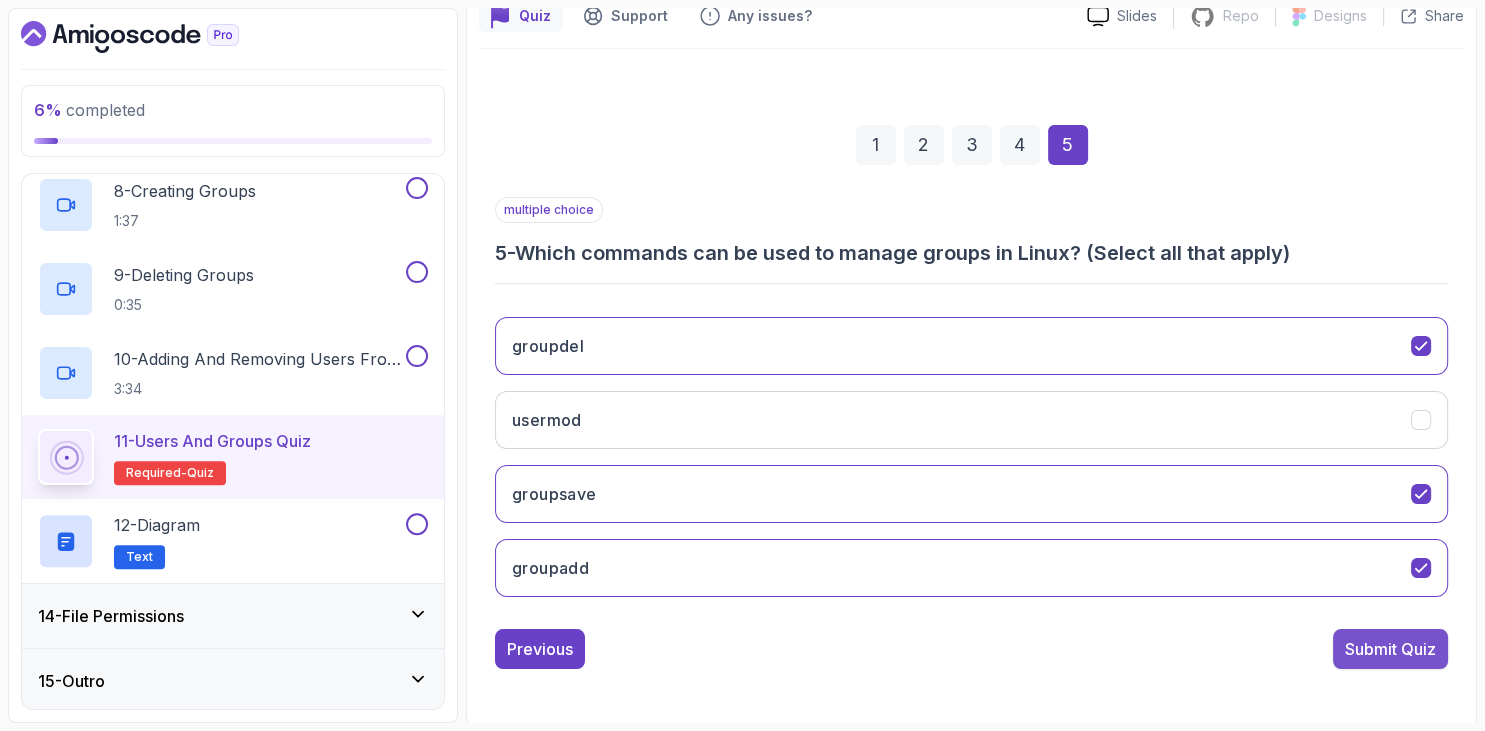 click on "Submit Quiz" at bounding box center [1390, 649] 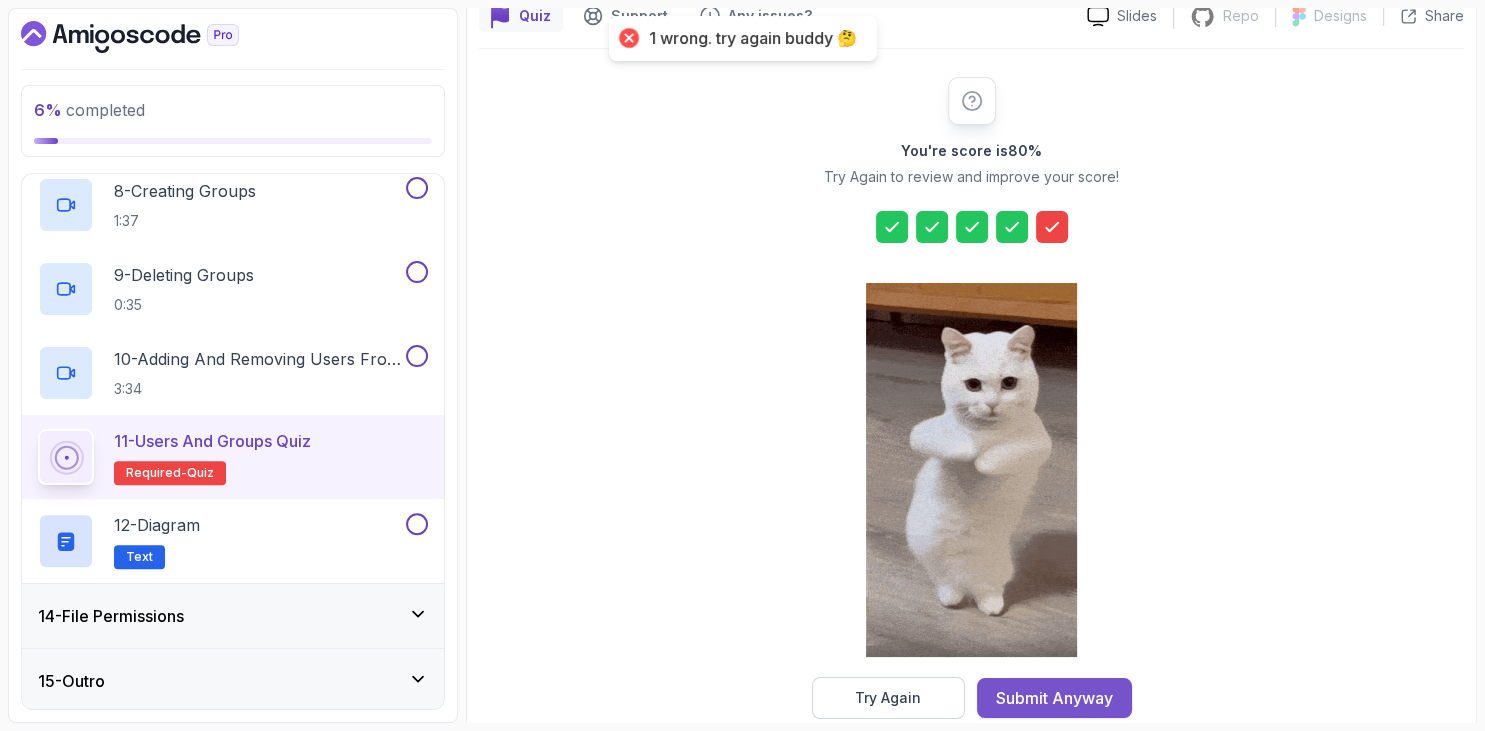 click on "Submit Anyway" at bounding box center (1054, 698) 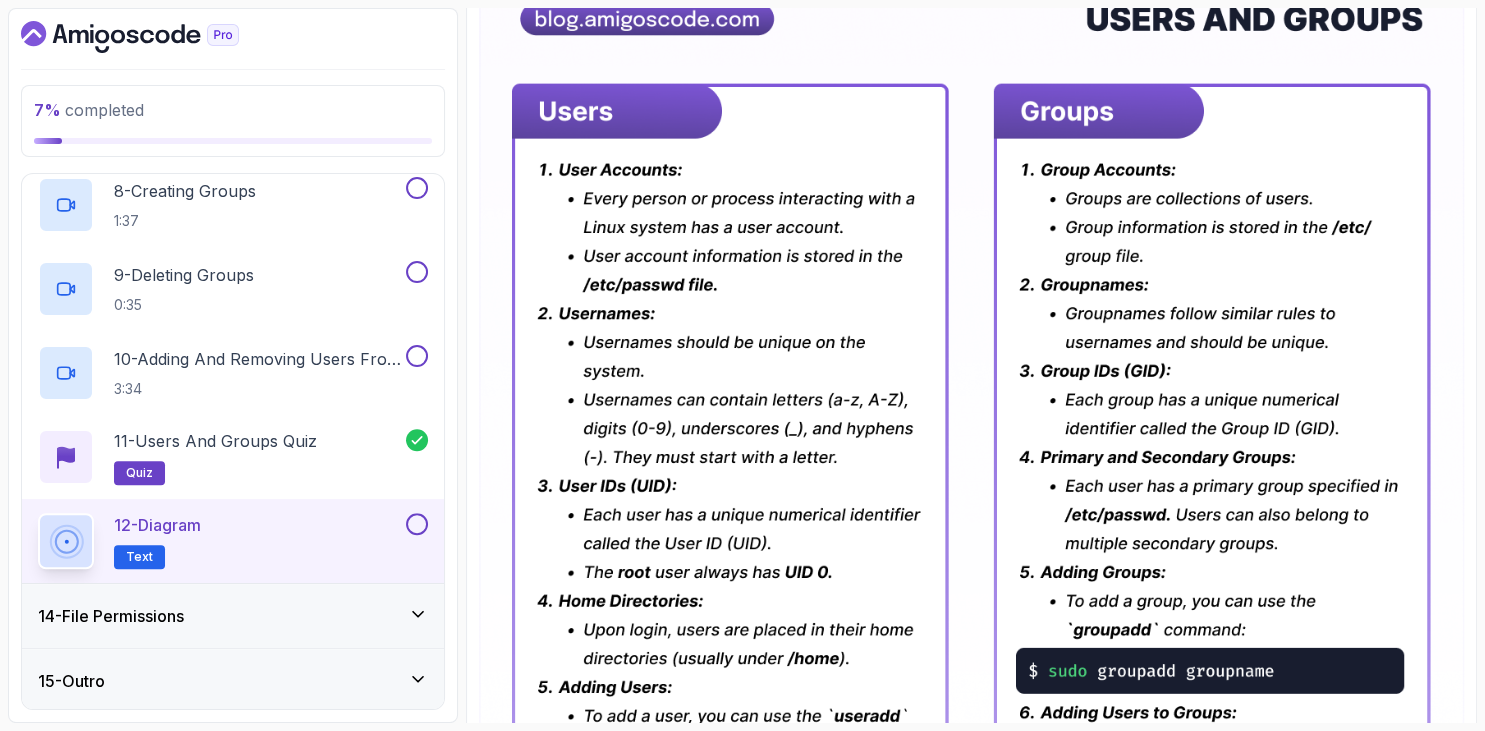 scroll, scrollTop: 322, scrollLeft: 0, axis: vertical 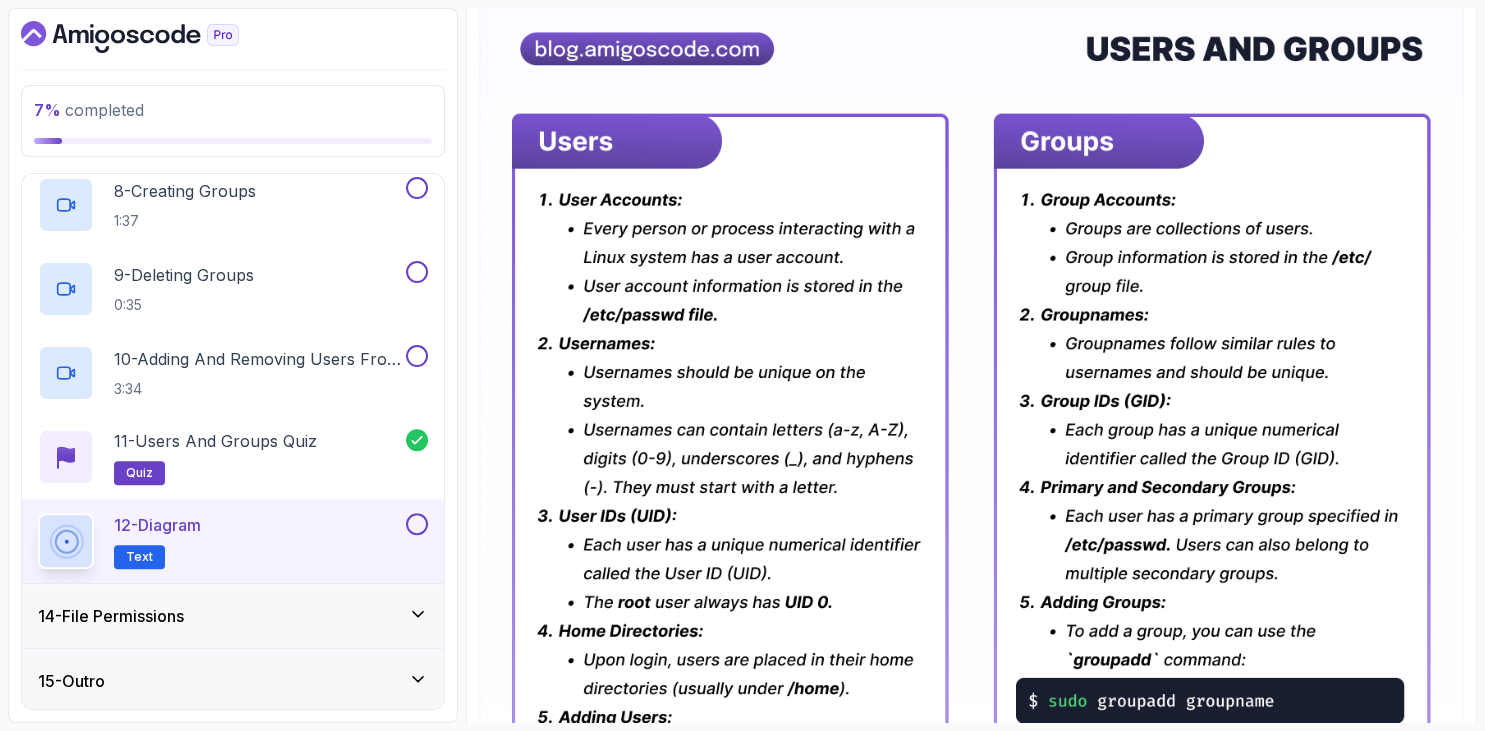 click on "14  -  File Permissions" at bounding box center (233, 616) 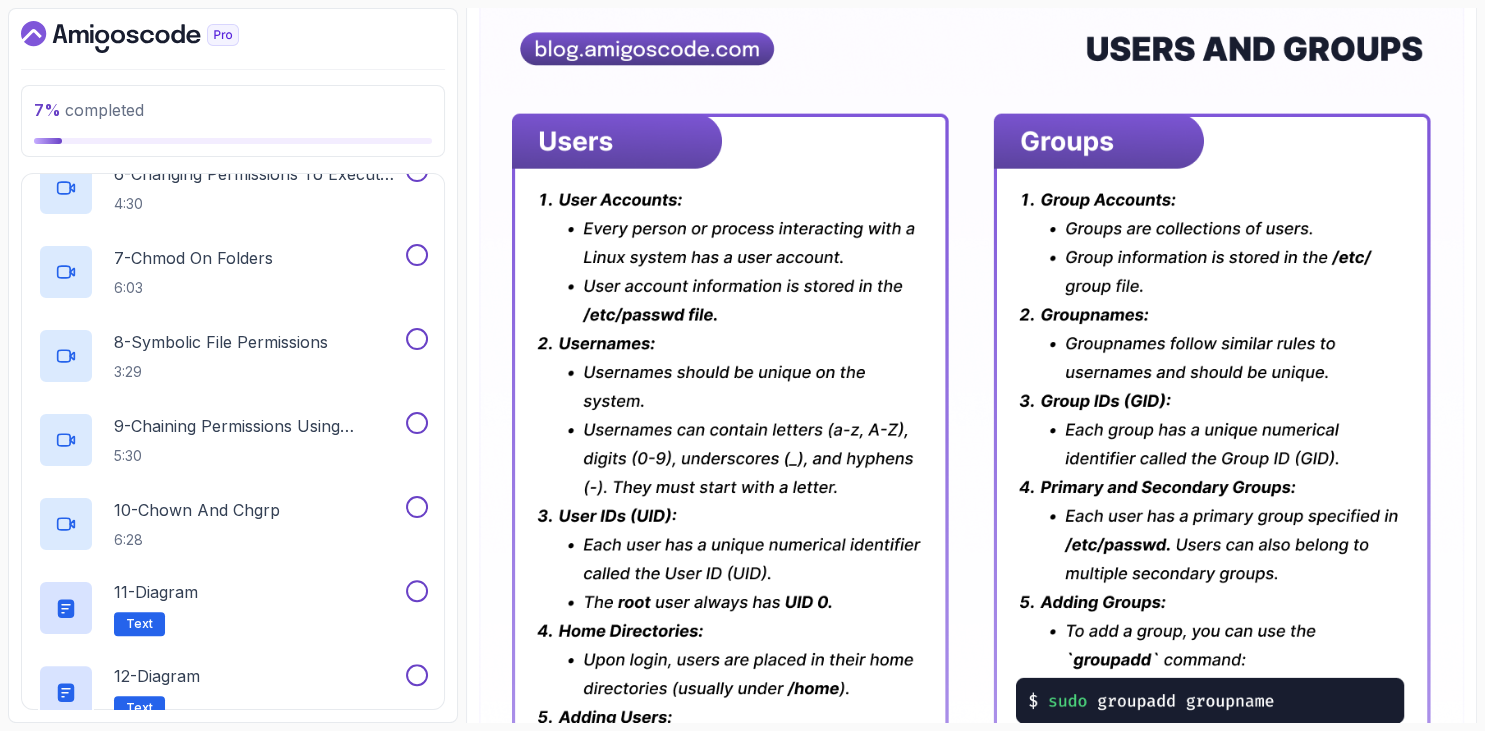 scroll, scrollTop: 1527, scrollLeft: 0, axis: vertical 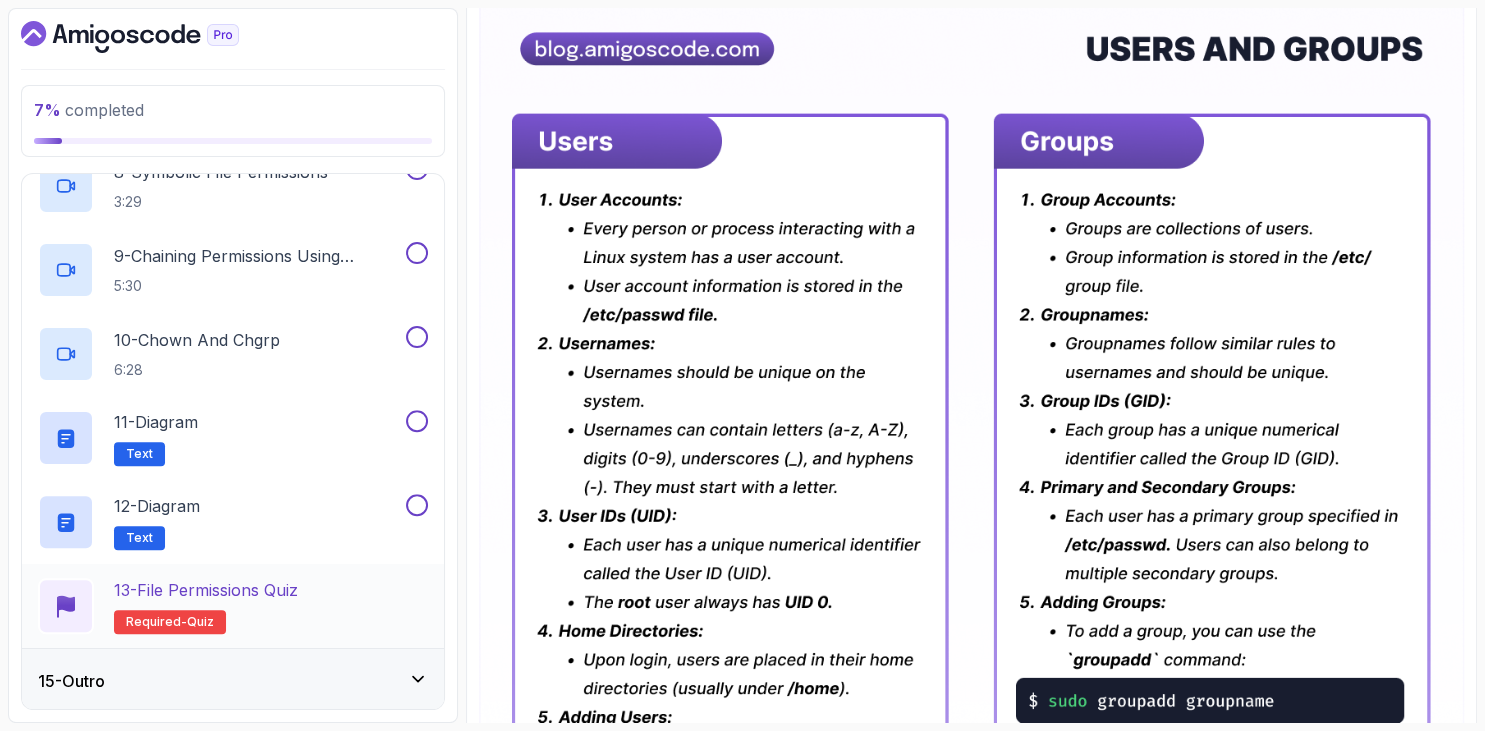 click on "13  -  File Permissions Quiz Required- quiz" at bounding box center (233, 606) 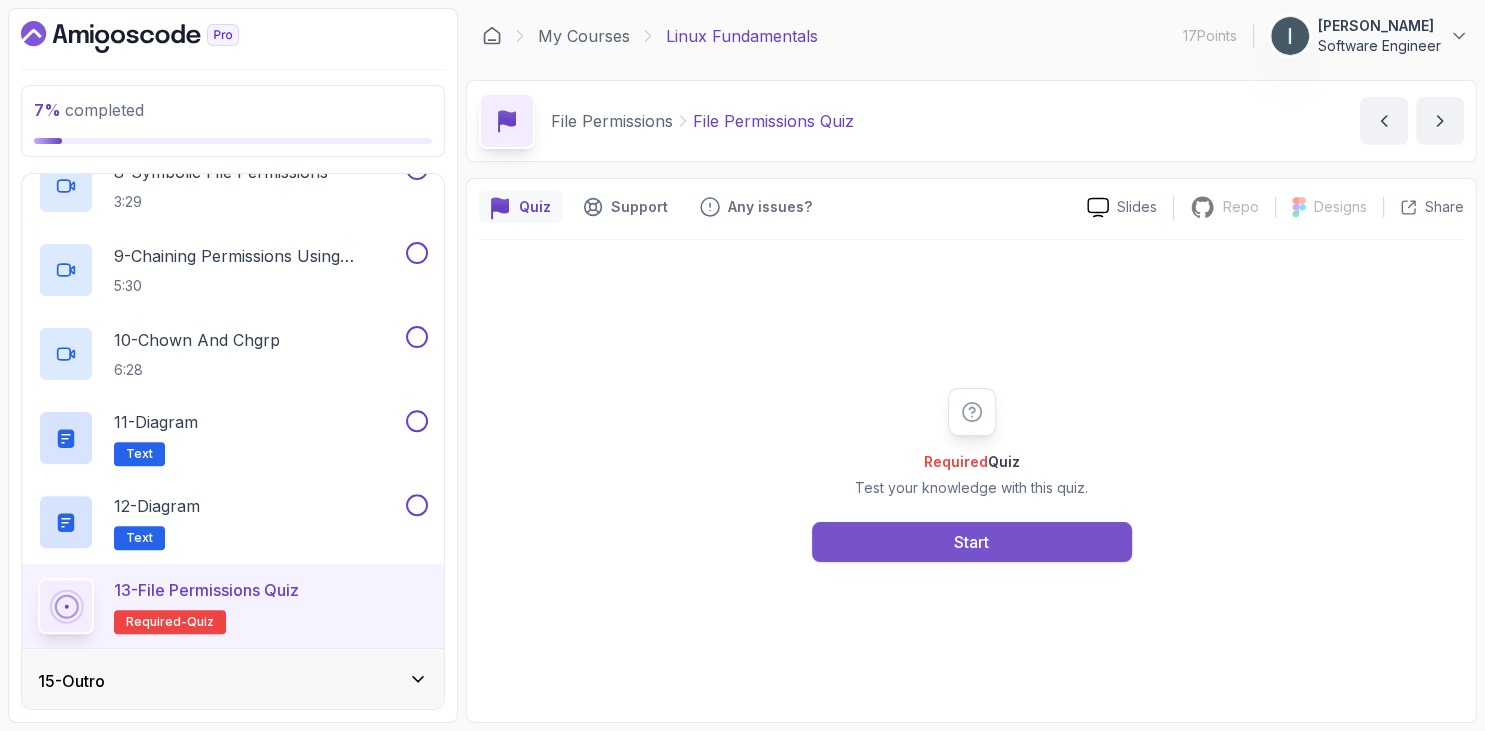 click on "Start" at bounding box center [972, 542] 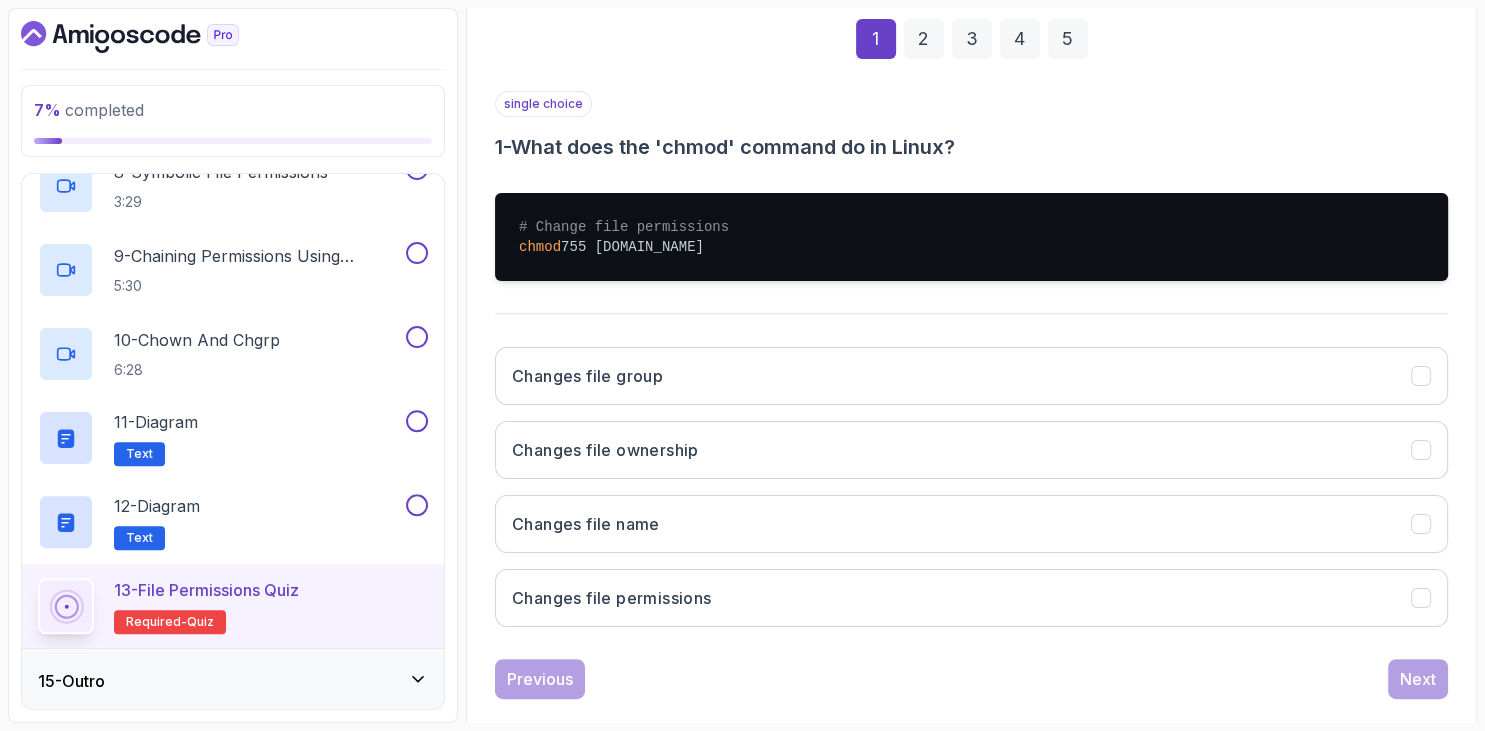 scroll, scrollTop: 327, scrollLeft: 0, axis: vertical 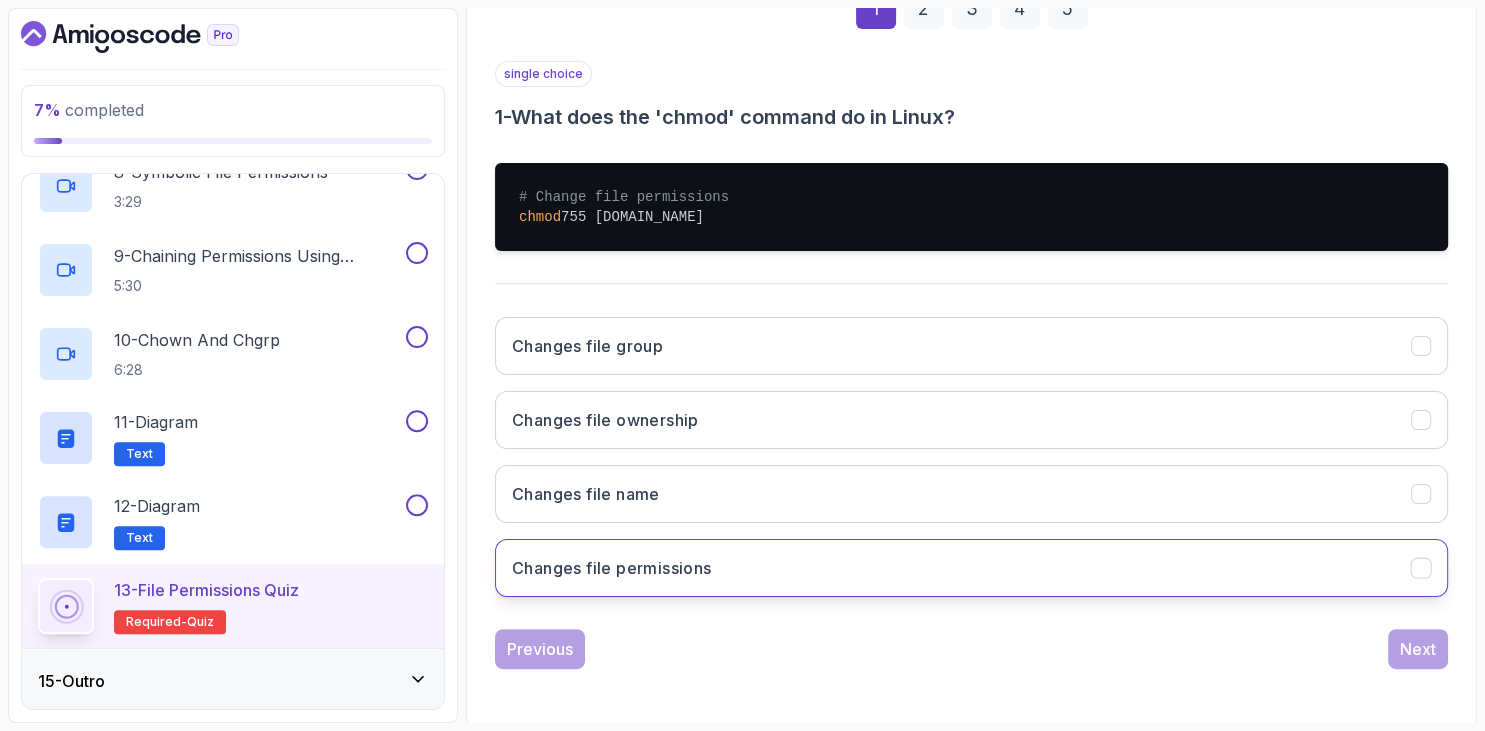click on "Changes file permissions" at bounding box center (971, 568) 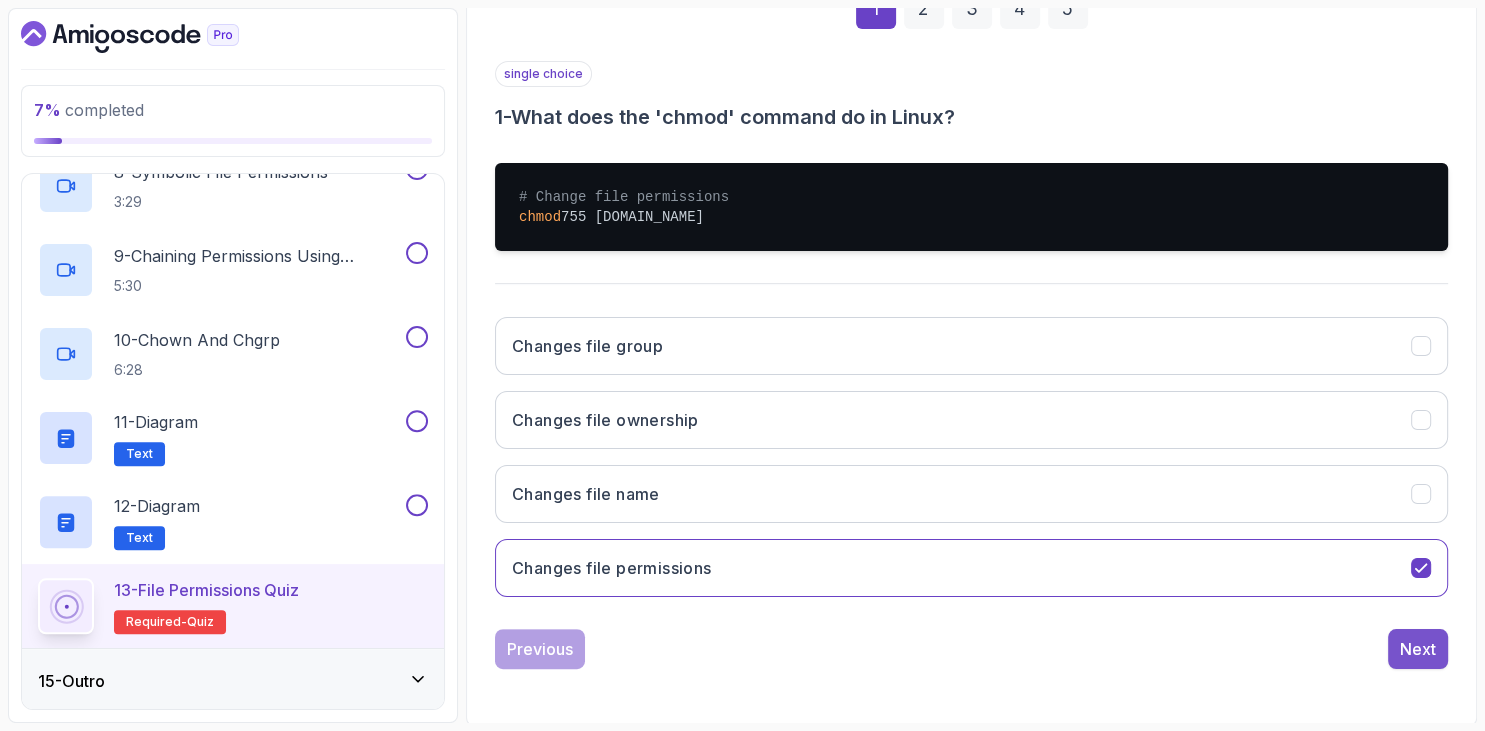 click on "Next" at bounding box center (1418, 649) 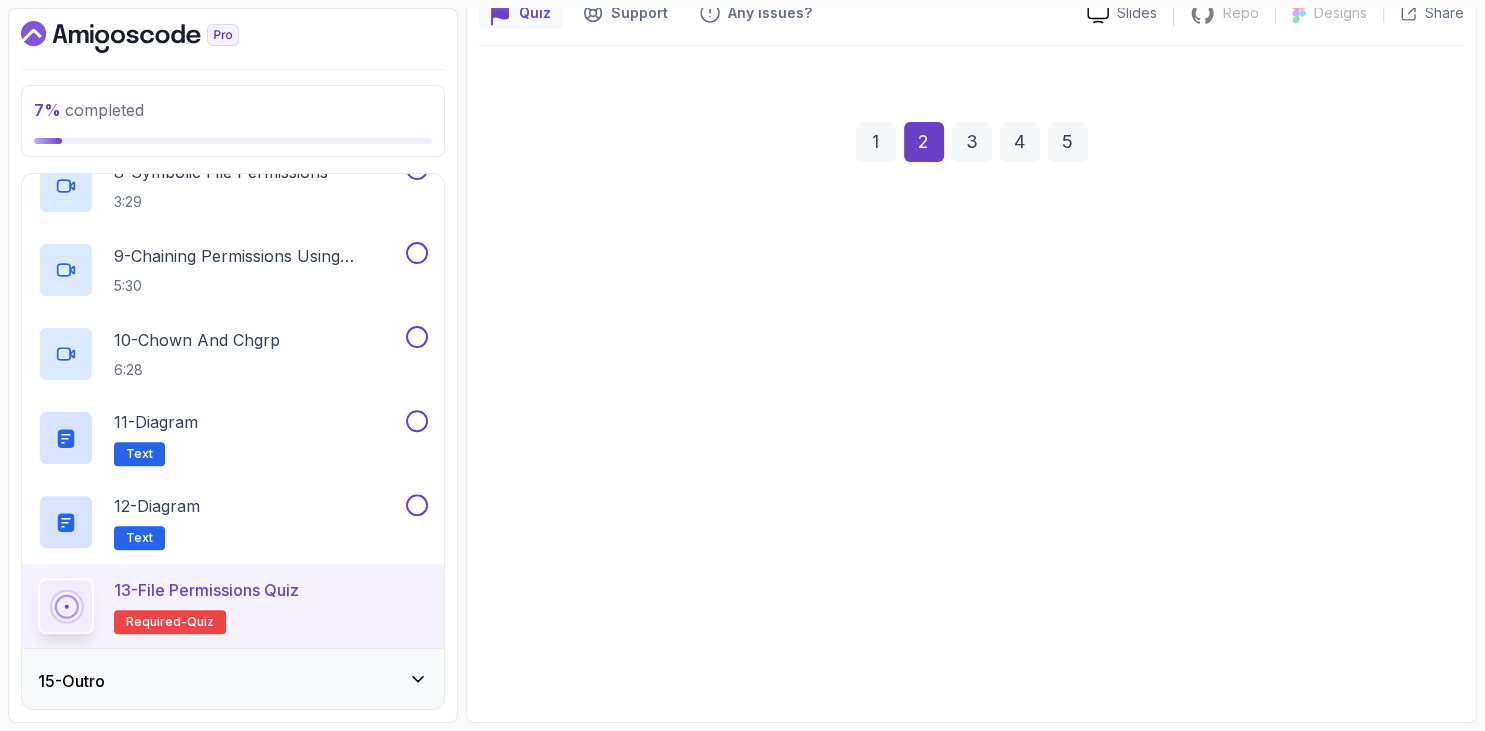 scroll, scrollTop: 191, scrollLeft: 0, axis: vertical 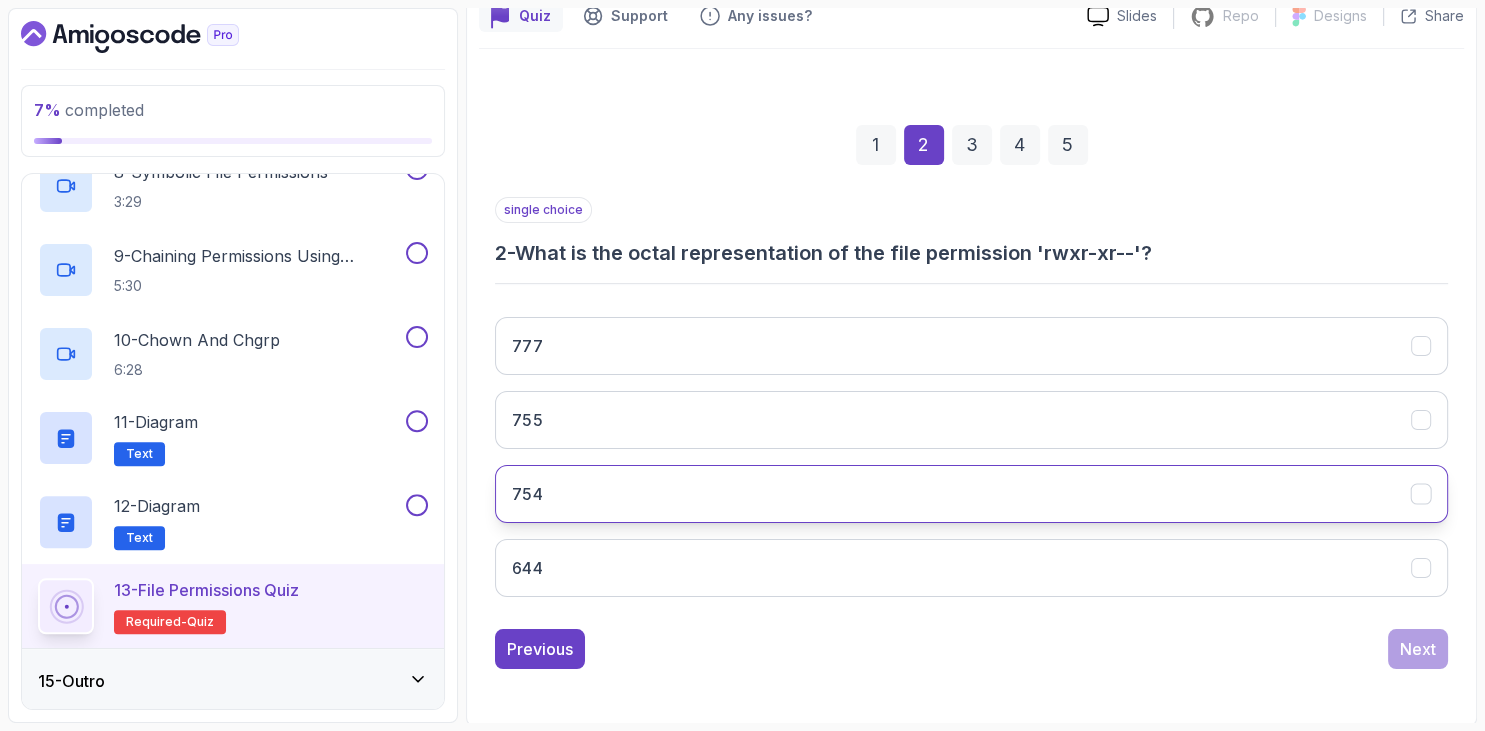 click on "754" at bounding box center [971, 494] 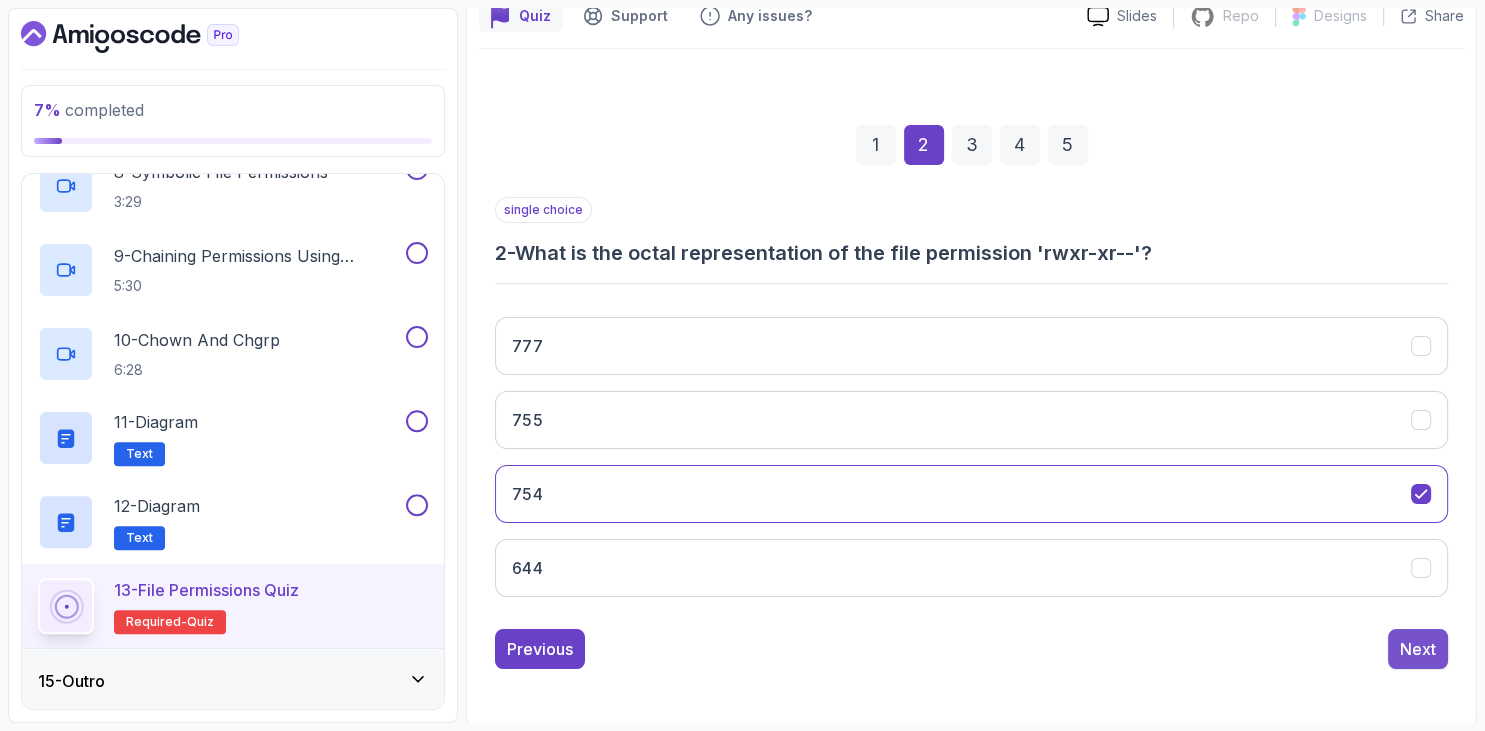 click on "Next" at bounding box center [1418, 649] 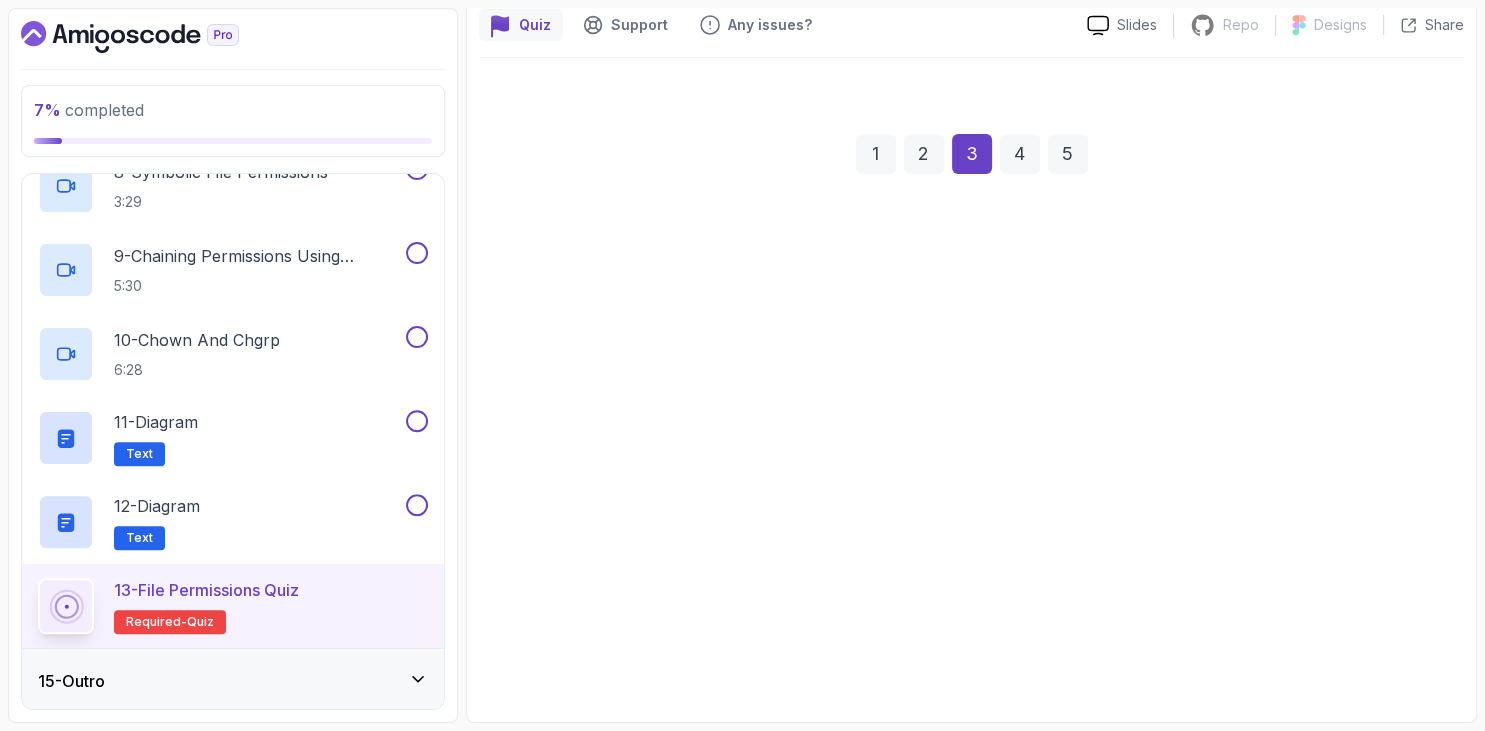 scroll, scrollTop: 180, scrollLeft: 0, axis: vertical 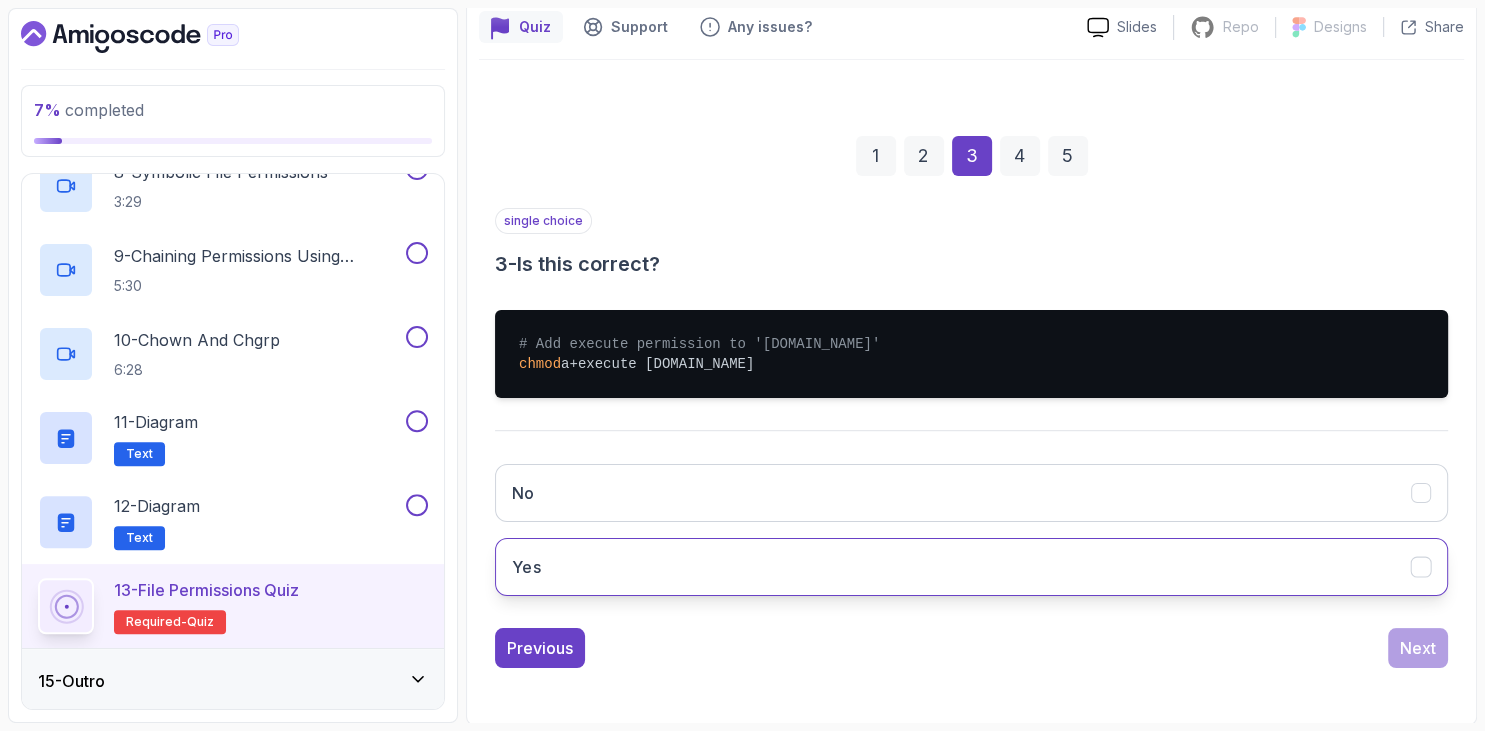 drag, startPoint x: 782, startPoint y: 494, endPoint x: 902, endPoint y: 542, distance: 129.24396 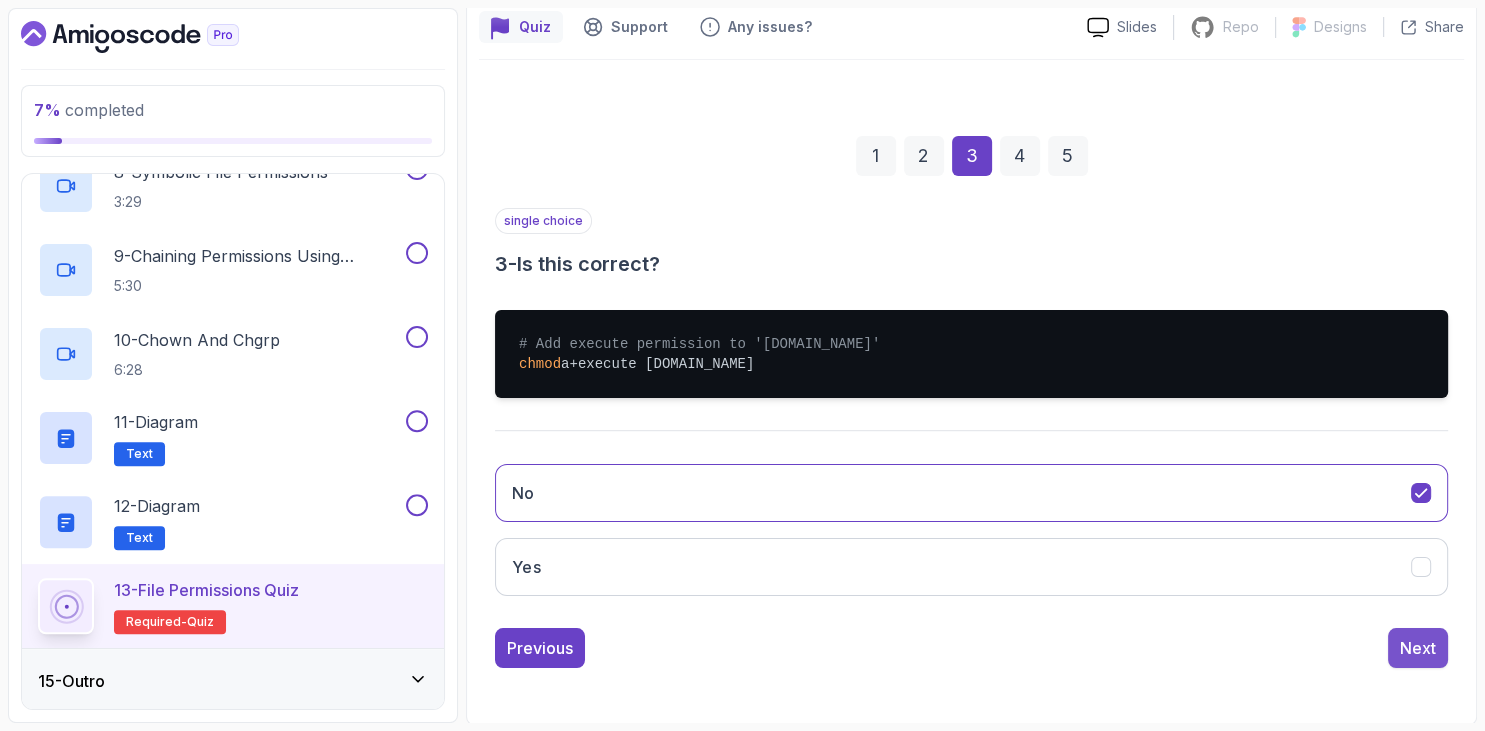 click on "Next" at bounding box center [1418, 648] 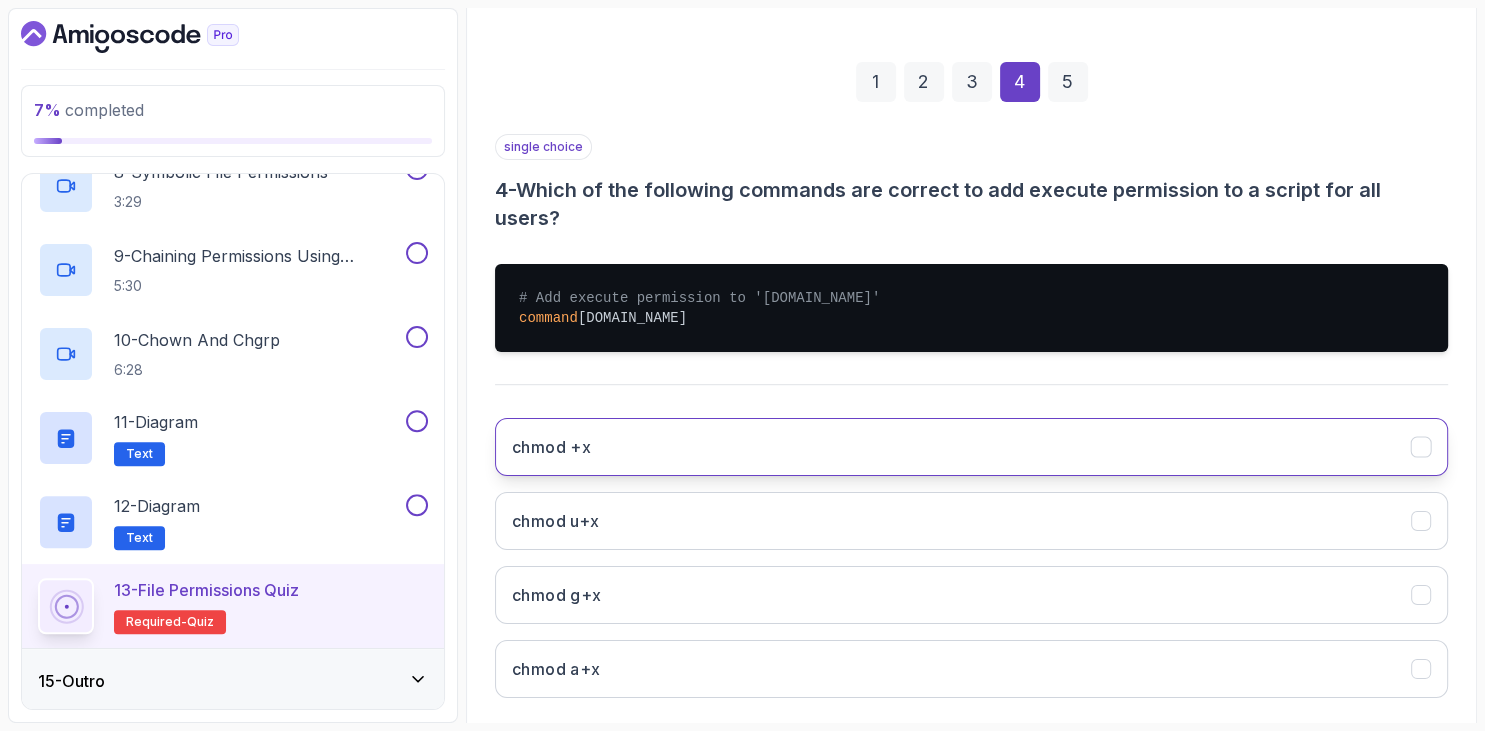 scroll, scrollTop: 295, scrollLeft: 0, axis: vertical 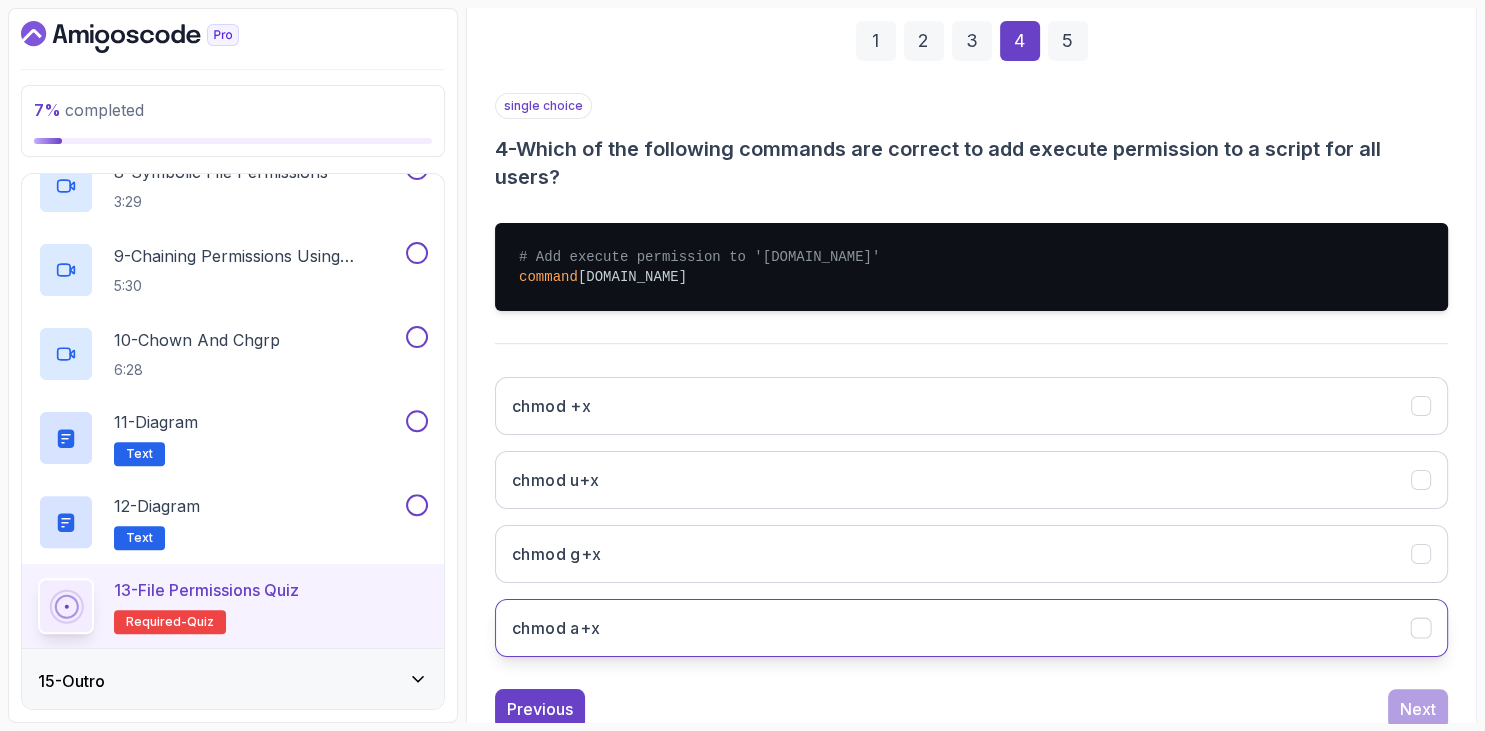 click on "chmod a+x" at bounding box center (971, 628) 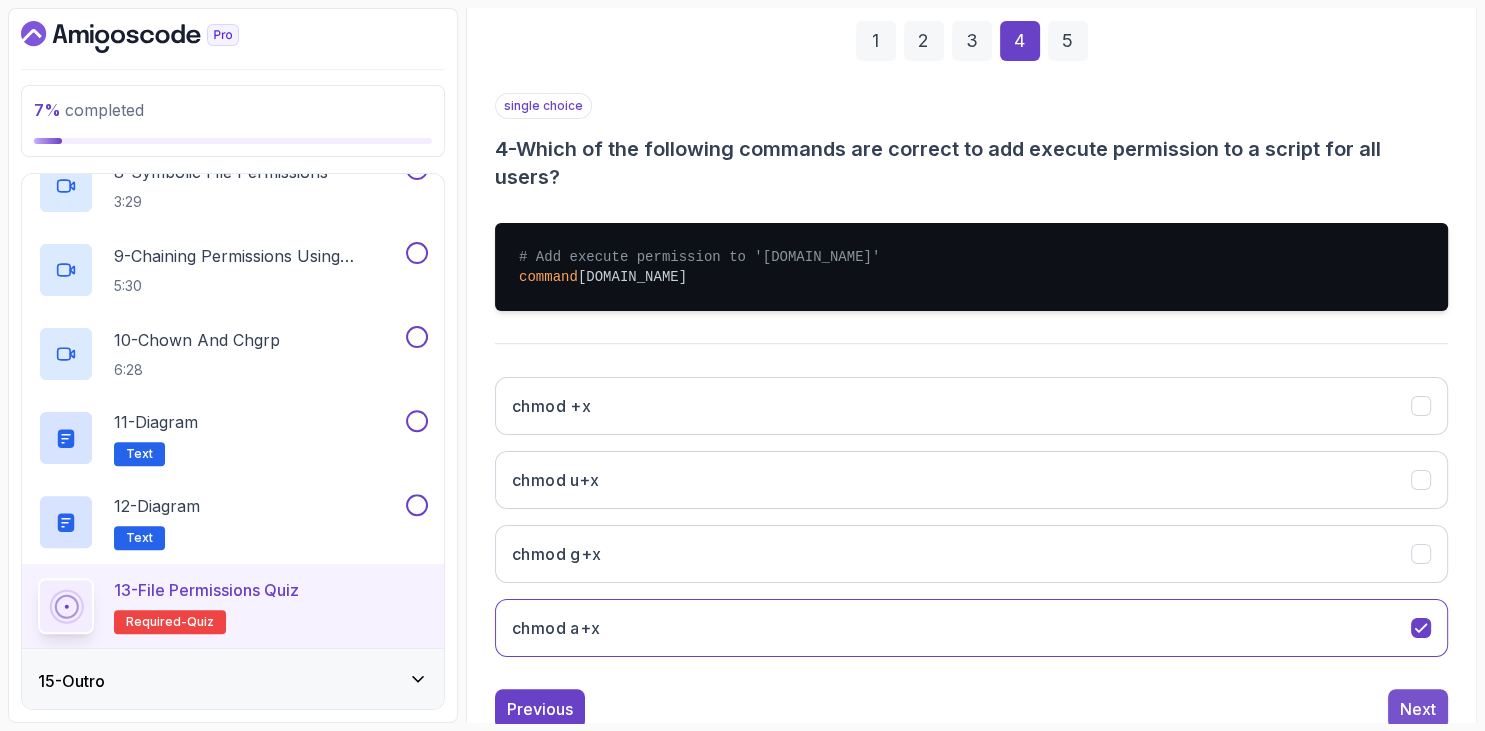 click on "Next" at bounding box center (1418, 709) 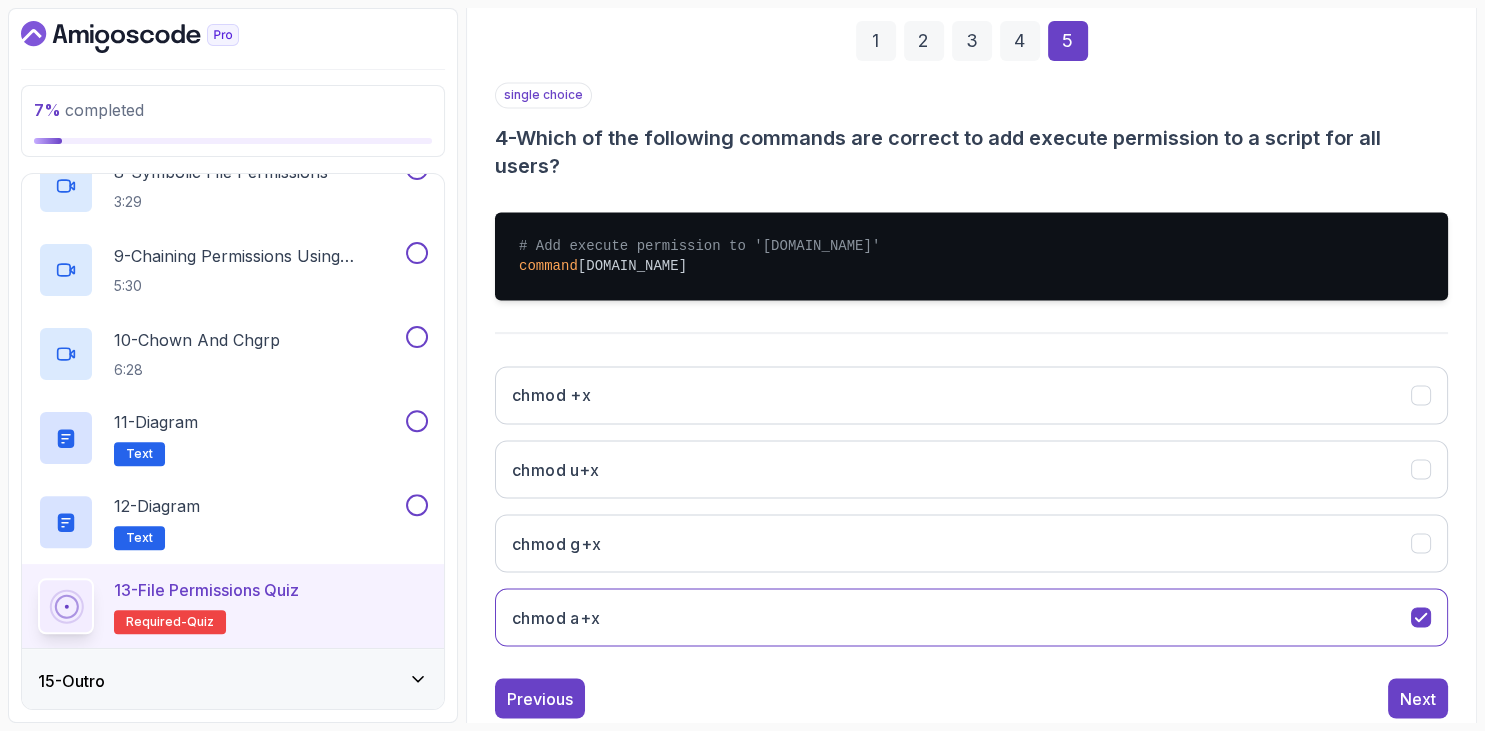 scroll, scrollTop: 191, scrollLeft: 0, axis: vertical 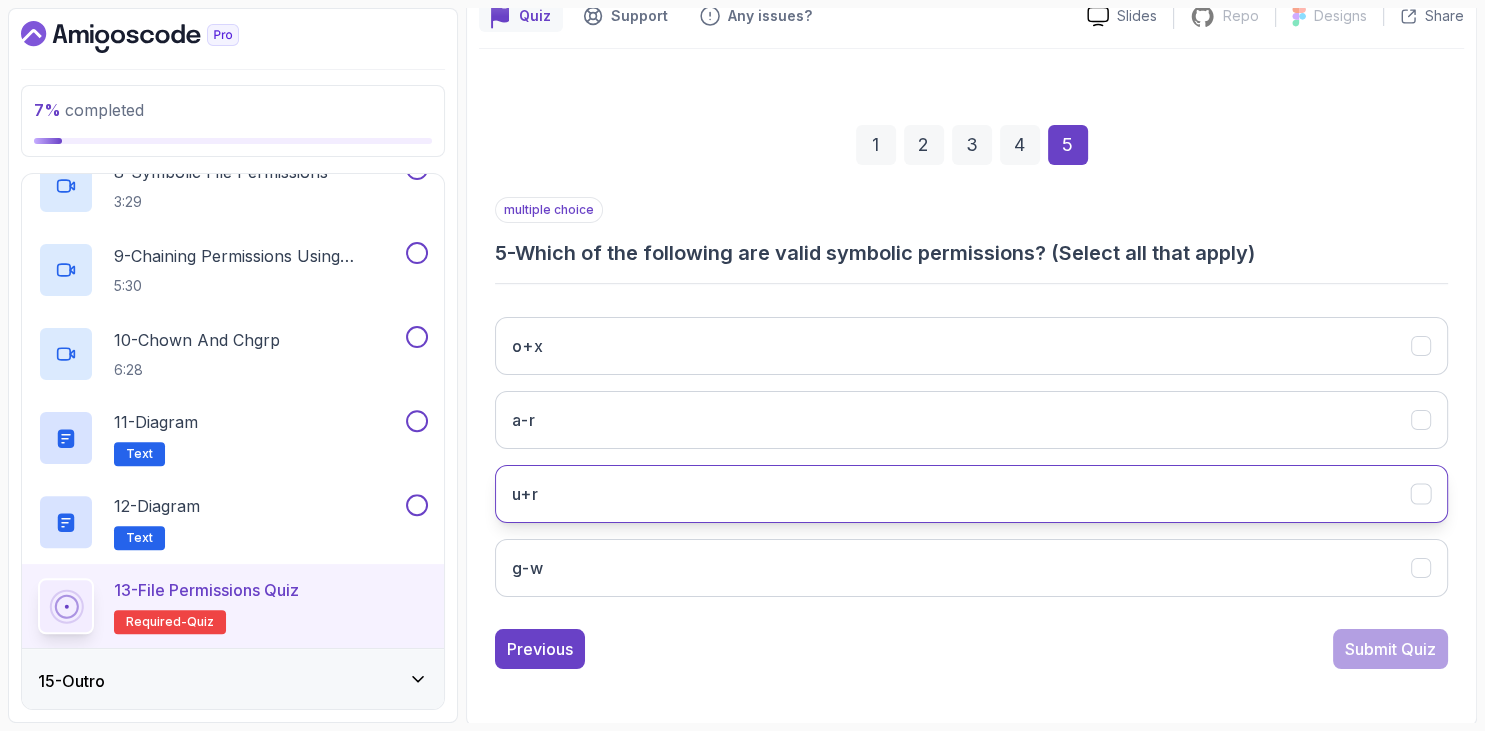 click on "u+r" at bounding box center [971, 494] 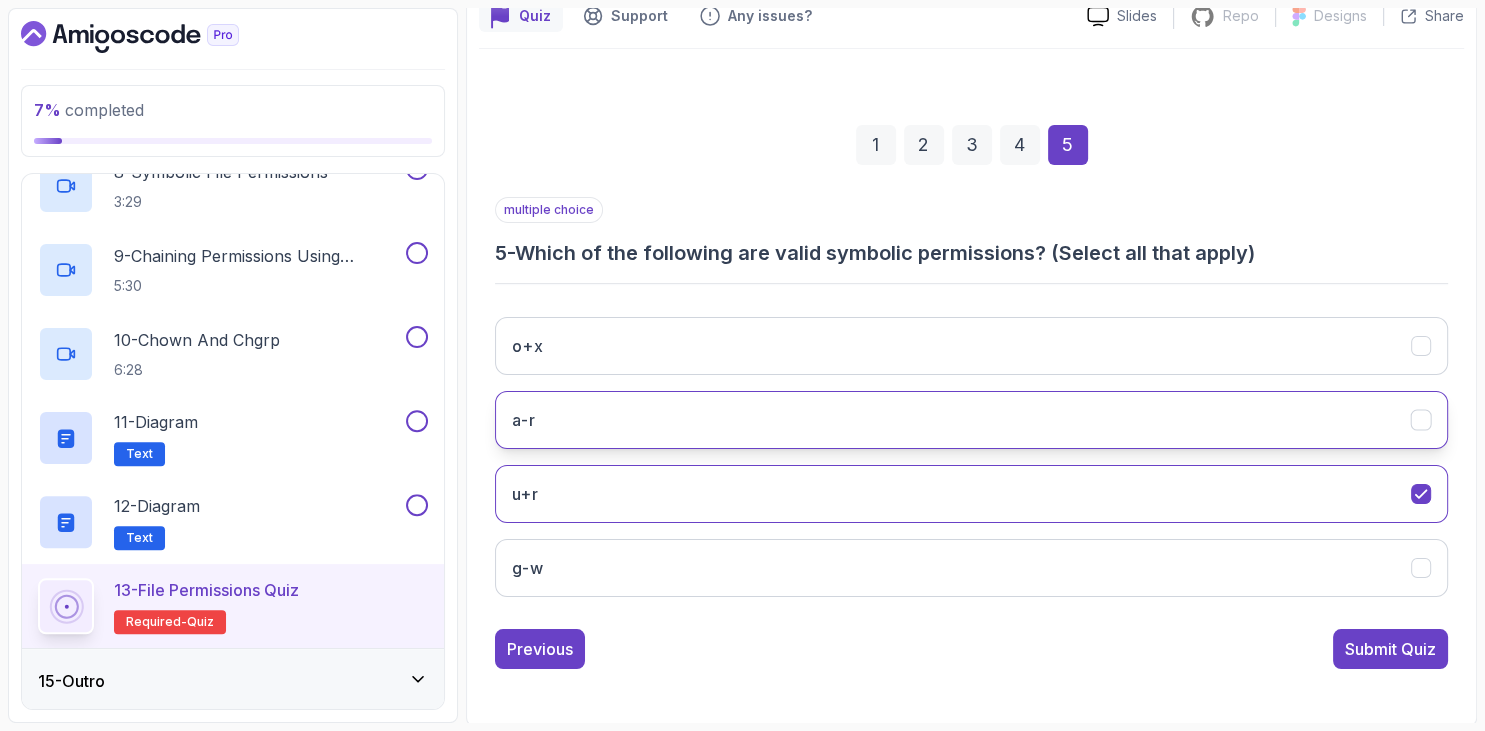 click on "a-r" at bounding box center (971, 420) 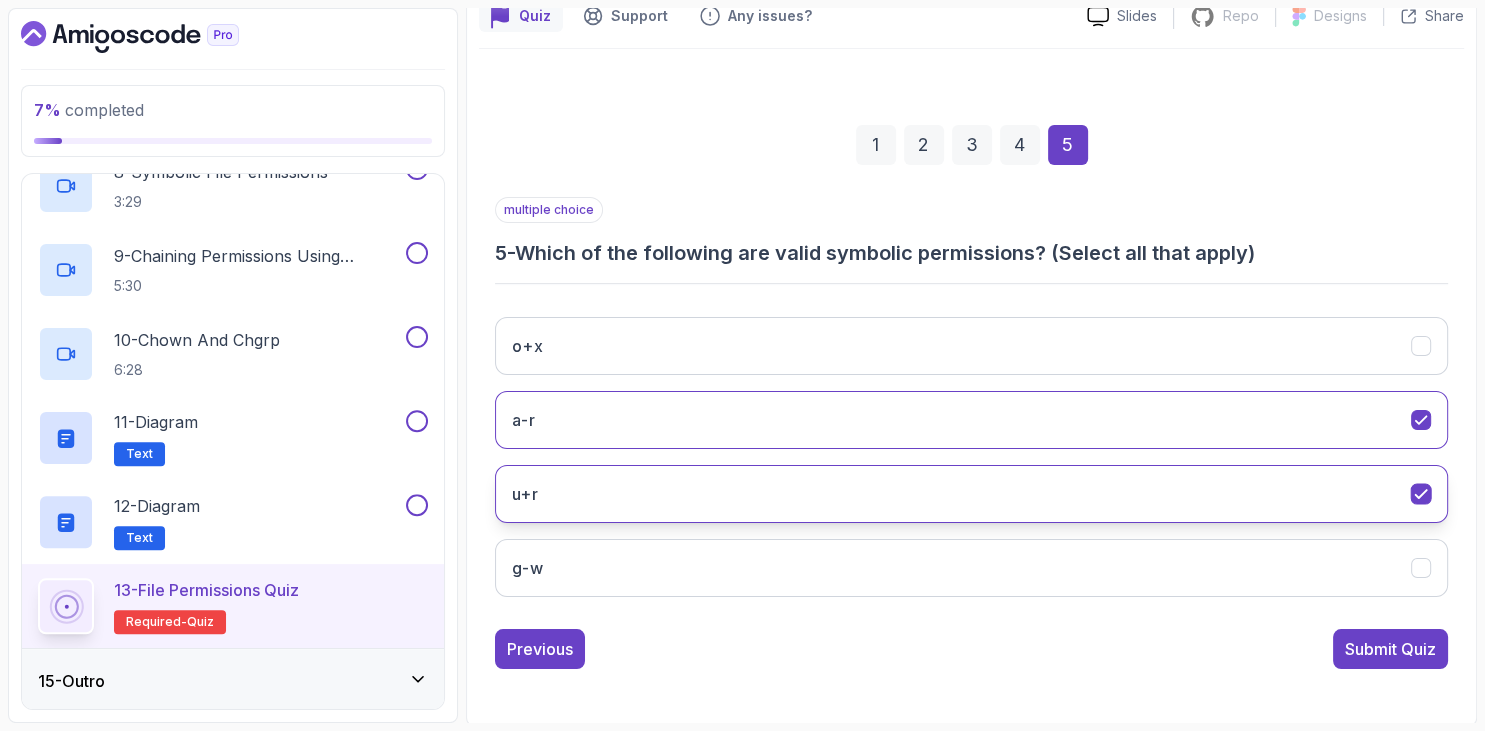 click on "u+r" at bounding box center (971, 494) 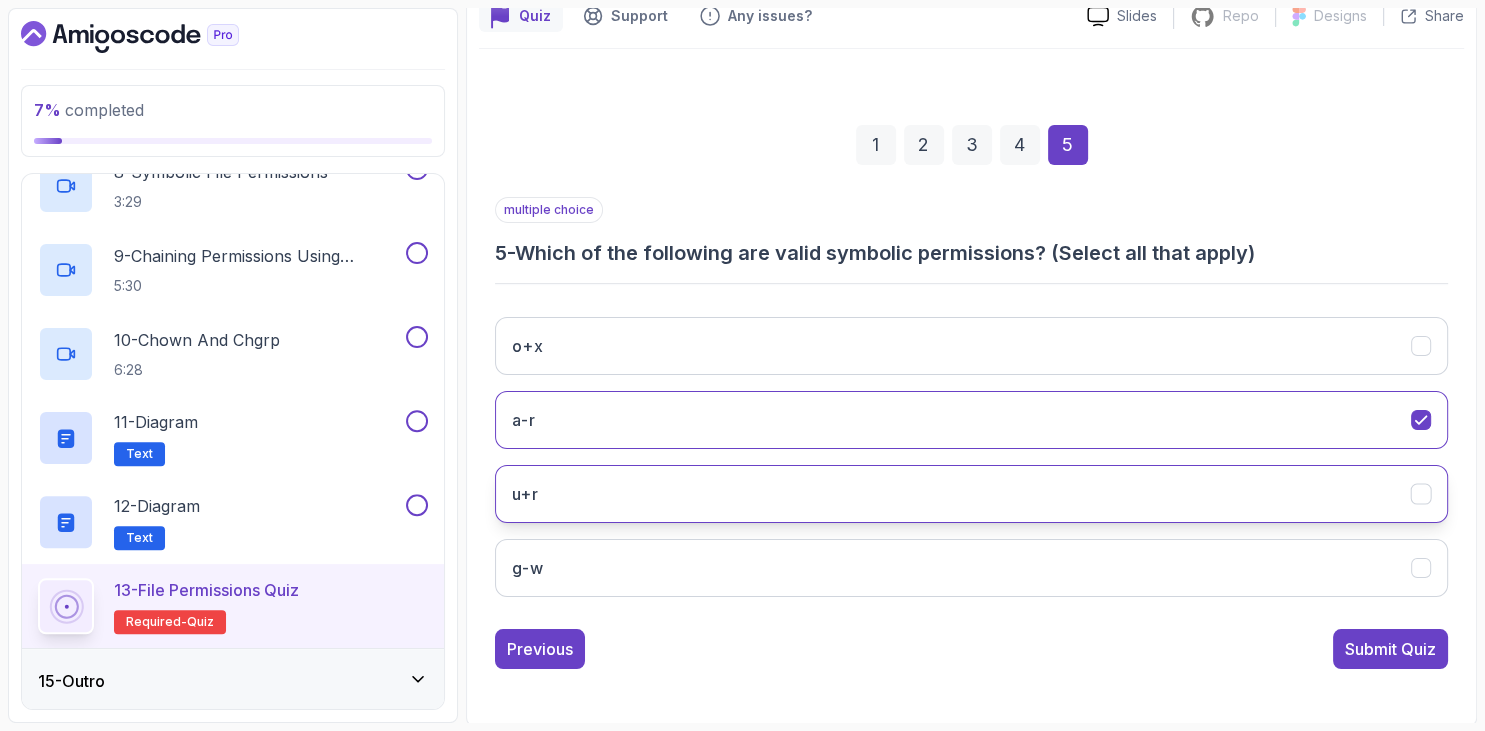 click on "u+r" at bounding box center (971, 494) 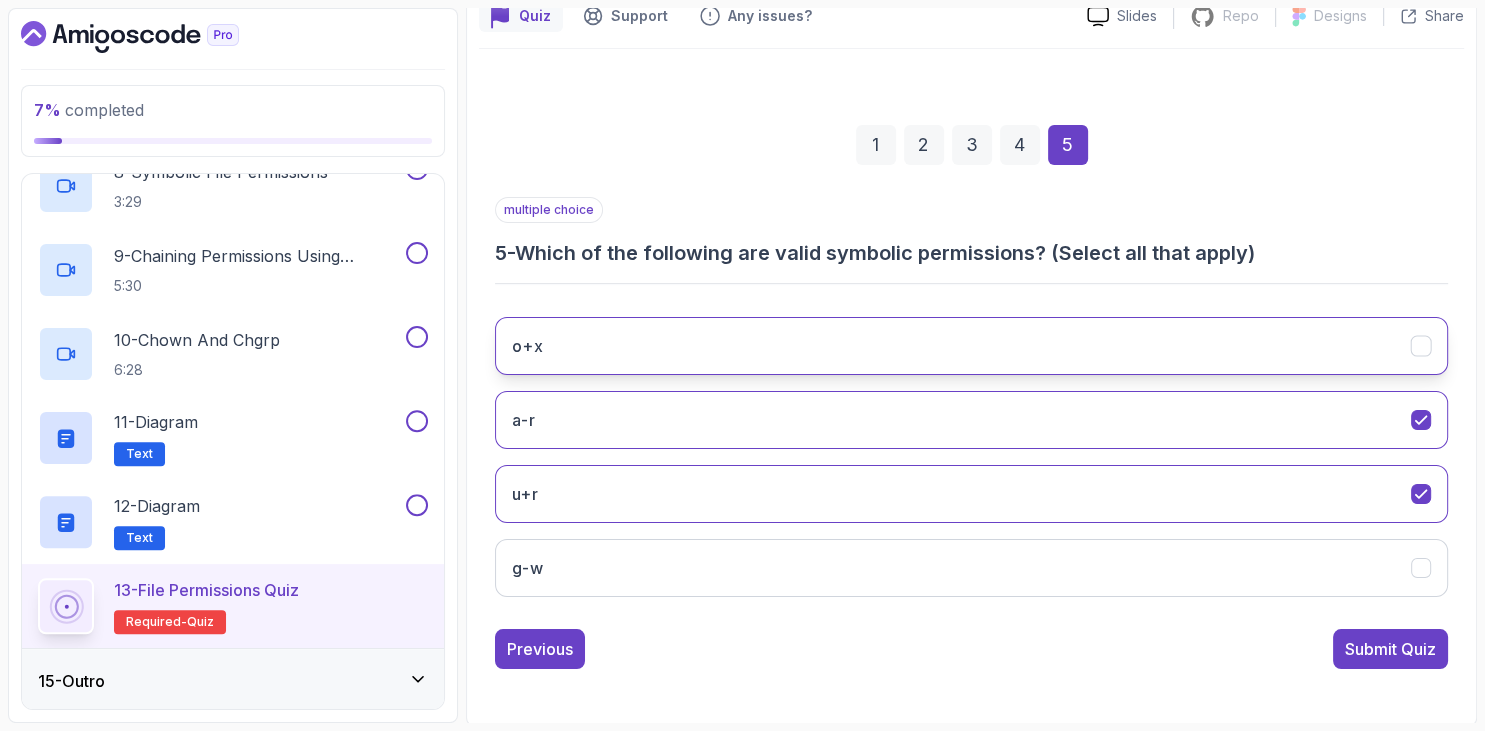 click on "o+x" at bounding box center (971, 346) 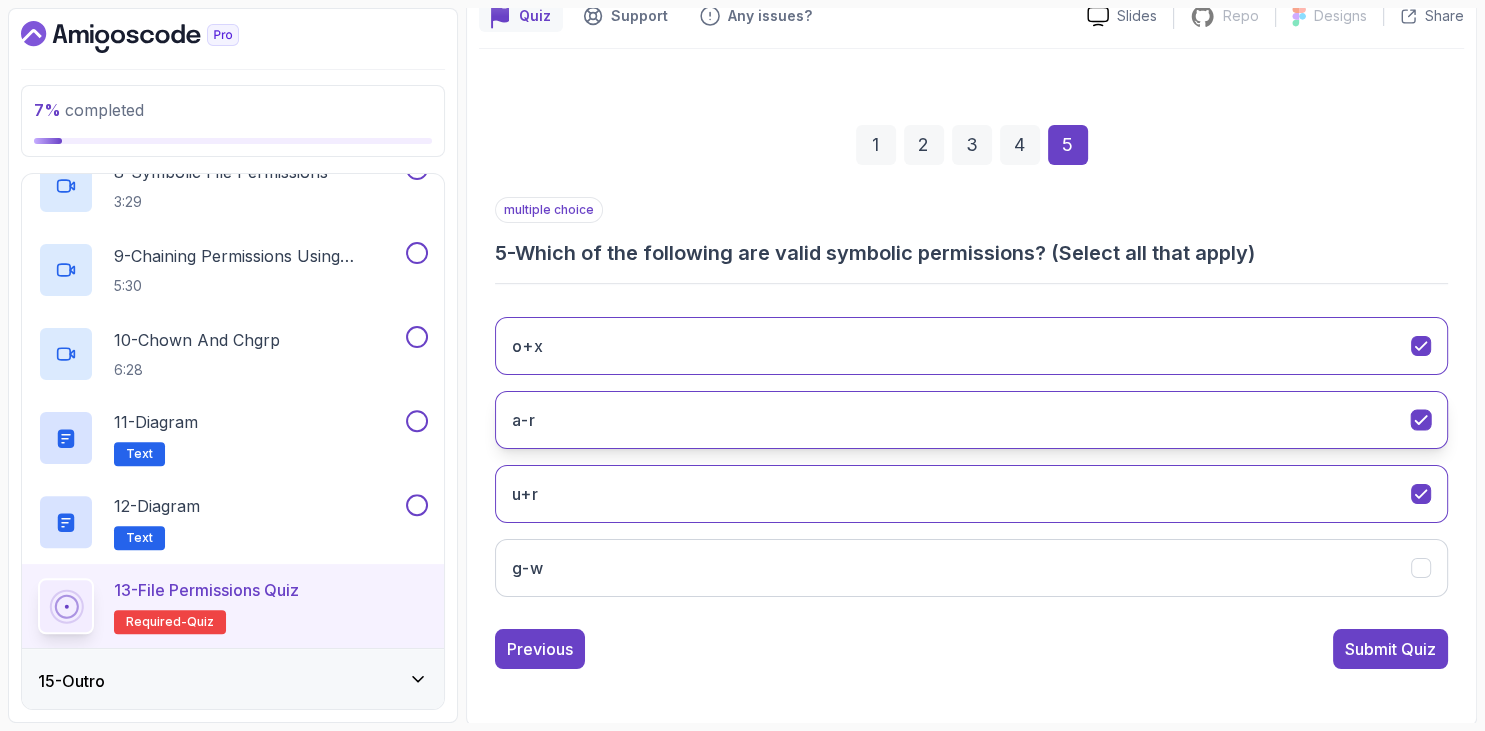click on "a-r" at bounding box center (971, 420) 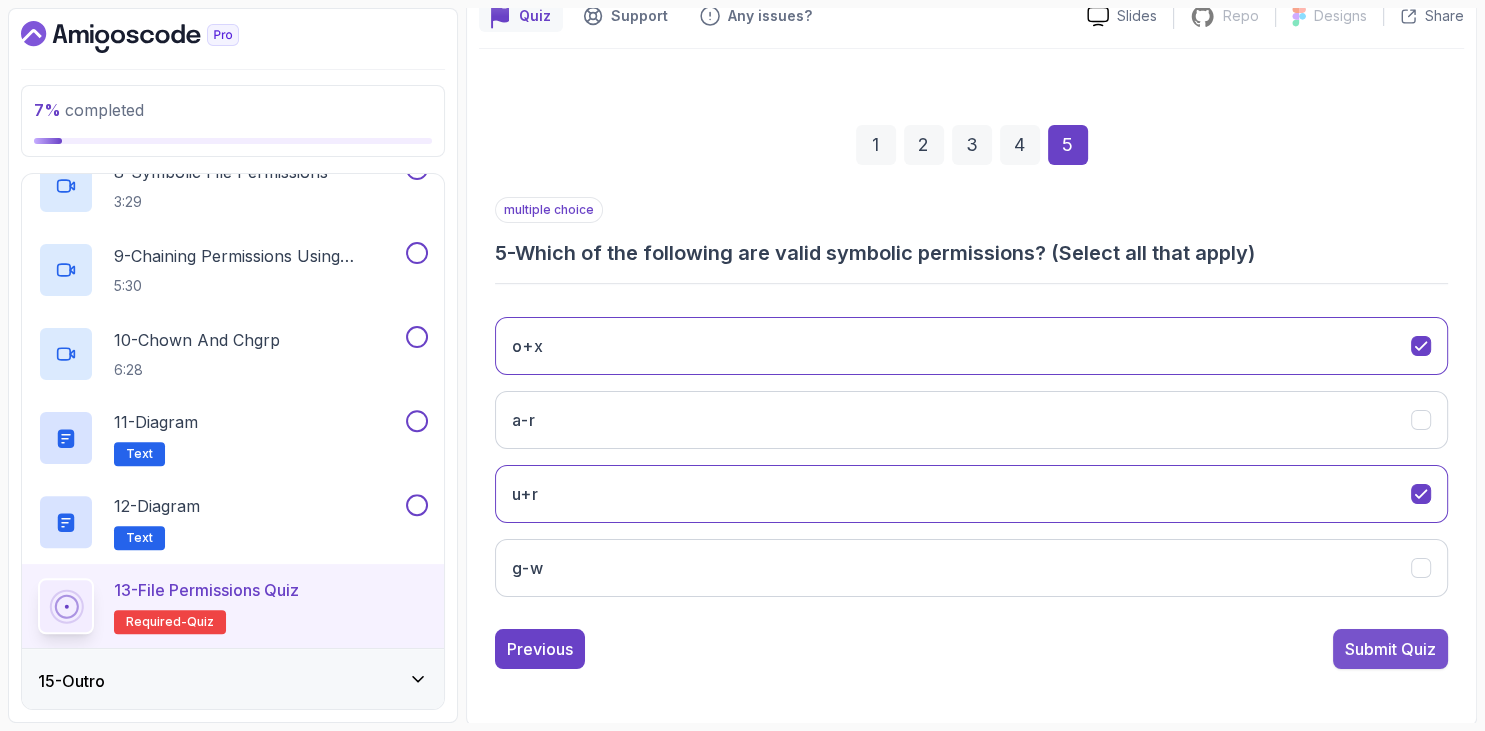 click on "Submit Quiz" at bounding box center (1390, 649) 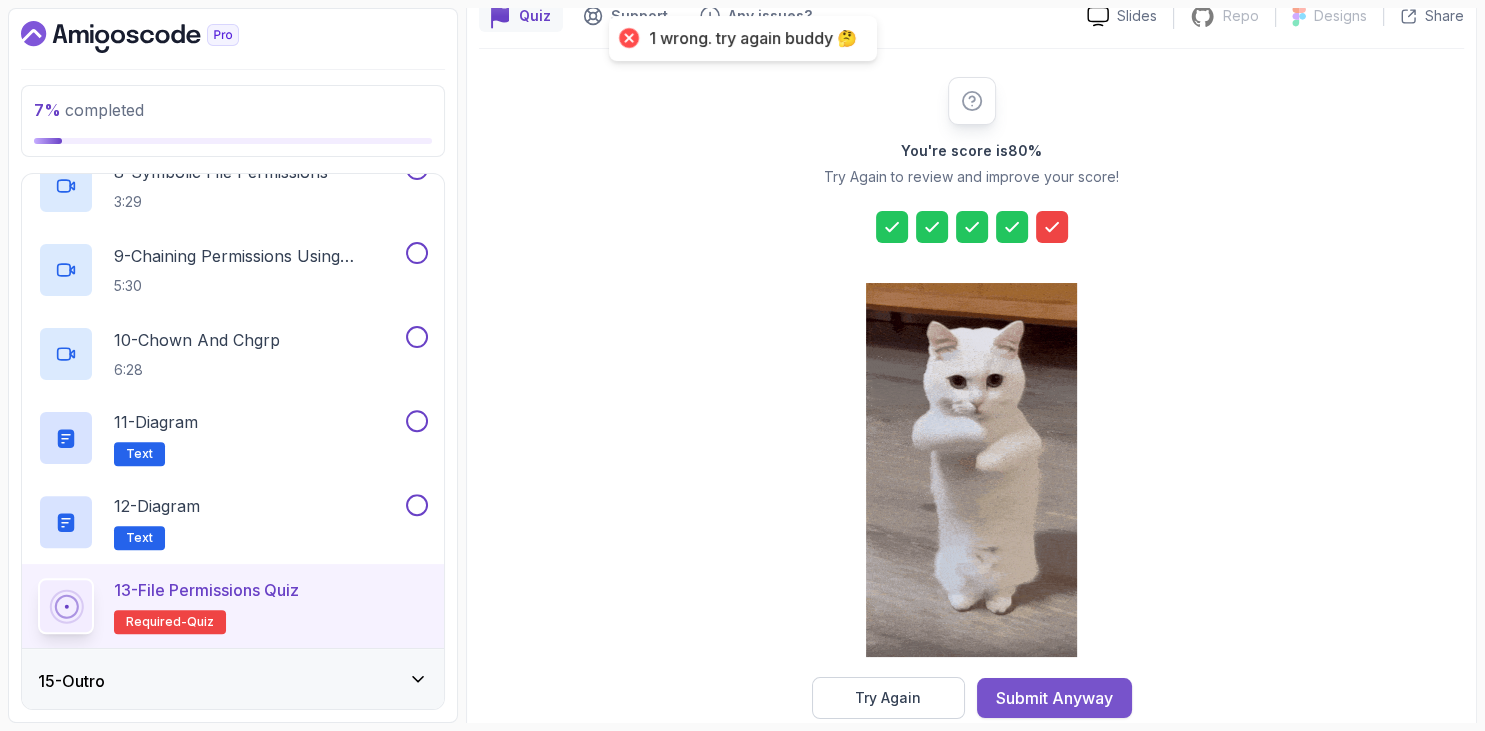 click on "Submit Anyway" at bounding box center (1054, 698) 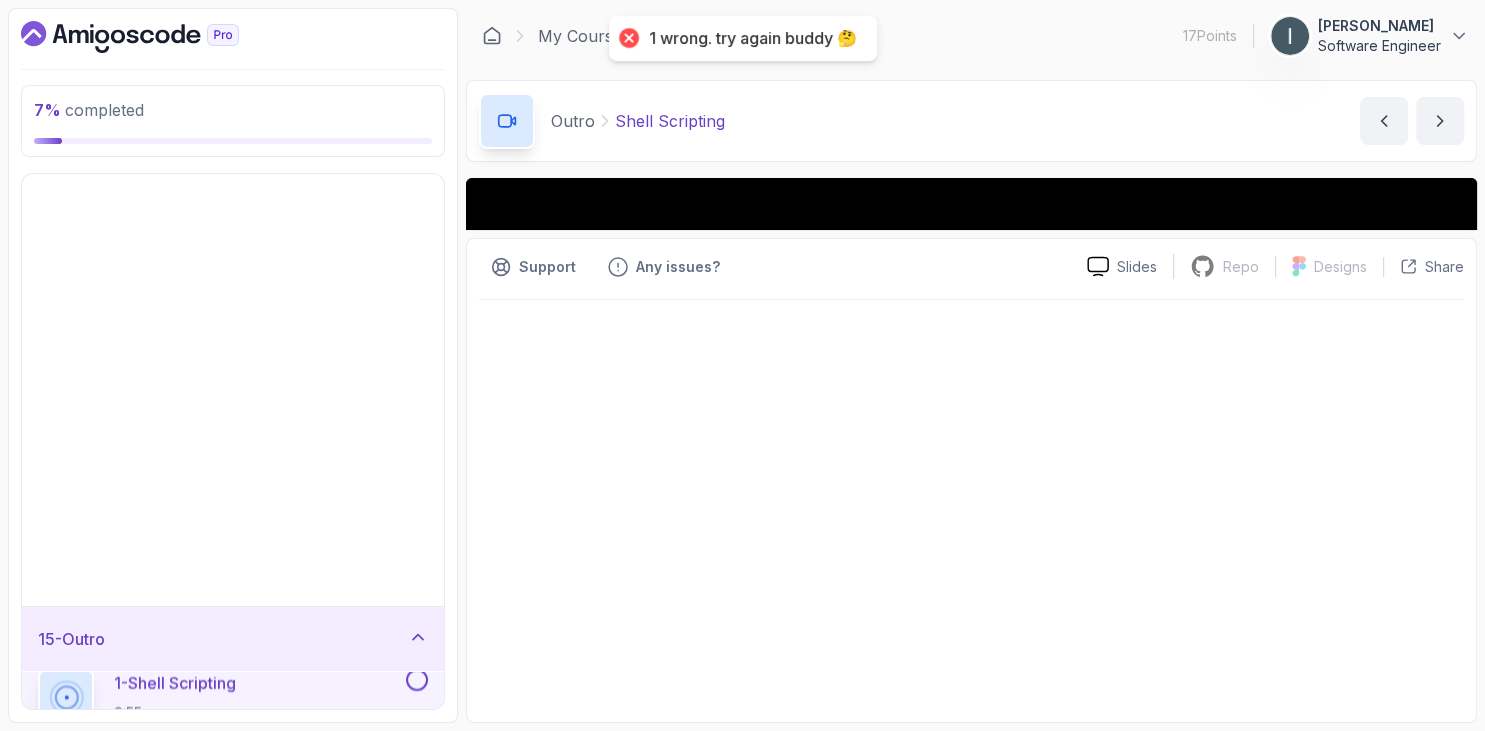 scroll, scrollTop: 435, scrollLeft: 0, axis: vertical 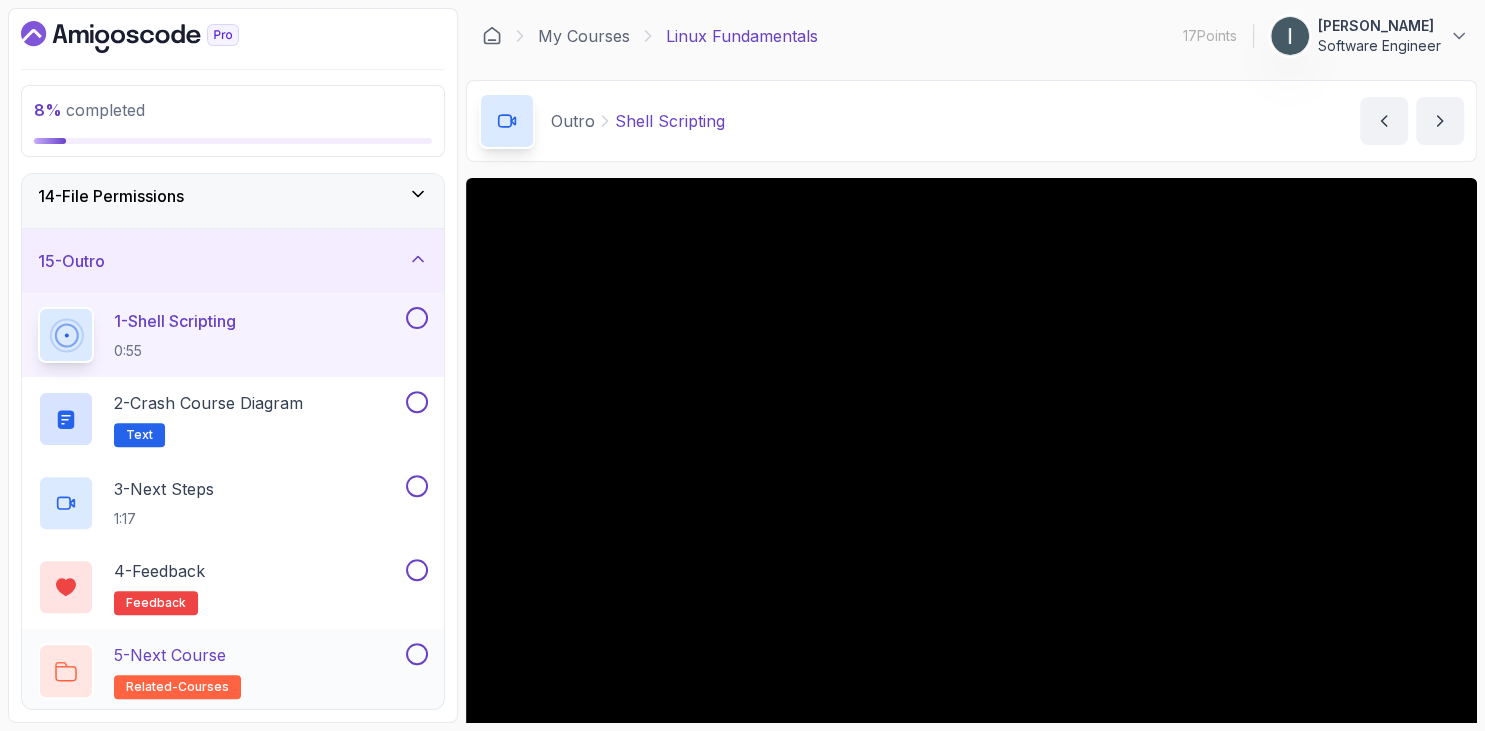click on "5  -  Next Course related-courses" at bounding box center [220, 671] 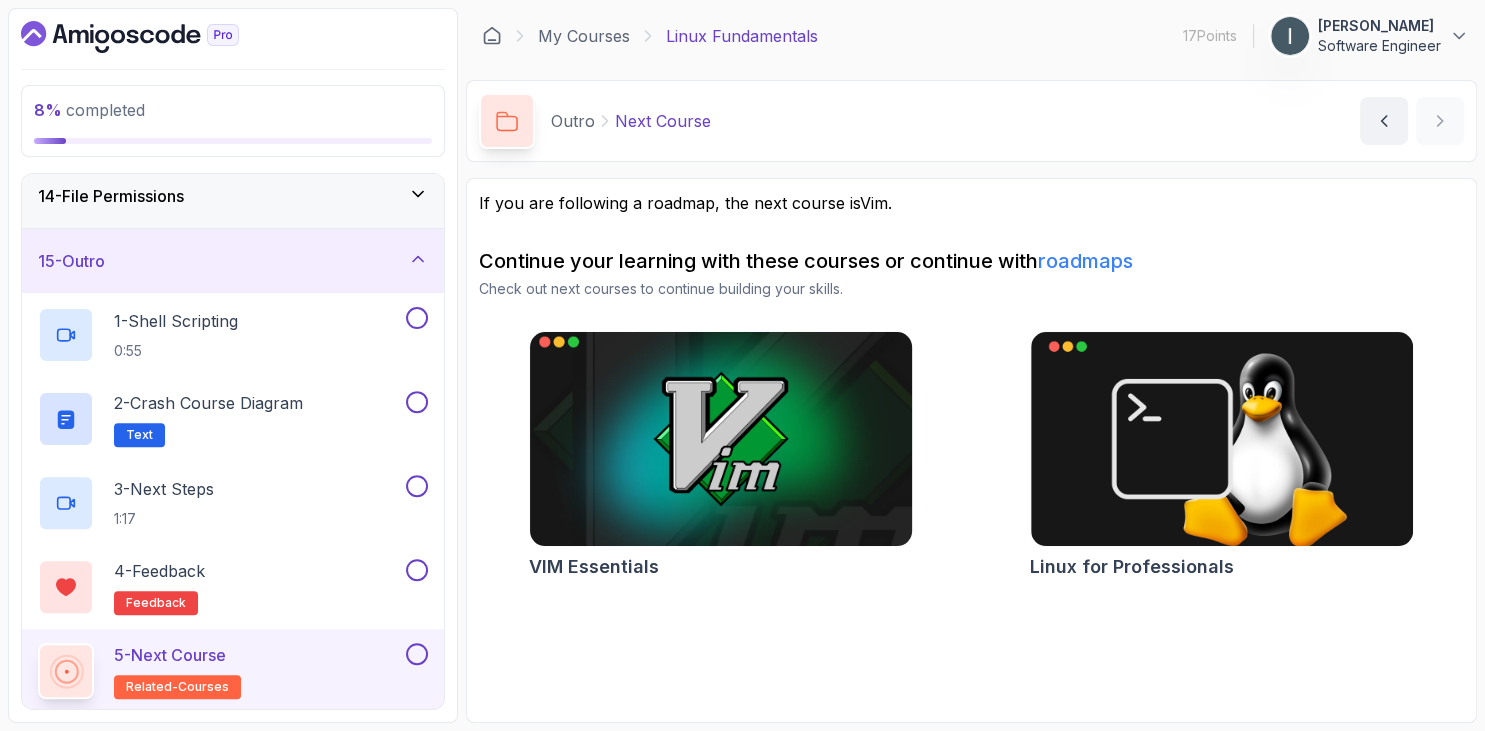 click at bounding box center [721, 439] 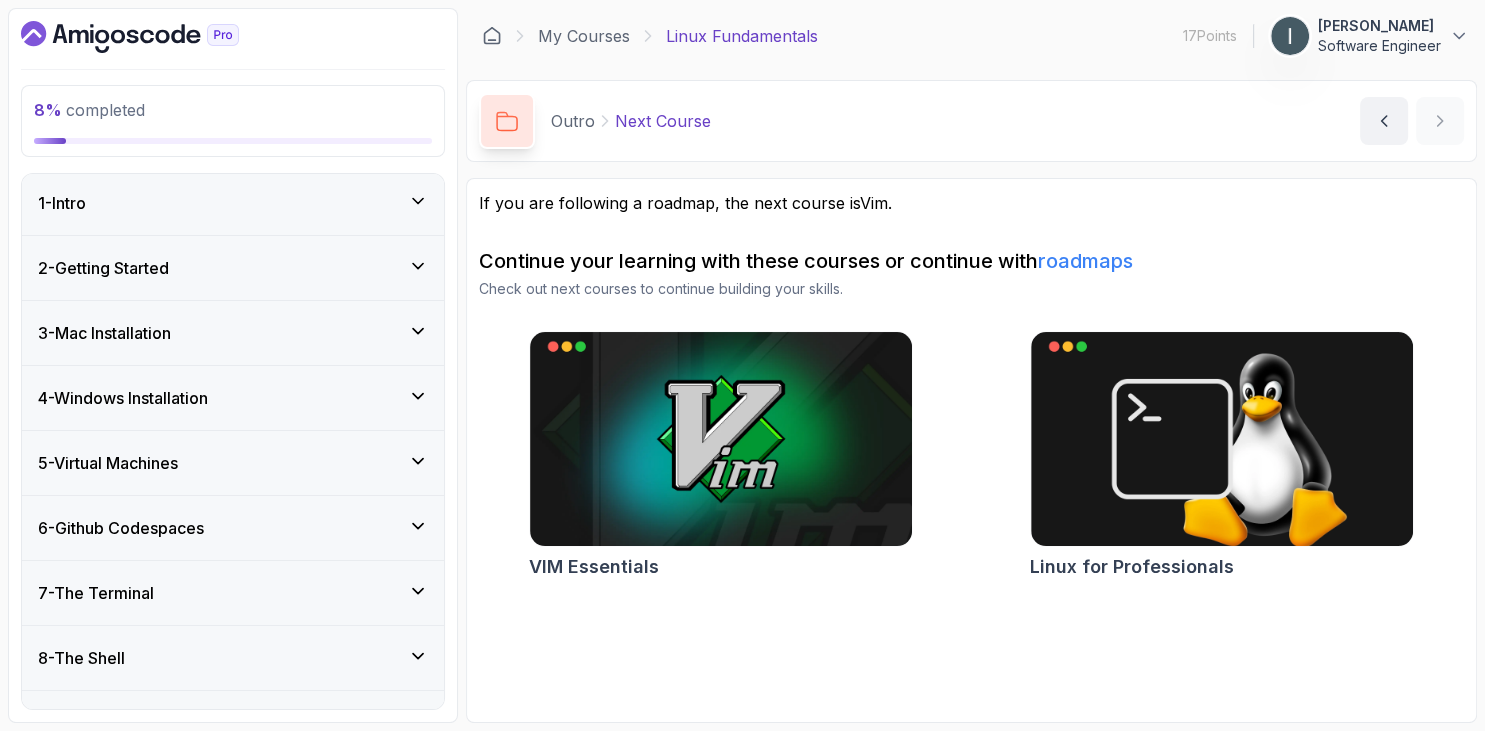 scroll, scrollTop: 0, scrollLeft: 0, axis: both 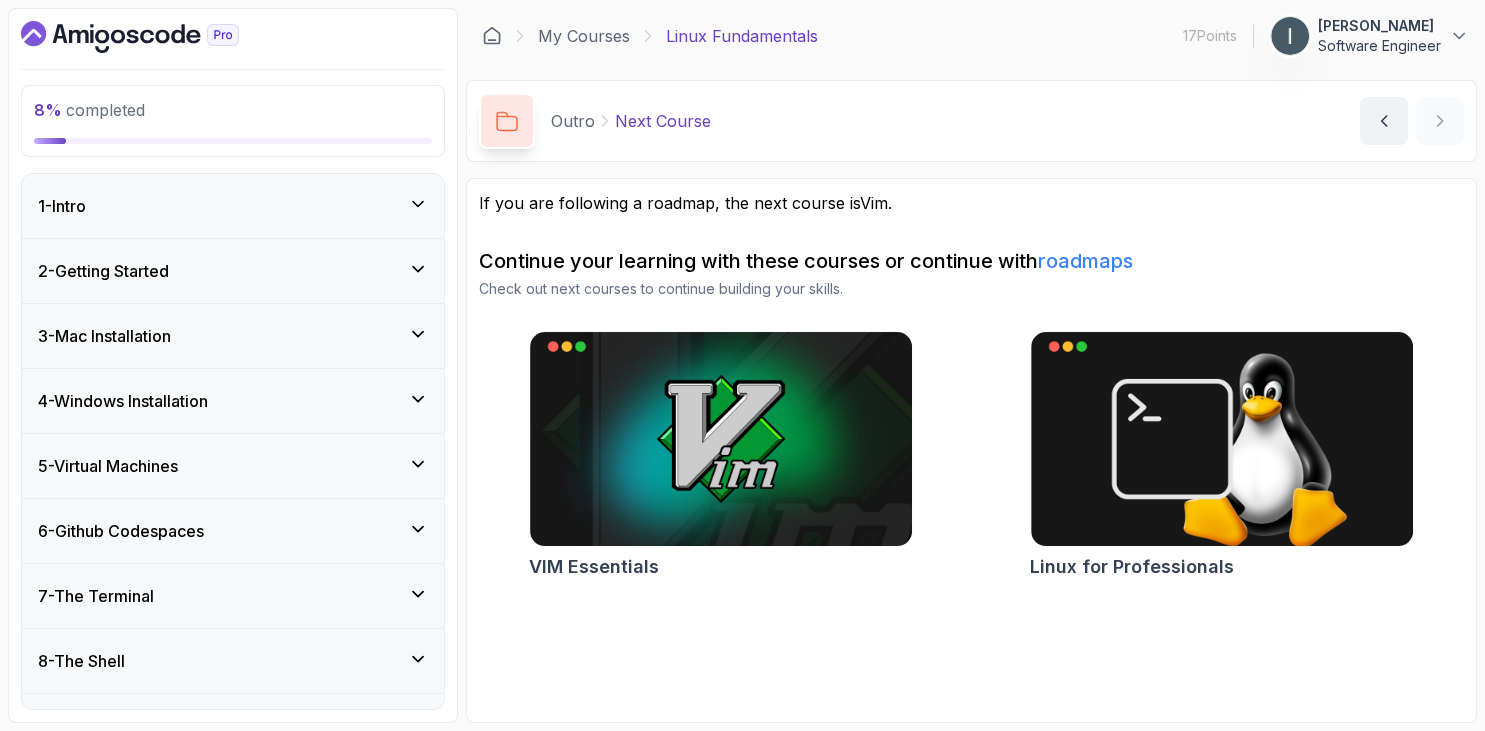click on "8 % completed" at bounding box center [233, 110] 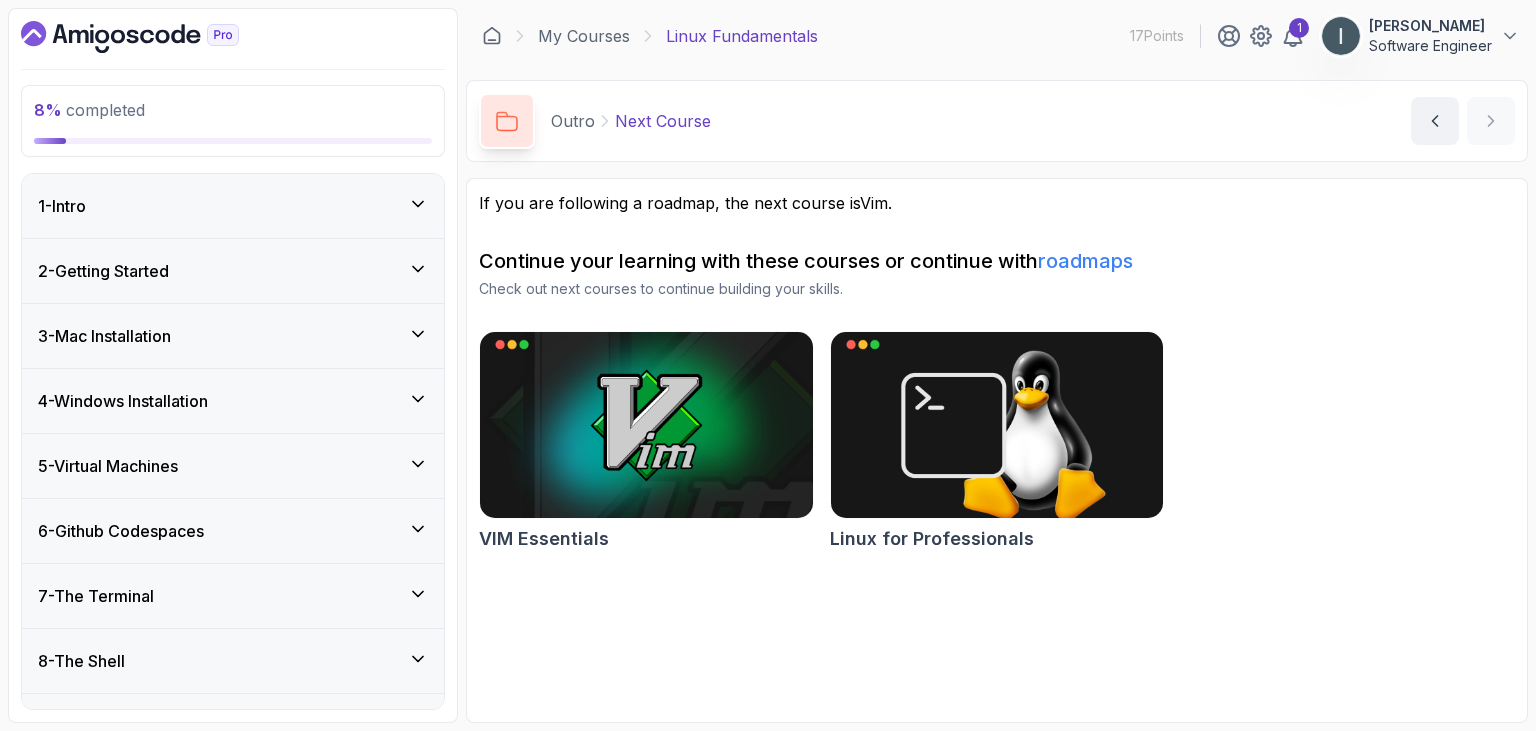 click 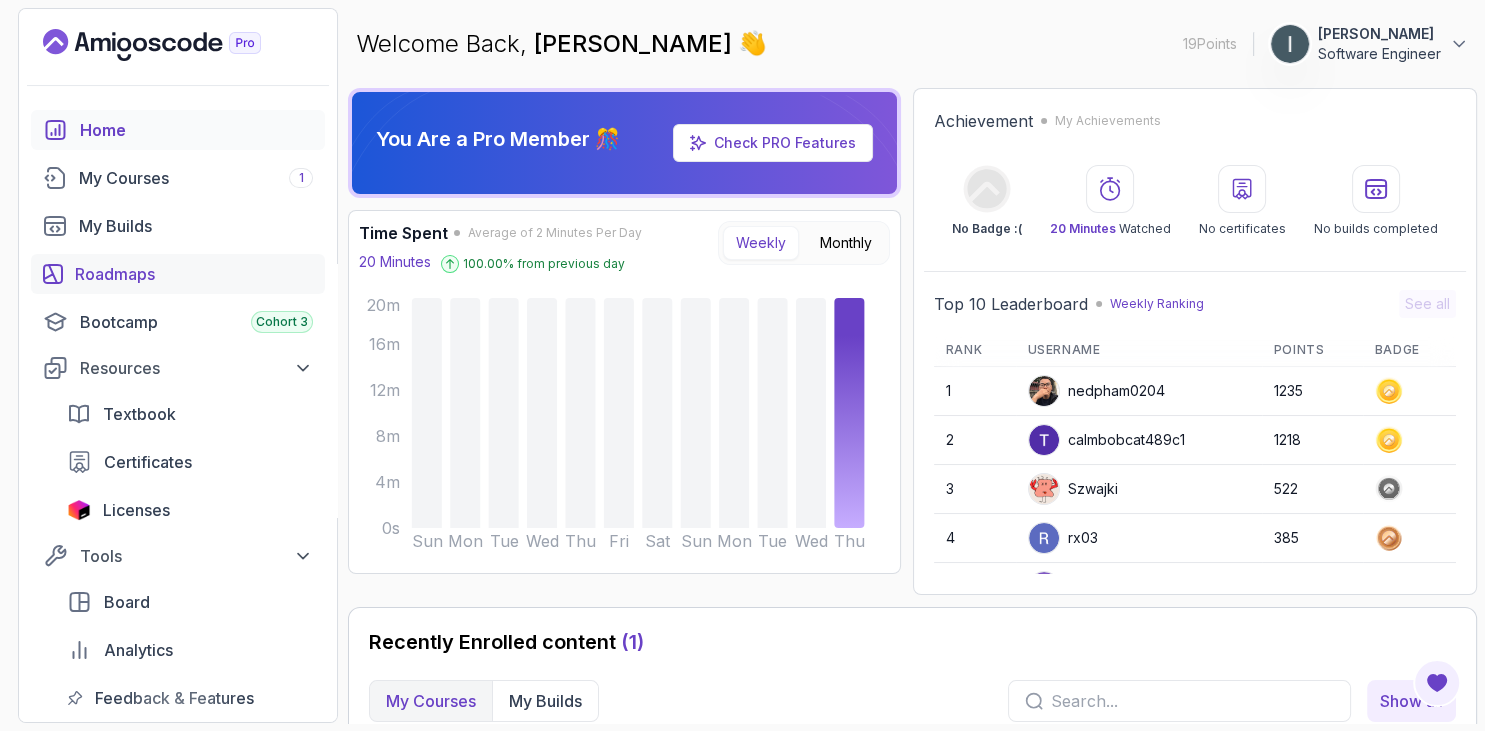 click on "Roadmaps" at bounding box center (194, 274) 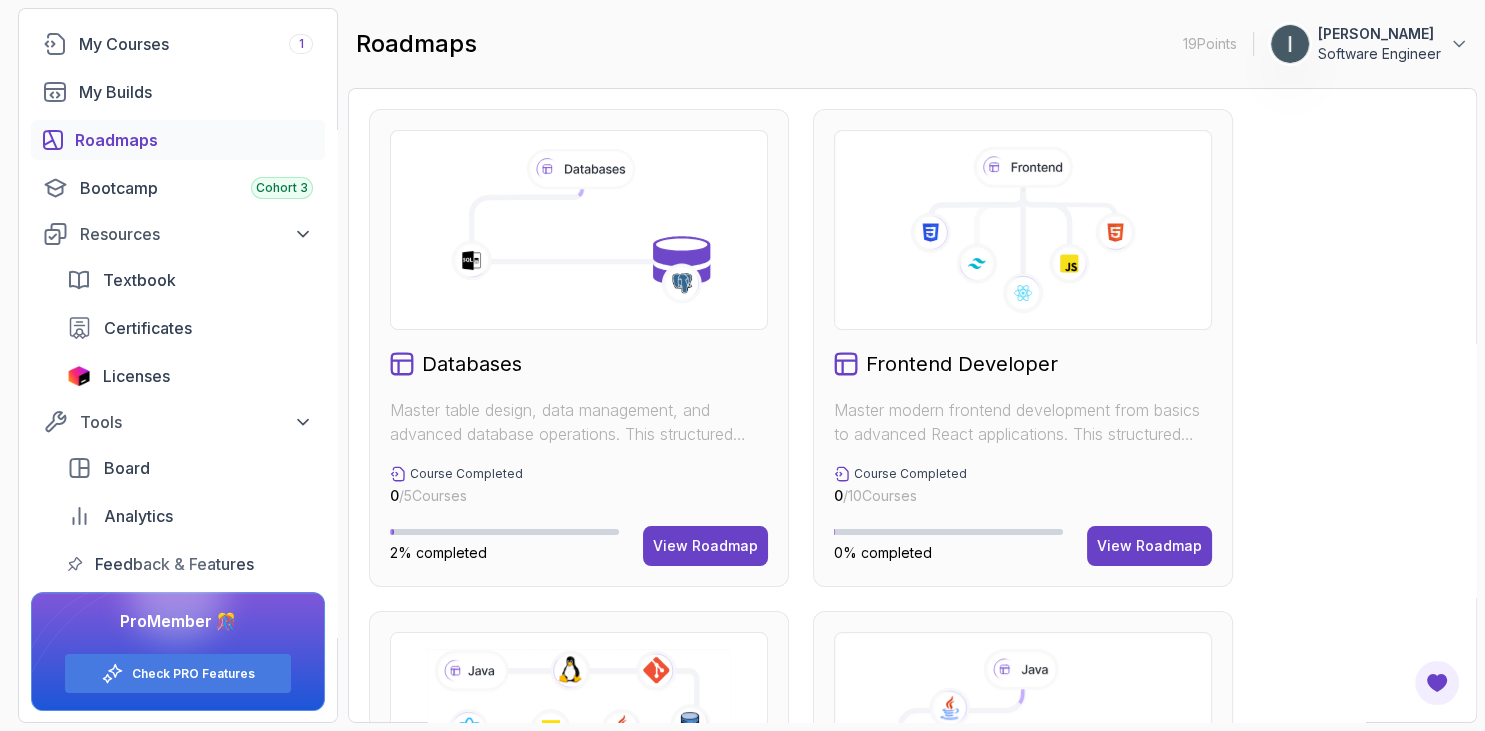 scroll, scrollTop: 134, scrollLeft: 0, axis: vertical 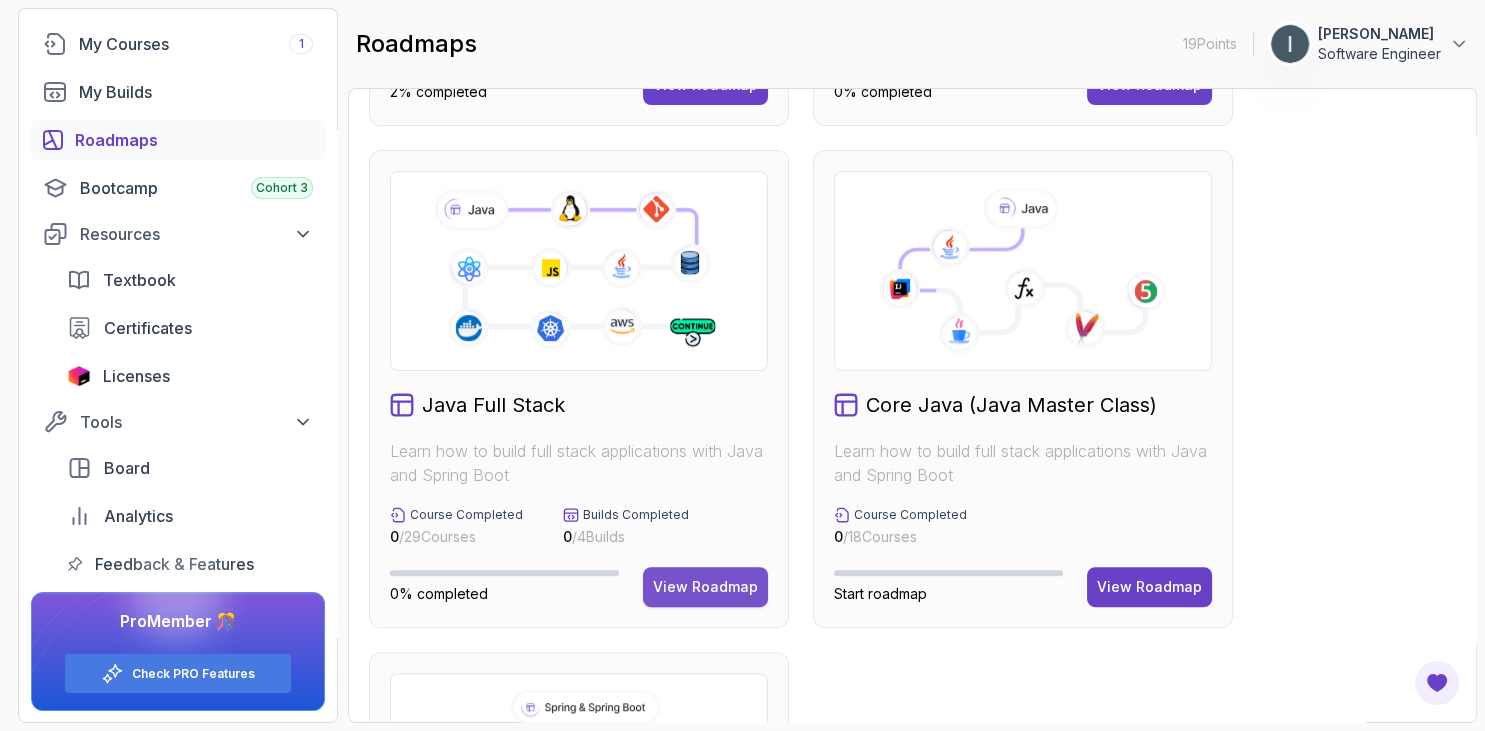 click on "View Roadmap" at bounding box center (705, 587) 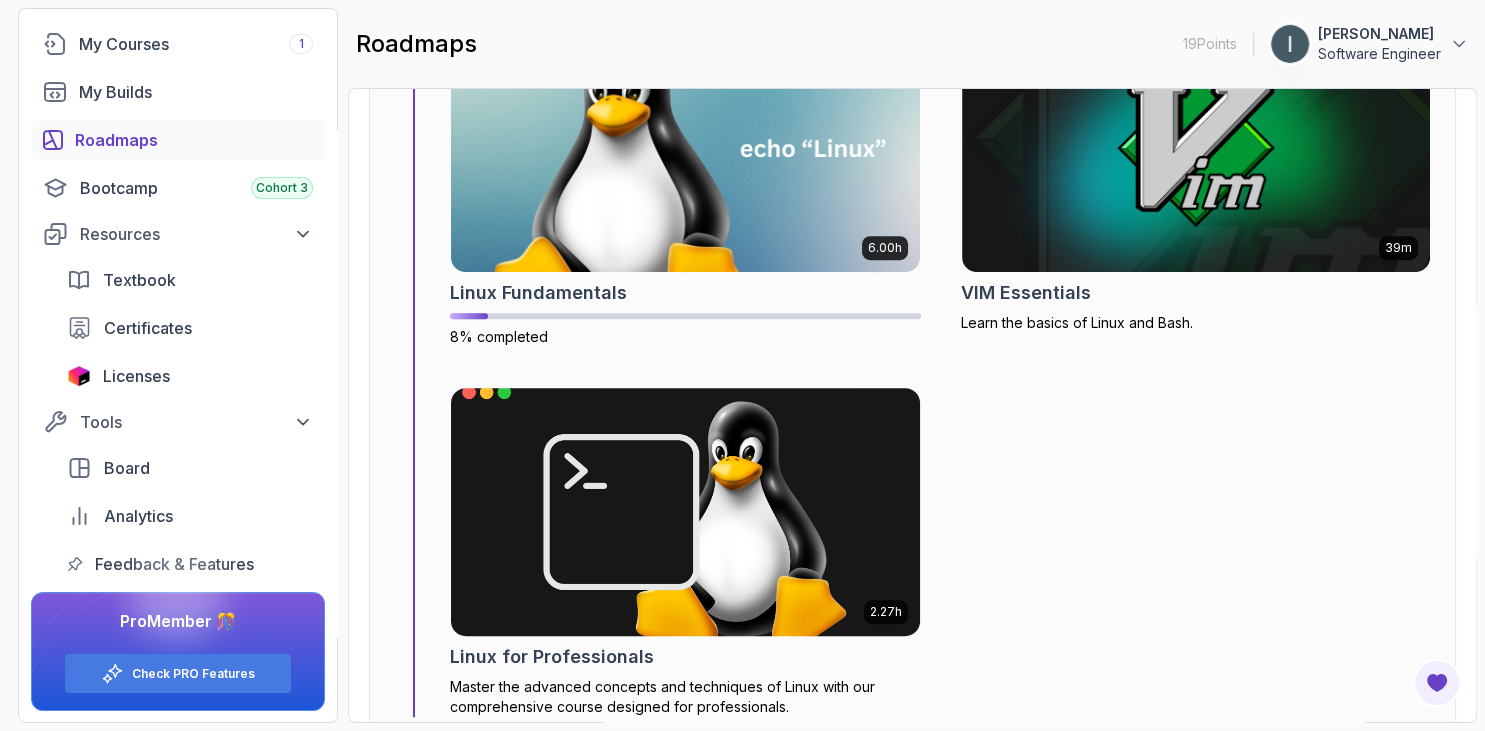 scroll, scrollTop: 1057, scrollLeft: 0, axis: vertical 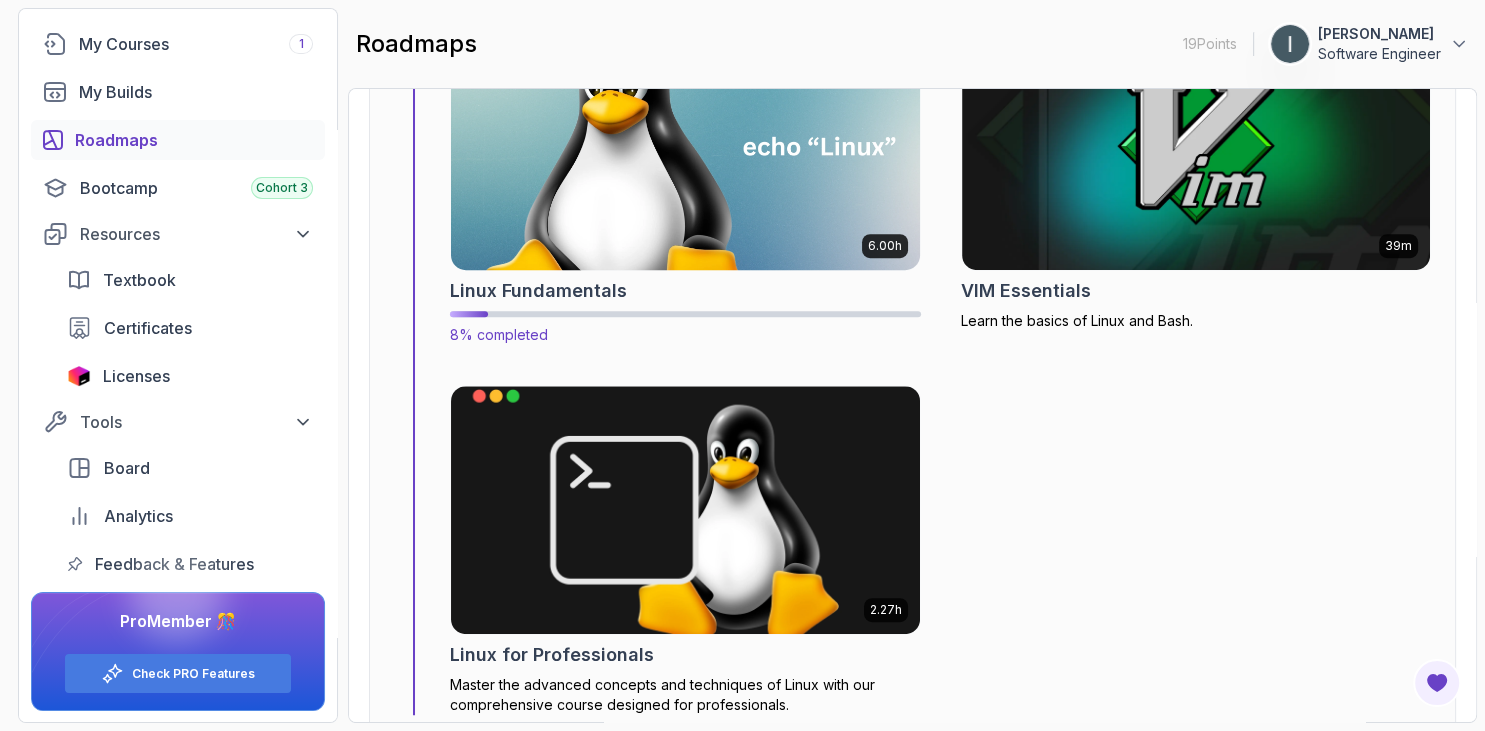 click on "Linux Fundamentals" at bounding box center (685, 291) 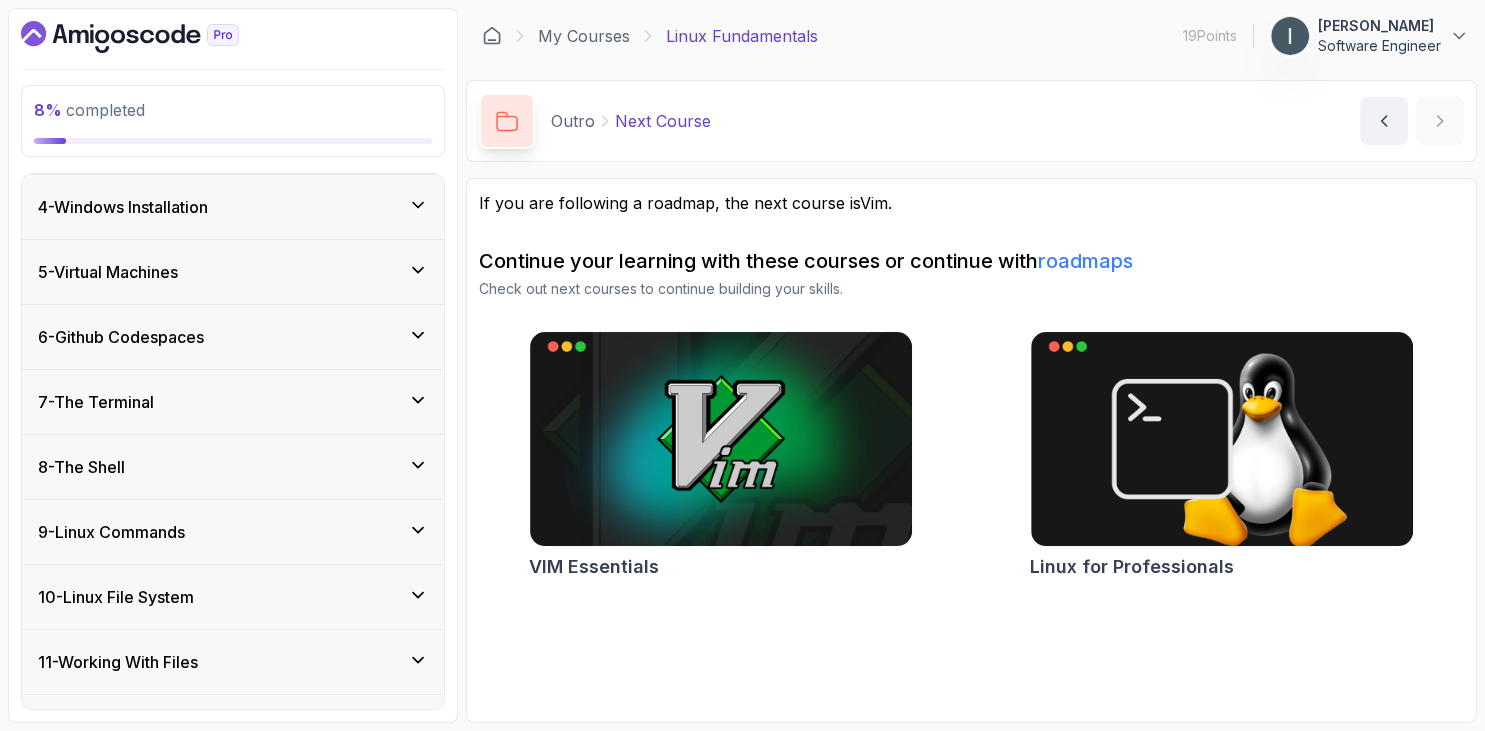 scroll, scrollTop: 164, scrollLeft: 0, axis: vertical 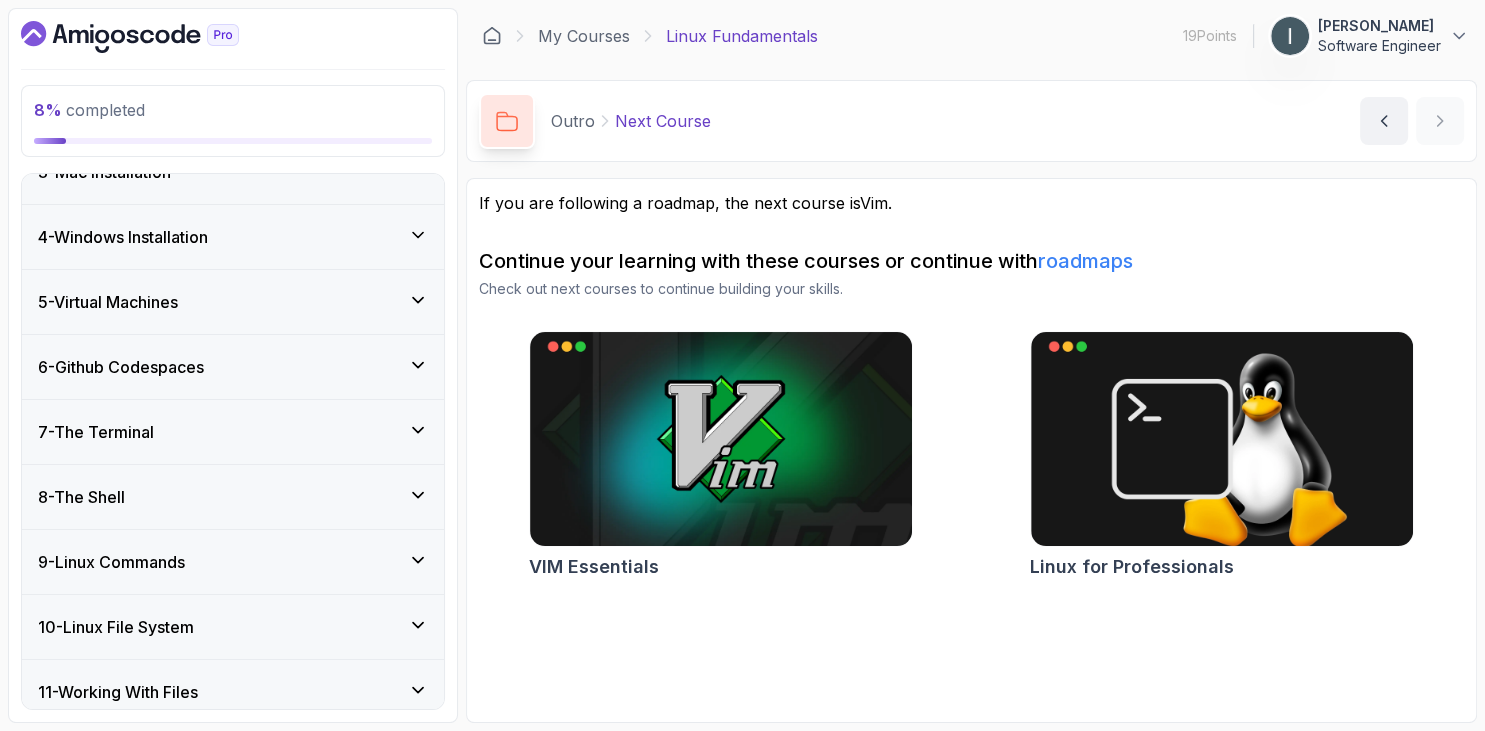 click on "8  -  The Shell" at bounding box center (233, 497) 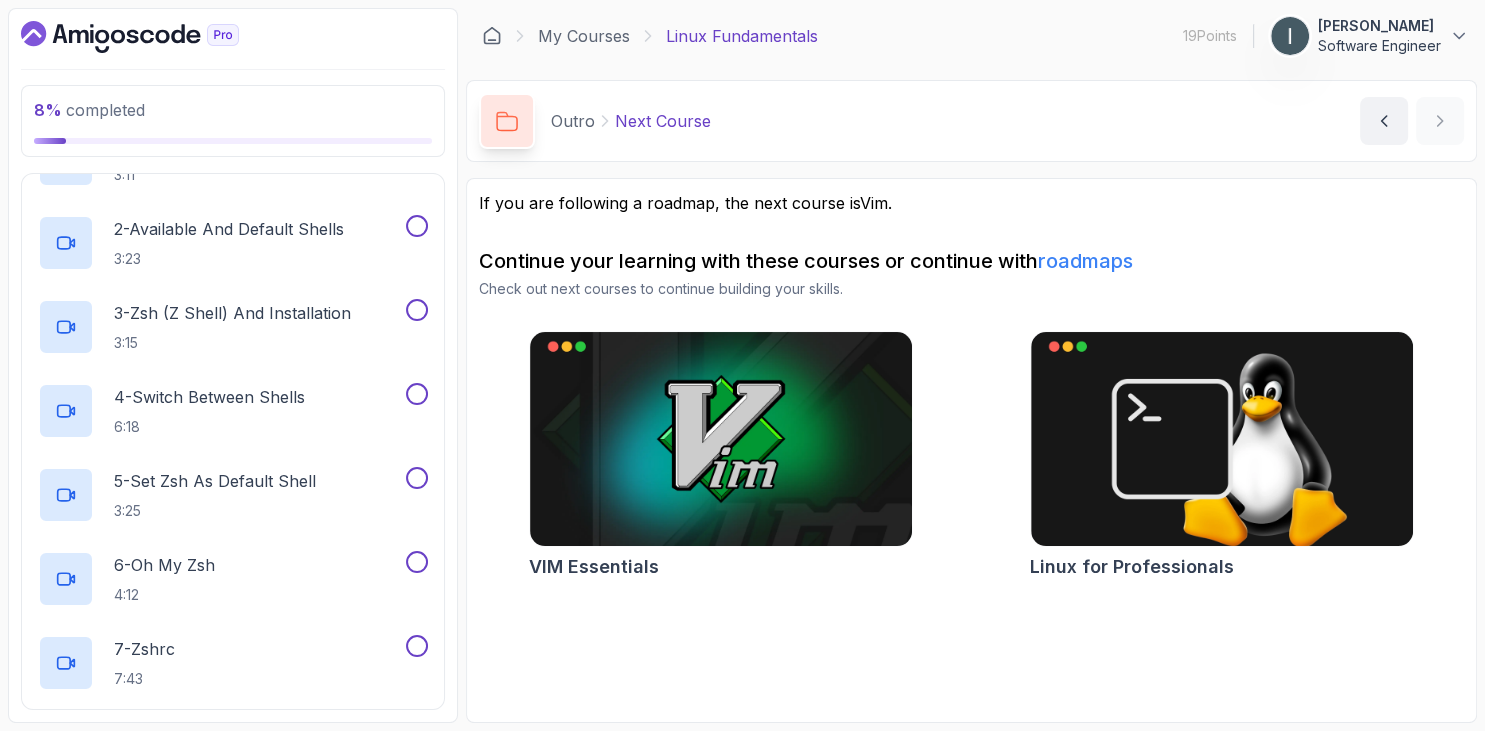 scroll, scrollTop: 1107, scrollLeft: 0, axis: vertical 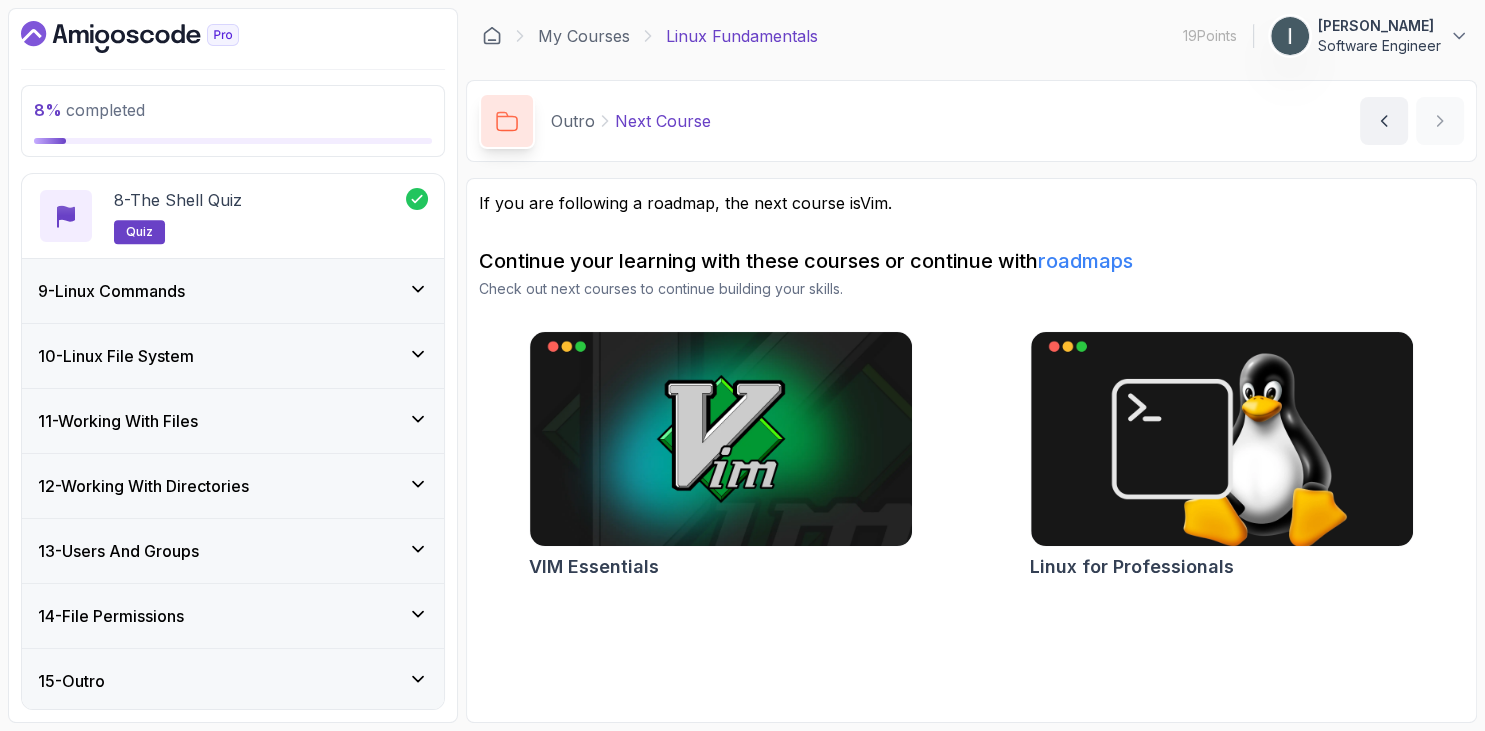 click on "VIM Essentials Linux for Professionals" at bounding box center [971, 459] 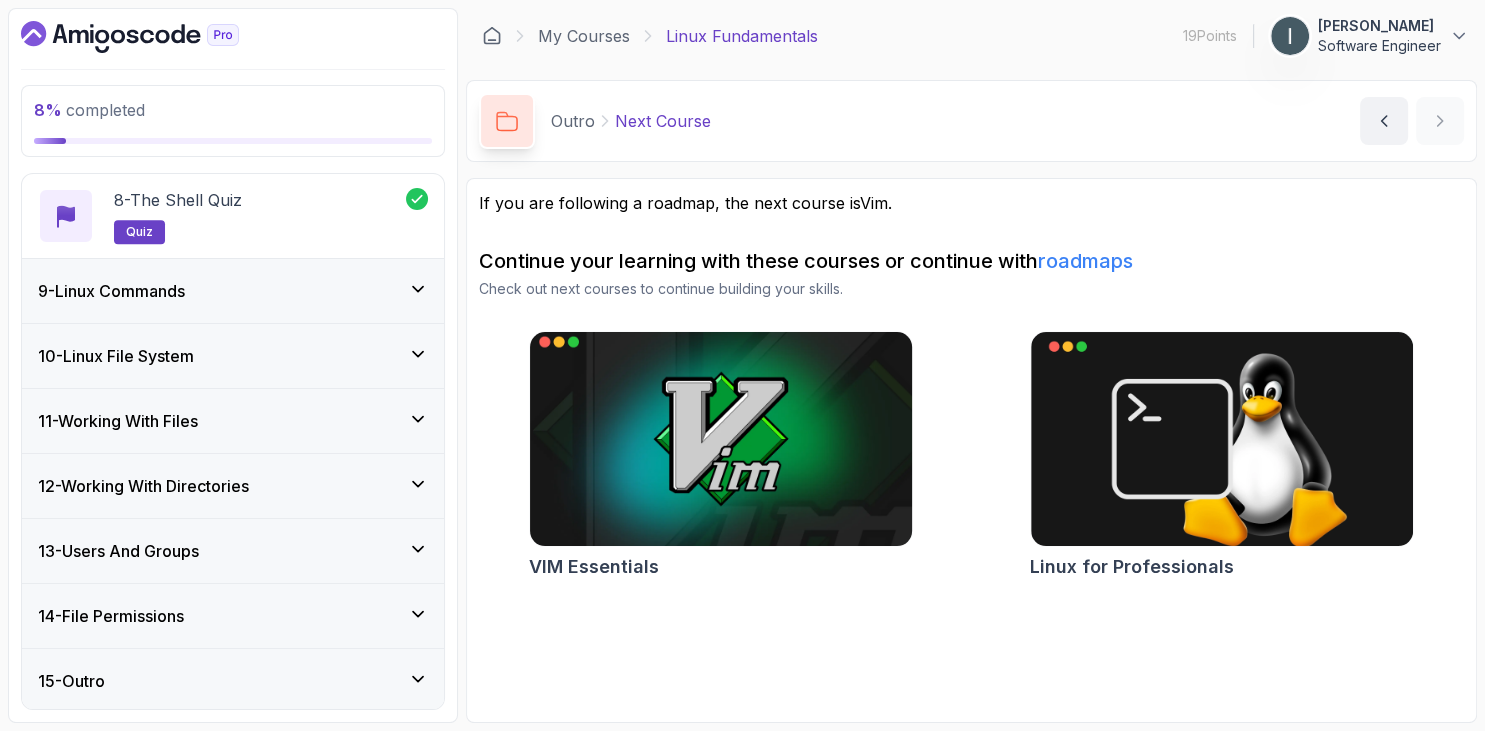 click at bounding box center [721, 439] 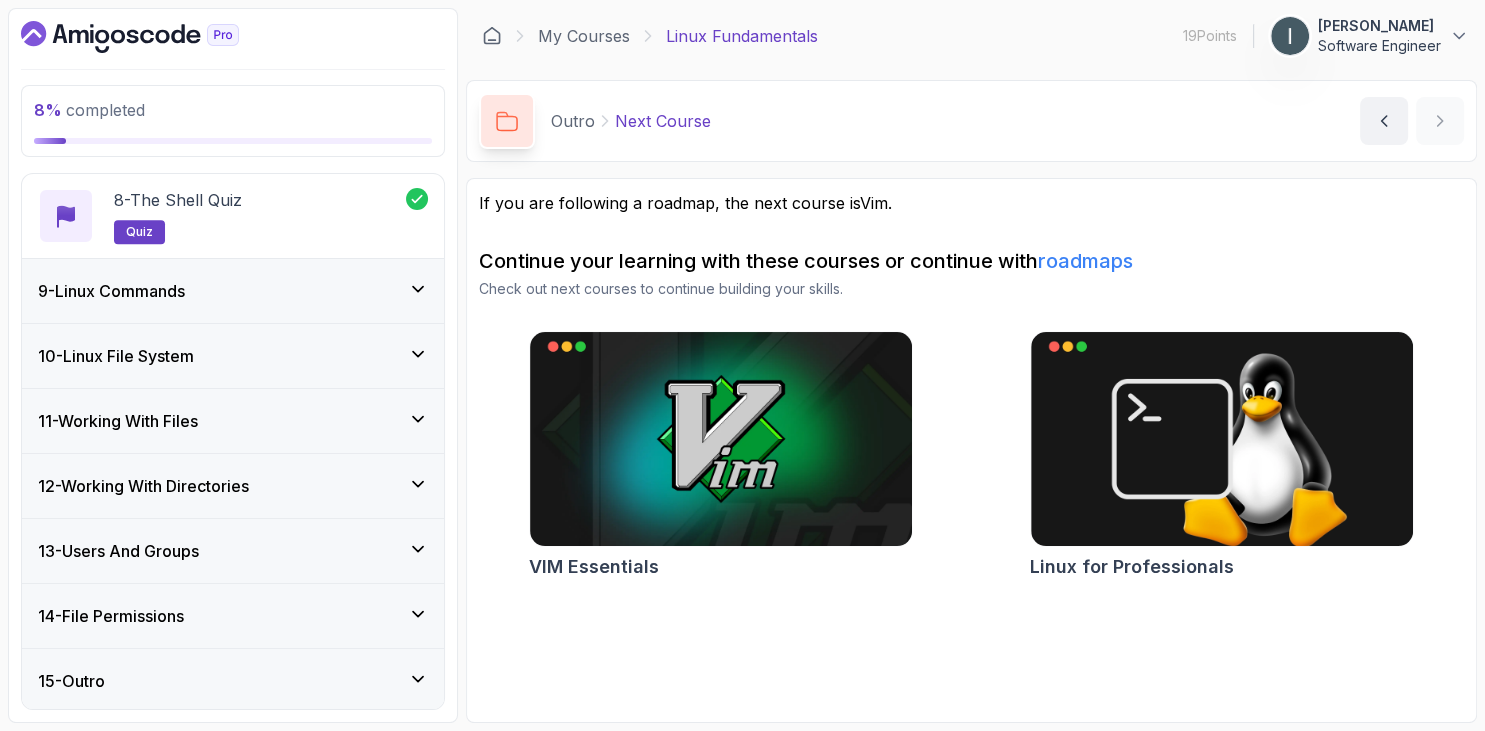 click on "8 % completed" at bounding box center [89, 110] 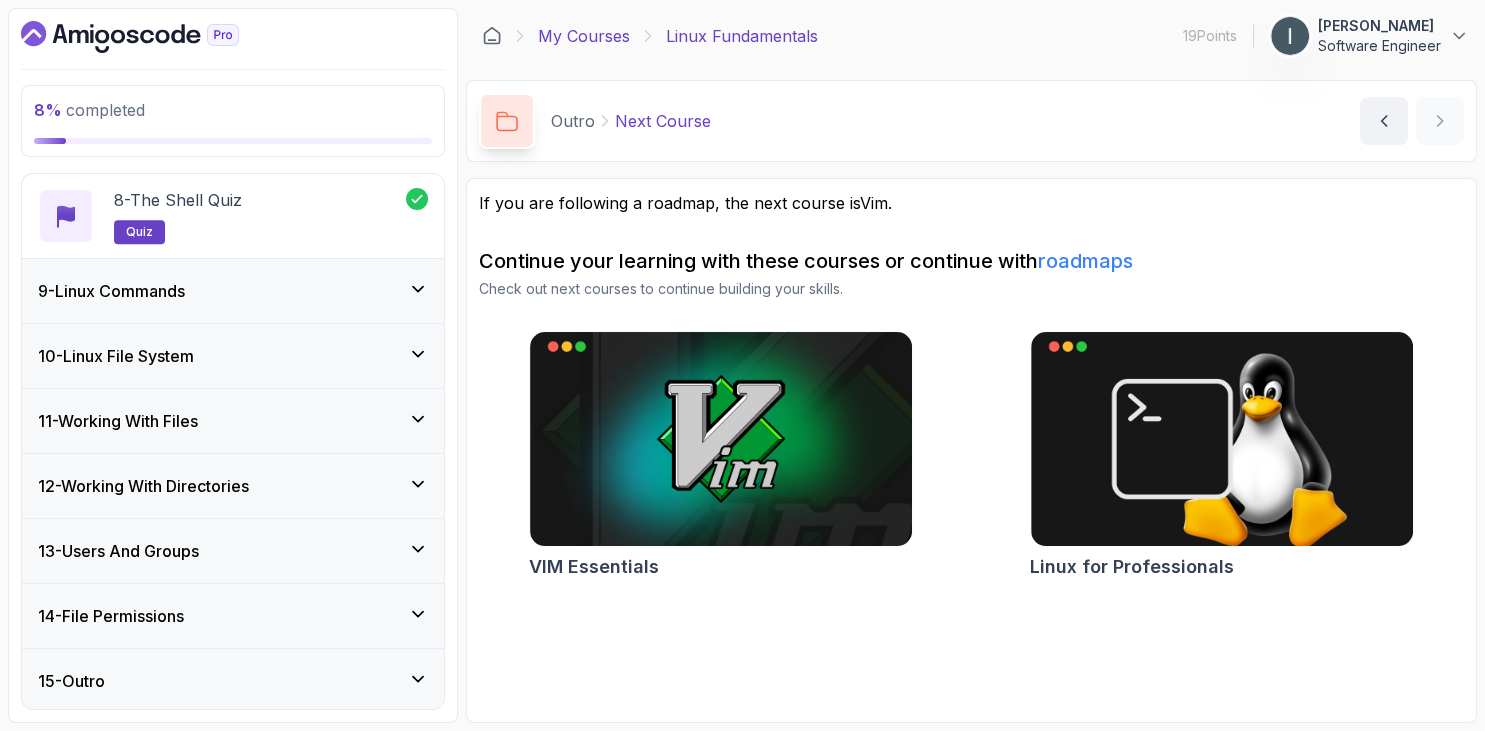 click on "My Courses" at bounding box center [584, 36] 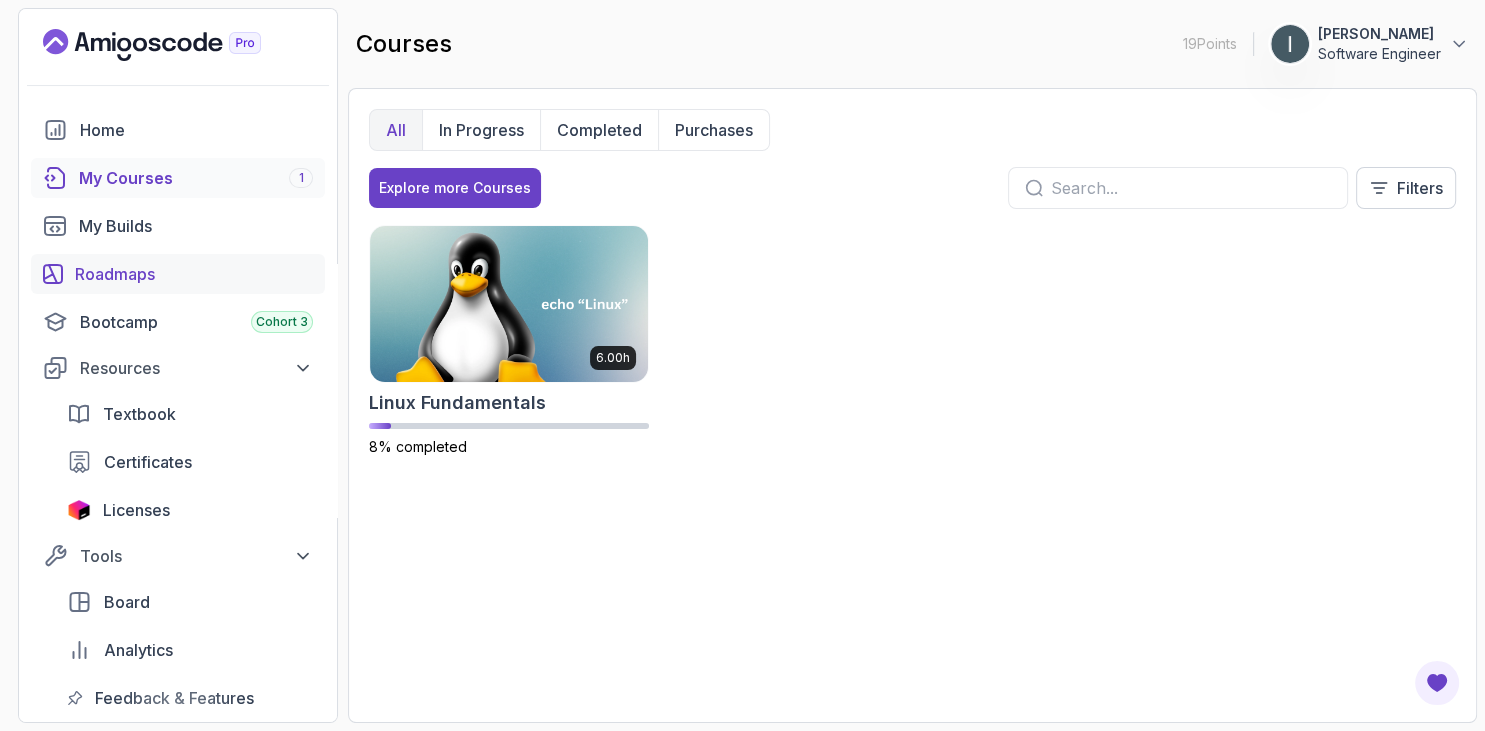 click on "Roadmaps" at bounding box center [194, 274] 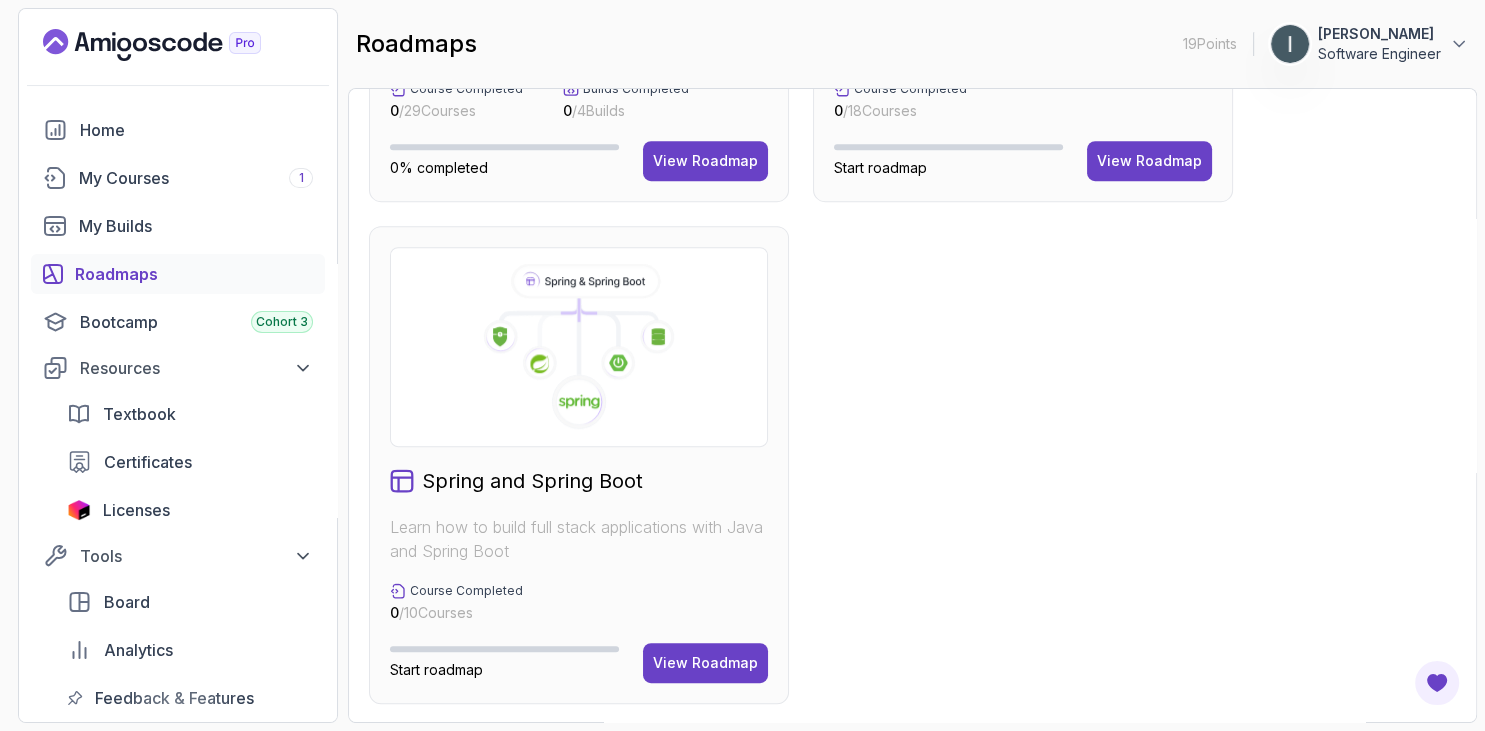 scroll, scrollTop: 426, scrollLeft: 0, axis: vertical 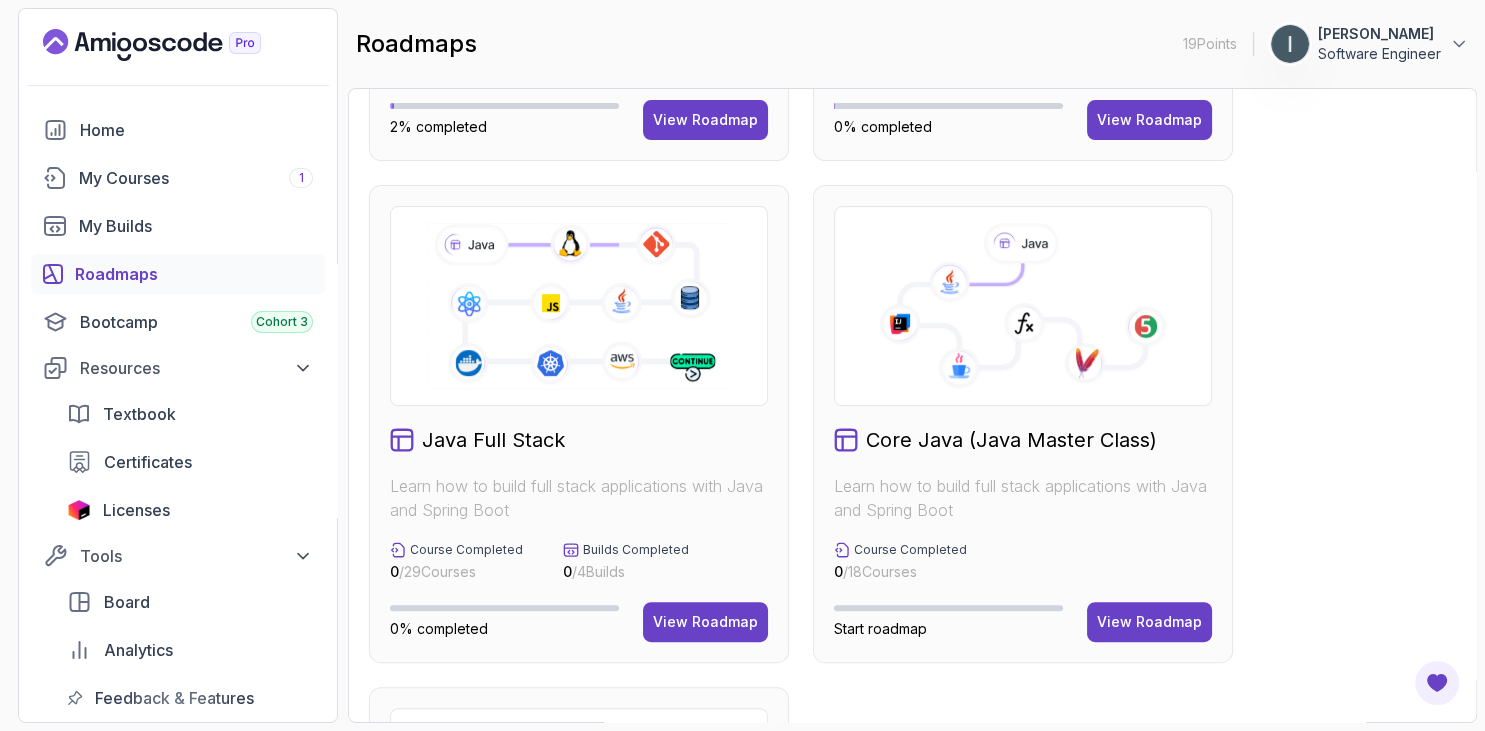 click on "Java Full Stack Learn how to build full stack applications with Java and Spring Boot Course Completed 0 / 29  Courses Builds Completed 0 / 4  Builds 0% completed View Roadmap" at bounding box center [579, 424] 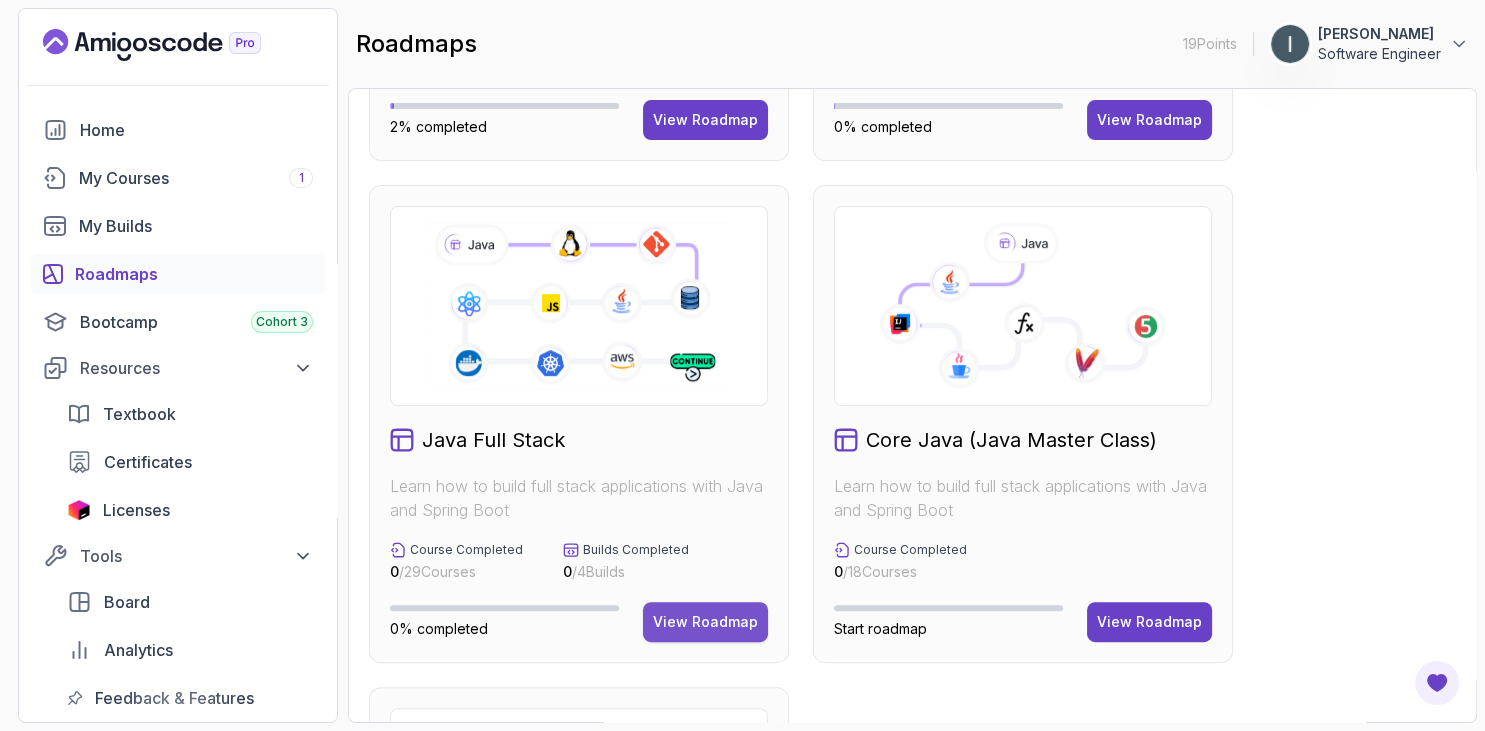 click on "View Roadmap" at bounding box center (705, 622) 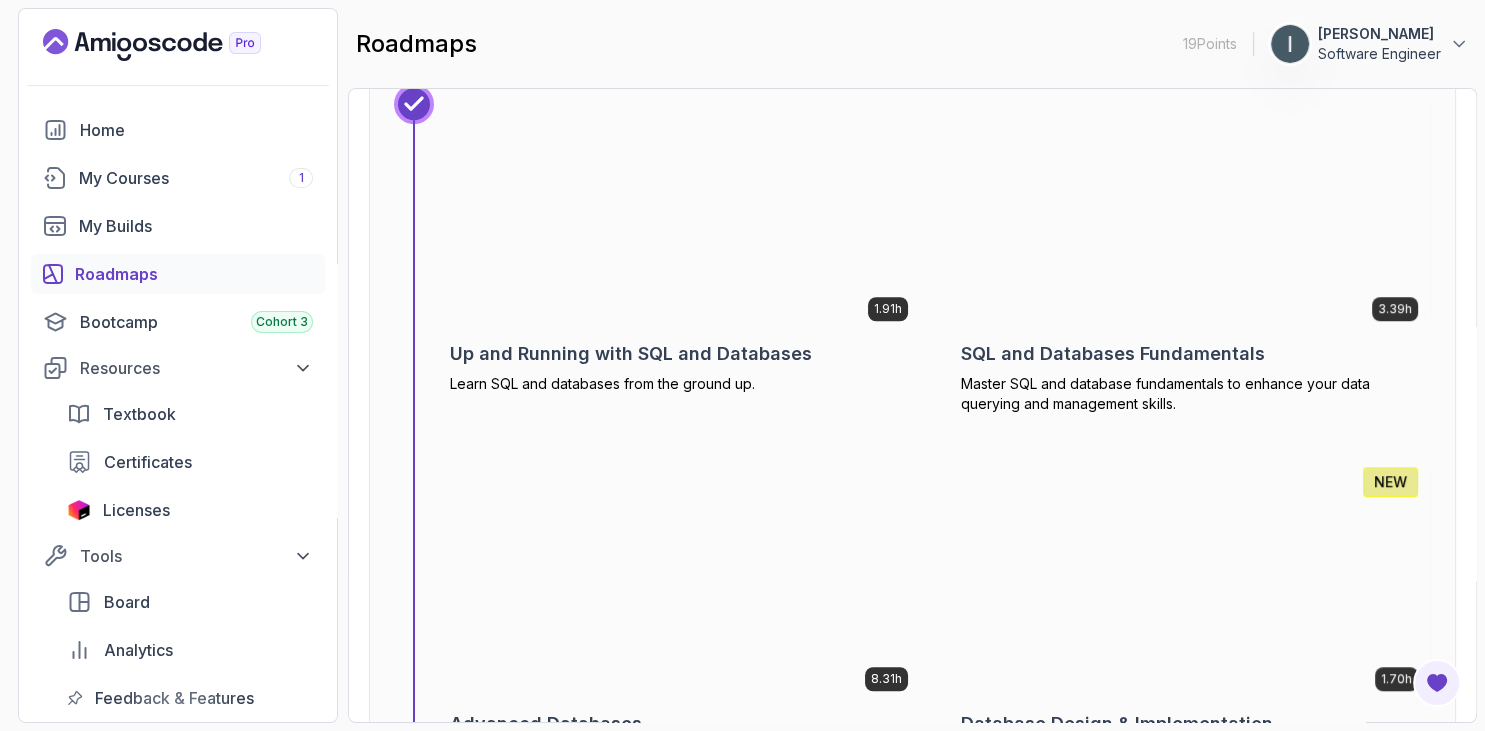 scroll, scrollTop: 8330, scrollLeft: 0, axis: vertical 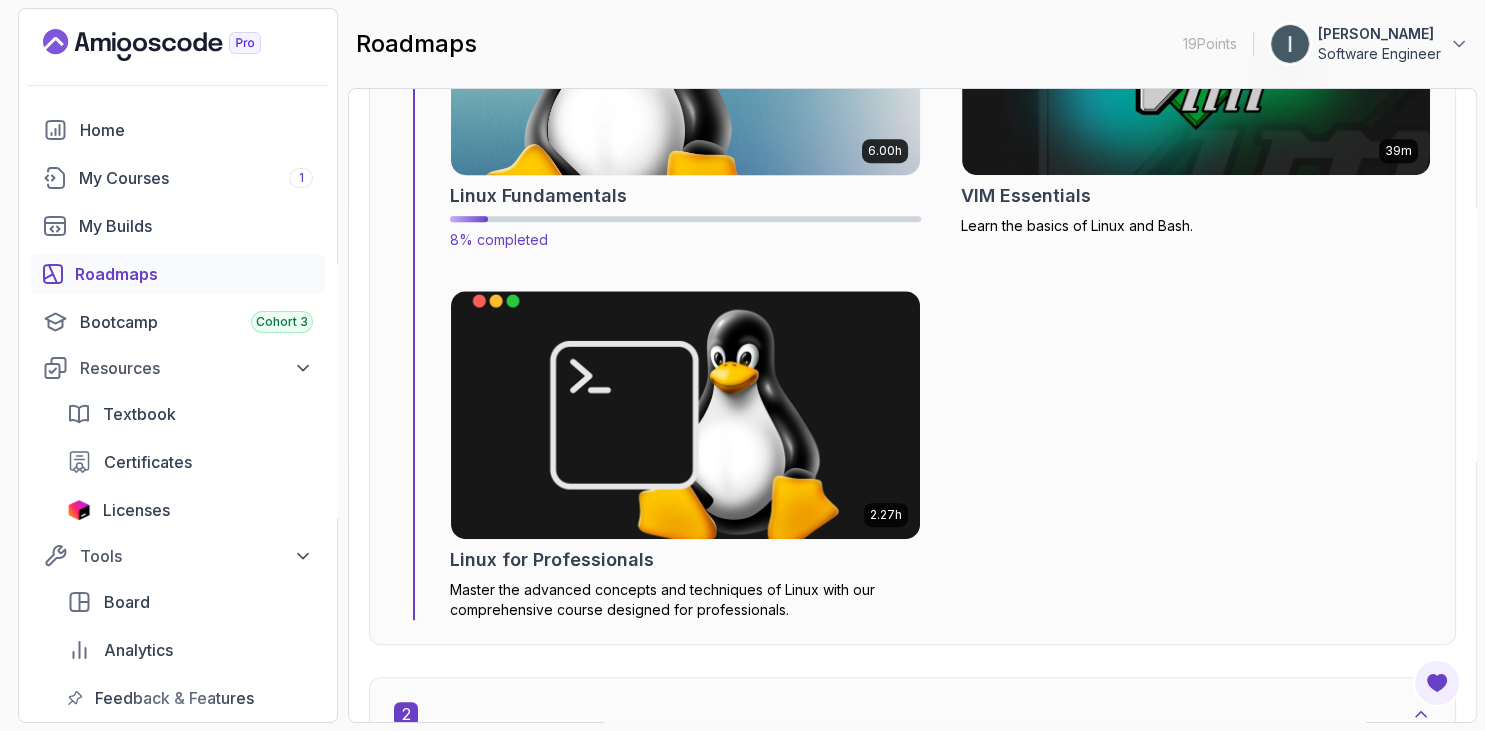 click at bounding box center [685, 51] 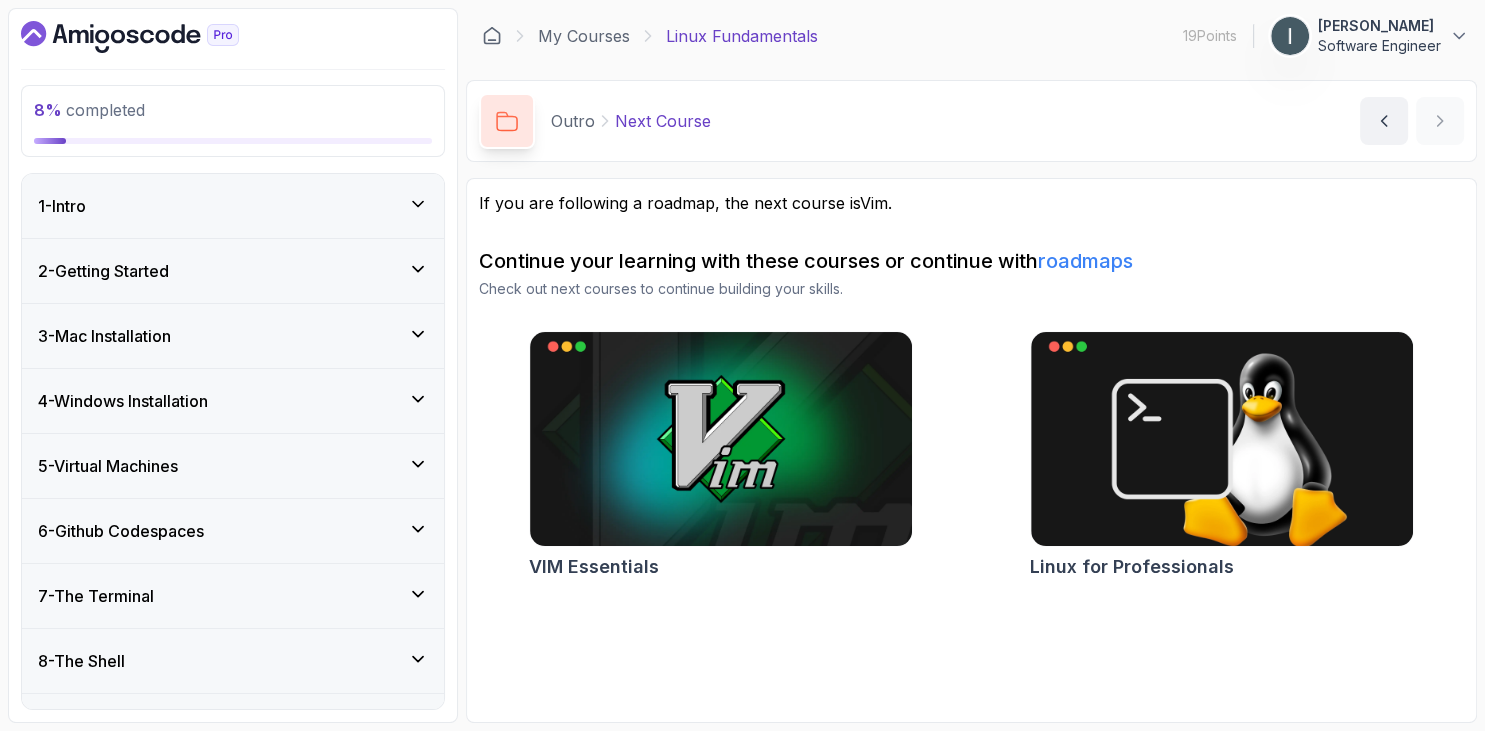 click on "1  -  Intro" at bounding box center [233, 206] 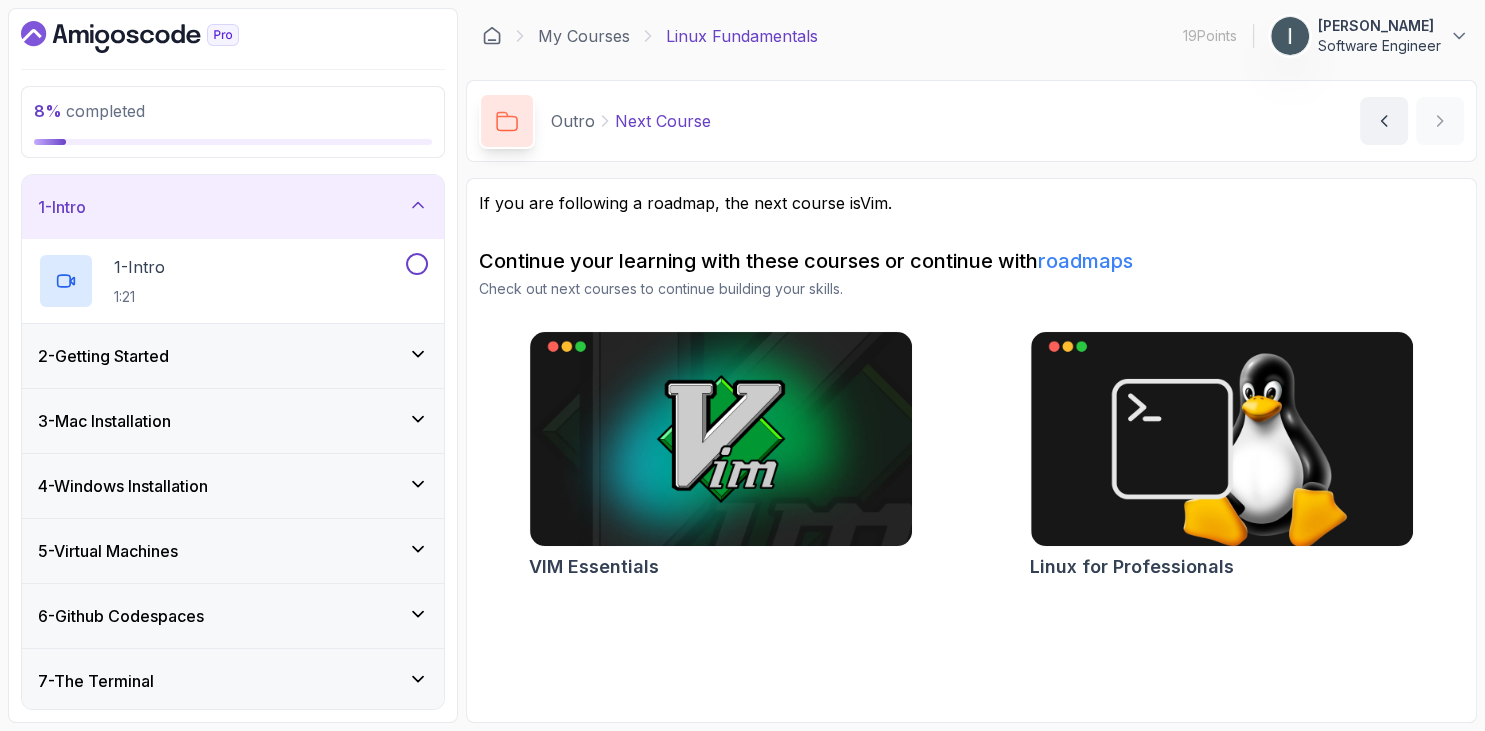 click on "2  -  Getting Started" at bounding box center [233, 356] 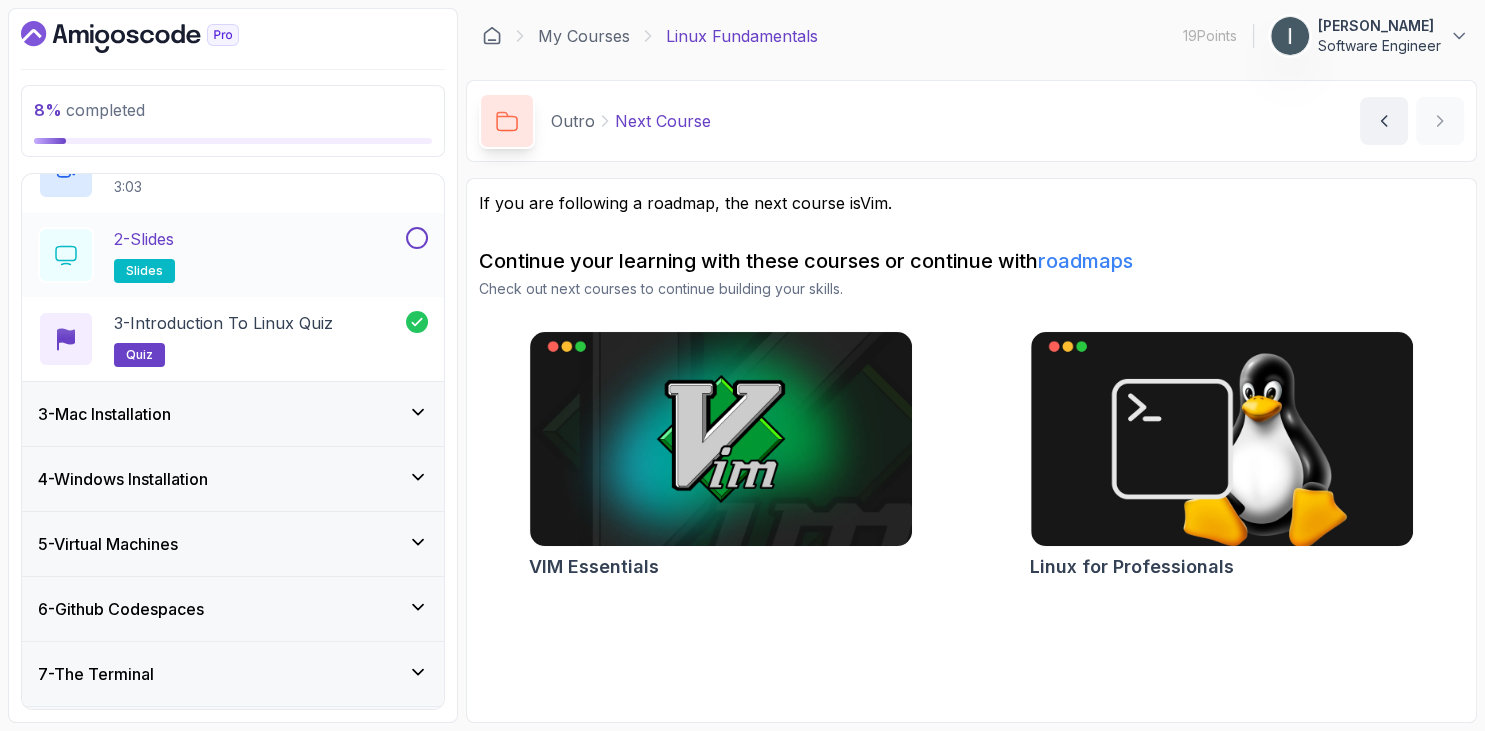 scroll, scrollTop: 115, scrollLeft: 0, axis: vertical 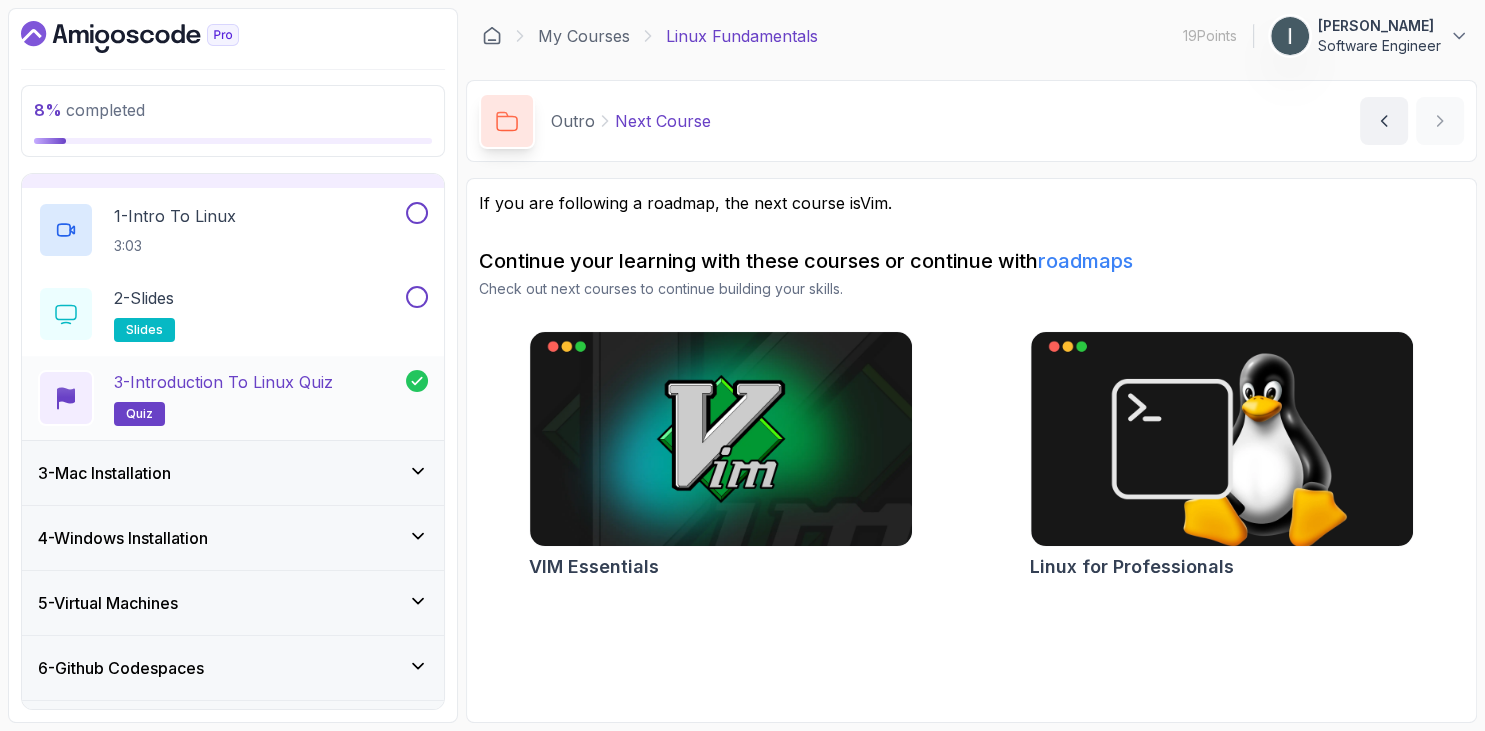 click on "3  -  Introduction to Linux Quiz quiz" at bounding box center [222, 398] 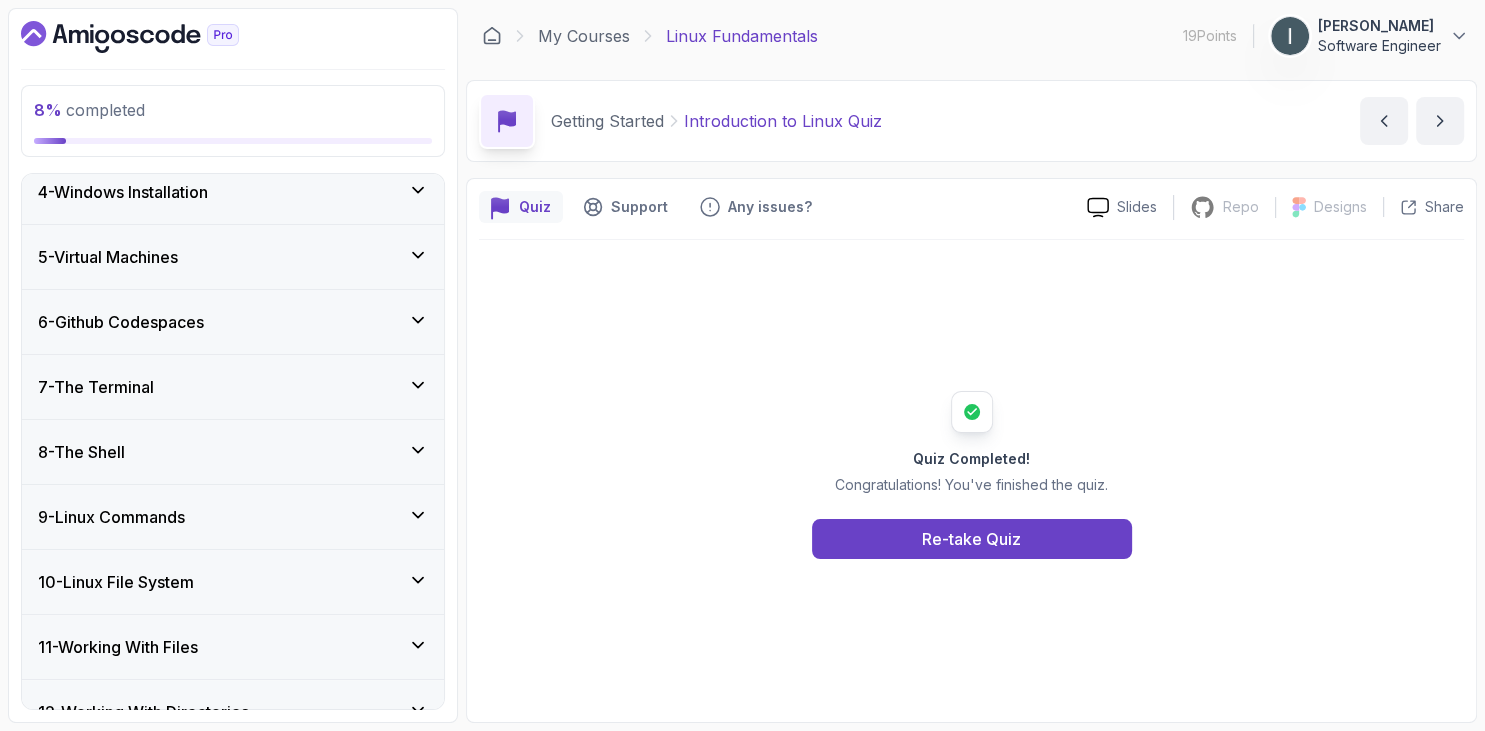 scroll, scrollTop: 687, scrollLeft: 0, axis: vertical 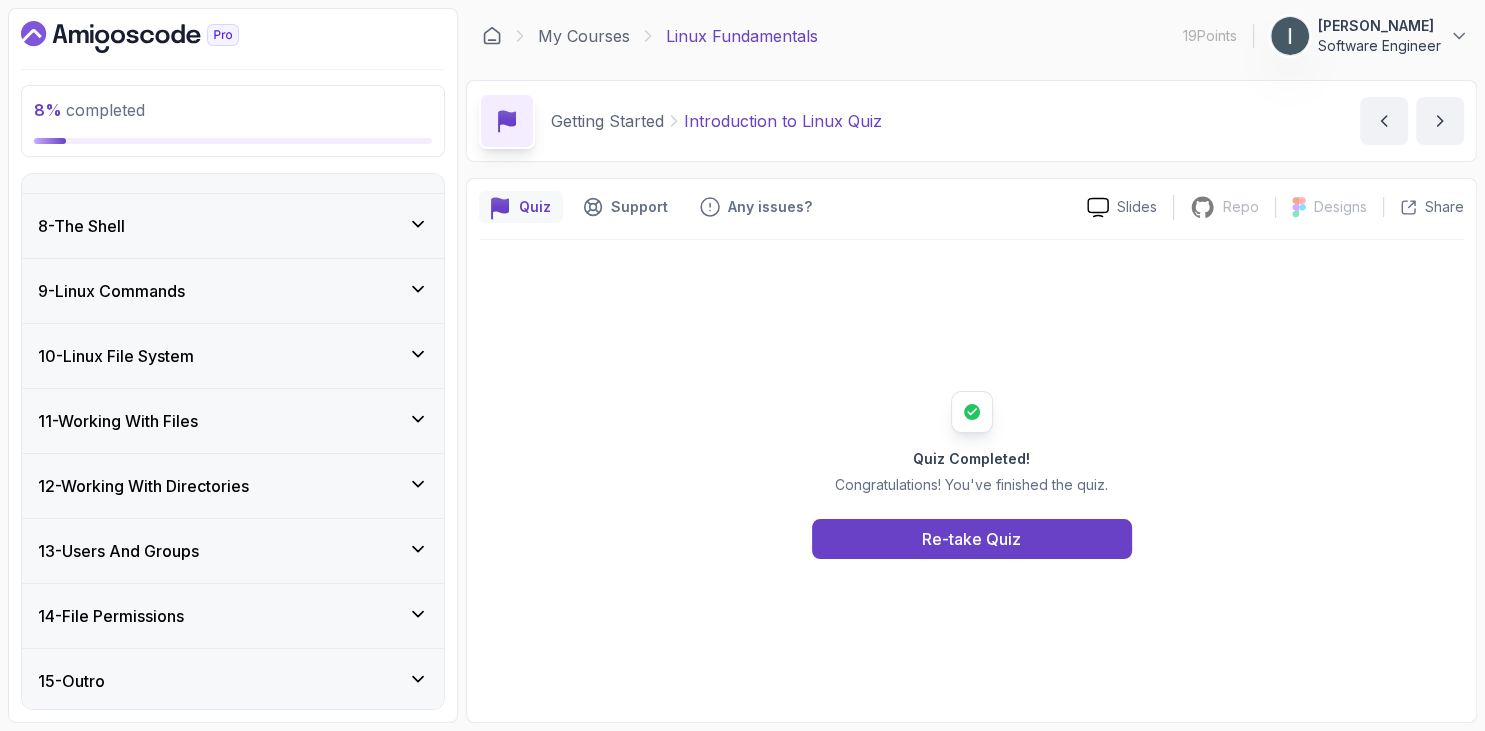 click on "8 % completed" at bounding box center (89, 110) 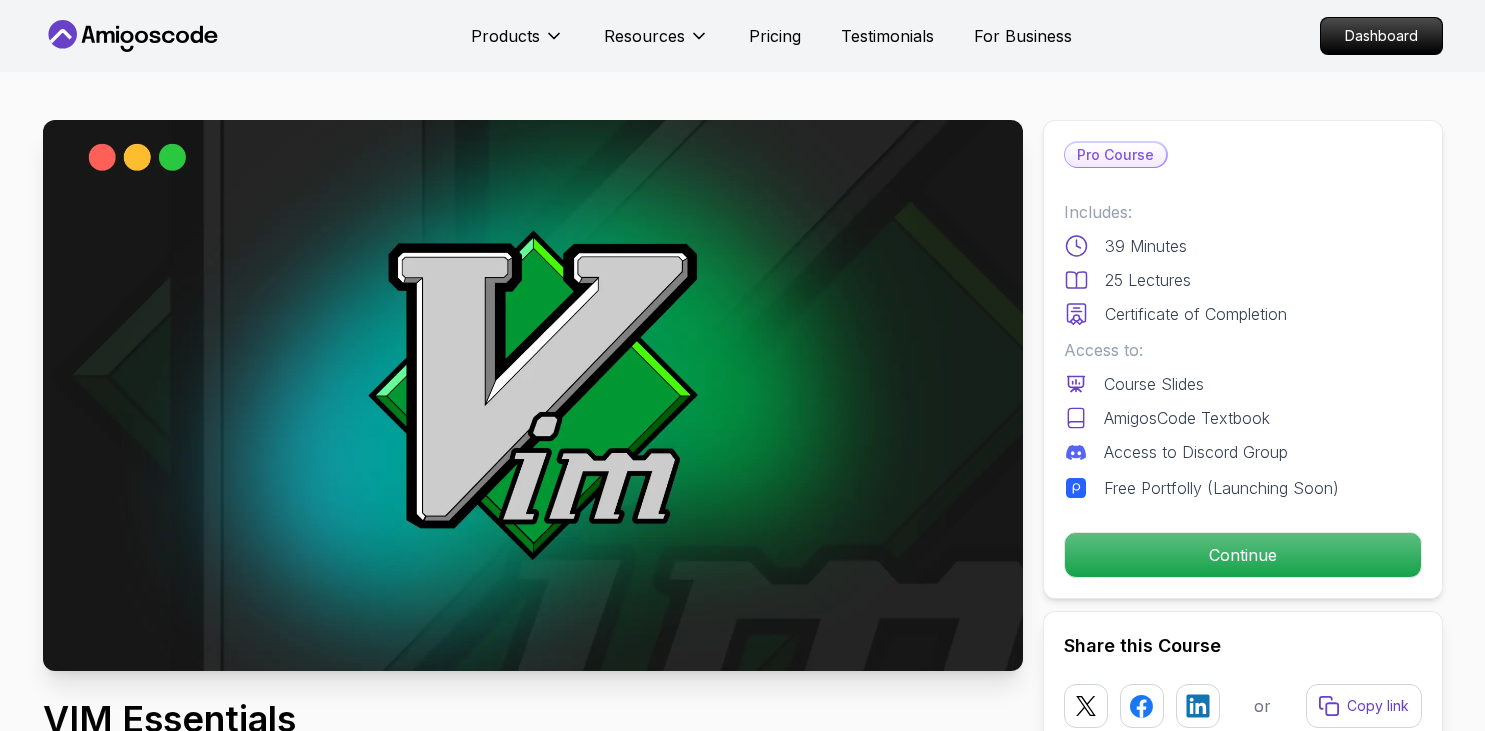 scroll, scrollTop: 0, scrollLeft: 0, axis: both 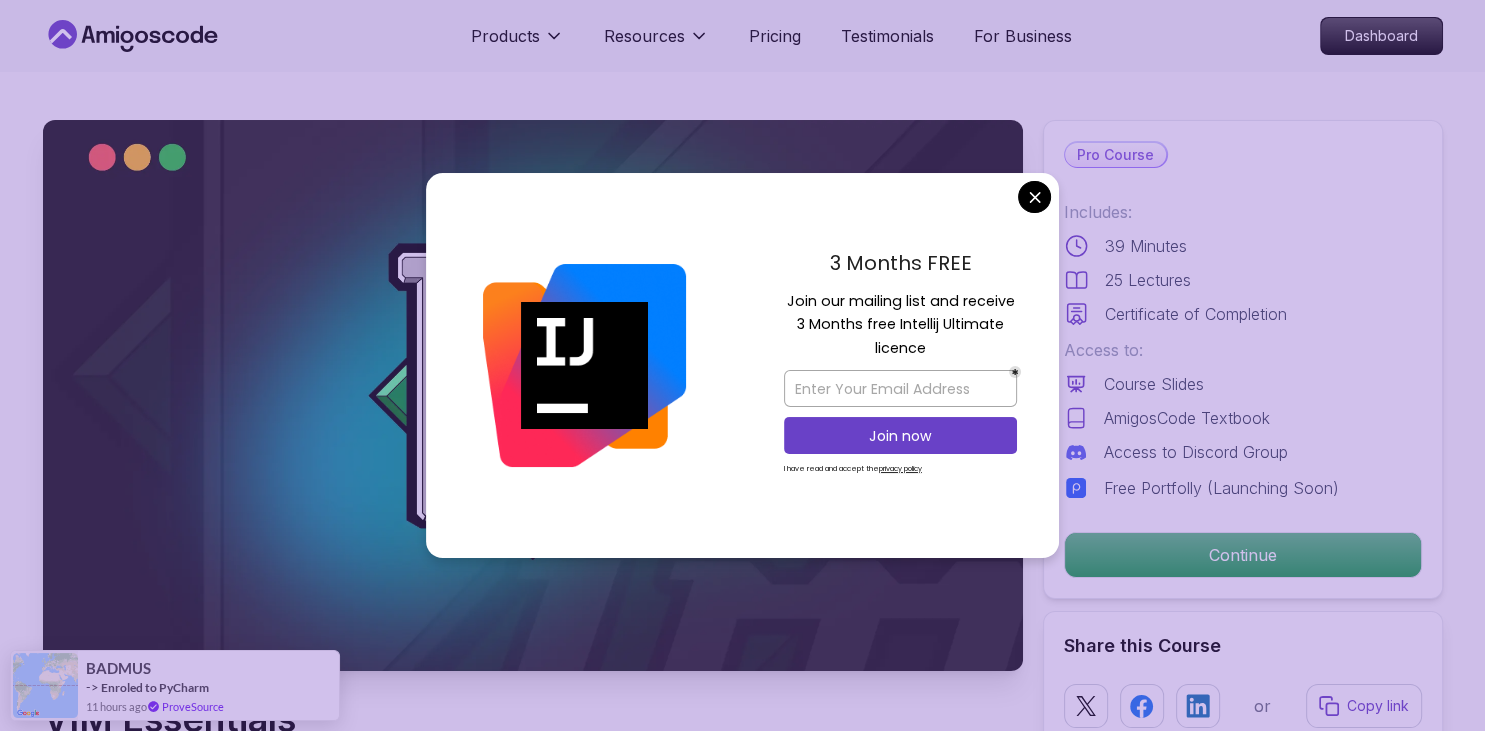 click on "Products Resources Pricing Testimonials For Business Dashboard Products Resources Pricing Testimonials For Business Dashboard VIM Essentials Learn the basics of Linux and Bash. Mama Samba Braima Djalo  /   Instructor Pro Course Includes: 39 Minutes 25 Lectures Certificate of Completion Access to: Course Slides AmigosCode Textbook Access to Discord Group Free Portfolly (Launching Soon) Continue Share this Course or Copy link Got a Team of 5 or More? With one subscription, give your entire team access to all courses and features. Check our Business Plan Mama Samba Braima Djalo  /   Instructor What you will learn linux bash Getting Started with Vim - Understand the basics of Vim, insert mode, and essential navigation techniques. Editing Made Simple - Learn to edit, save, and quit files efficiently, mastering commands for search and replace. Customization - Customize your Vim experience with `.vimrc` and explore visual mode for advanced text manipulation. Master the Art of Vim: From Basics to Proficiency" at bounding box center (742, 3004) 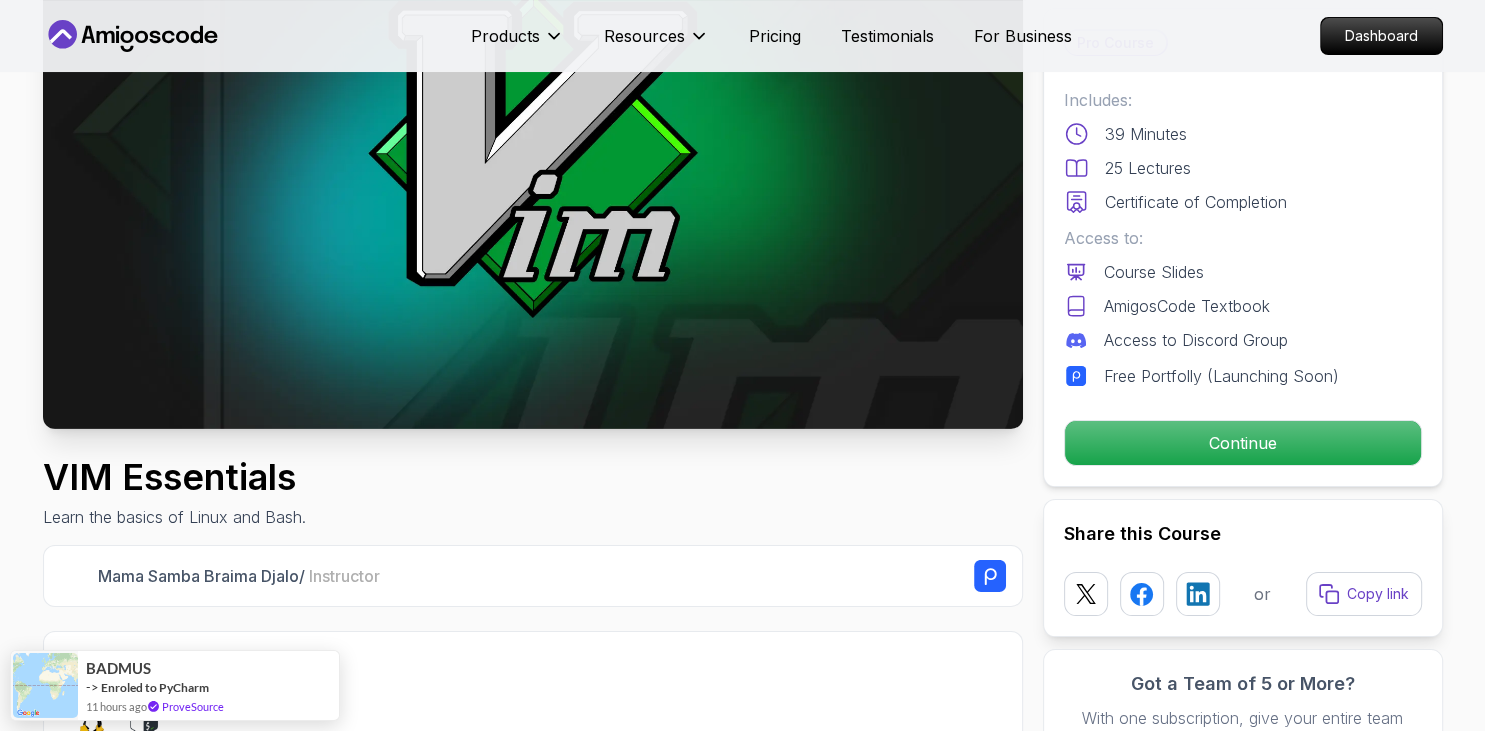 scroll, scrollTop: 316, scrollLeft: 0, axis: vertical 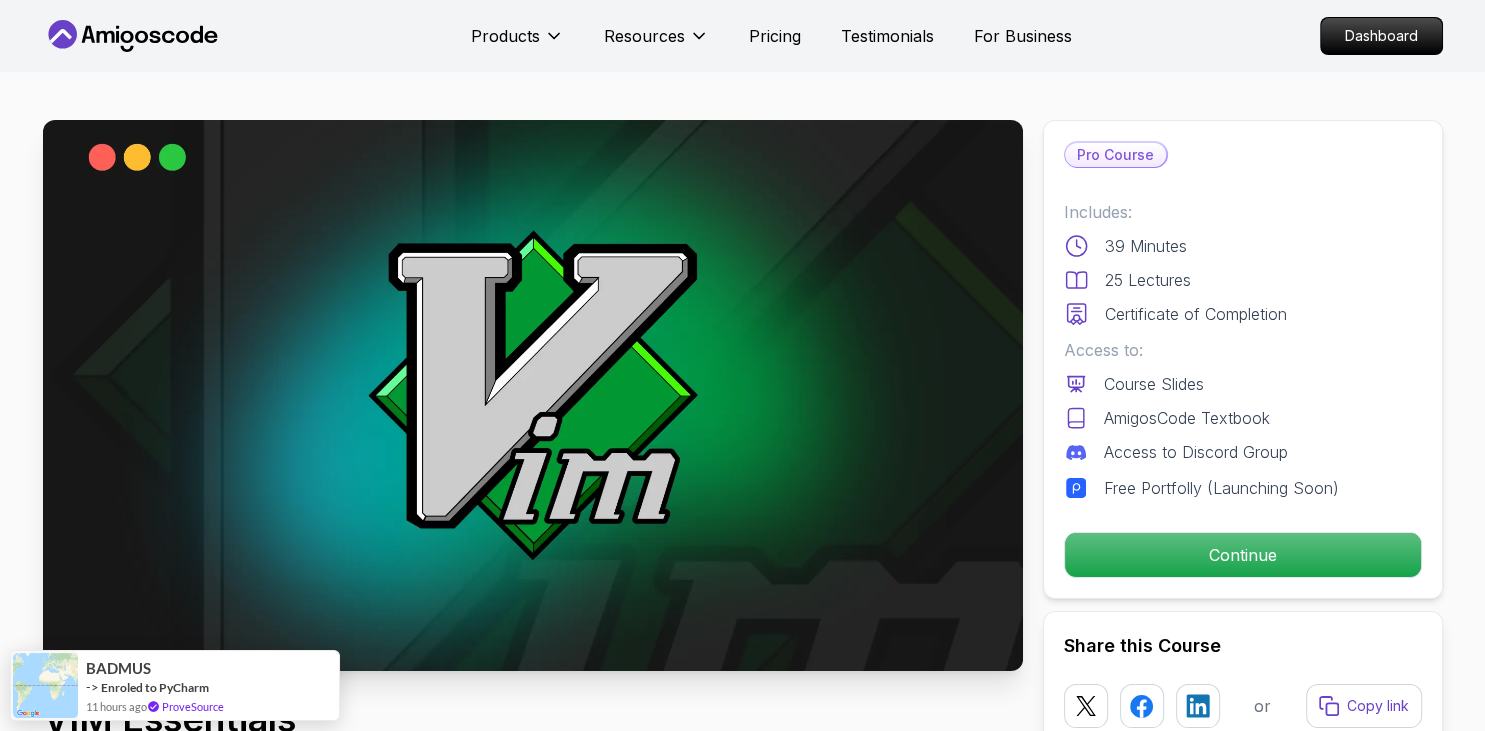 click on "Products Resources Pricing Testimonials For Business Dashboard Products Resources Pricing Testimonials For Business Dashboard VIM Essentials Learn the basics of Linux and Bash. Mama Samba Braima Djalo  /   Instructor Pro Course Includes: 39 Minutes 25 Lectures Certificate of Completion Access to: Course Slides AmigosCode Textbook Access to Discord Group Free Portfolly (Launching Soon) Continue Share this Course or Copy link Got a Team of 5 or More? With one subscription, give your entire team access to all courses and features. Check our Business Plan Mama Samba Braima Djalo  /   Instructor What you will learn linux bash Getting Started with Vim - Understand the basics of Vim, insert mode, and essential navigation techniques. Editing Made Simple - Learn to edit, save, and quit files efficiently, mastering commands for search and replace. Customization - Customize your Vim experience with `.vimrc` and explore visual mode for advanced text manipulation. Master the Art of Vim: From Basics to Proficiency" at bounding box center (742, 3004) 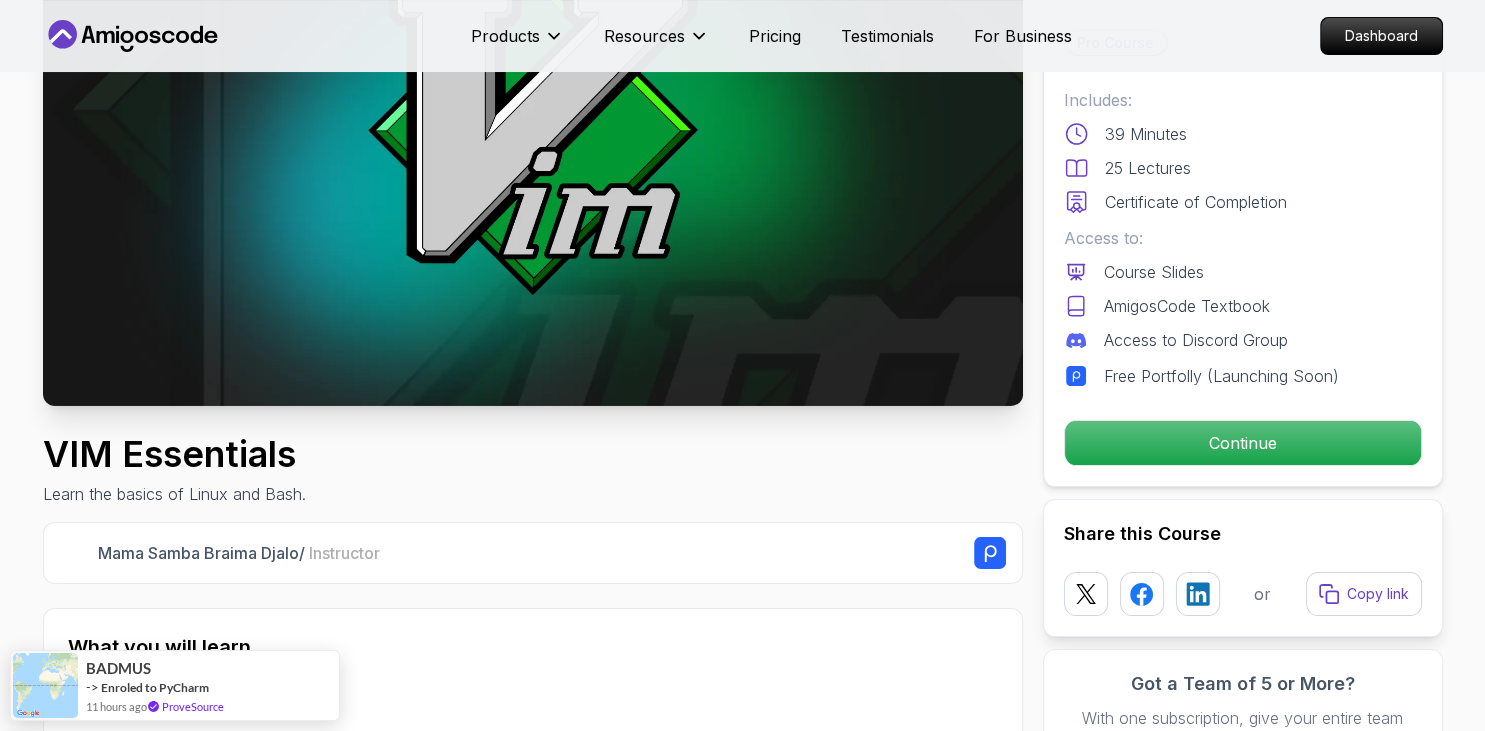 scroll, scrollTop: 211, scrollLeft: 0, axis: vertical 